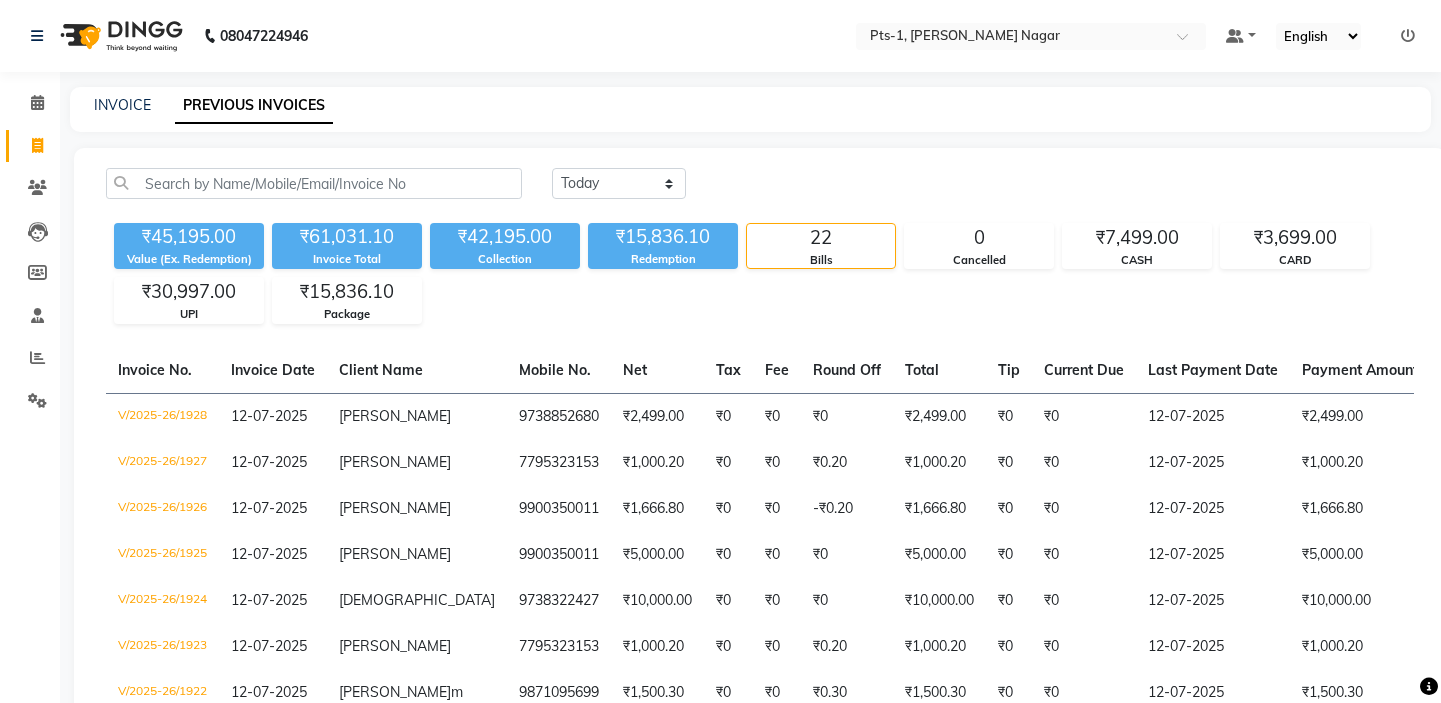 scroll, scrollTop: 0, scrollLeft: 0, axis: both 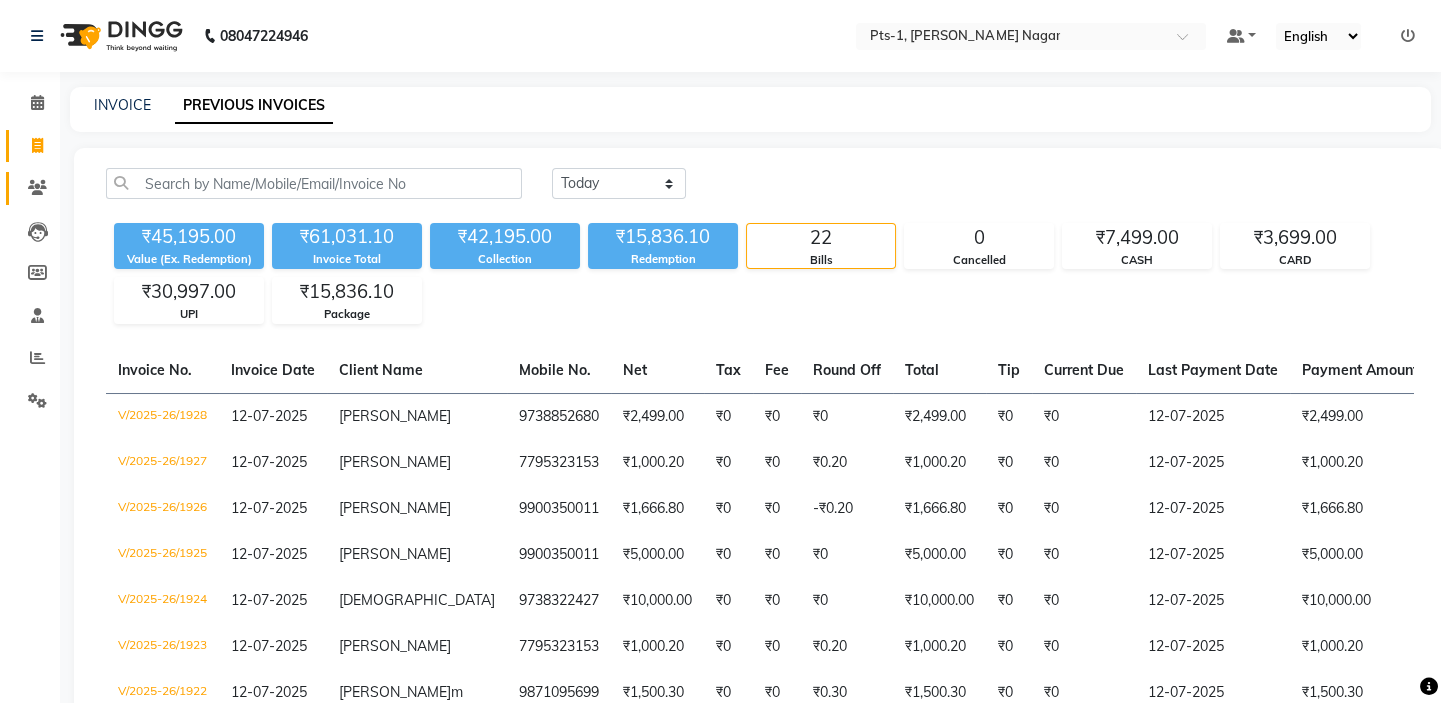 click 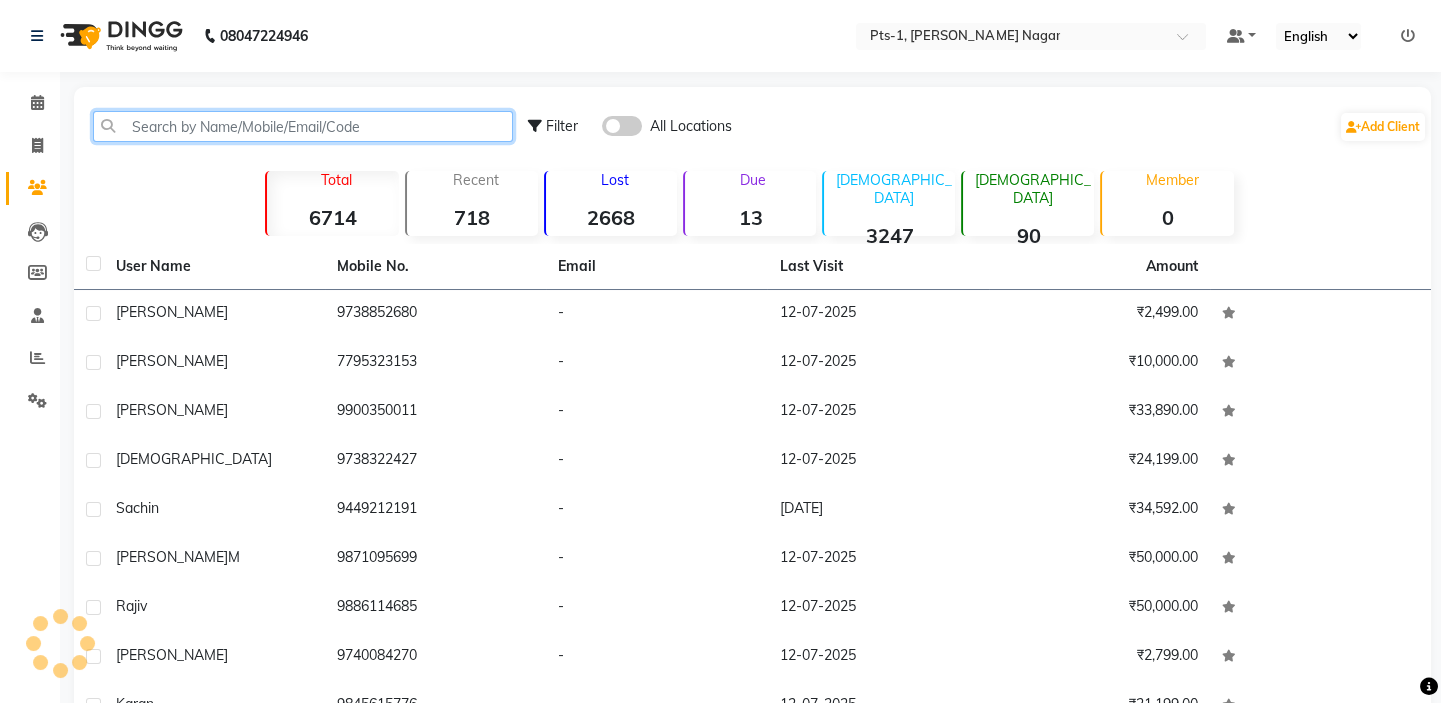 click 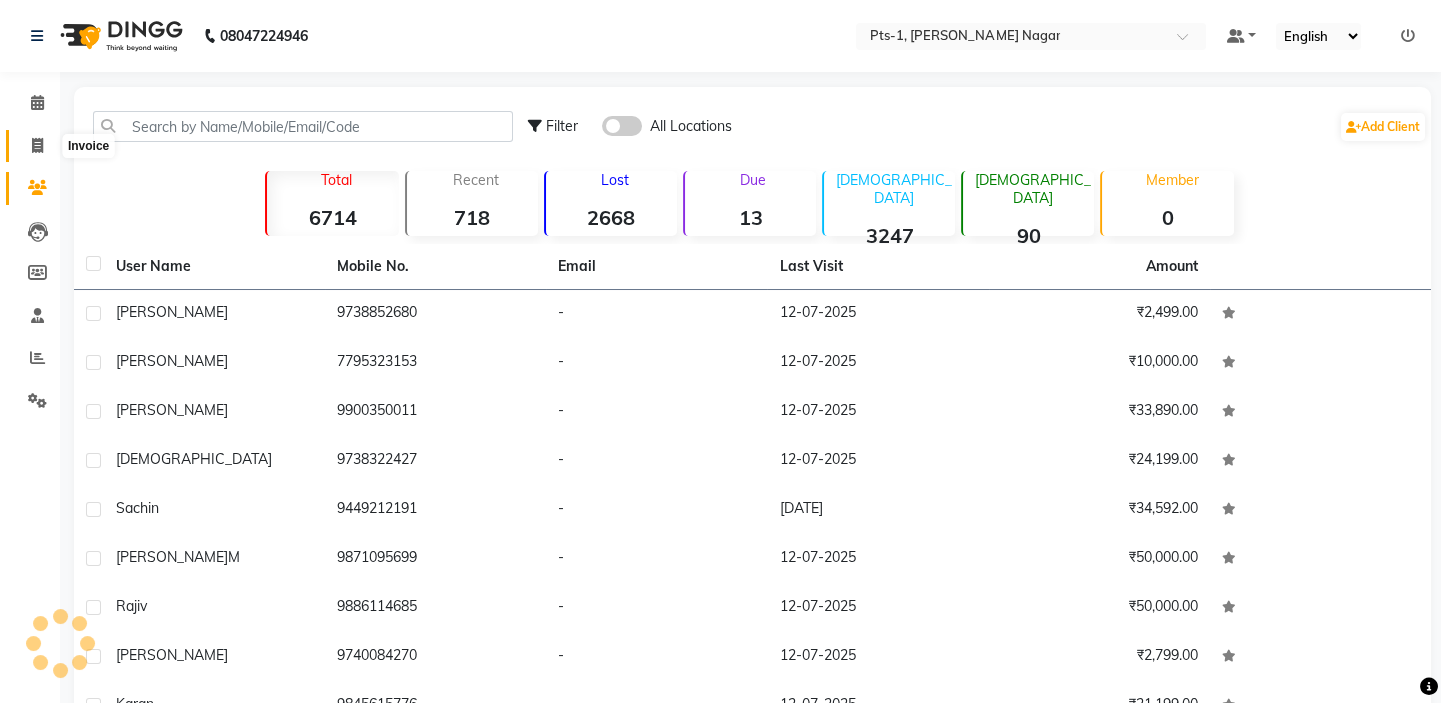 click 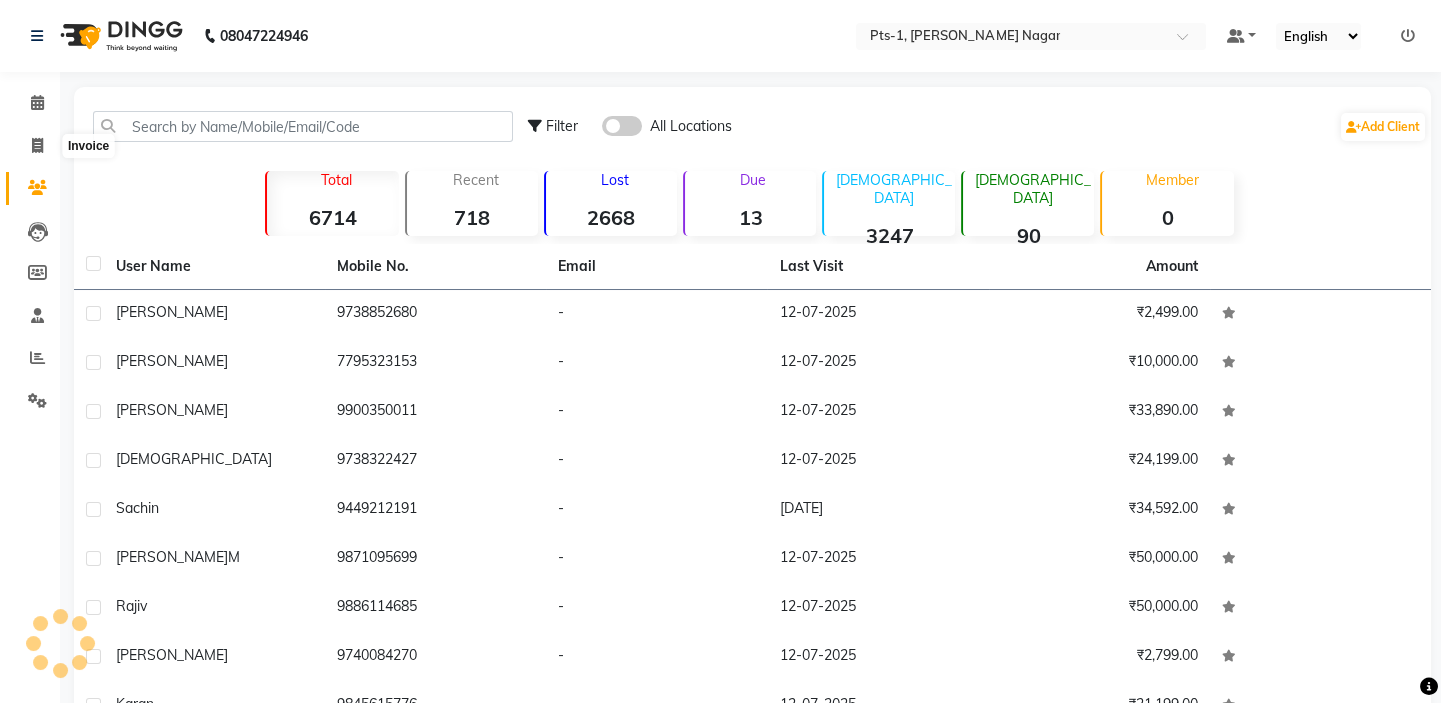 select on "5296" 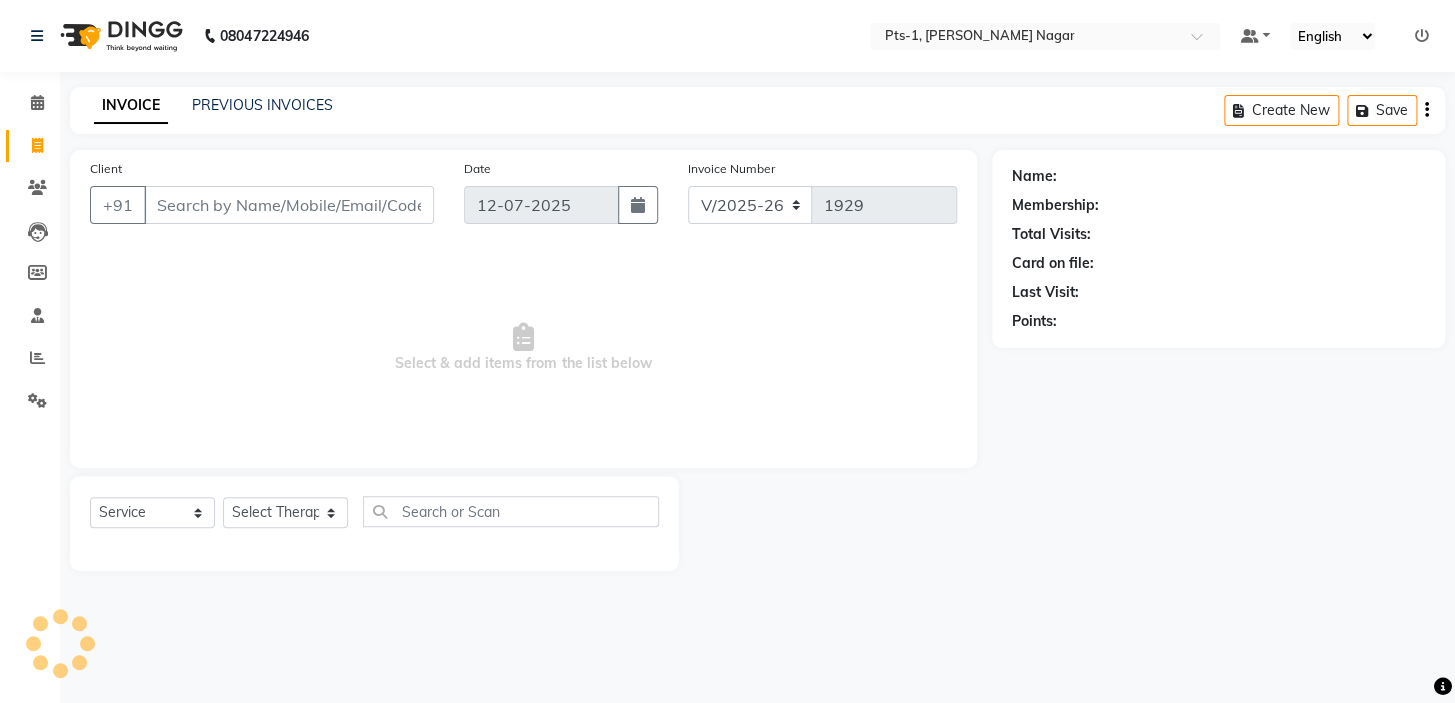 click on "Client" at bounding box center [289, 205] 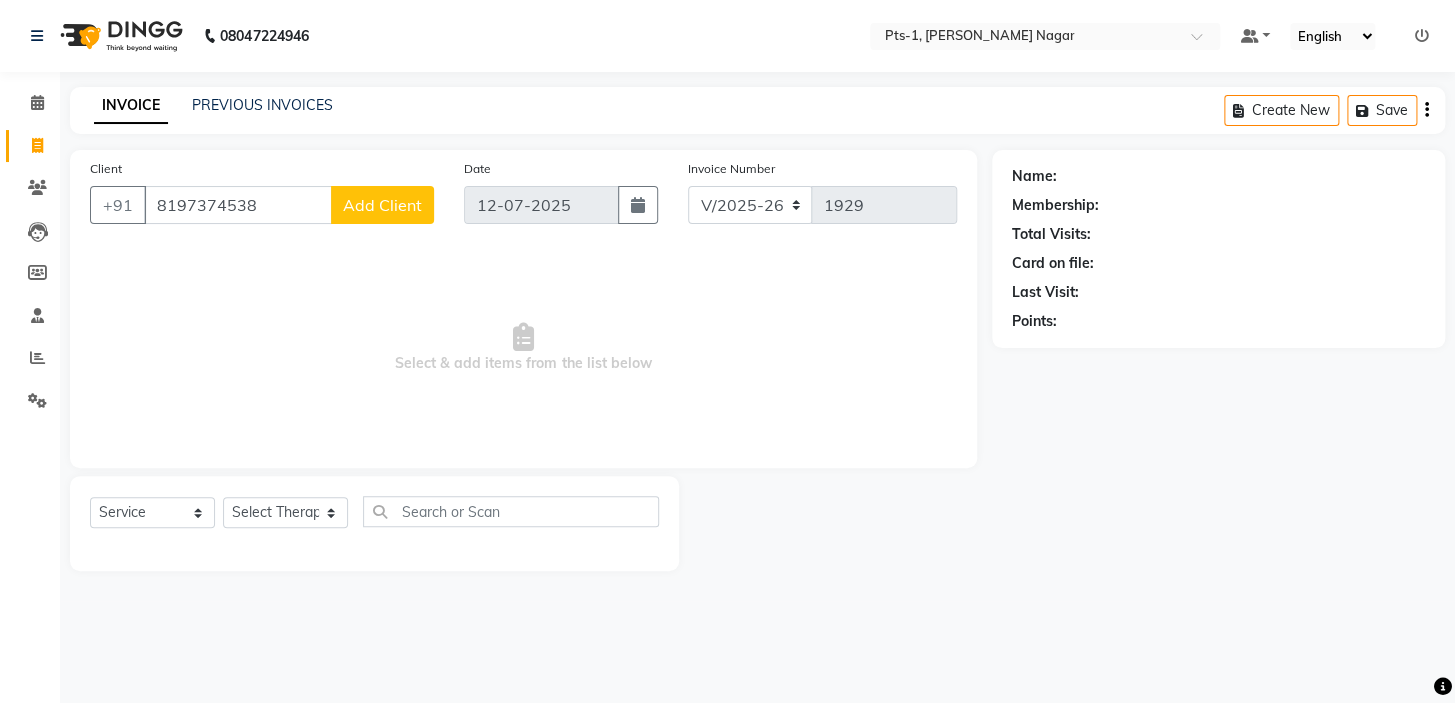 type on "8197374538" 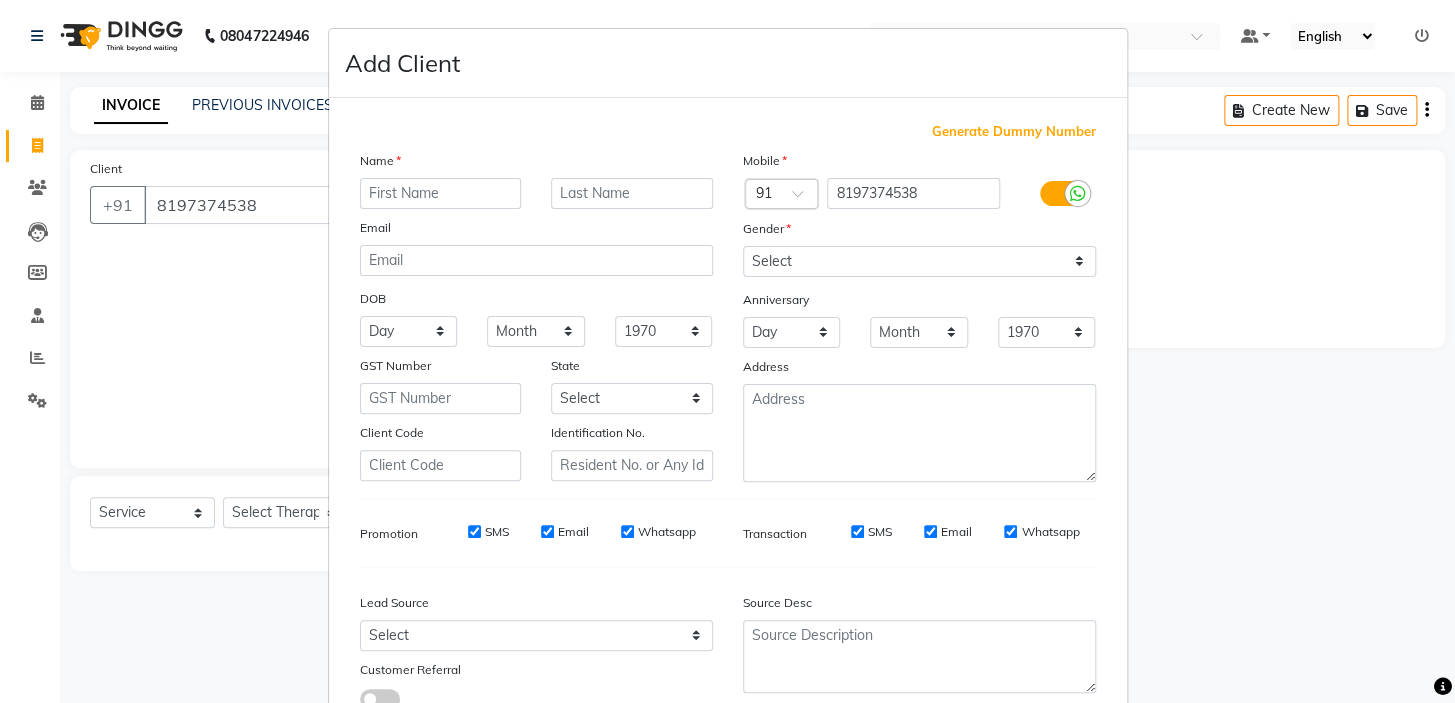 click at bounding box center (441, 193) 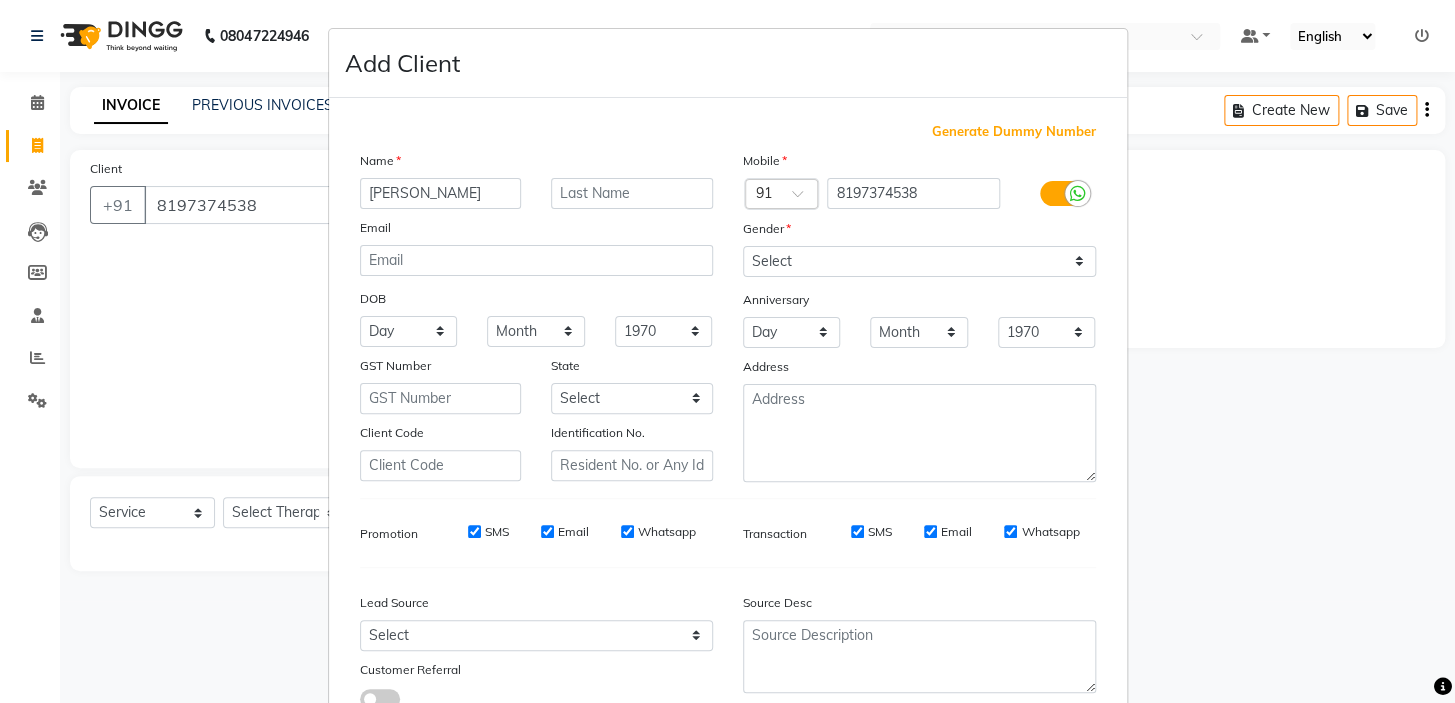 type on "Raghuveer" 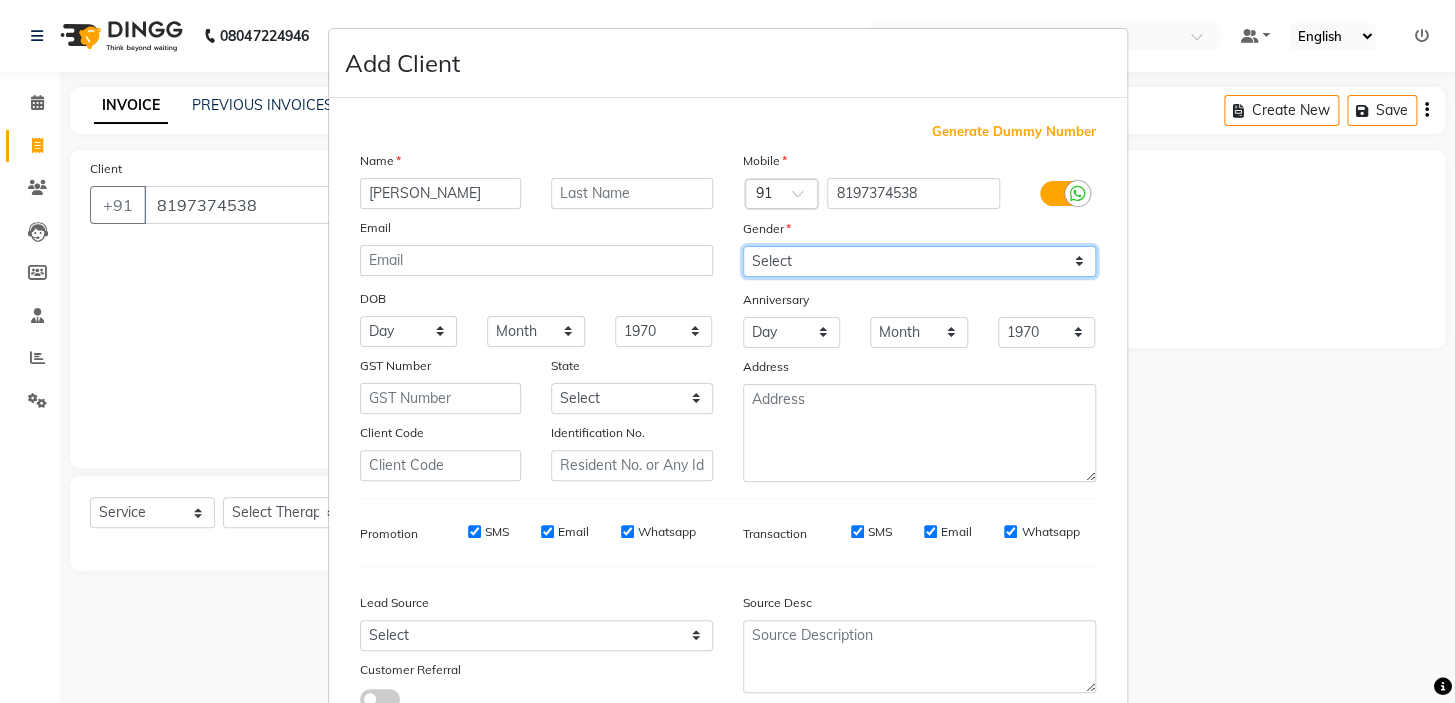 click on "Select Male Female Other Prefer Not To Say" at bounding box center (919, 261) 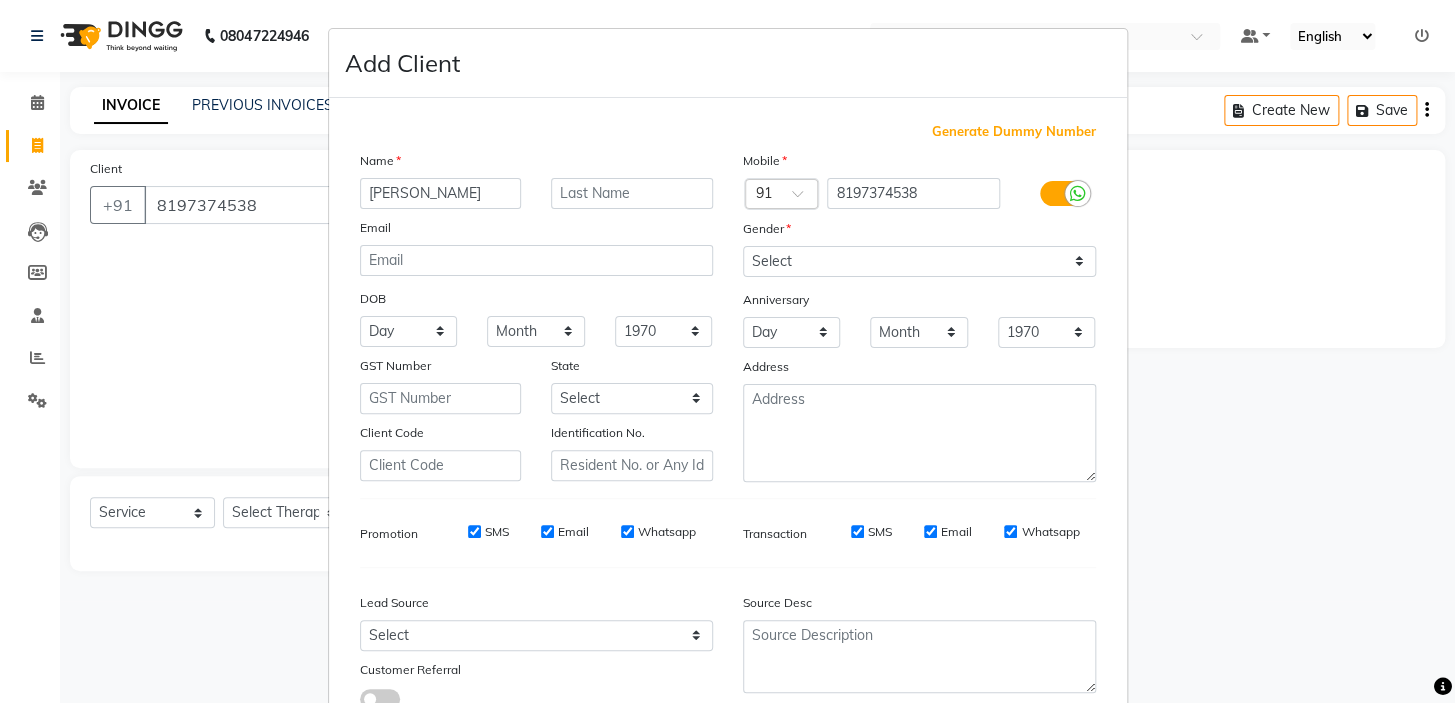 click on "SMS" at bounding box center [474, 531] 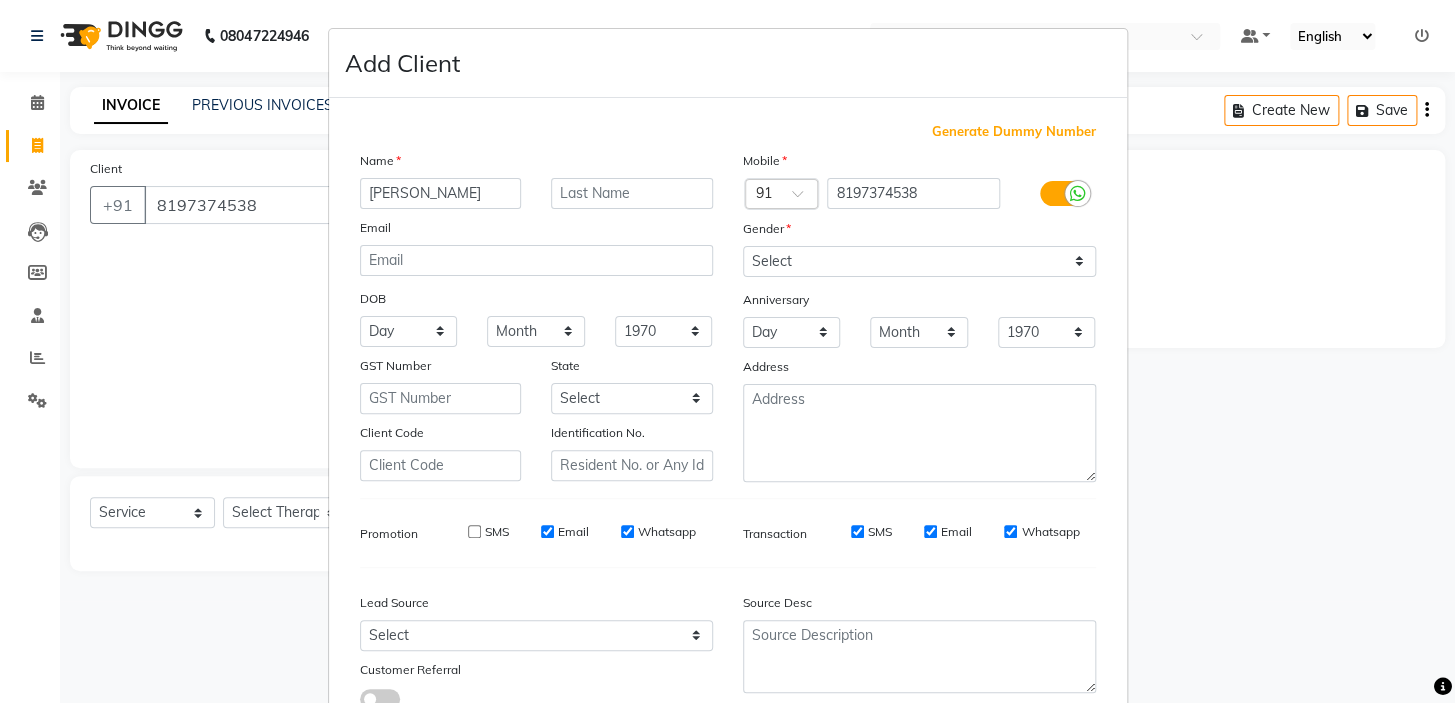 click on "Email" at bounding box center [547, 531] 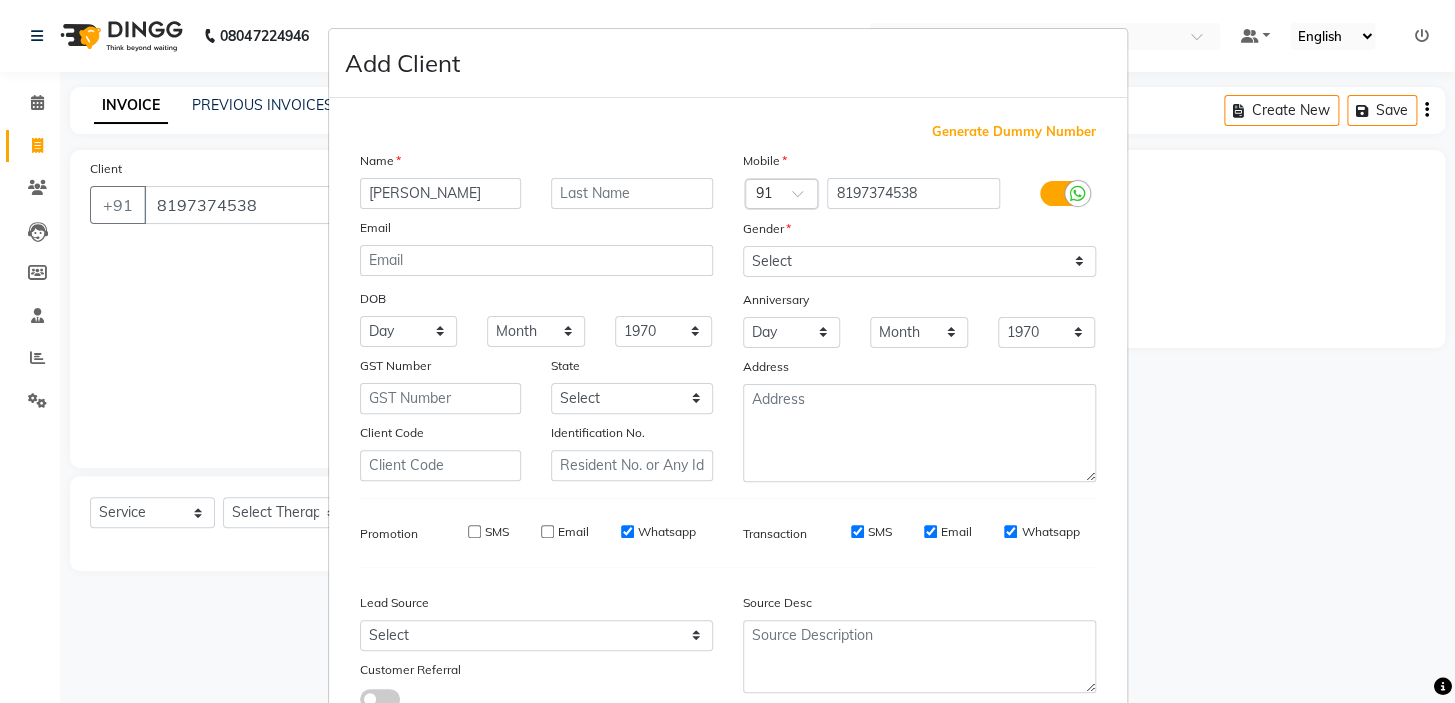 click on "Whatsapp" at bounding box center (627, 531) 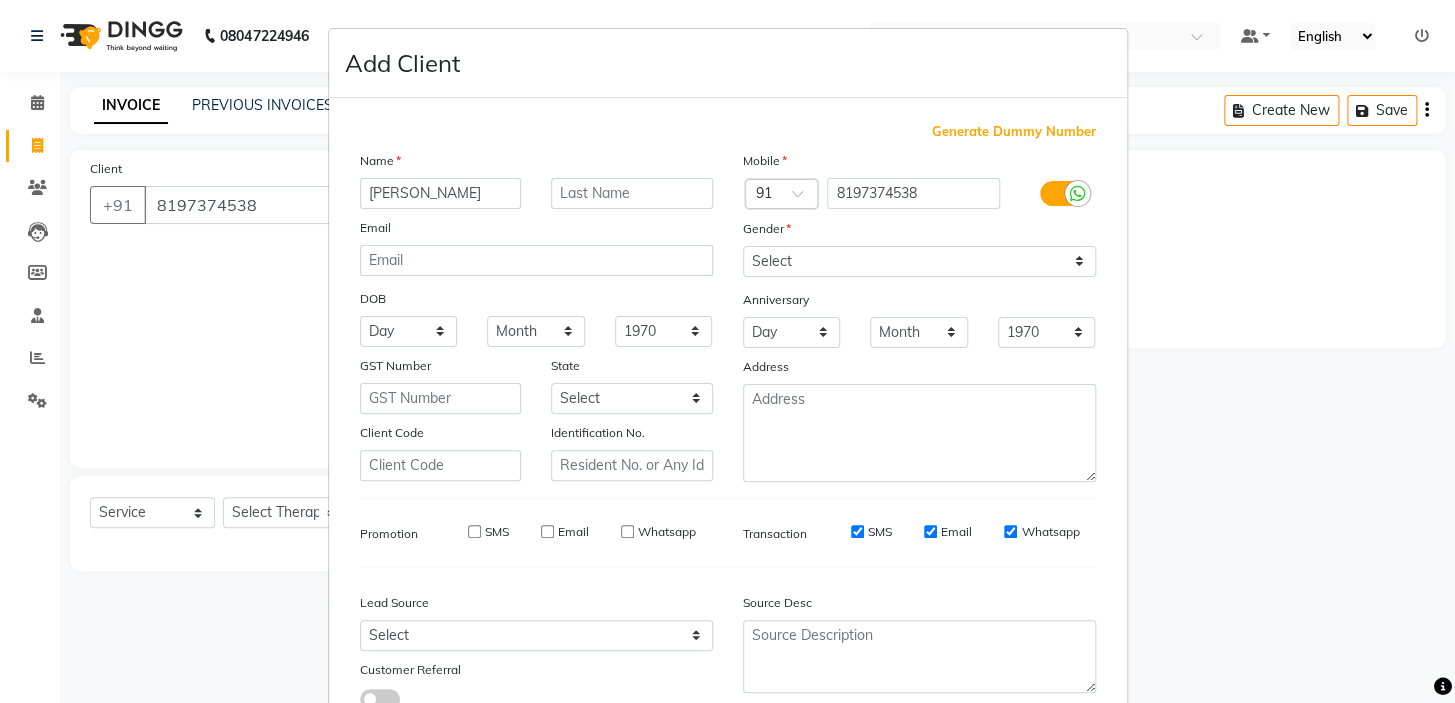 click on "SMS" at bounding box center (857, 531) 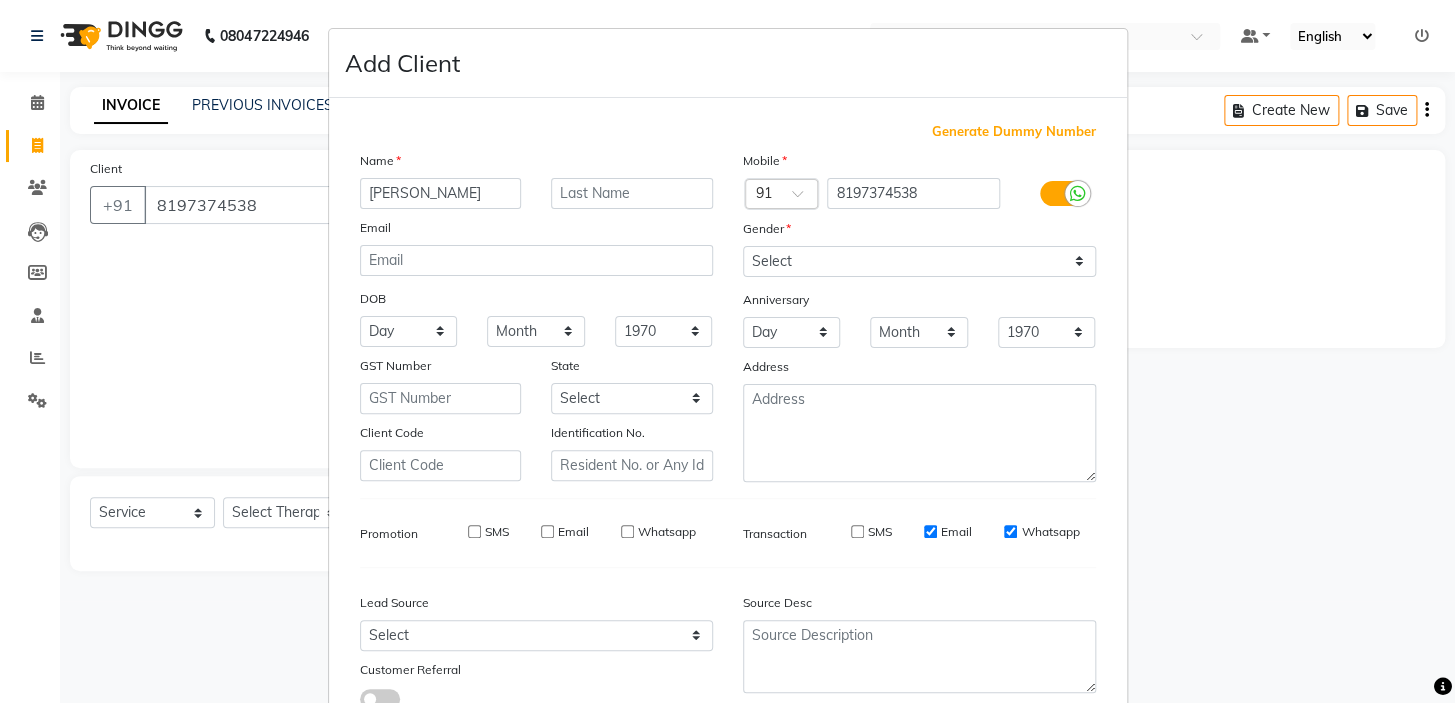click on "Email" at bounding box center [930, 531] 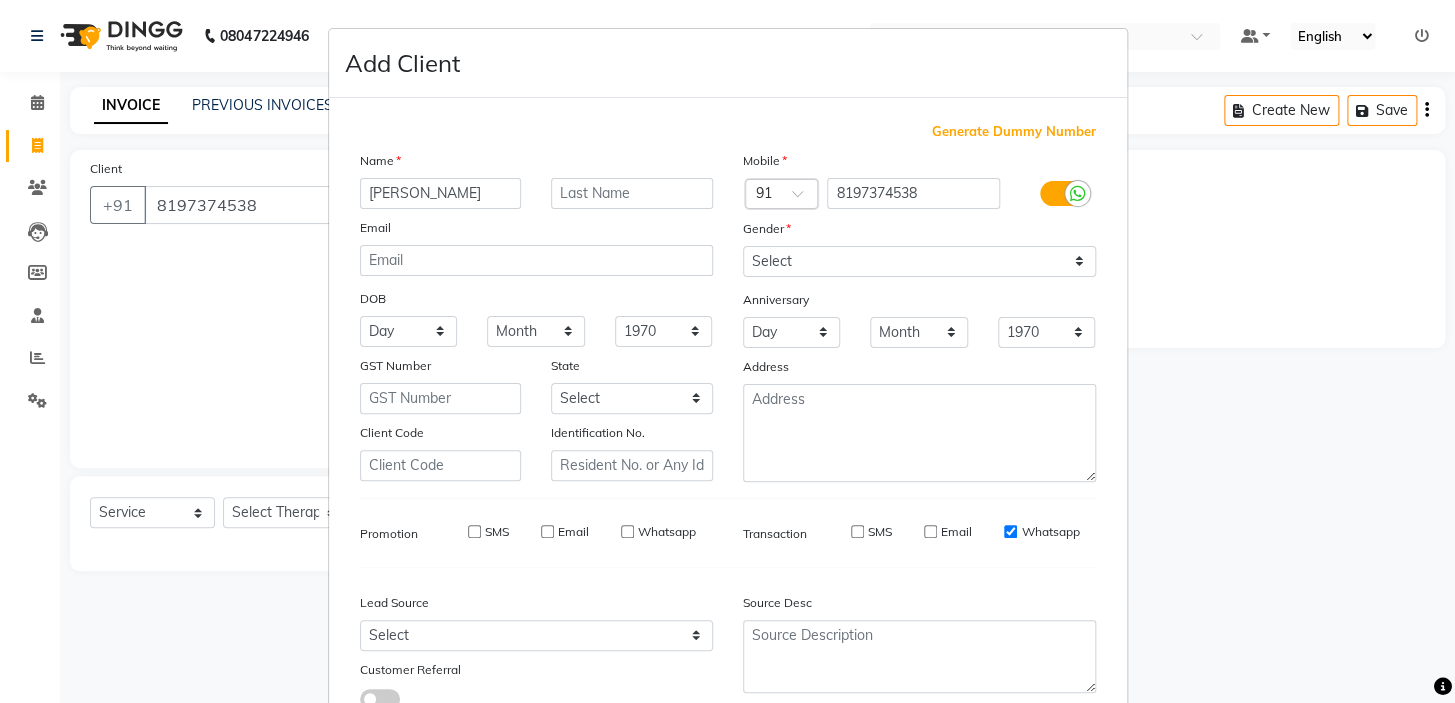 click on "Whatsapp" at bounding box center [1010, 531] 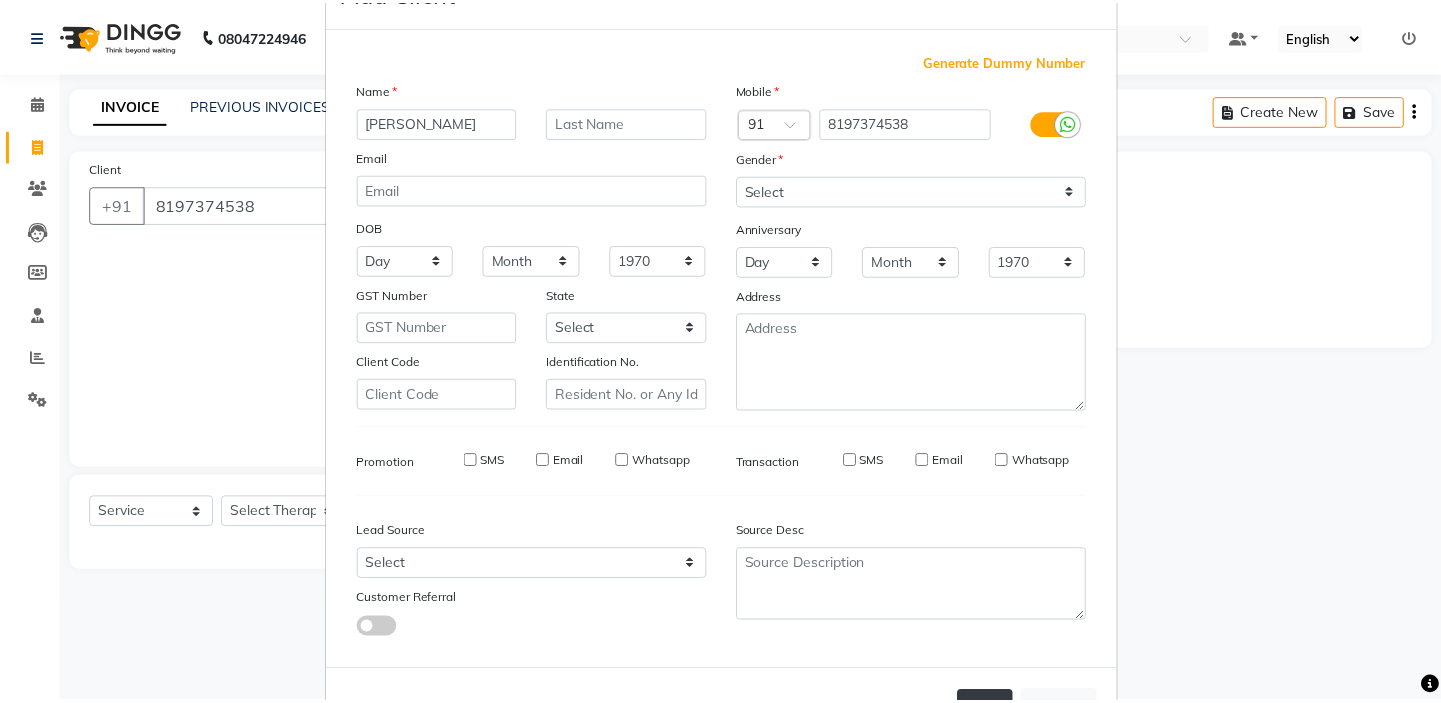 scroll, scrollTop: 150, scrollLeft: 0, axis: vertical 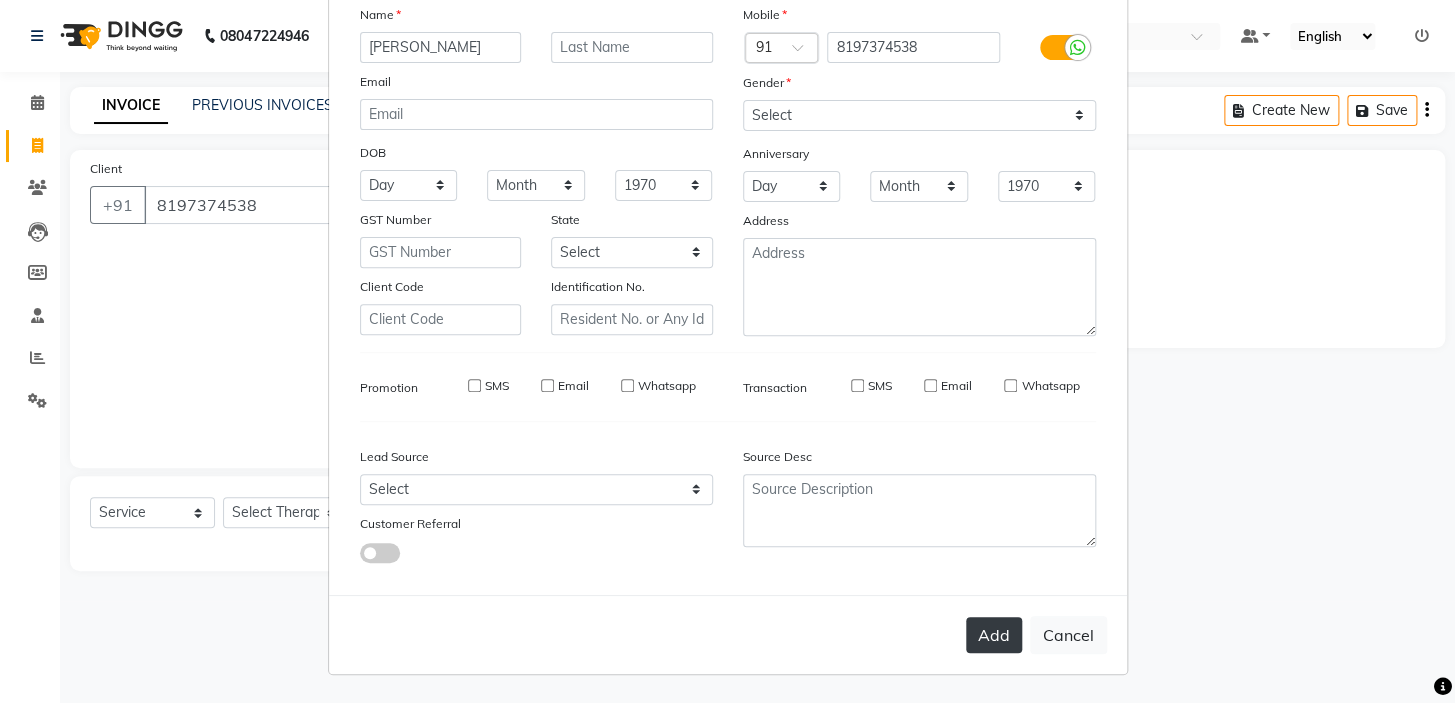 click on "Add" at bounding box center (994, 635) 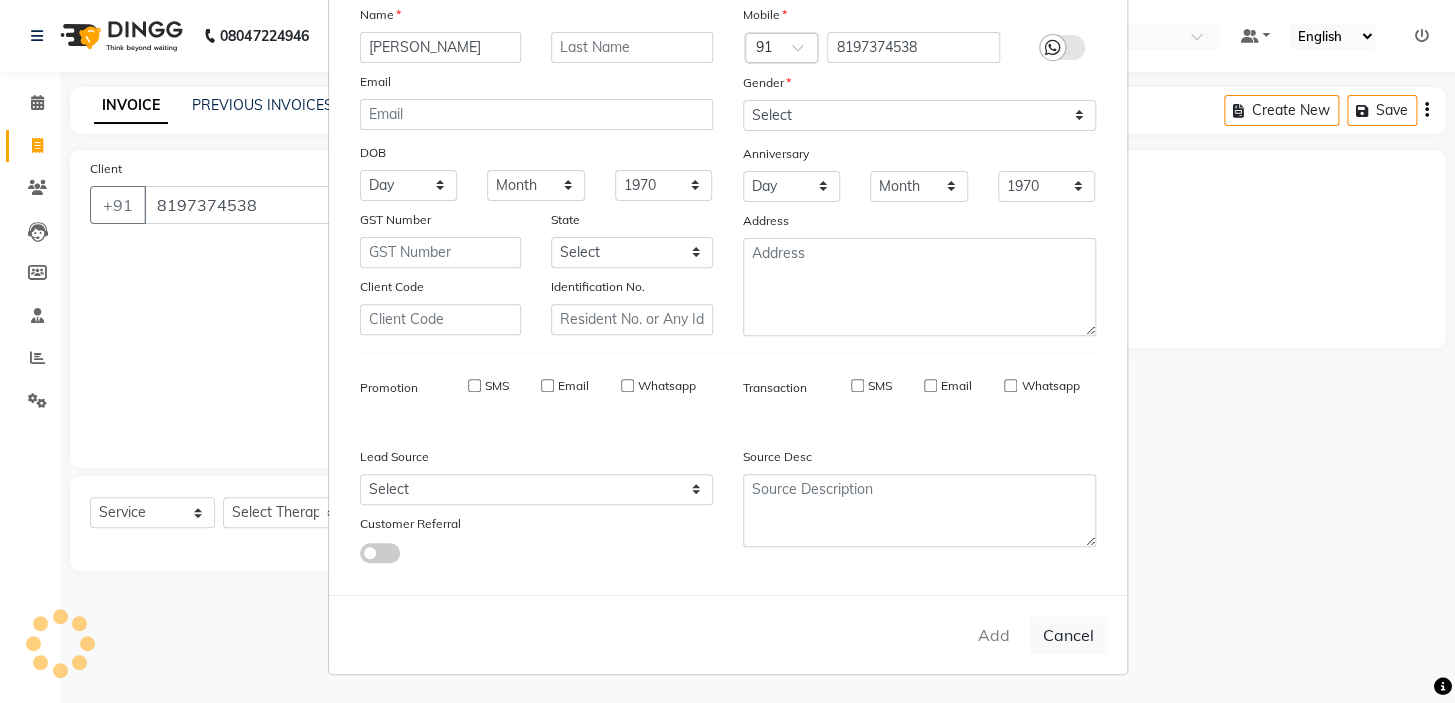 type 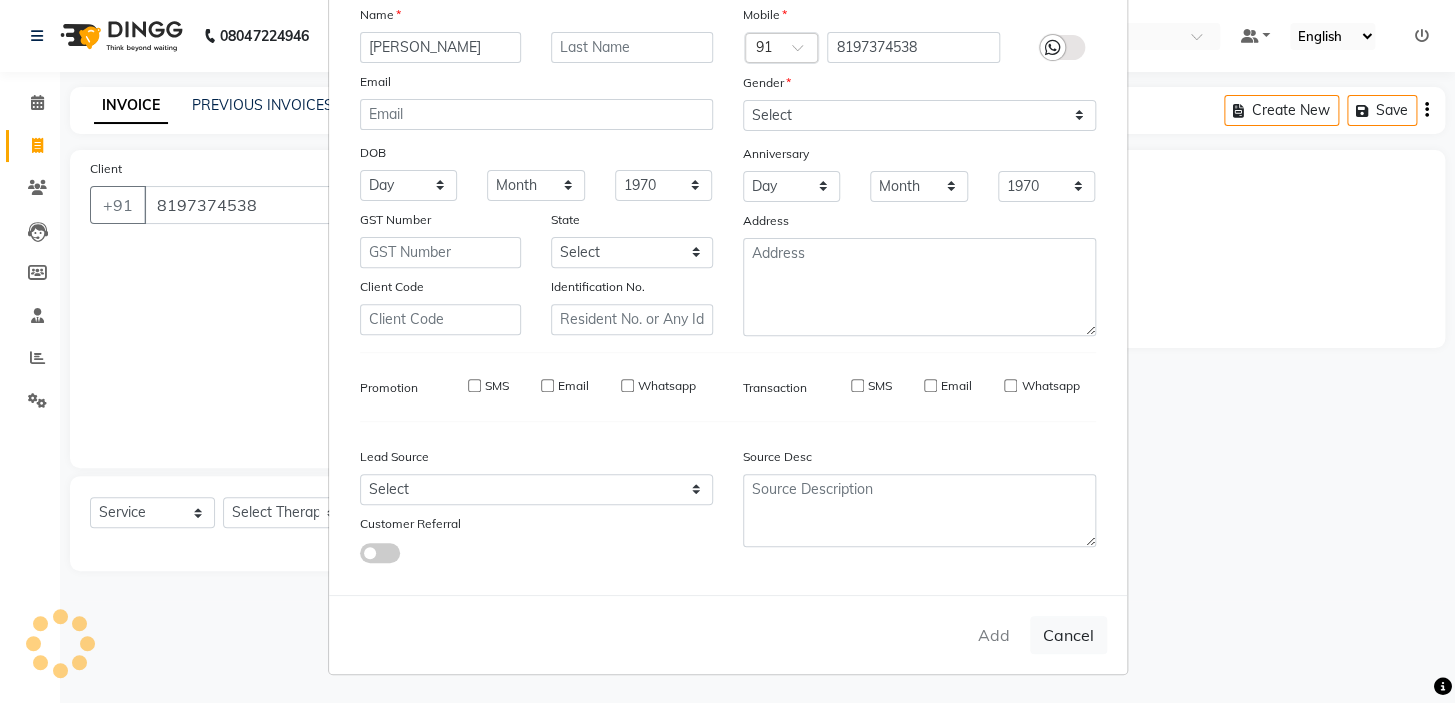 select 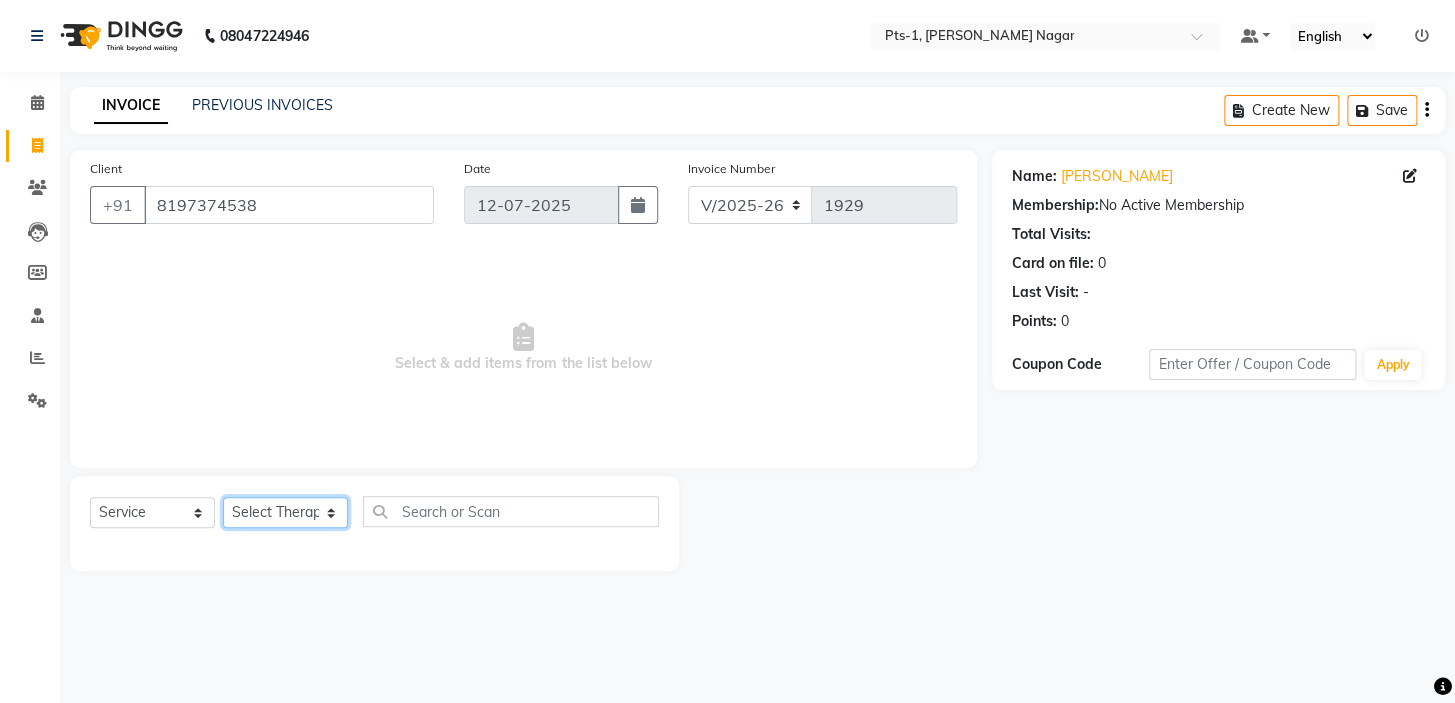 click on "Select Therapist Anand Annie anyone Babu Bela Gia Jeje Jincy JOE Lilly Nanny Rita Shodika Sun Tashi VINOD KUMAR" 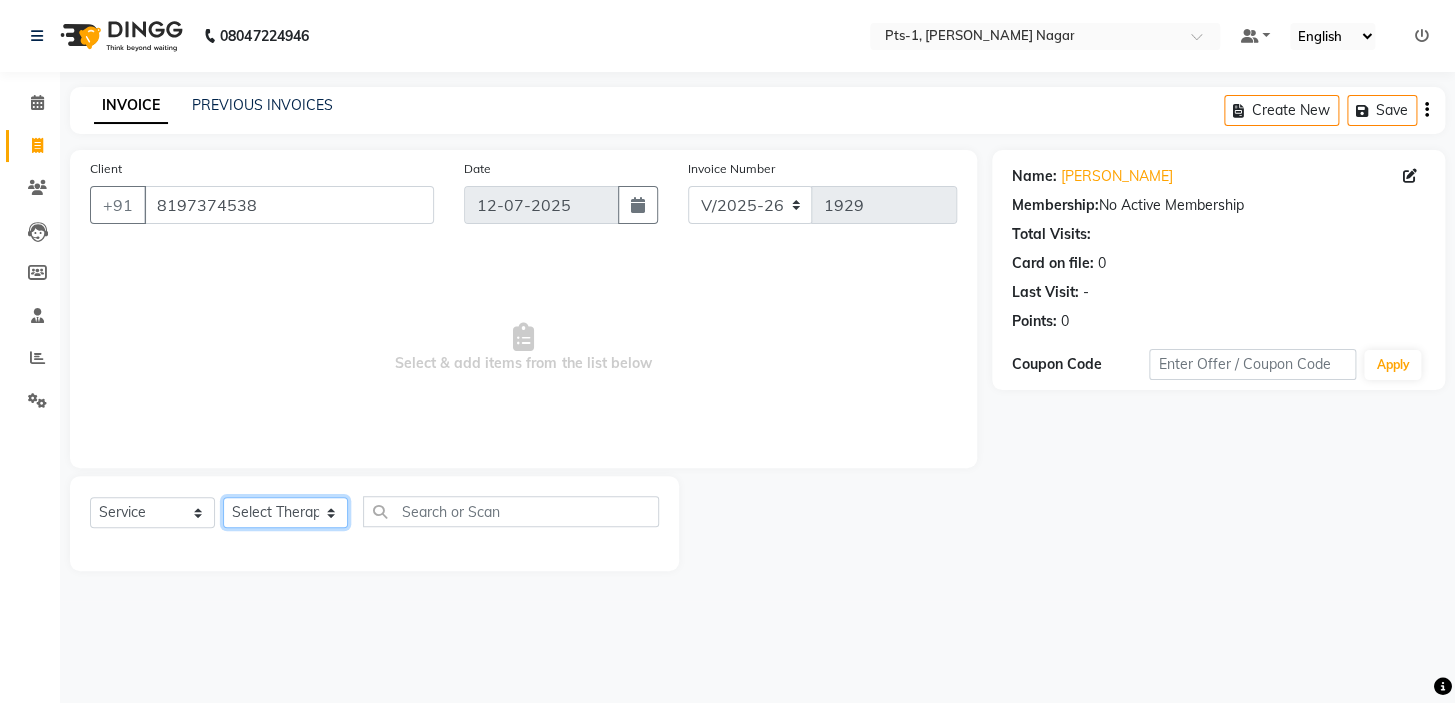 select on "51729" 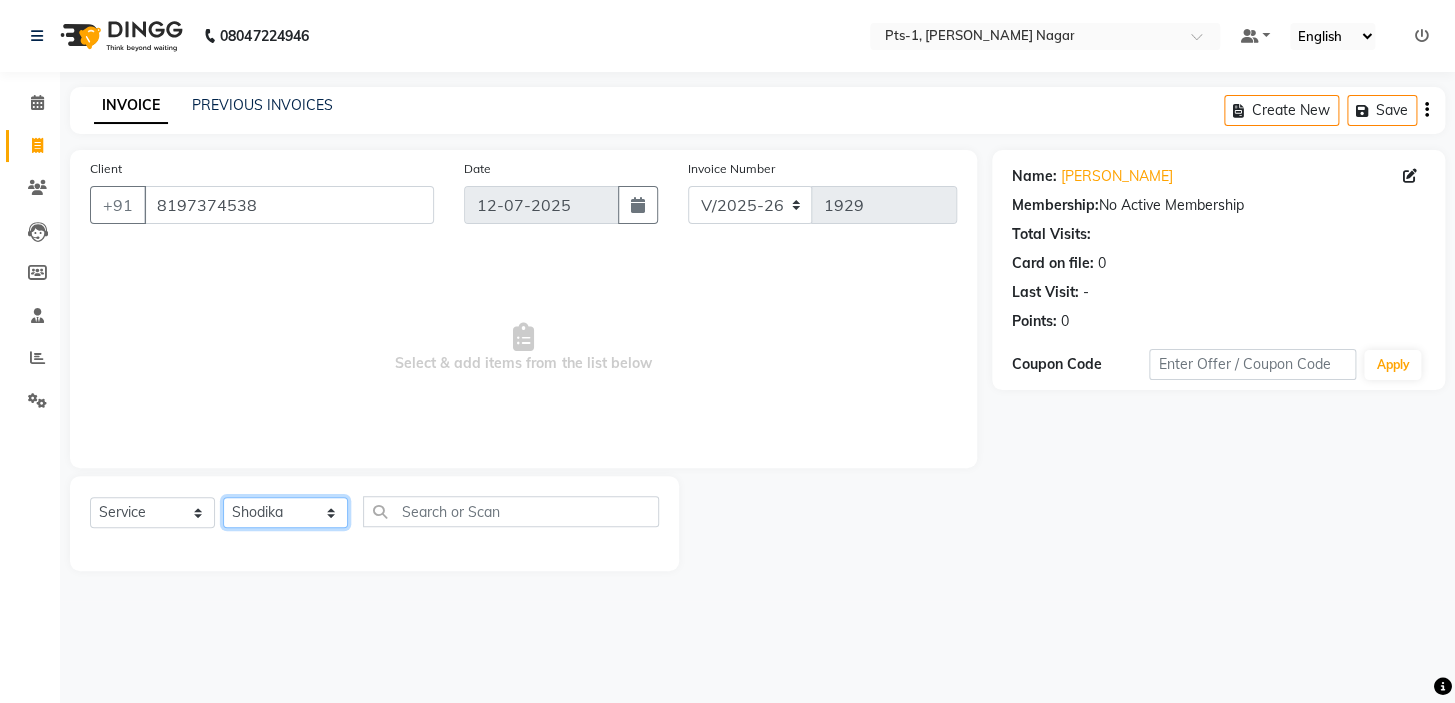 click on "Select Therapist Anand Annie anyone Babu Bela Gia Jeje Jincy JOE Lilly Nanny Rita Shodika Sun Tashi VINOD KUMAR" 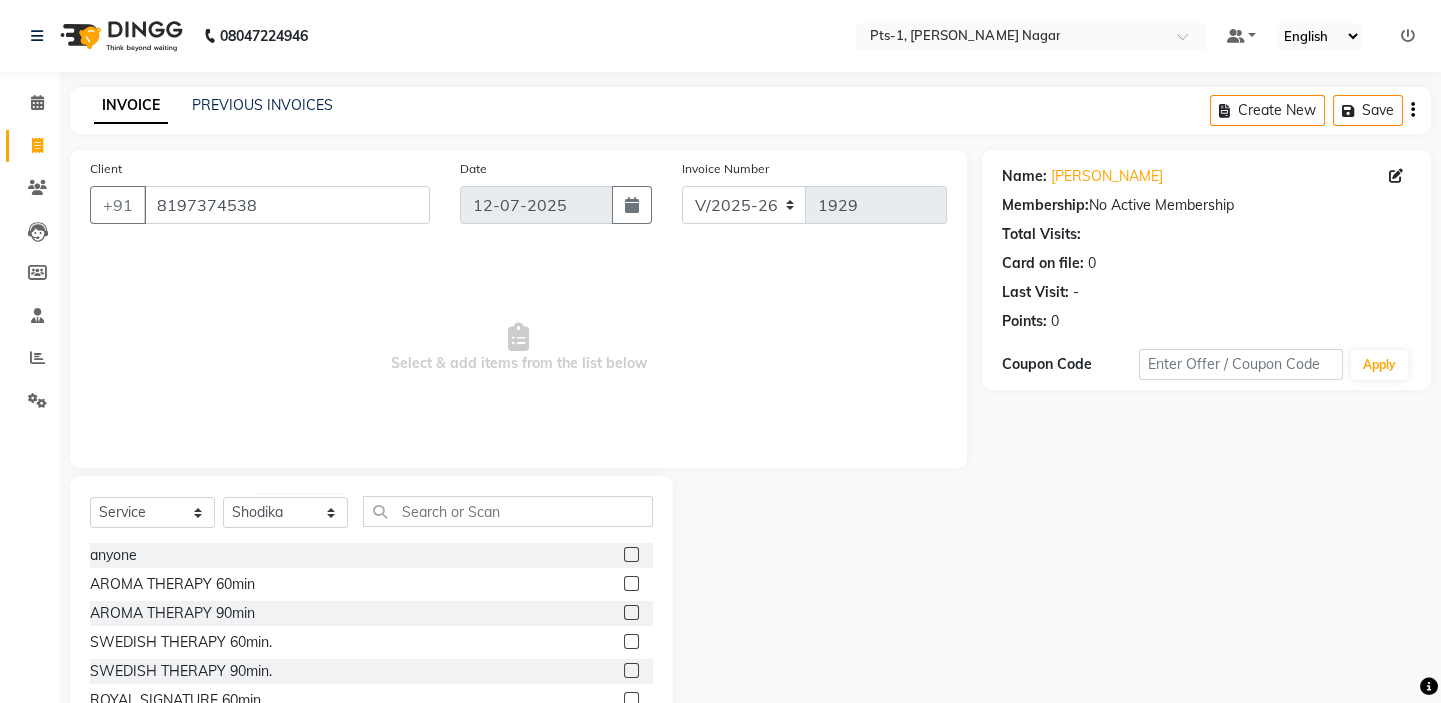 click 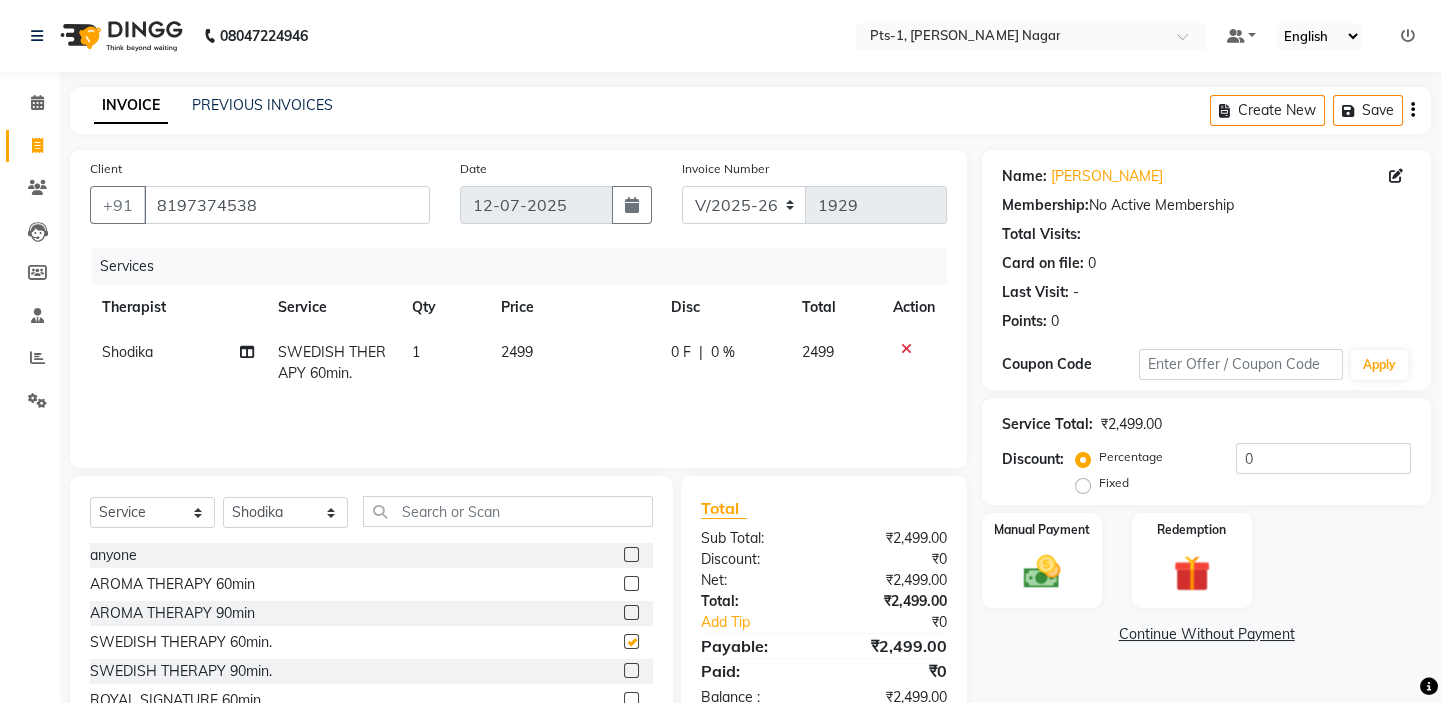 checkbox on "false" 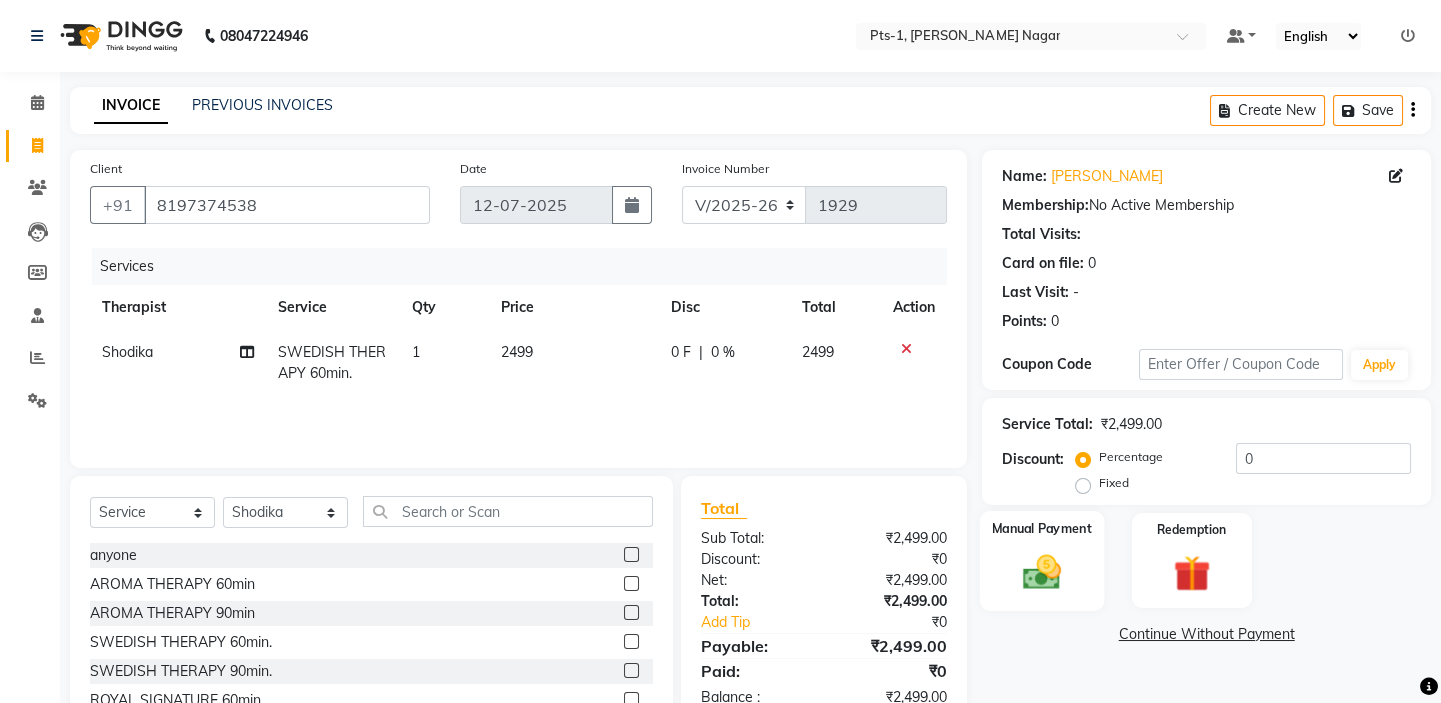 click 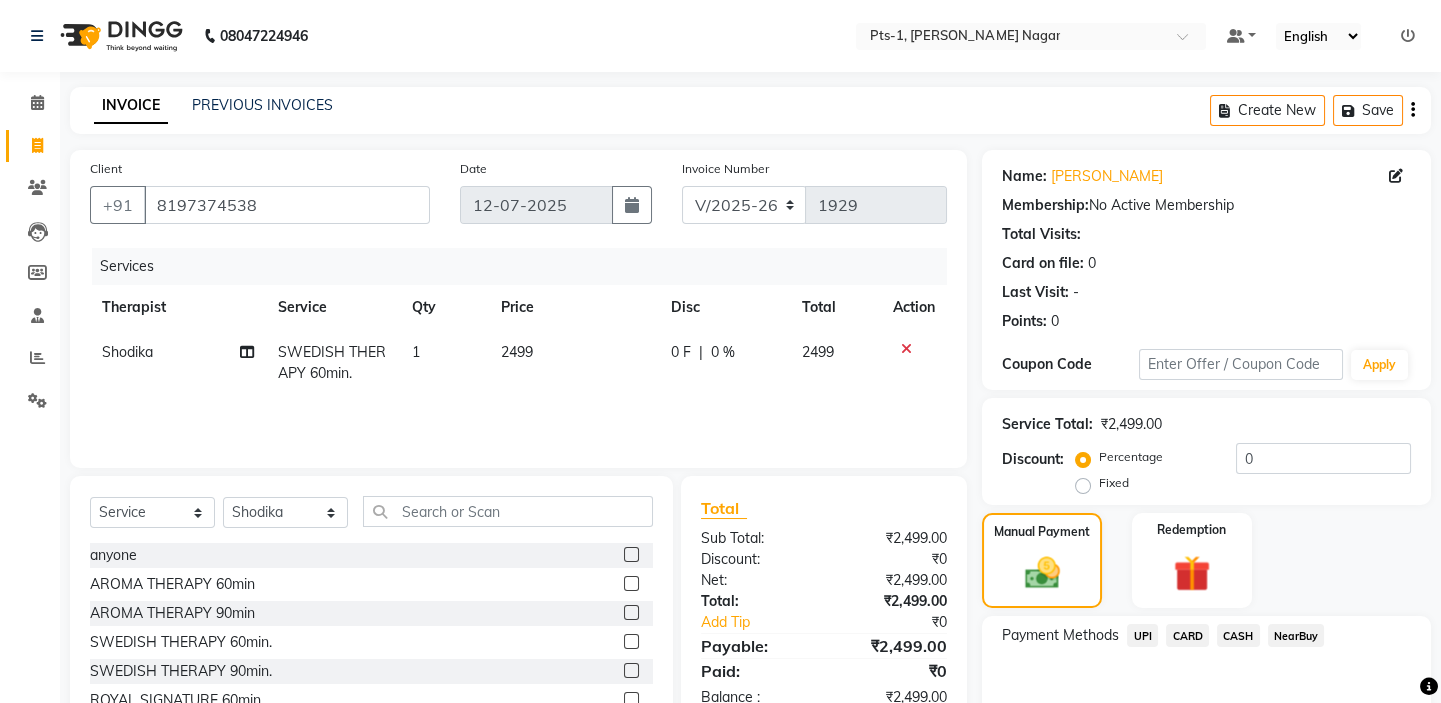 click on "UPI" 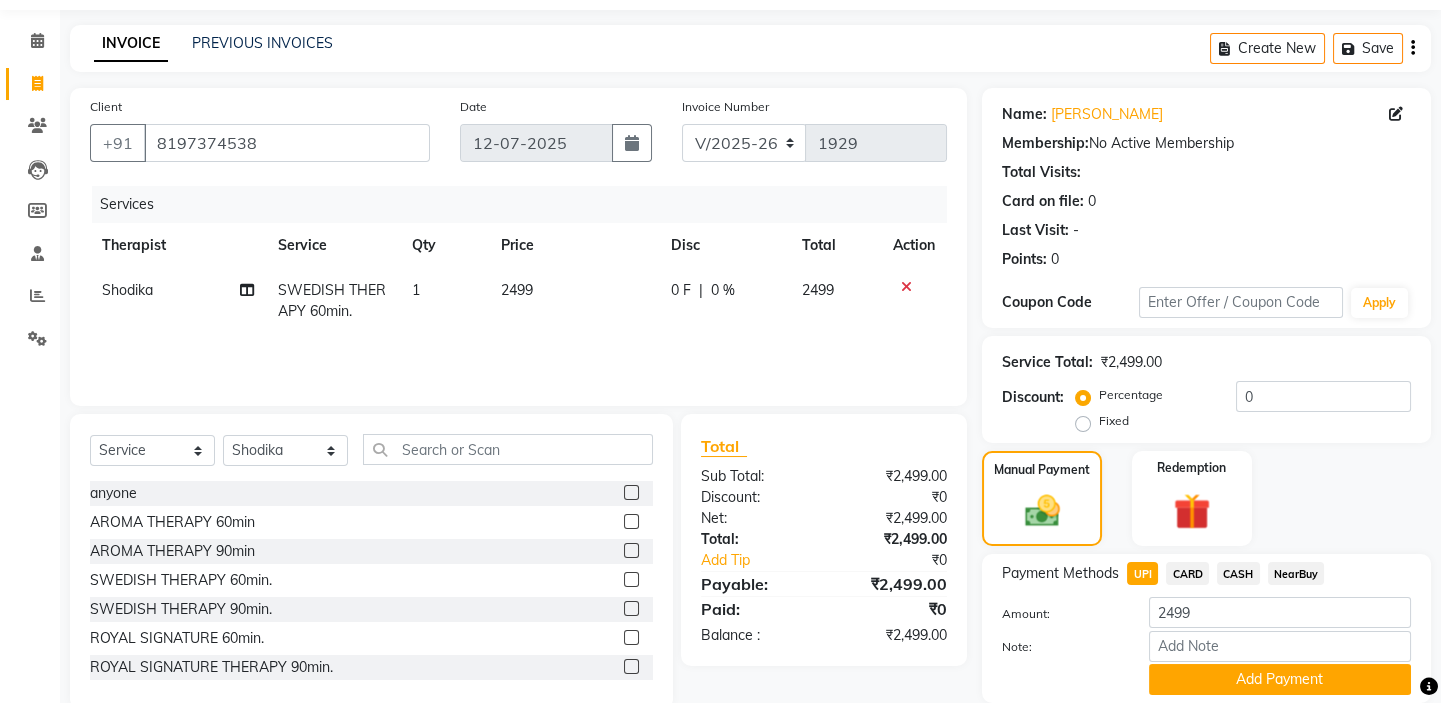 scroll, scrollTop: 133, scrollLeft: 0, axis: vertical 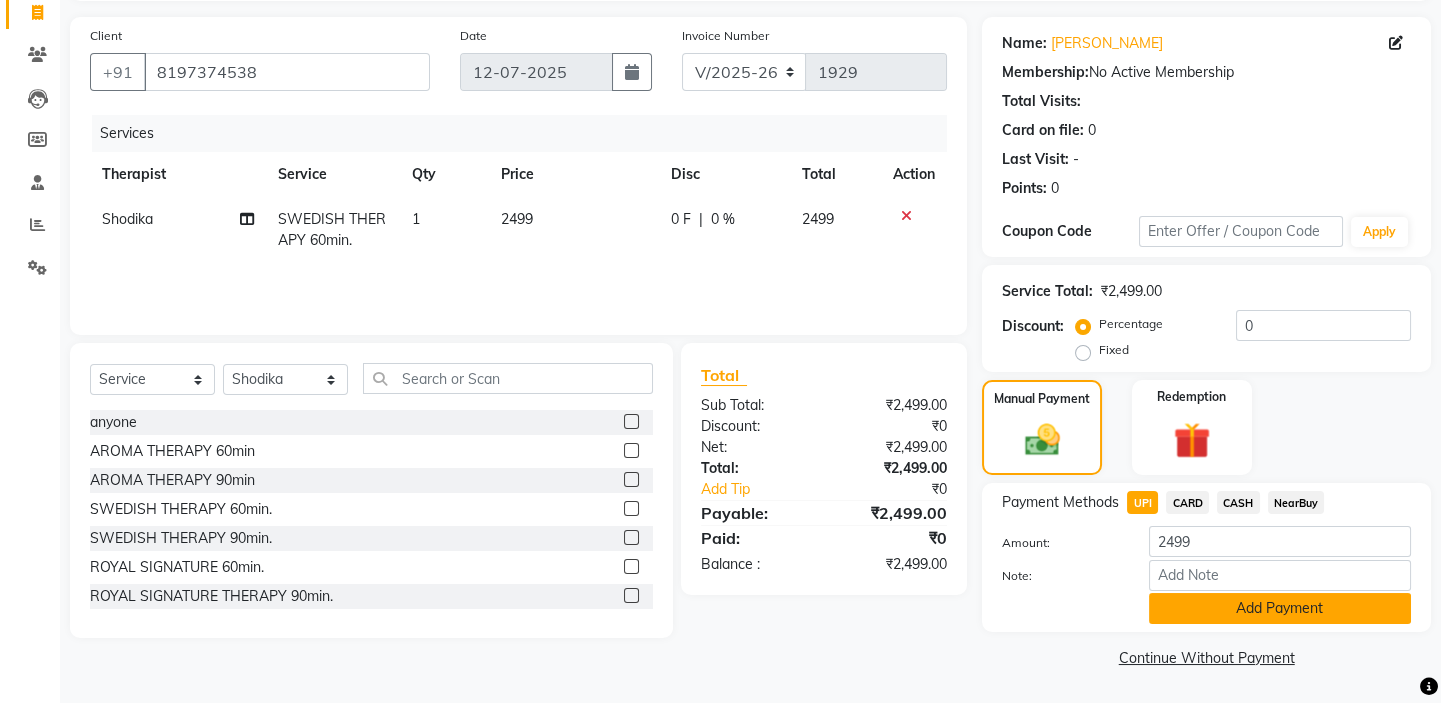 click on "Add Payment" 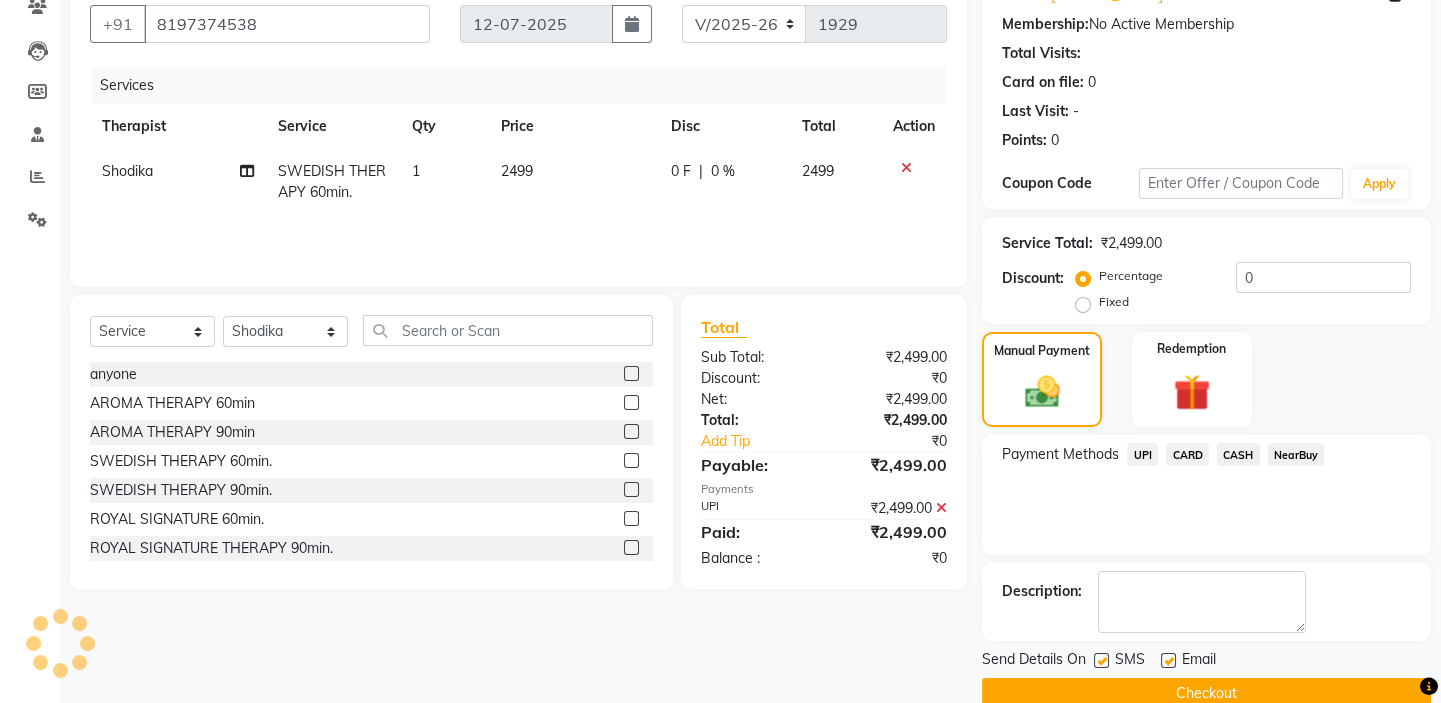 scroll, scrollTop: 216, scrollLeft: 0, axis: vertical 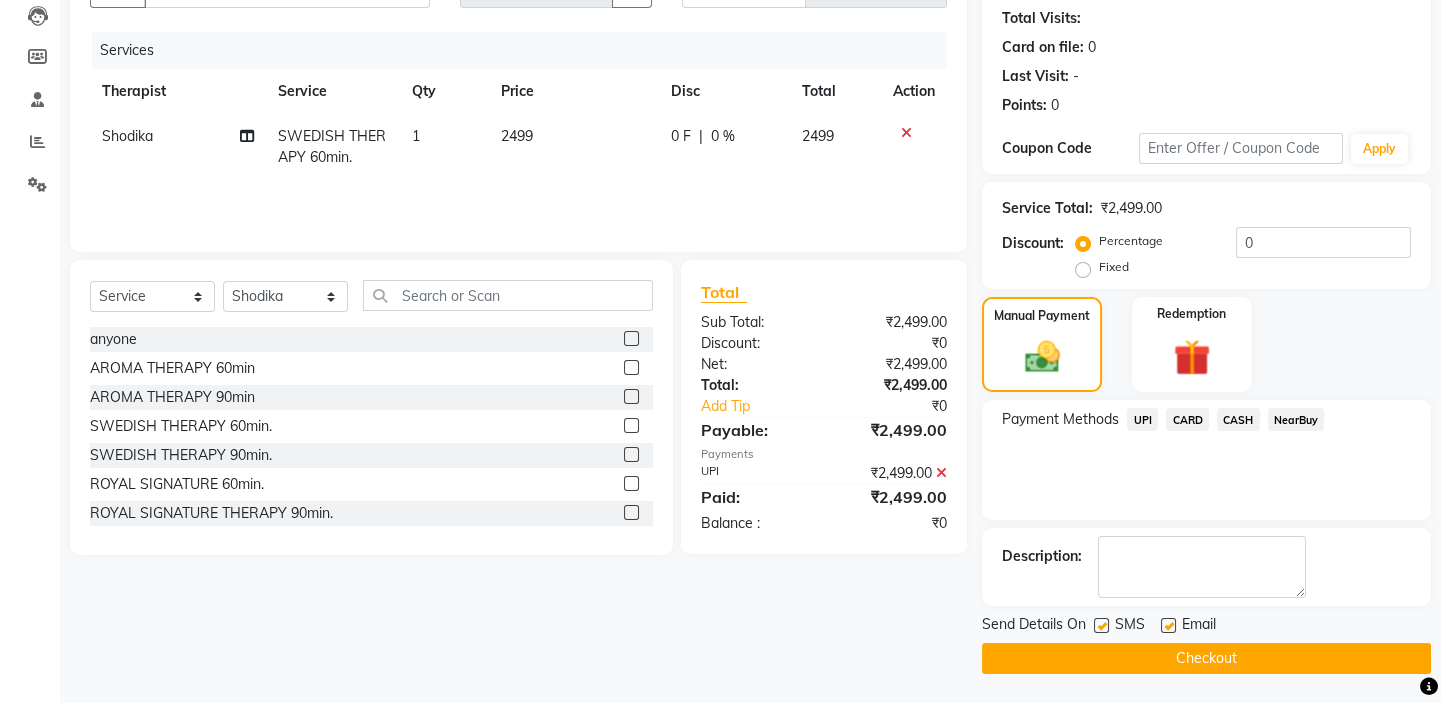 click 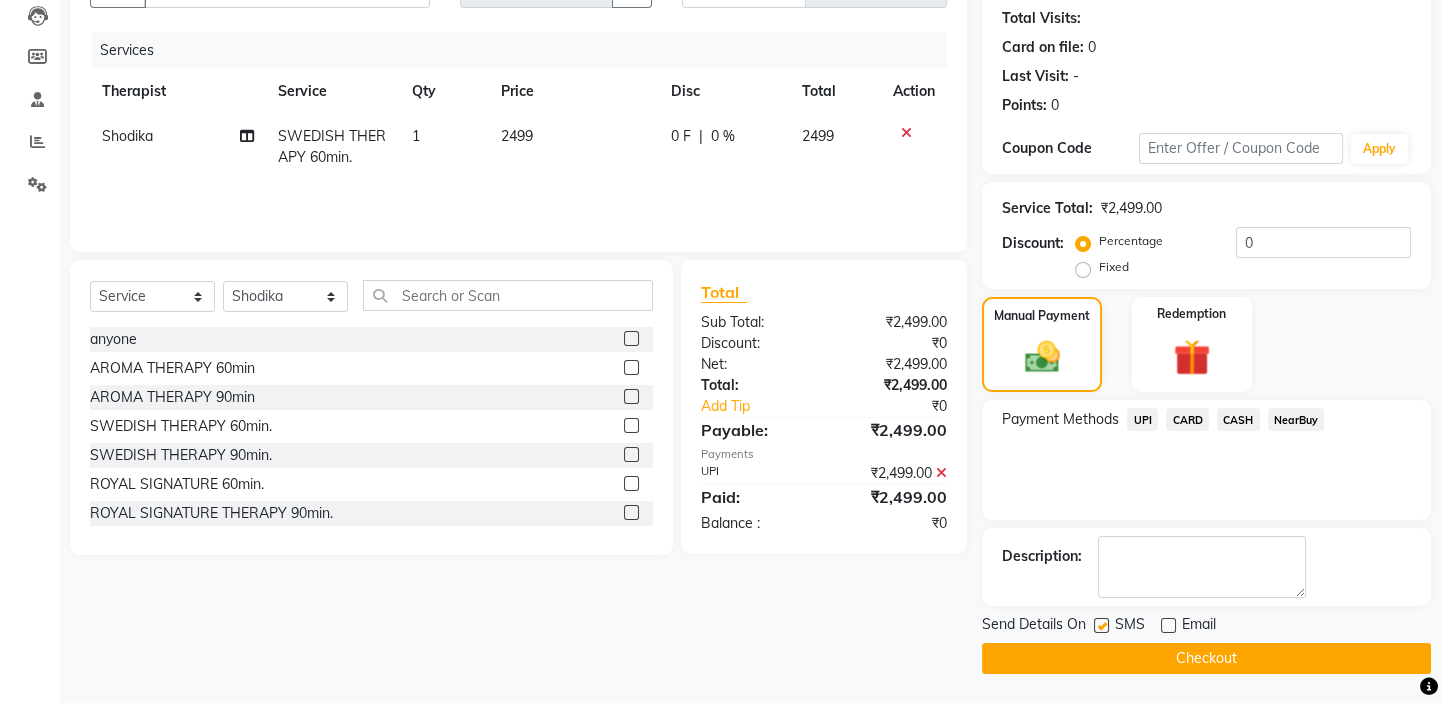 click 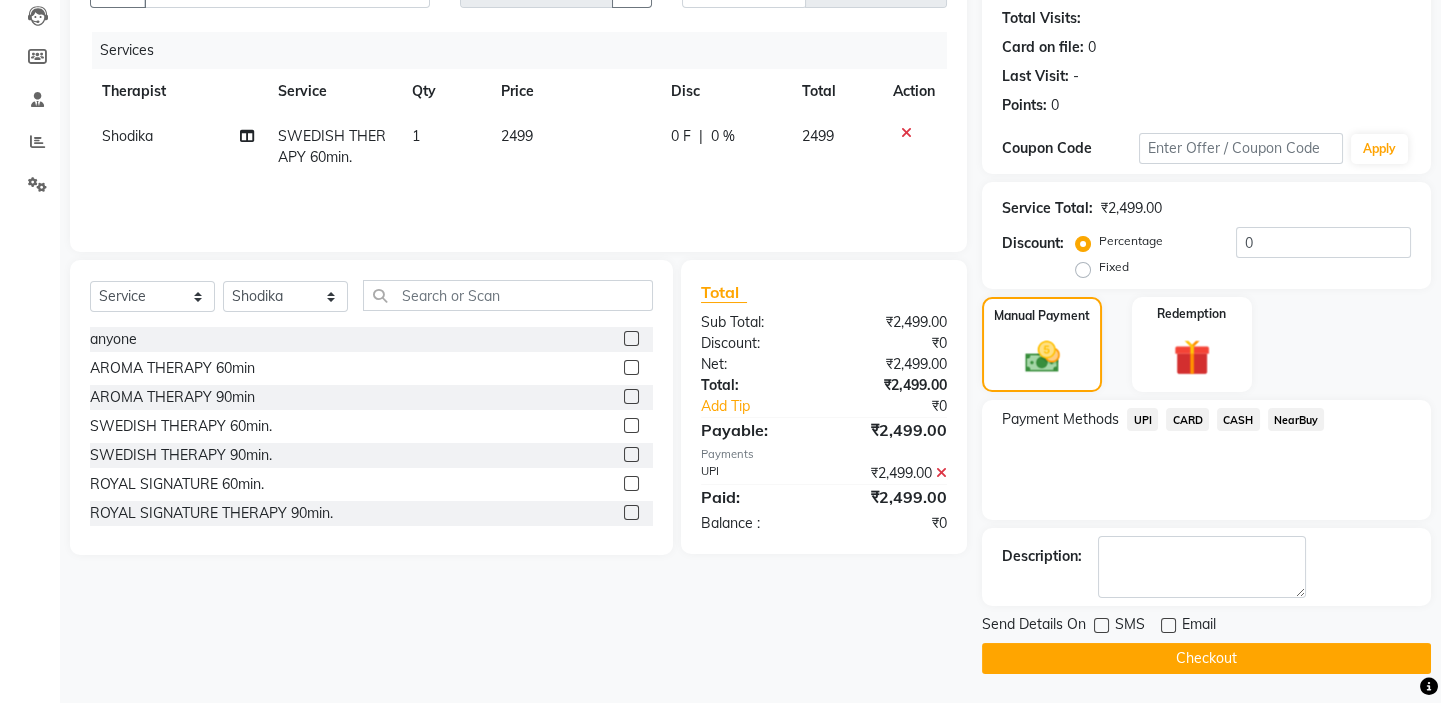 click on "Checkout" 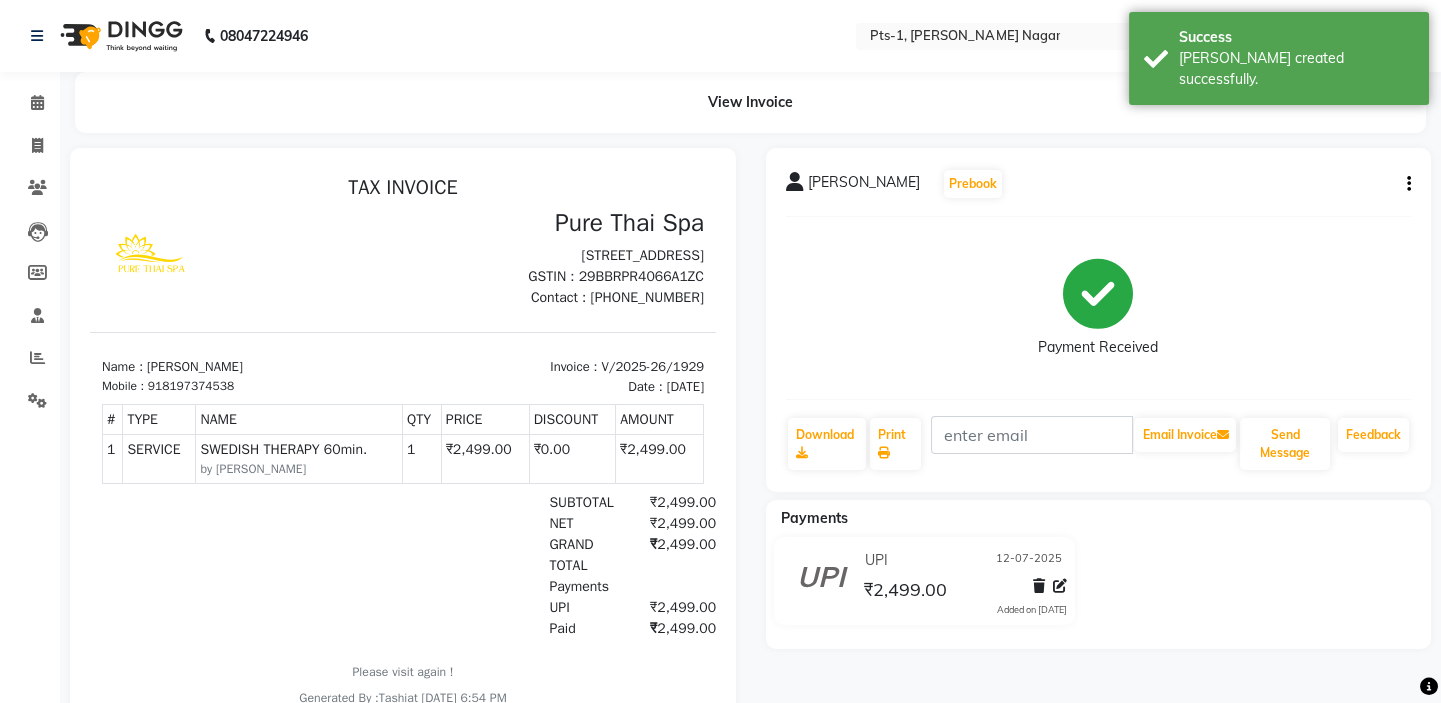 scroll, scrollTop: 0, scrollLeft: 0, axis: both 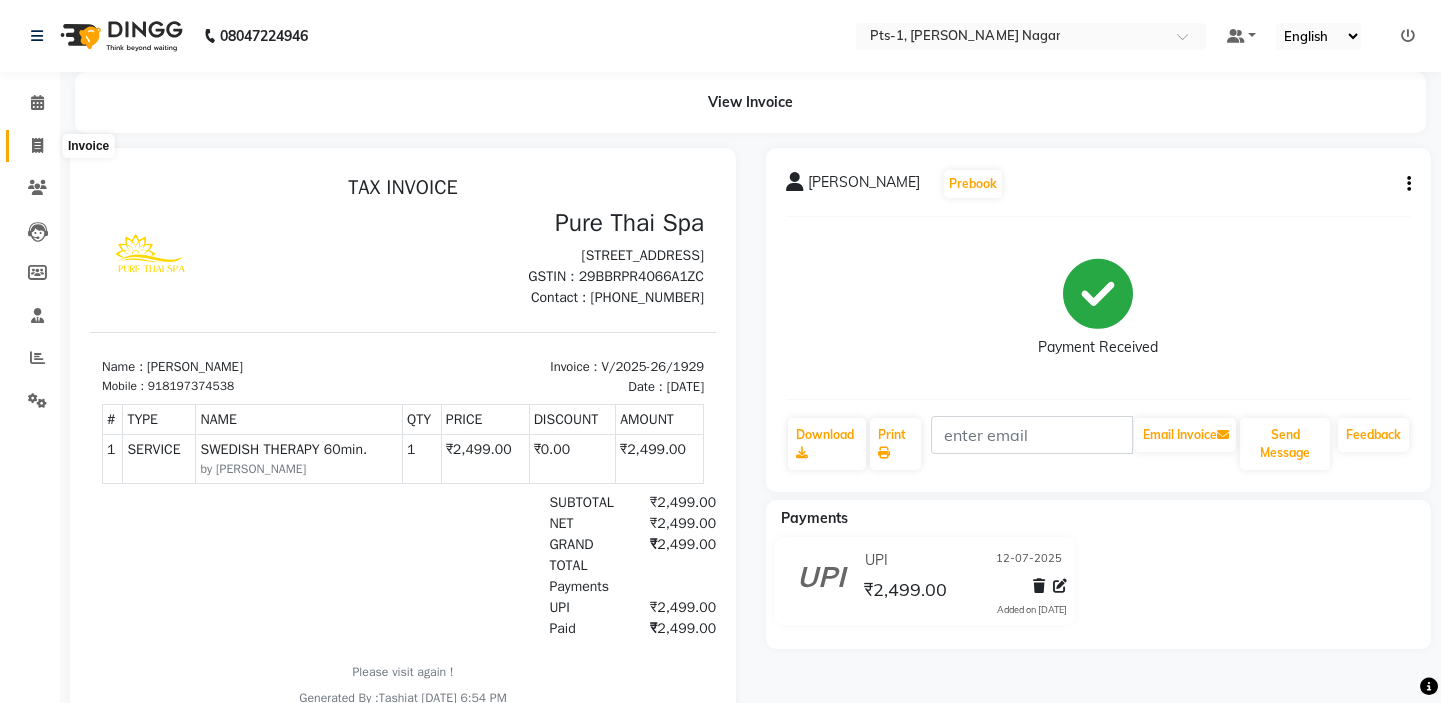 click 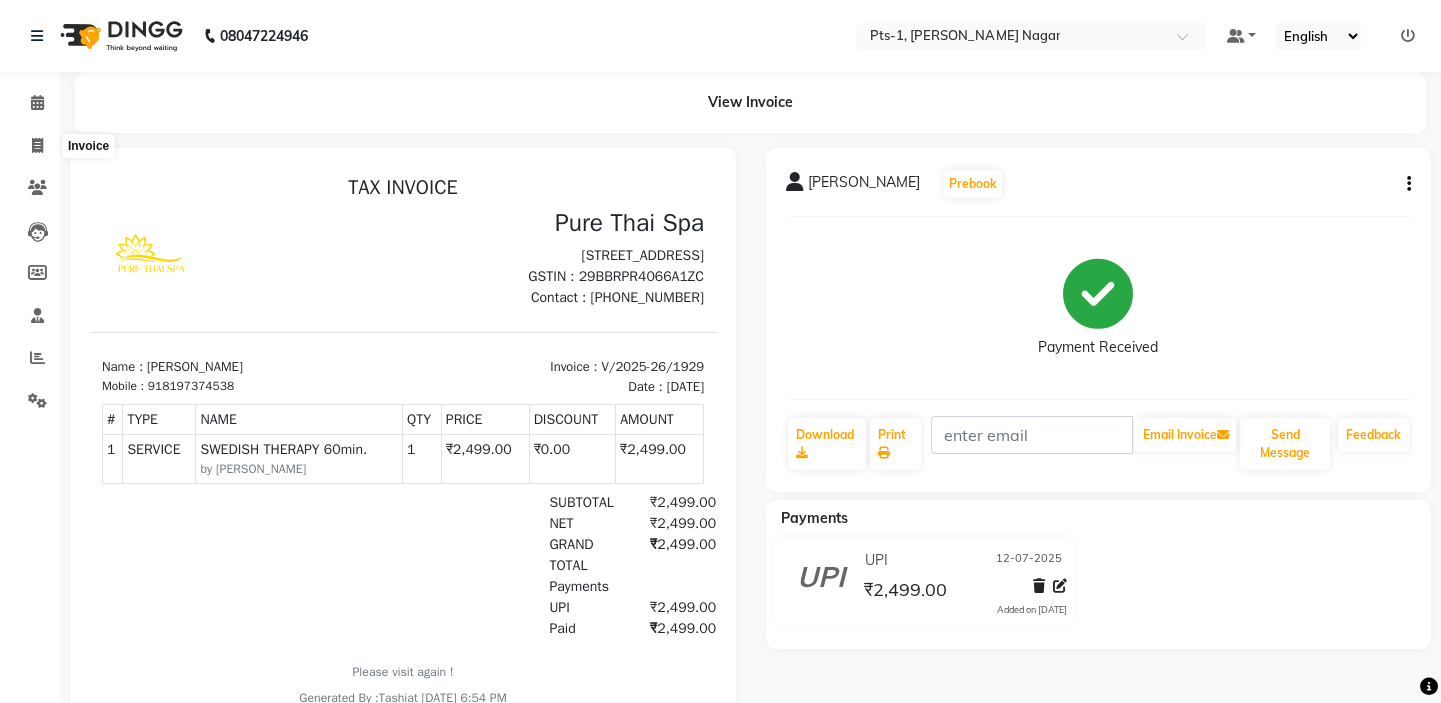 select on "service" 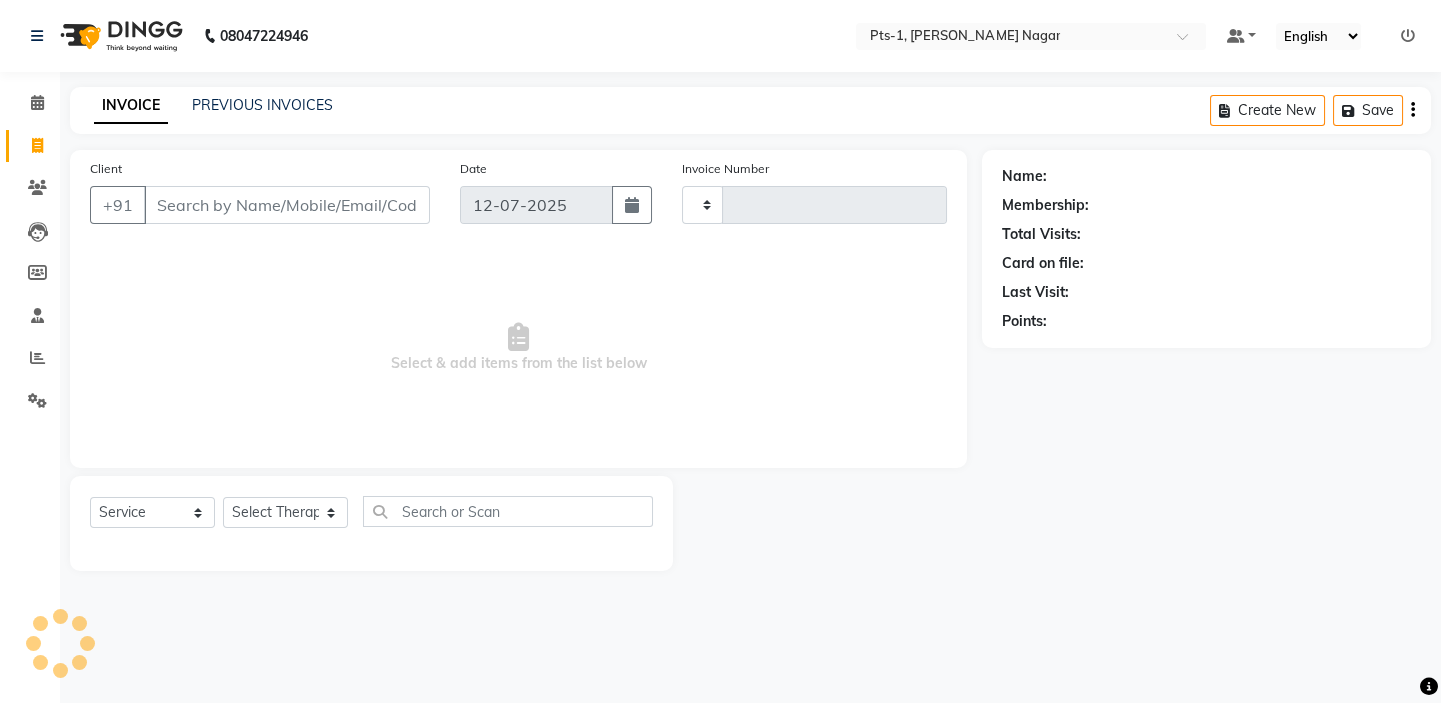 type on "1930" 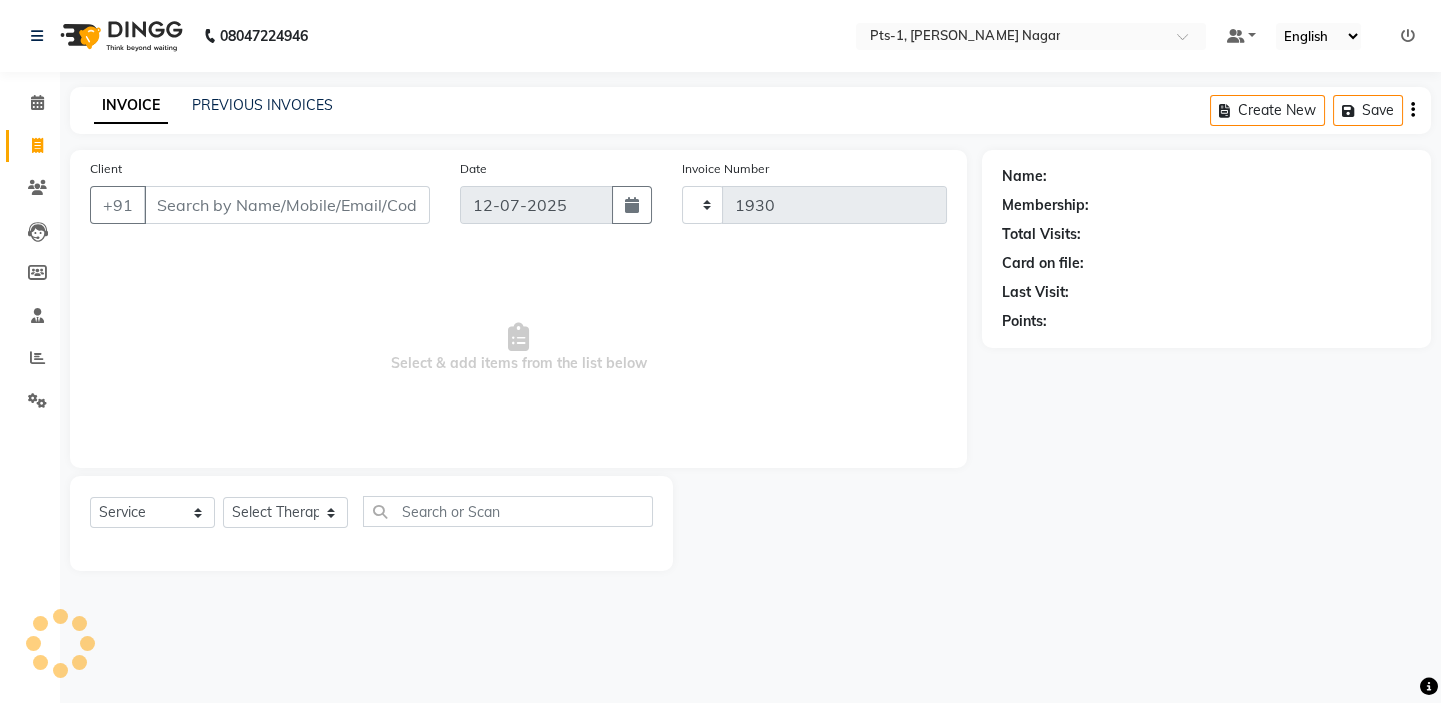 select on "5296" 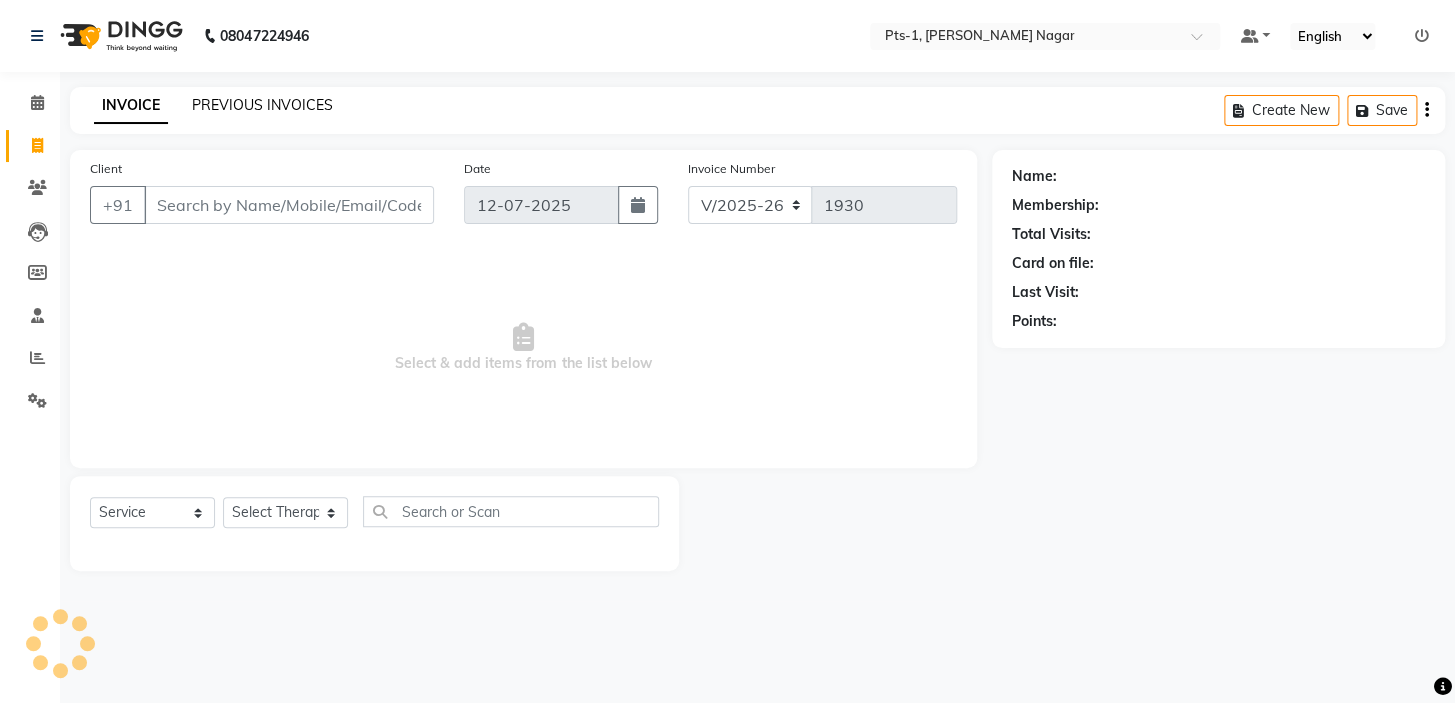 click on "PREVIOUS INVOICES" 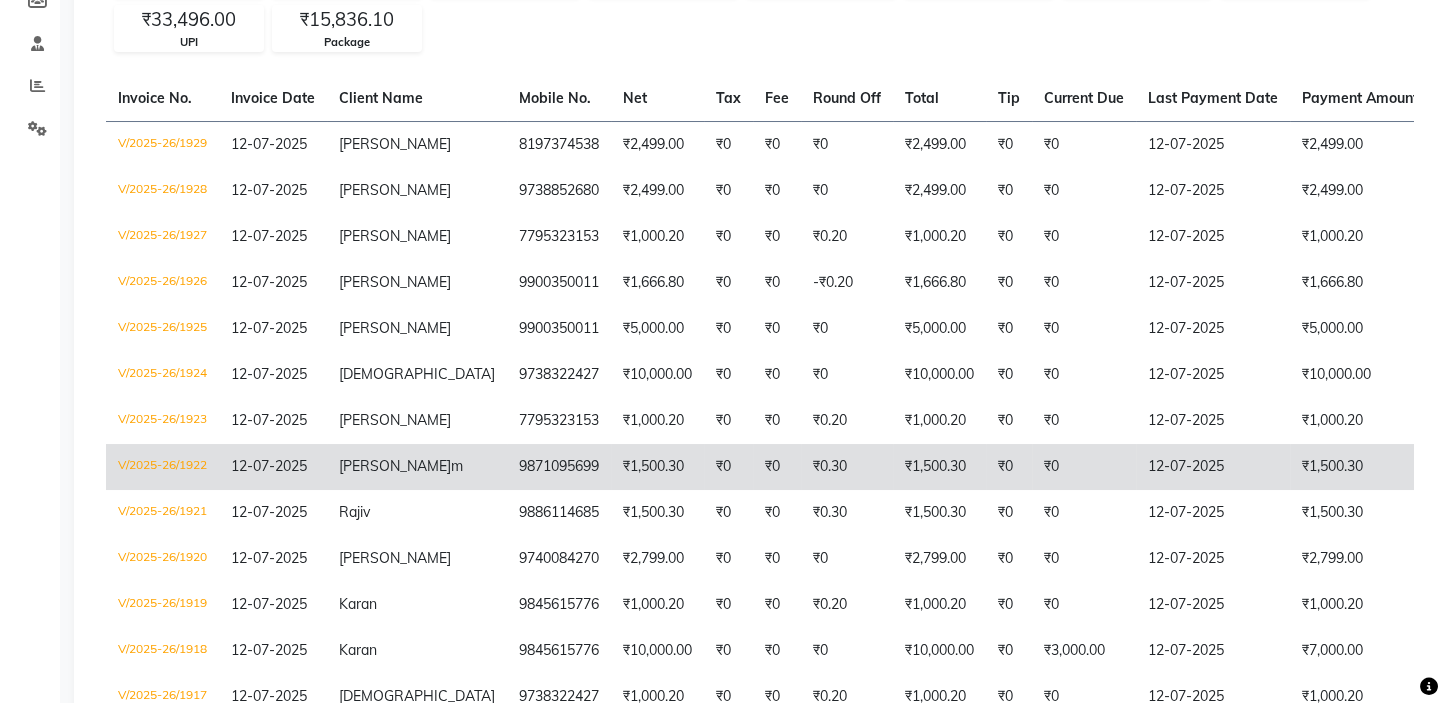 scroll, scrollTop: 0, scrollLeft: 0, axis: both 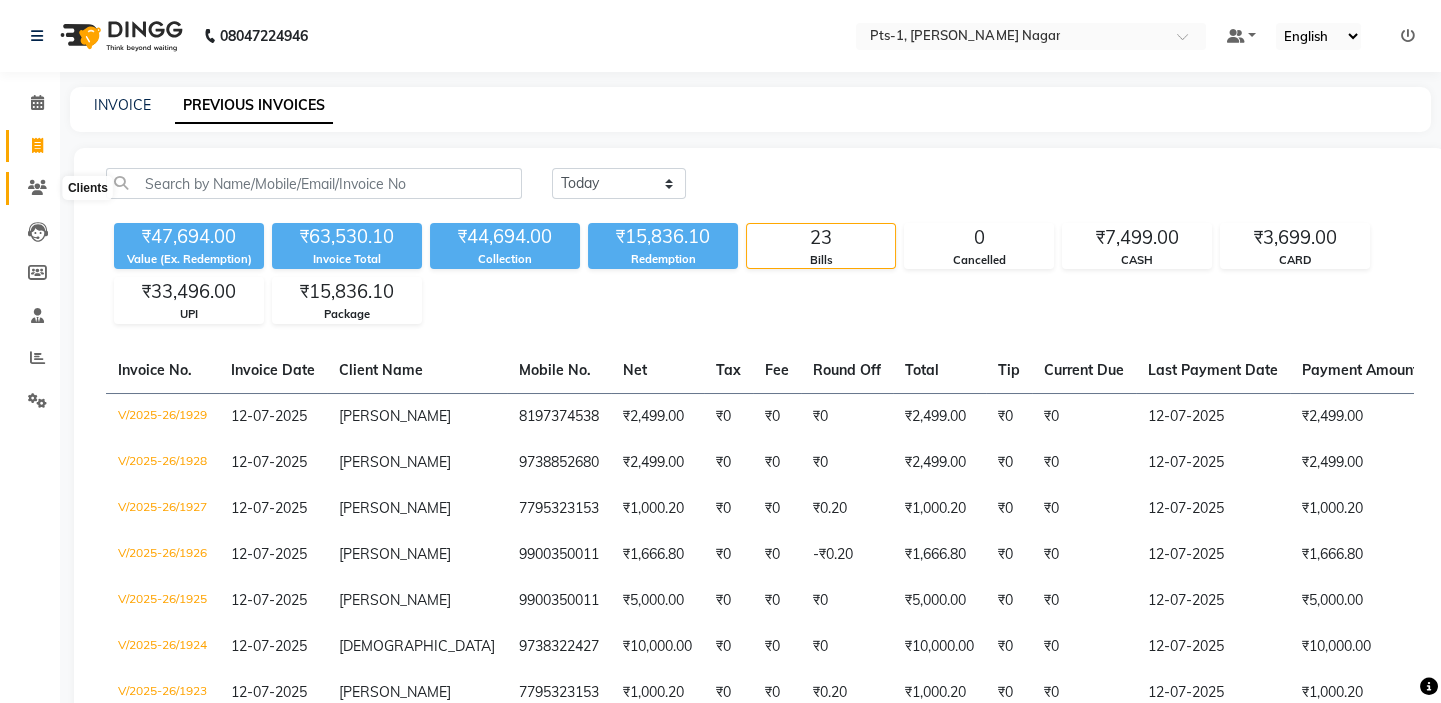 click 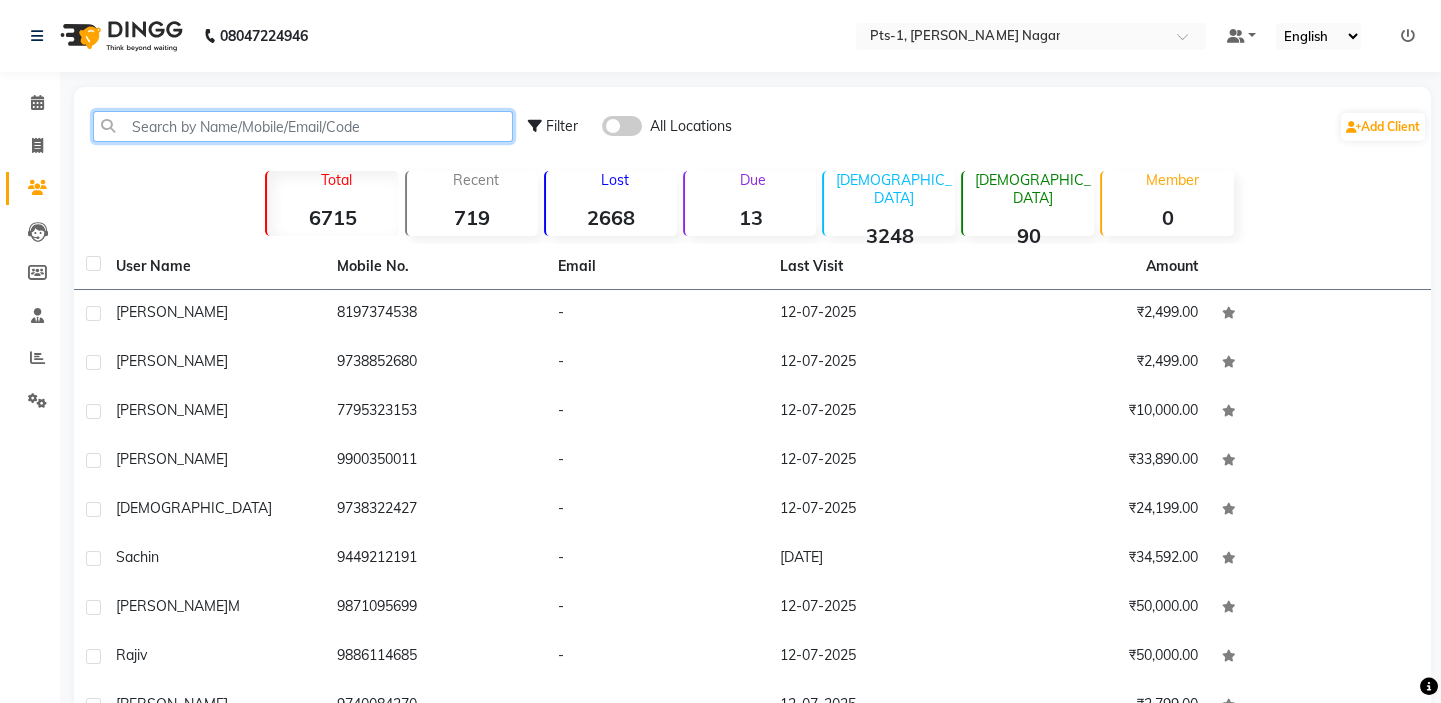 click 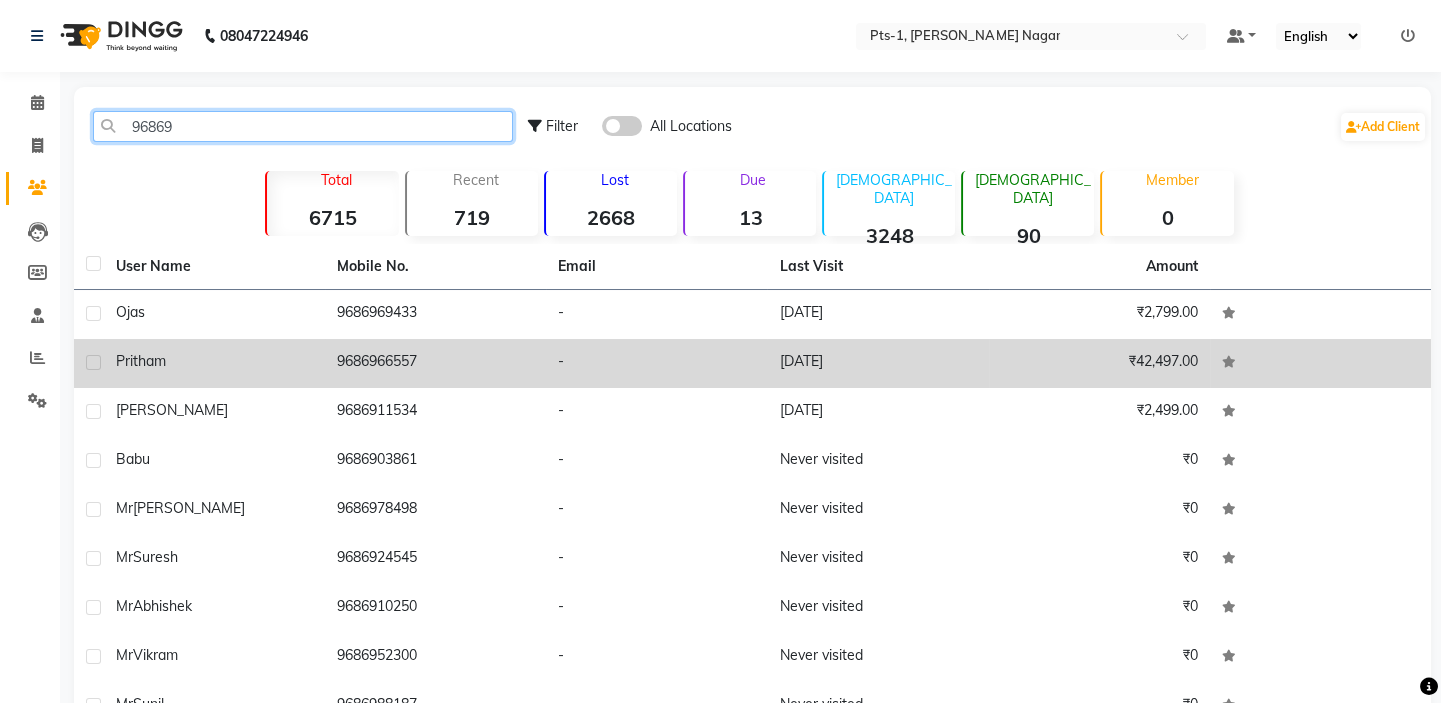 type on "96869" 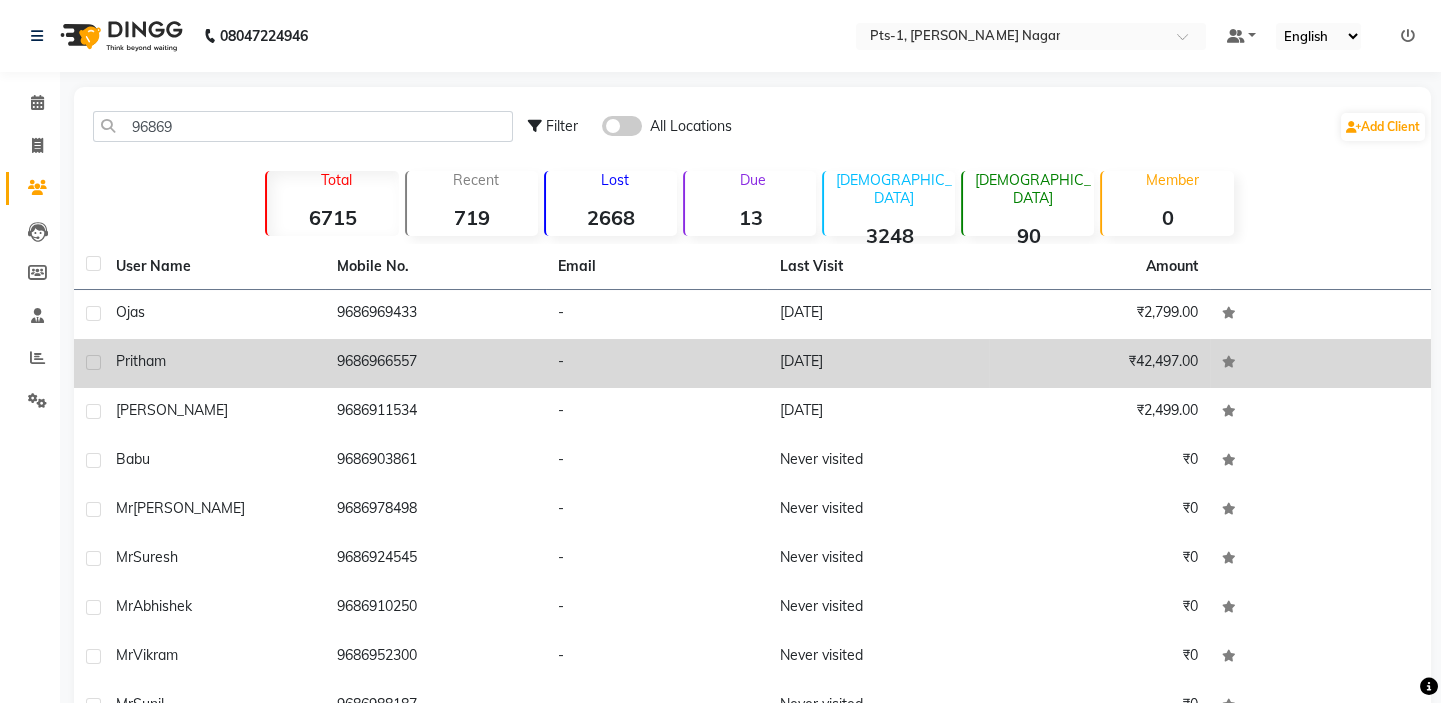 drag, startPoint x: 360, startPoint y: 363, endPoint x: 374, endPoint y: 363, distance: 14 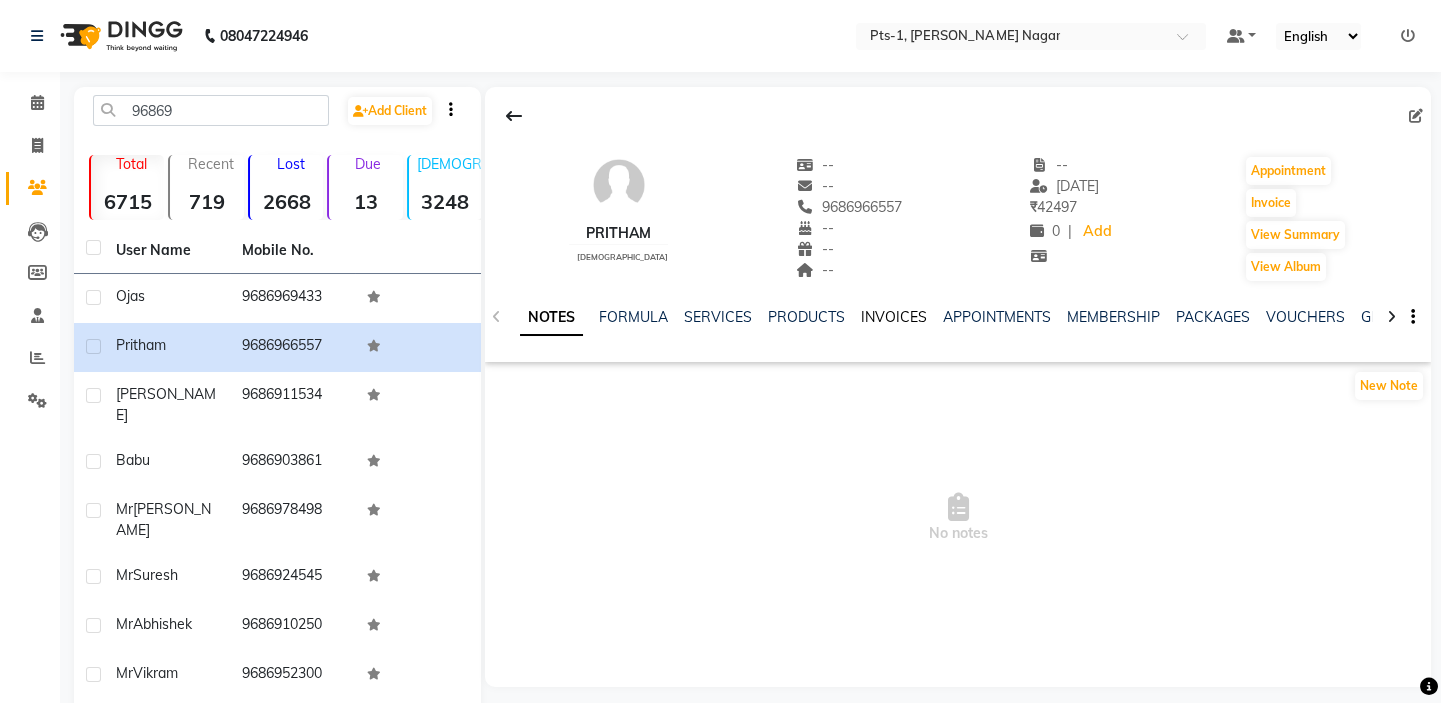 click on "INVOICES" 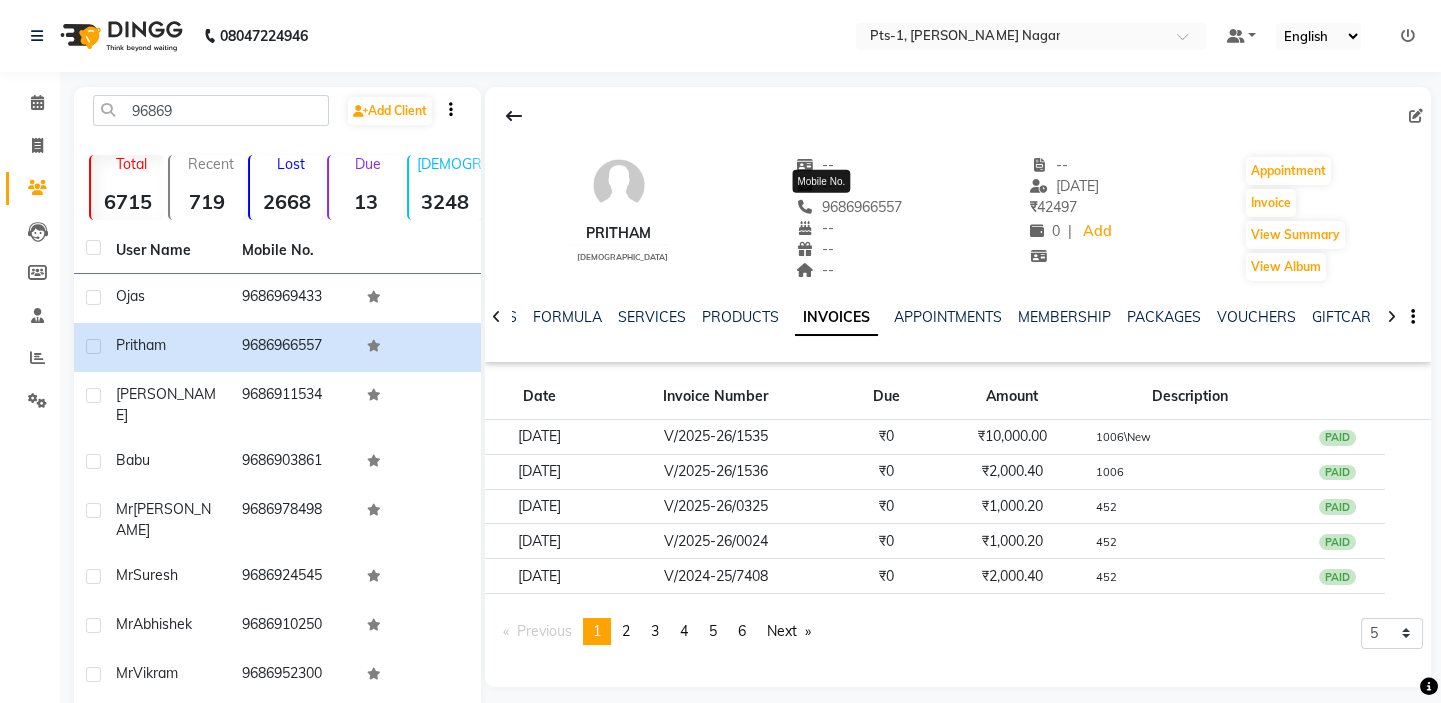 drag, startPoint x: 884, startPoint y: 209, endPoint x: 793, endPoint y: 210, distance: 91.00549 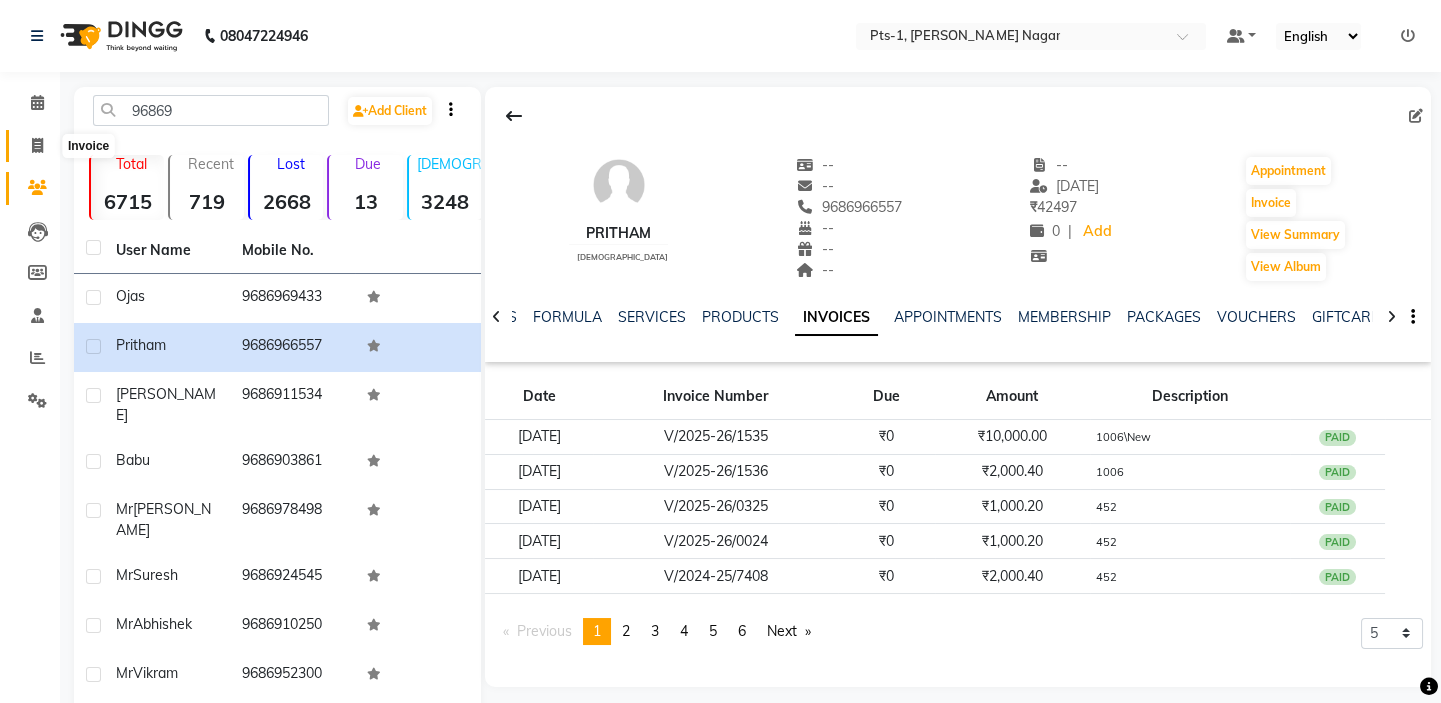 drag, startPoint x: 27, startPoint y: 142, endPoint x: 88, endPoint y: 150, distance: 61.522354 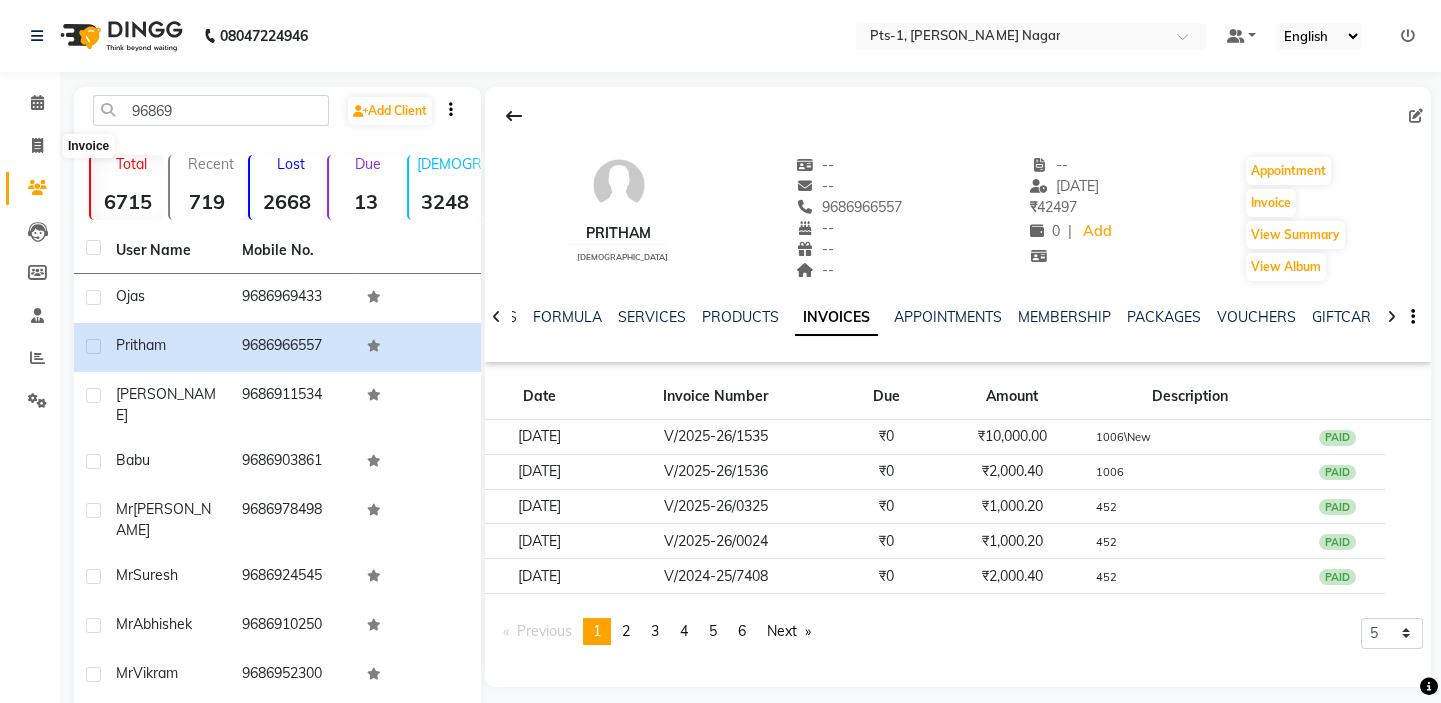 select on "5296" 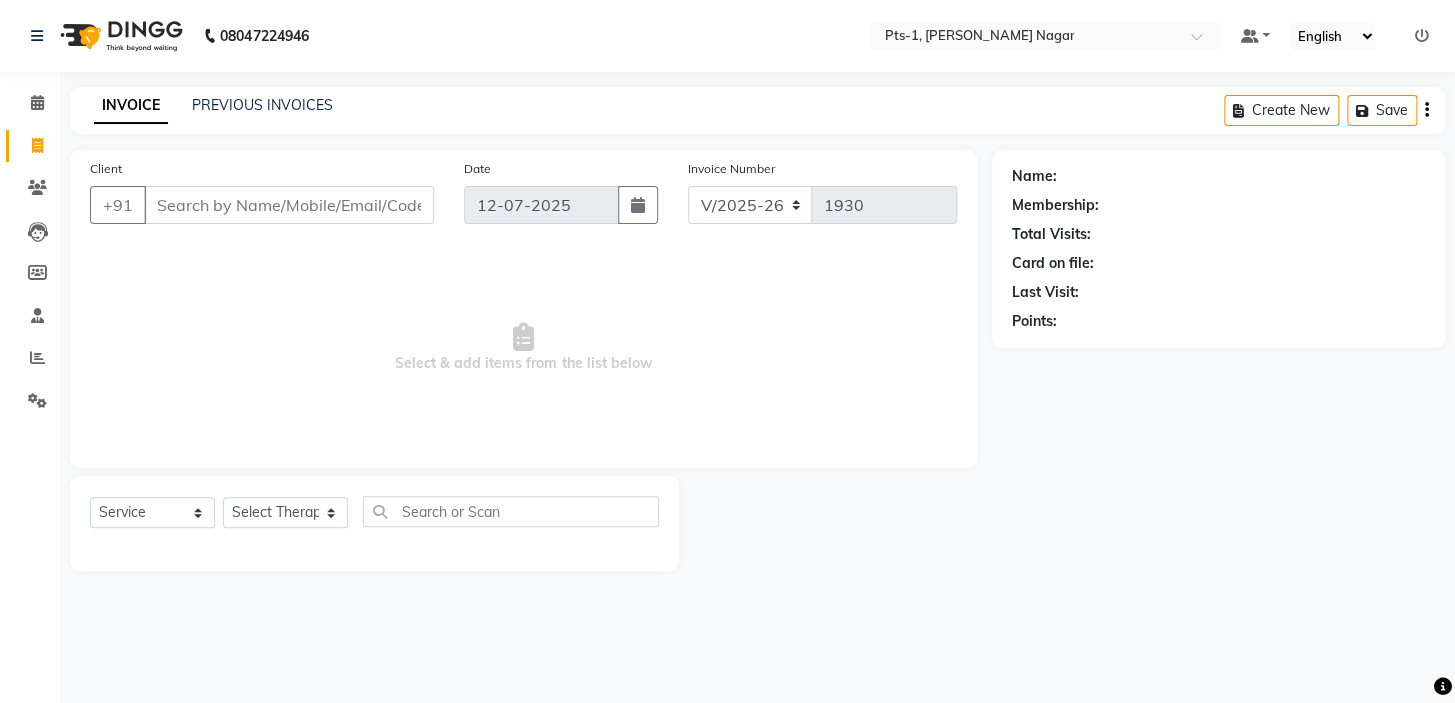 click on "Client" at bounding box center (289, 205) 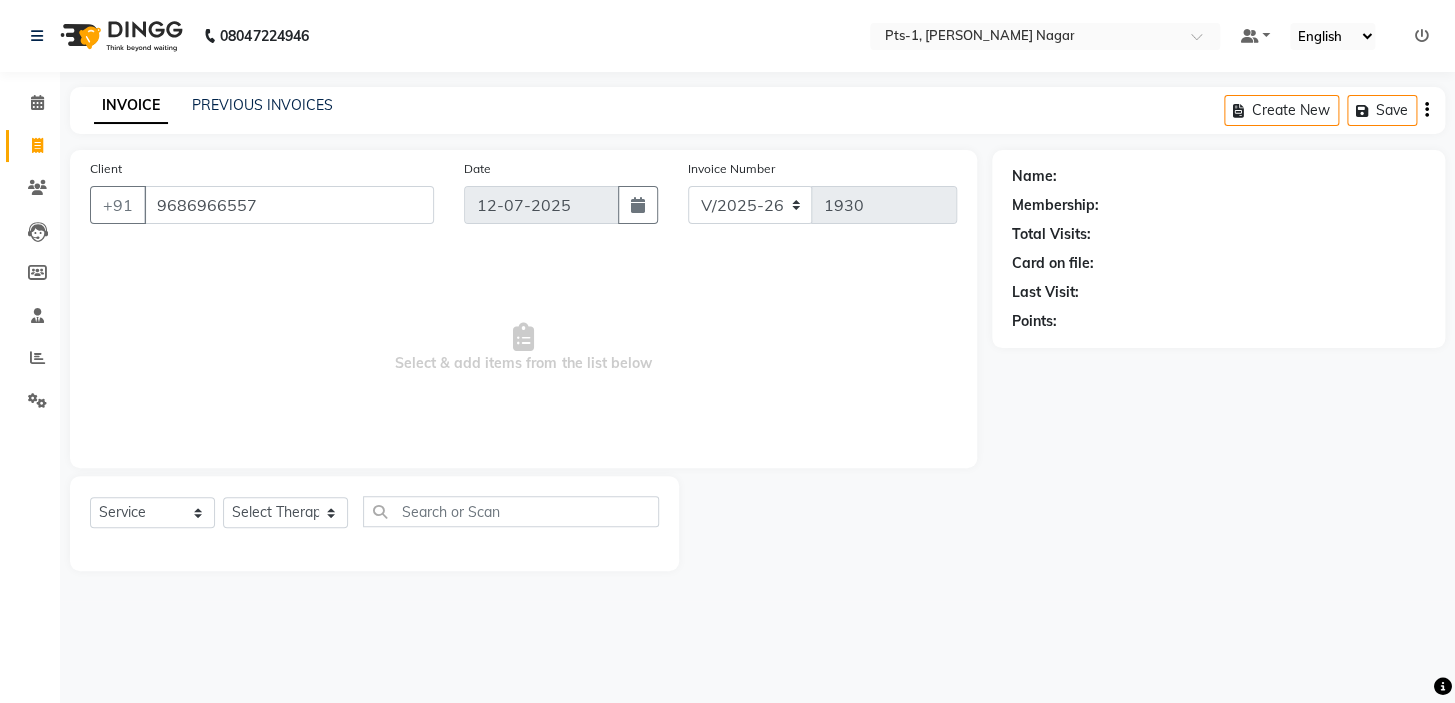 type on "9686966557" 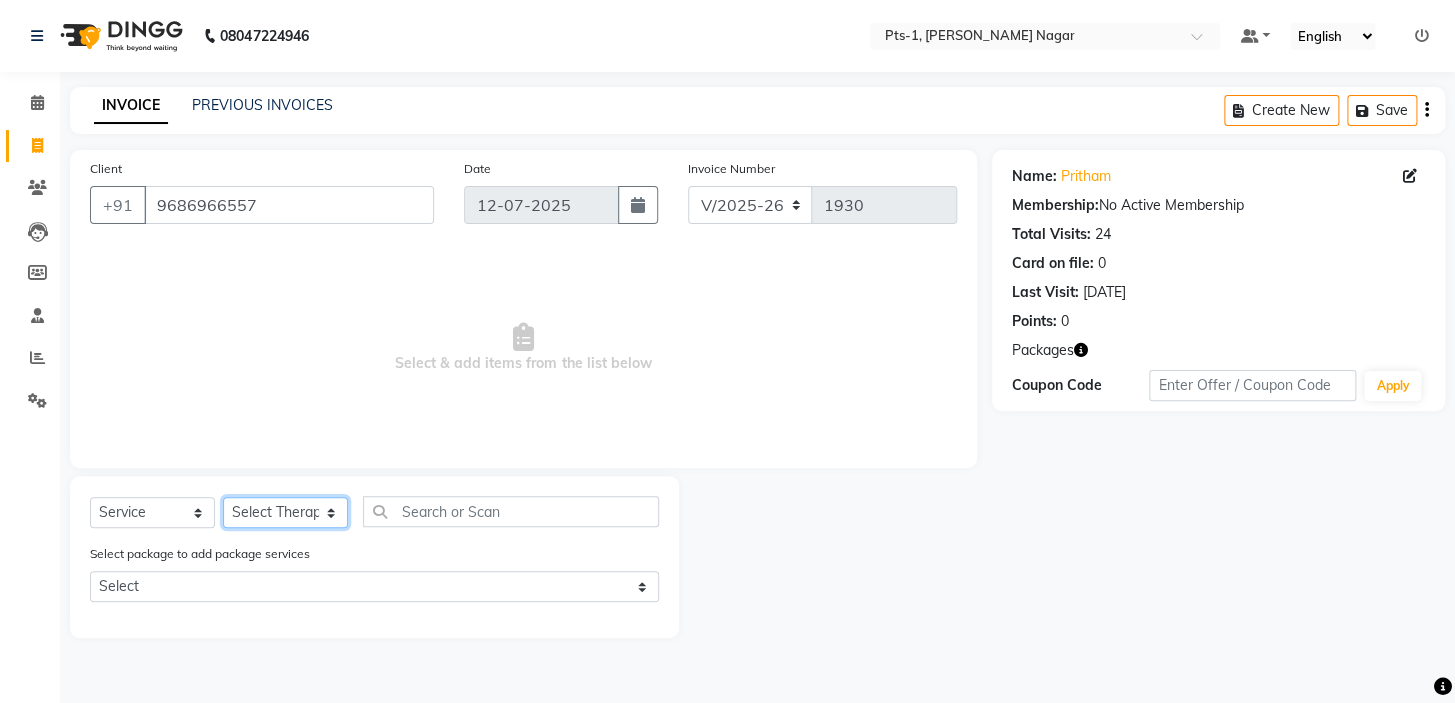 click on "Select Therapist Anand Annie anyone Babu Bela Gia Jeje Jincy JOE Lilly Nanny Rita Shodika Sun Tashi VINOD KUMAR" 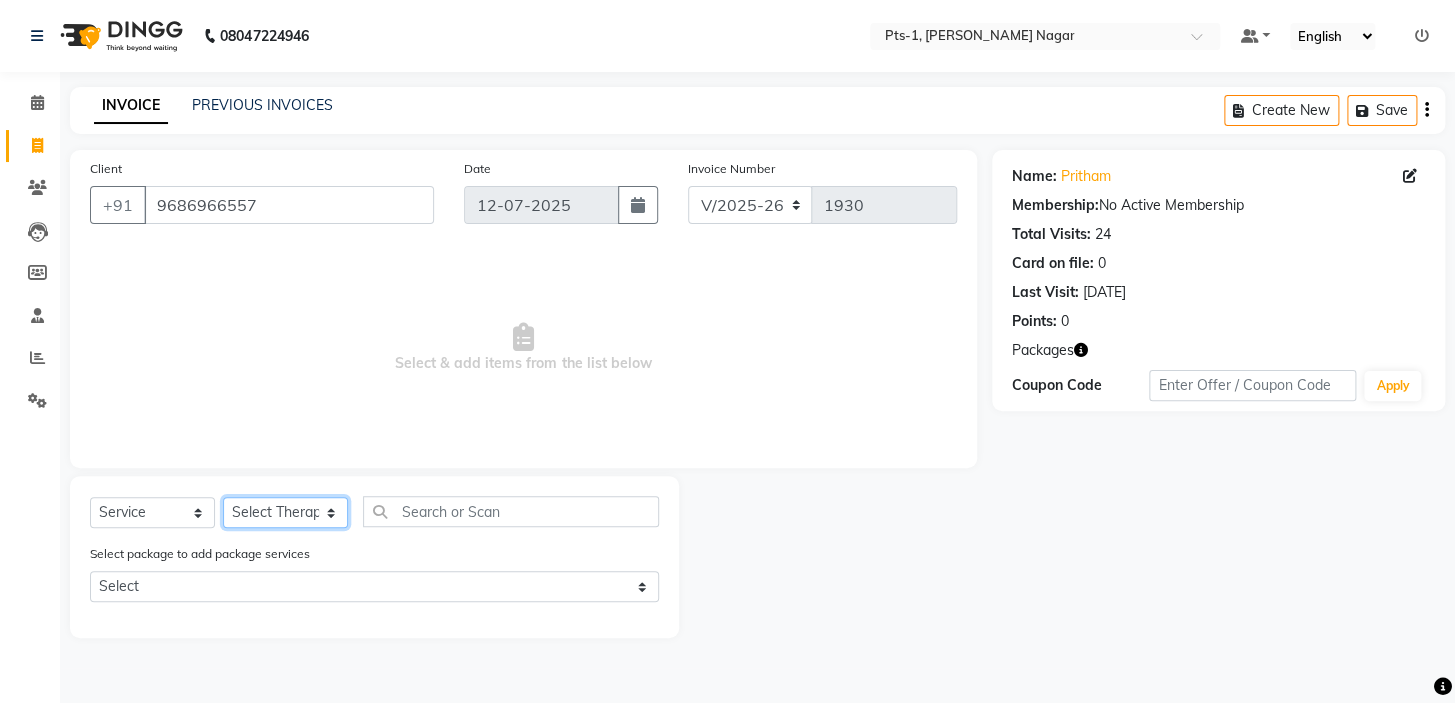 select on "80827" 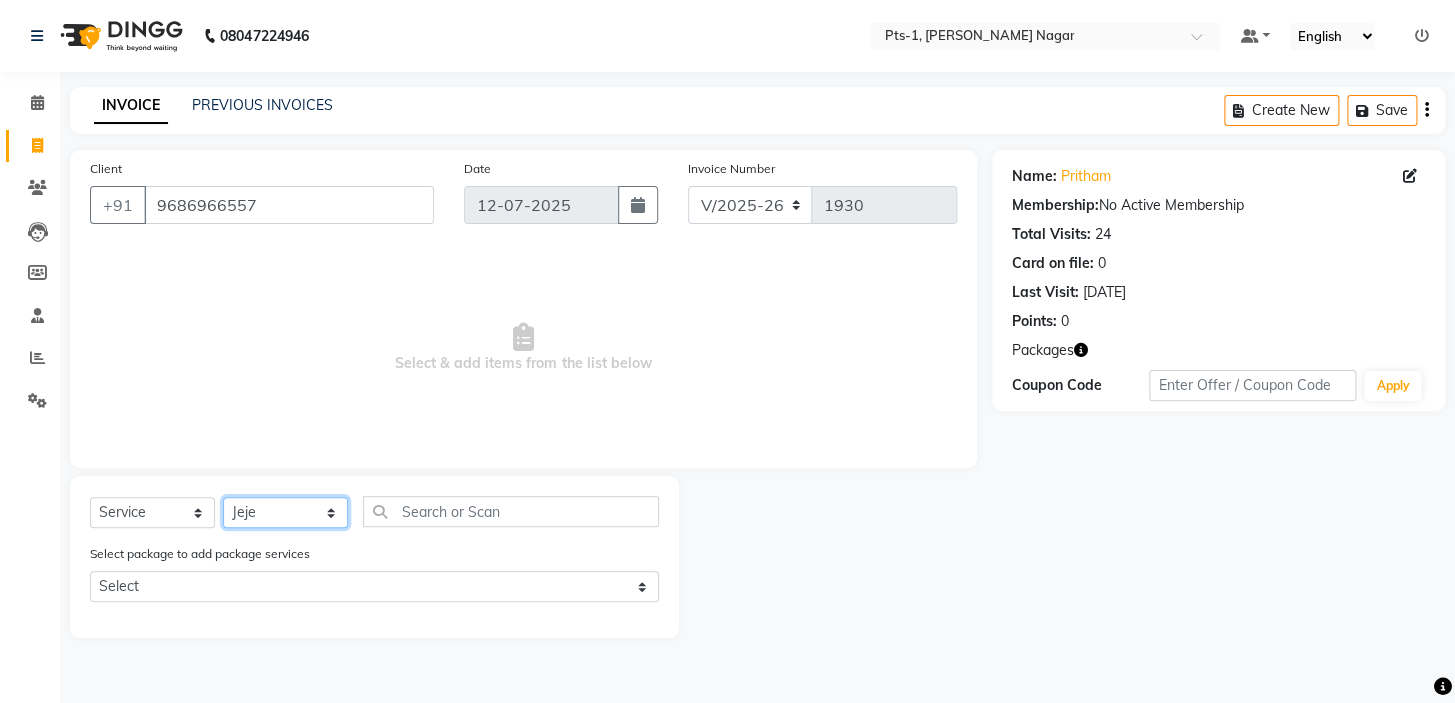 click on "Select Therapist Anand Annie anyone Babu Bela Gia Jeje Jincy JOE Lilly Nanny Rita Shodika Sun Tashi VINOD KUMAR" 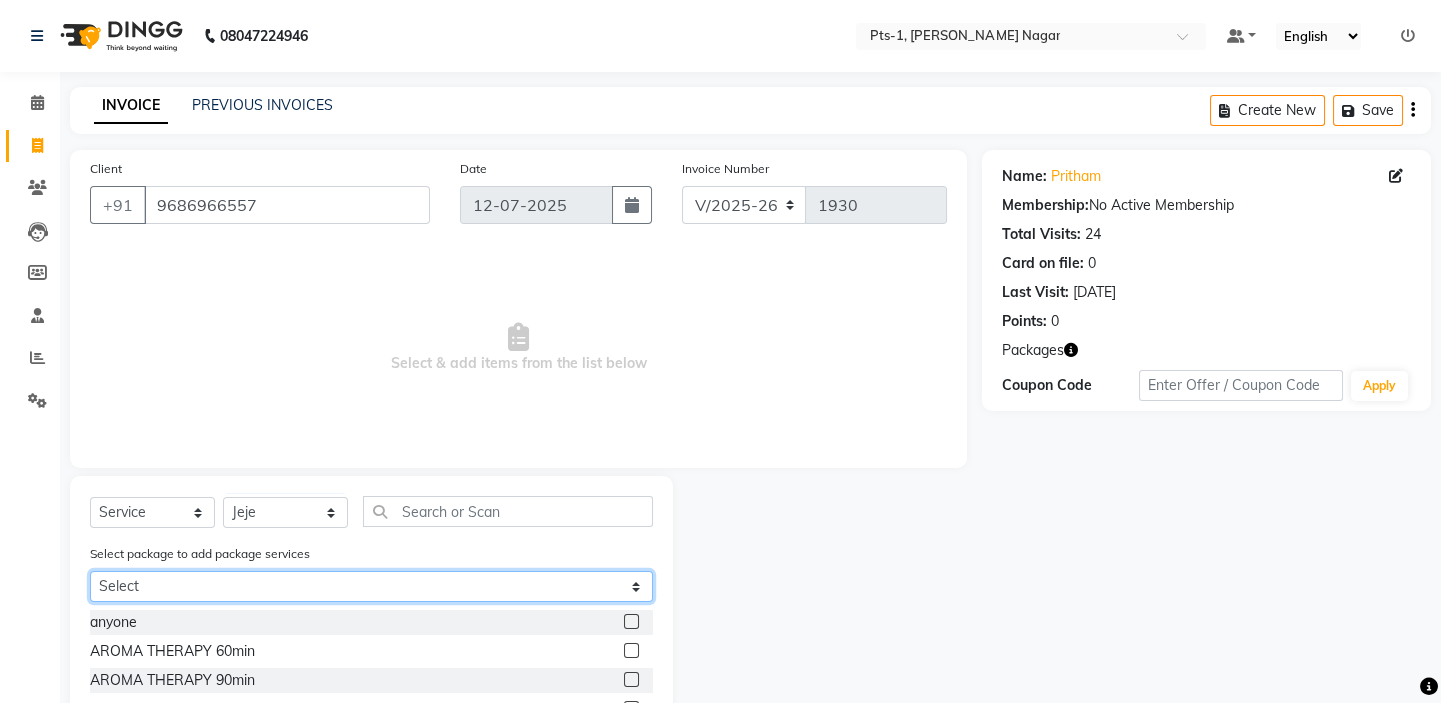 click on "Select PTS PACKAGE (10K) 10 SERVICES" 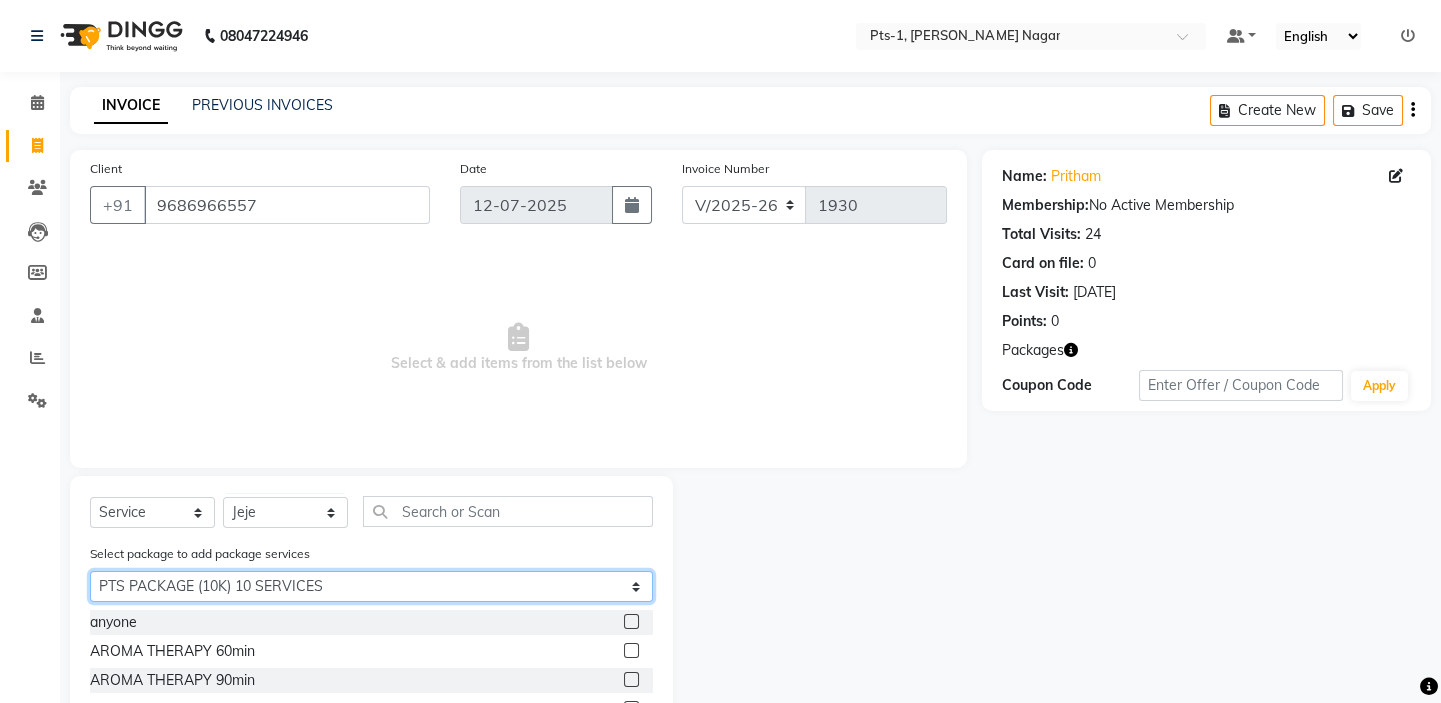 click on "Select PTS PACKAGE (10K) 10 SERVICES" 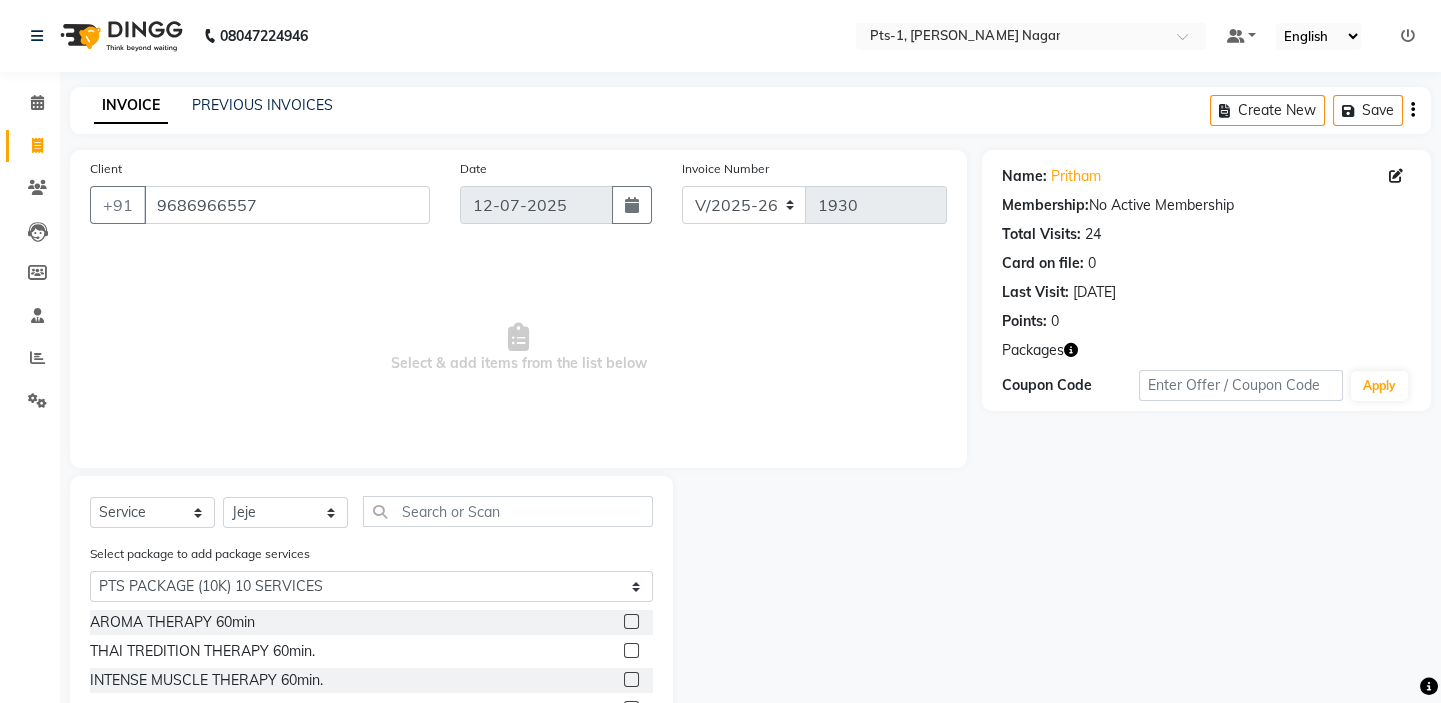 click 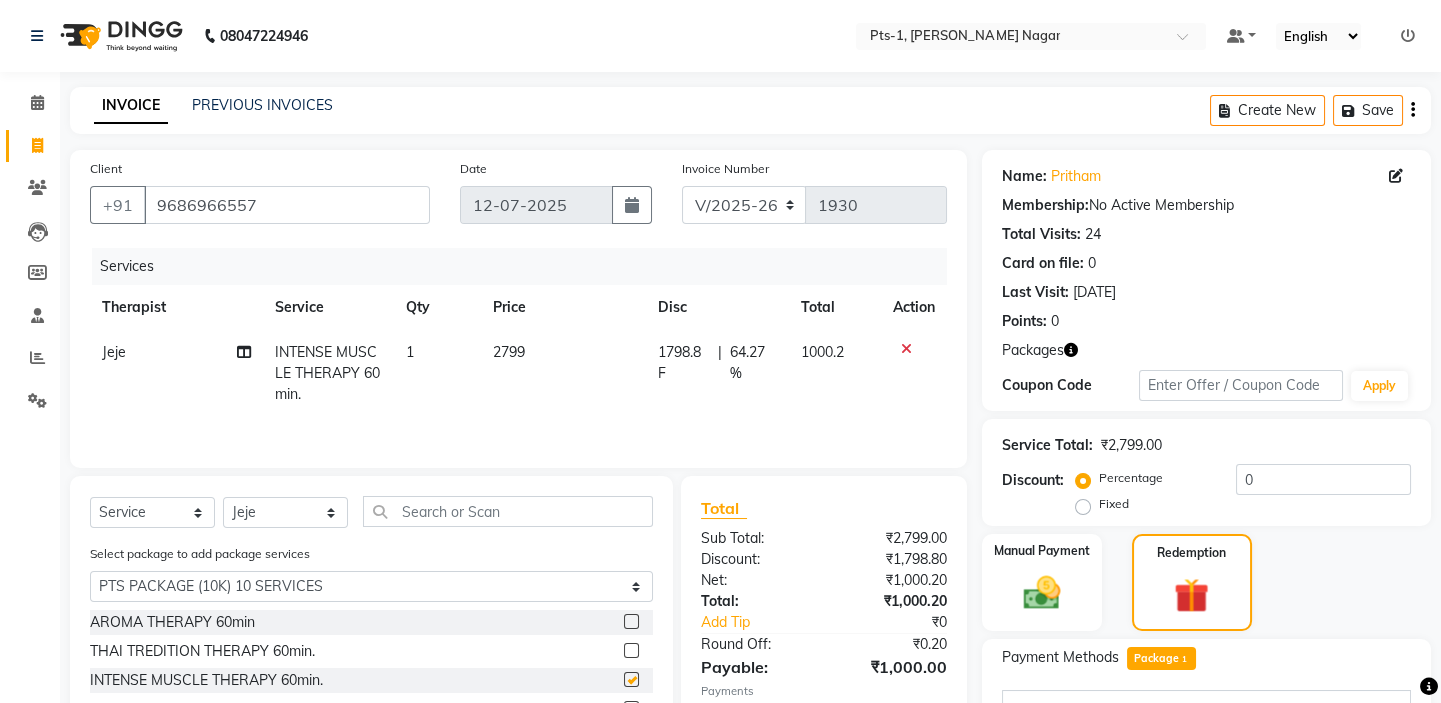 checkbox on "false" 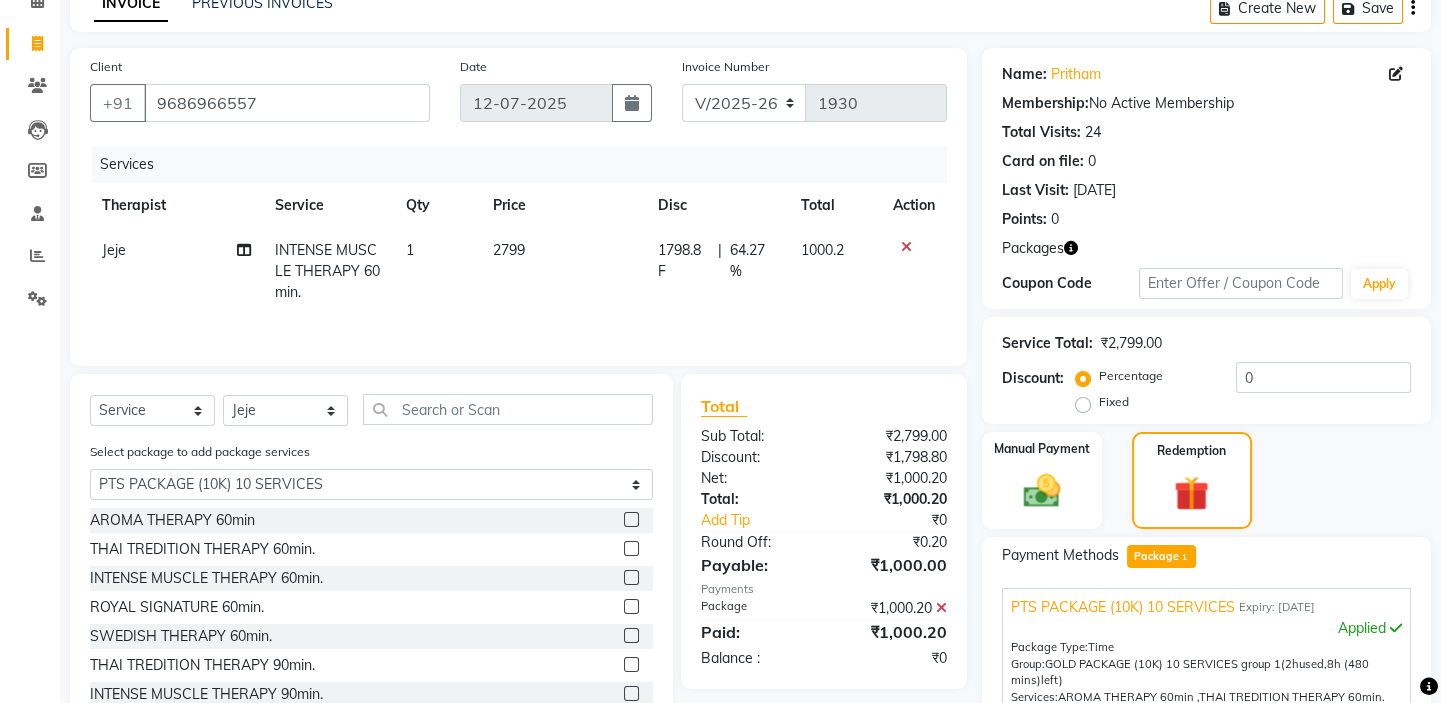 scroll, scrollTop: 389, scrollLeft: 0, axis: vertical 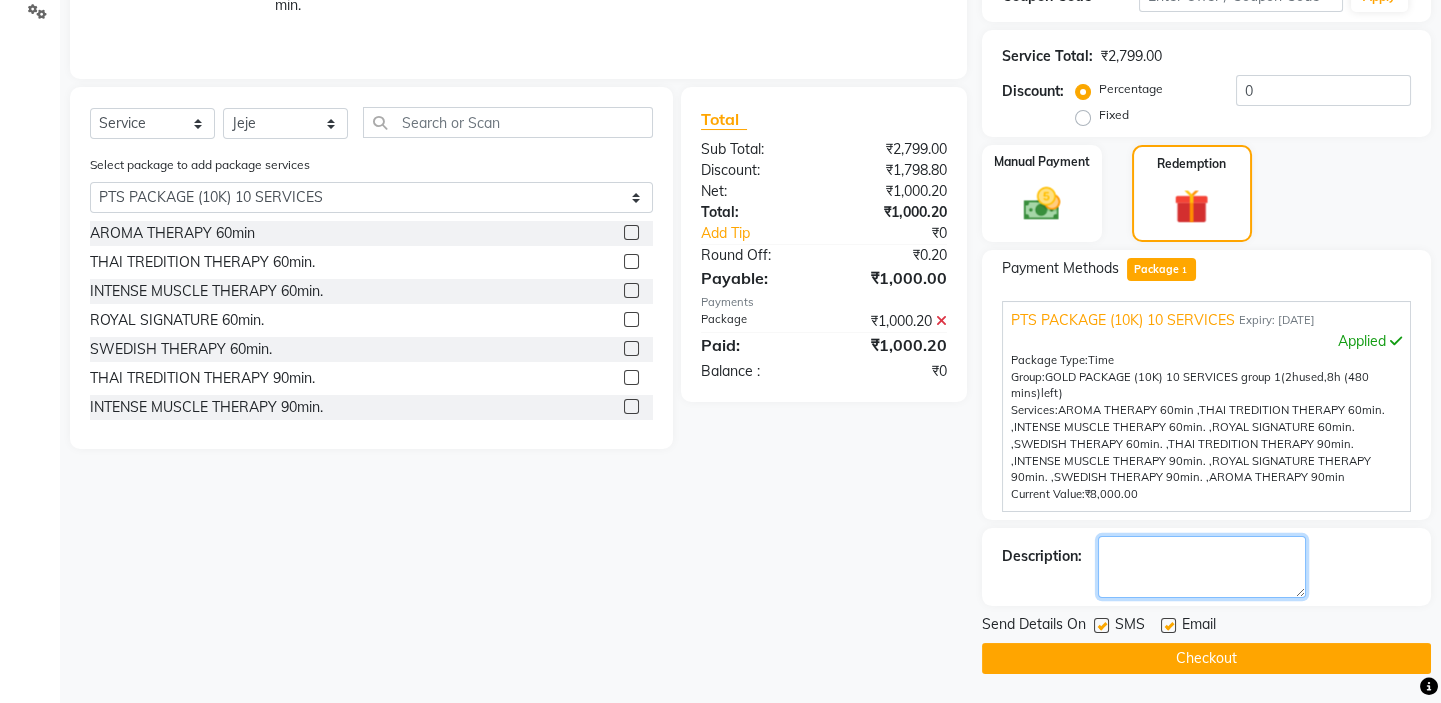 drag, startPoint x: 1145, startPoint y: 576, endPoint x: 1135, endPoint y: 572, distance: 10.770329 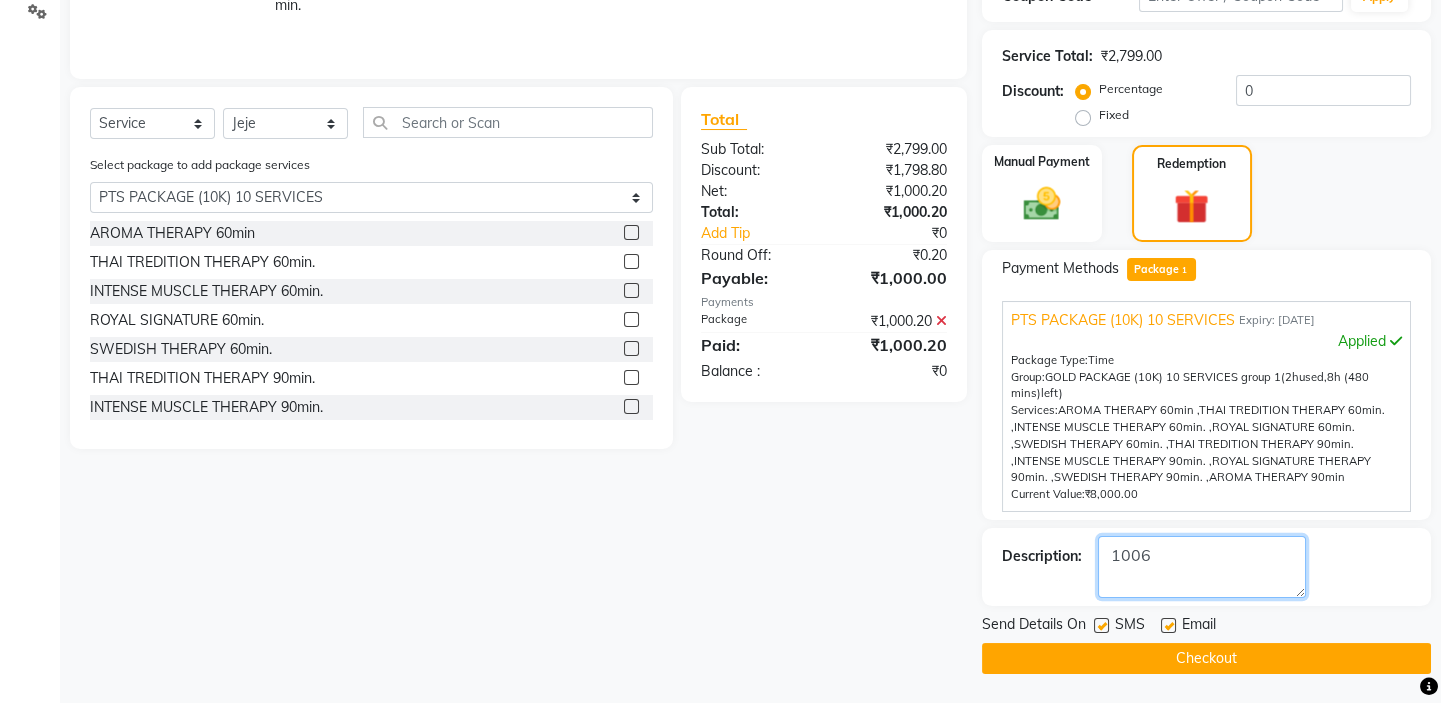 type on "1006" 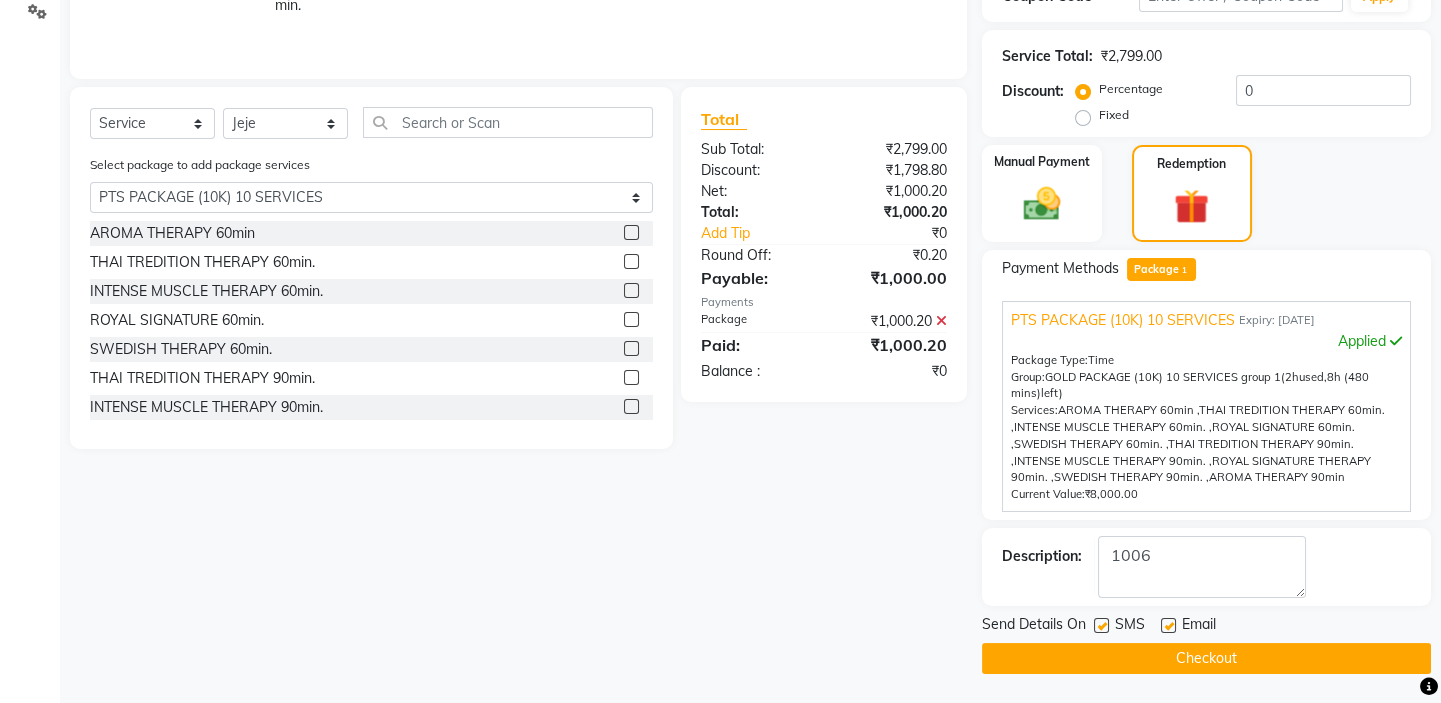 click 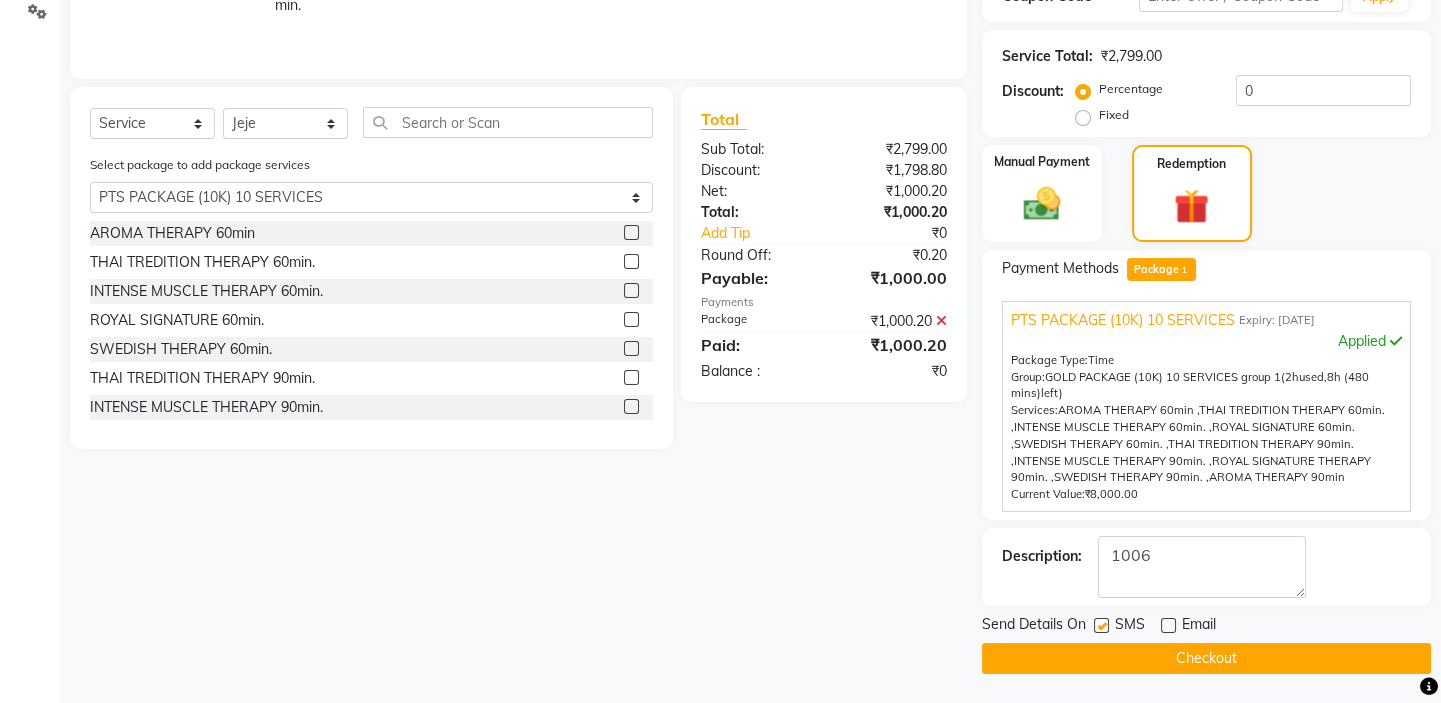 click 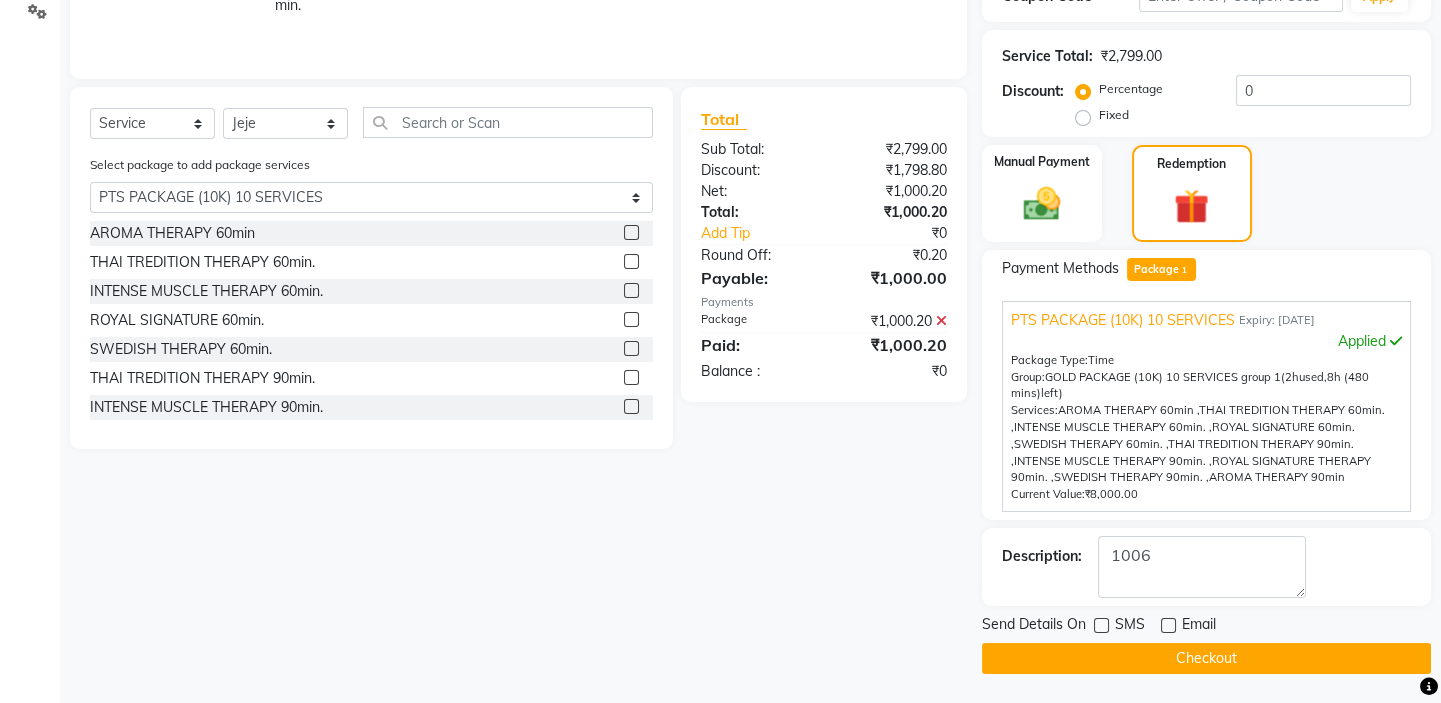 click on "Checkout" 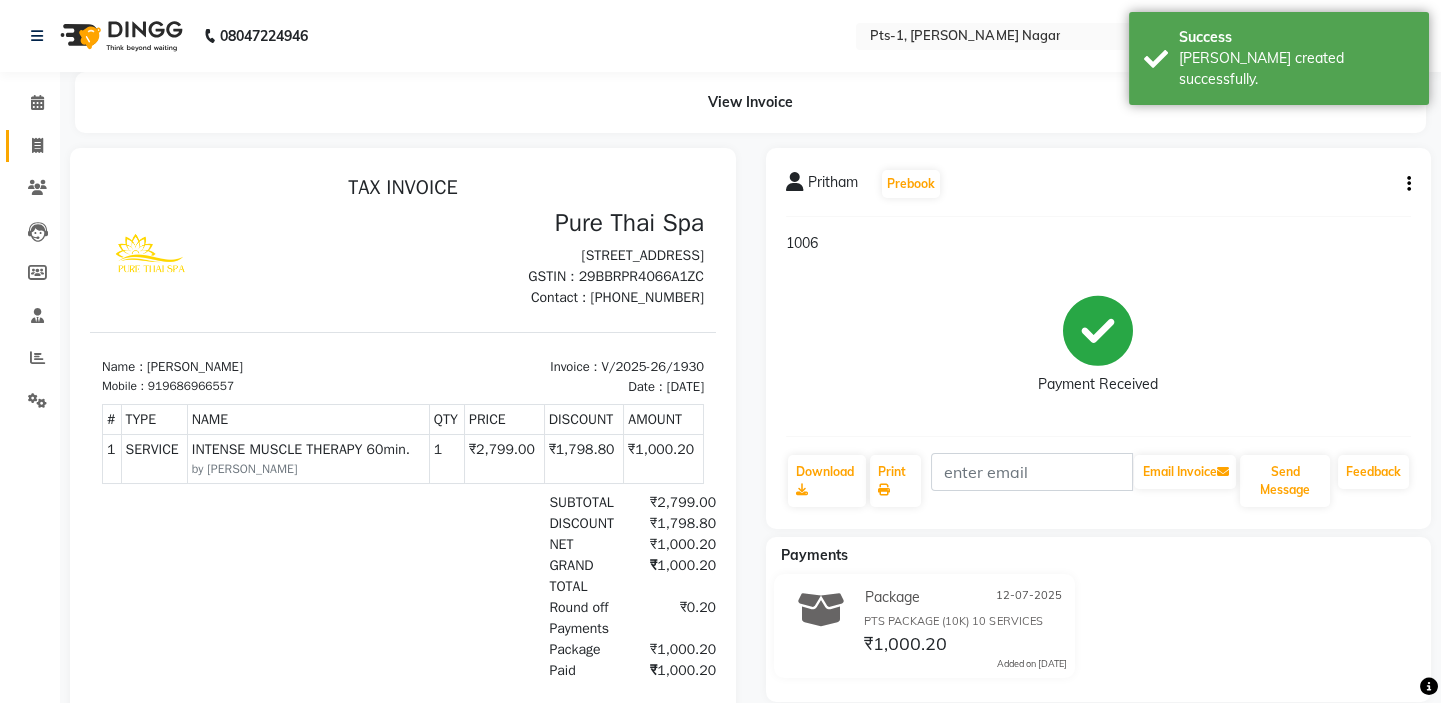 scroll, scrollTop: 0, scrollLeft: 0, axis: both 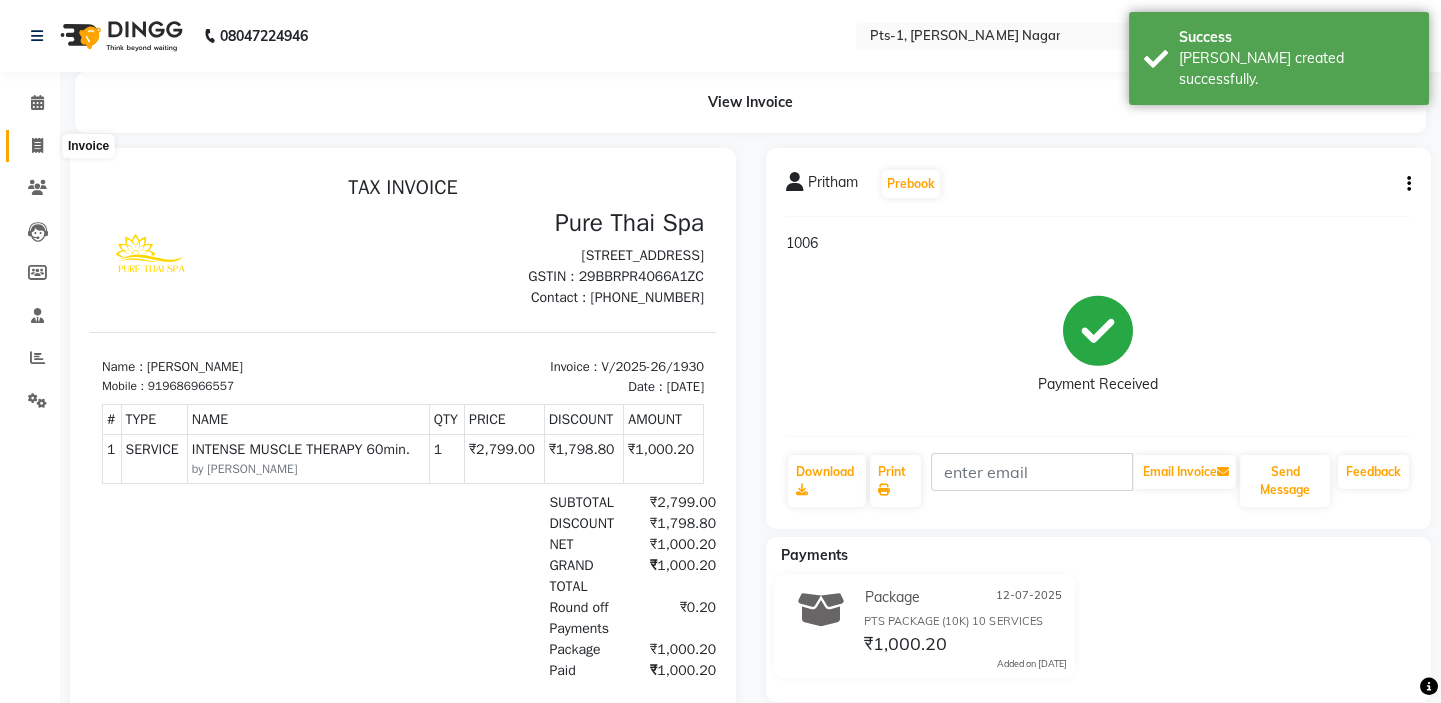 click 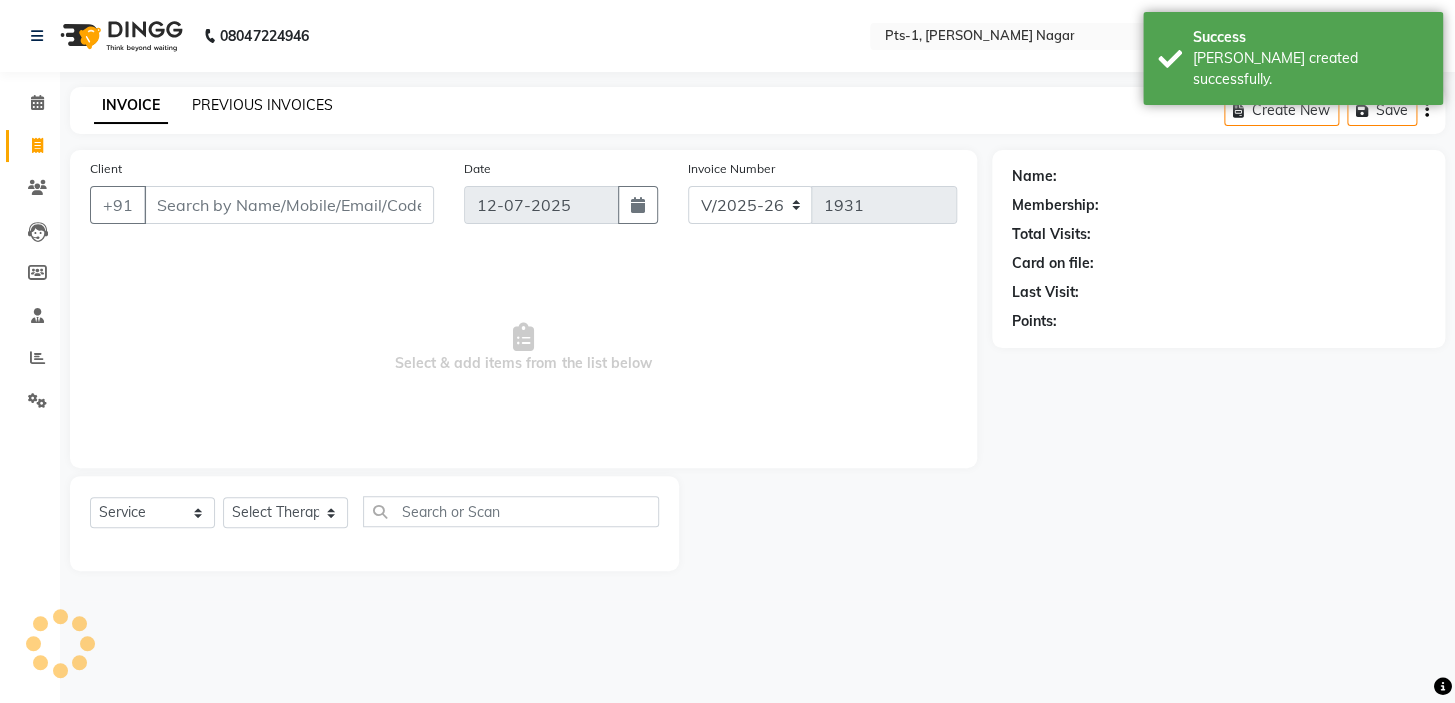 click on "PREVIOUS INVOICES" 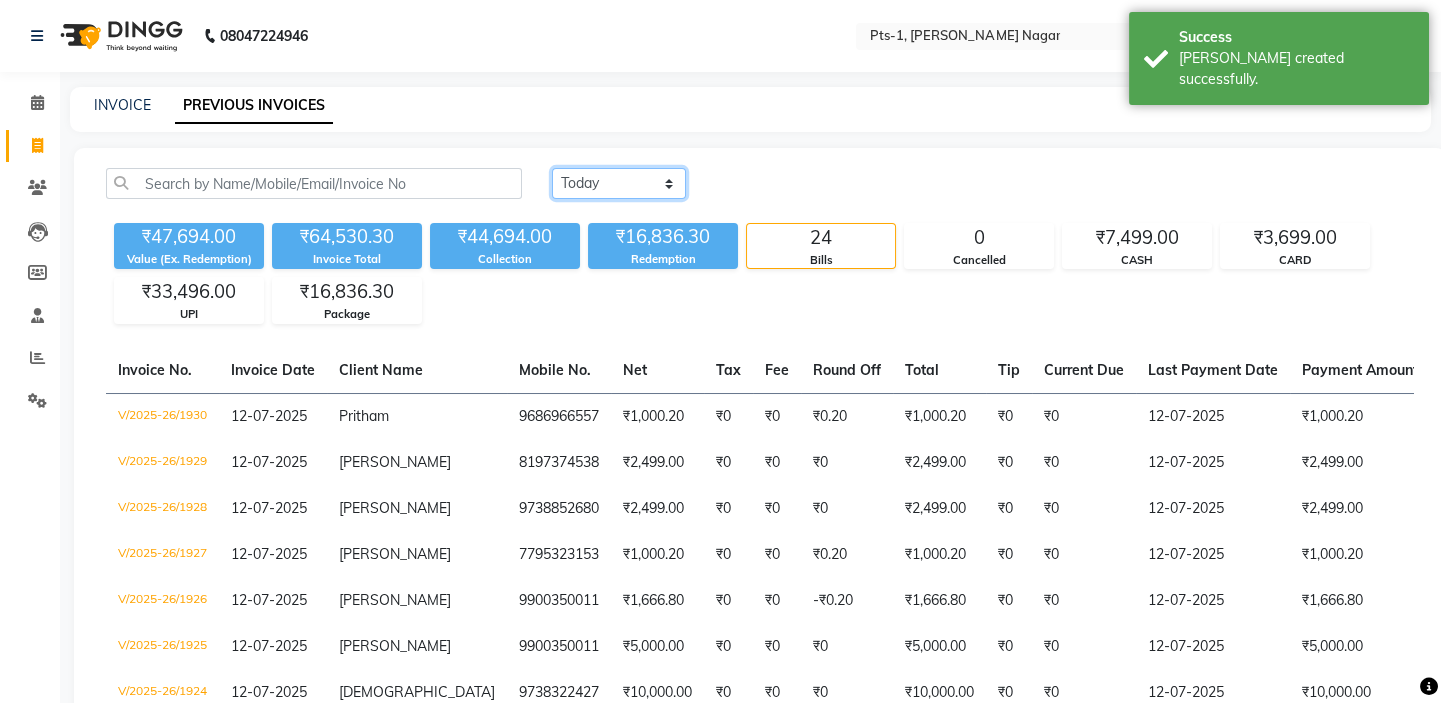 click on "Today Yesterday Custom Range" 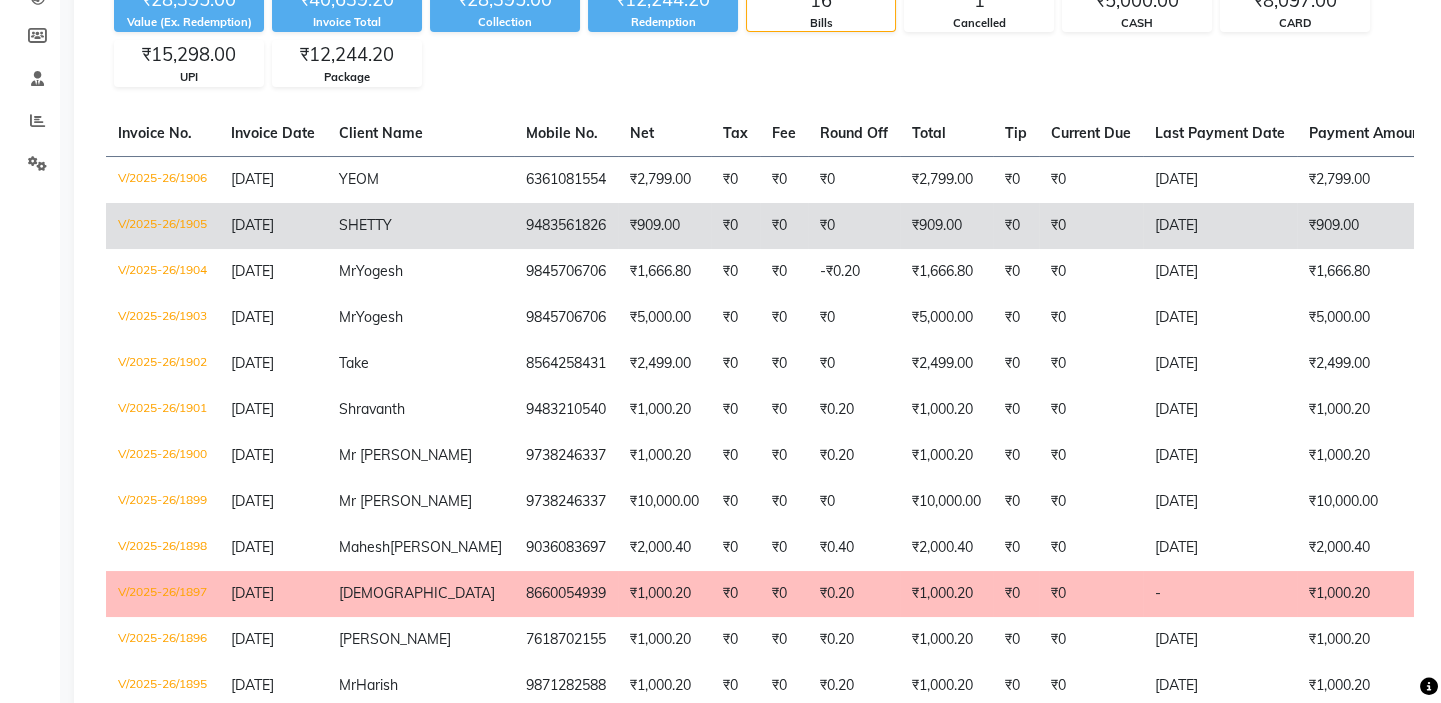 scroll, scrollTop: 272, scrollLeft: 0, axis: vertical 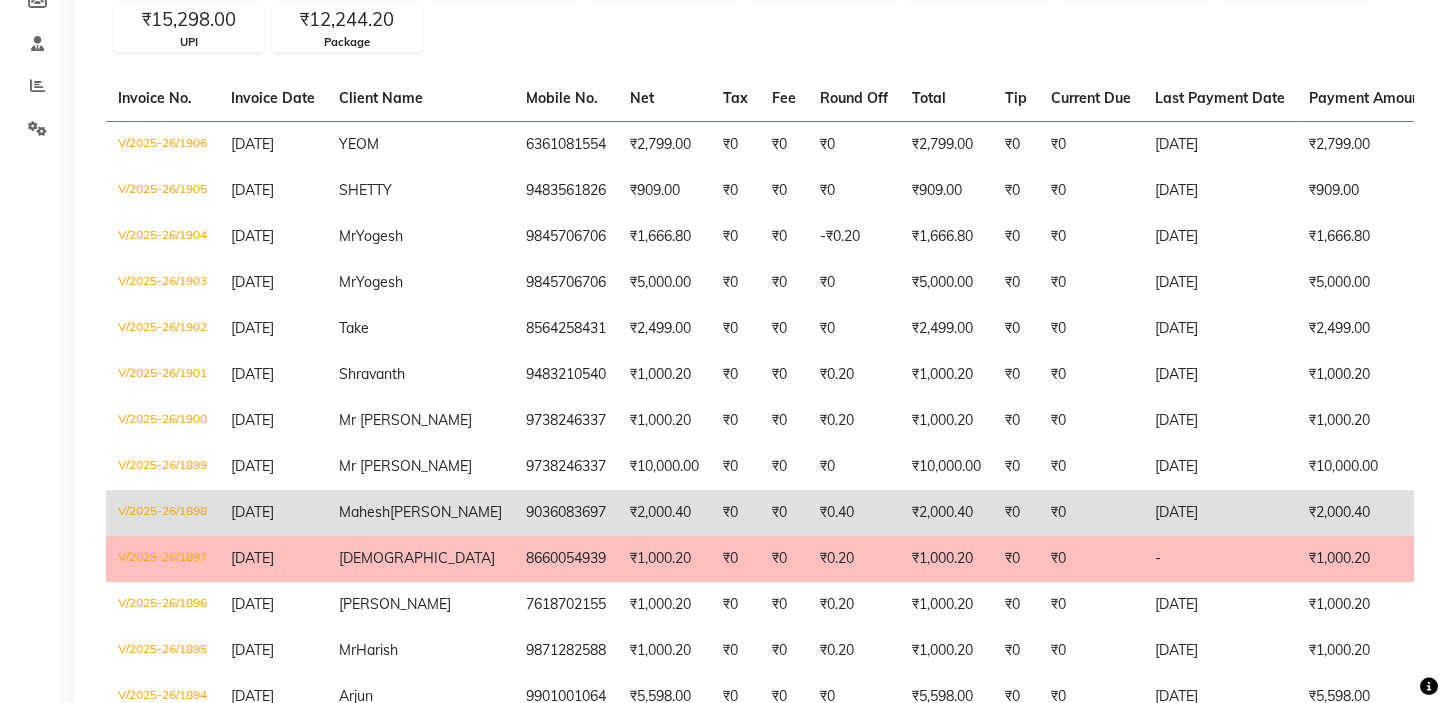 click on "₹2,000.40" 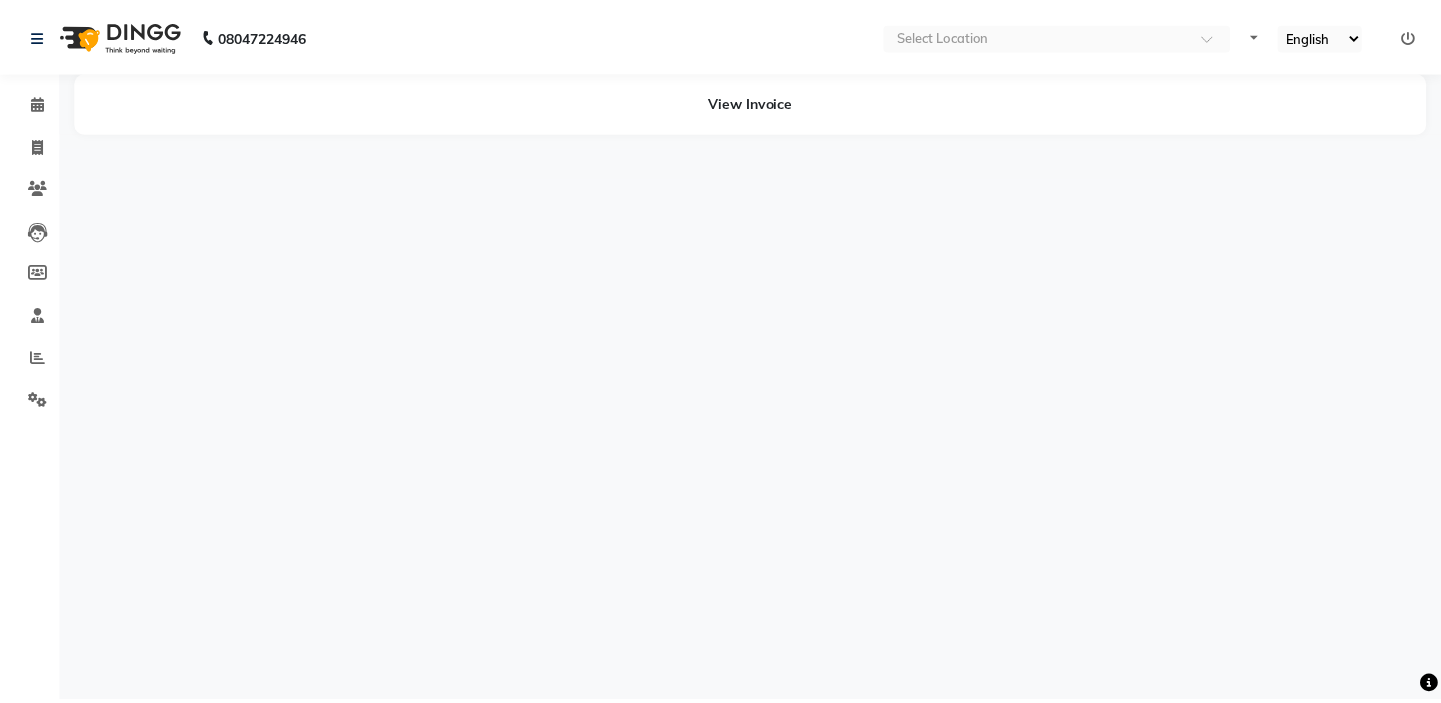 scroll, scrollTop: 0, scrollLeft: 0, axis: both 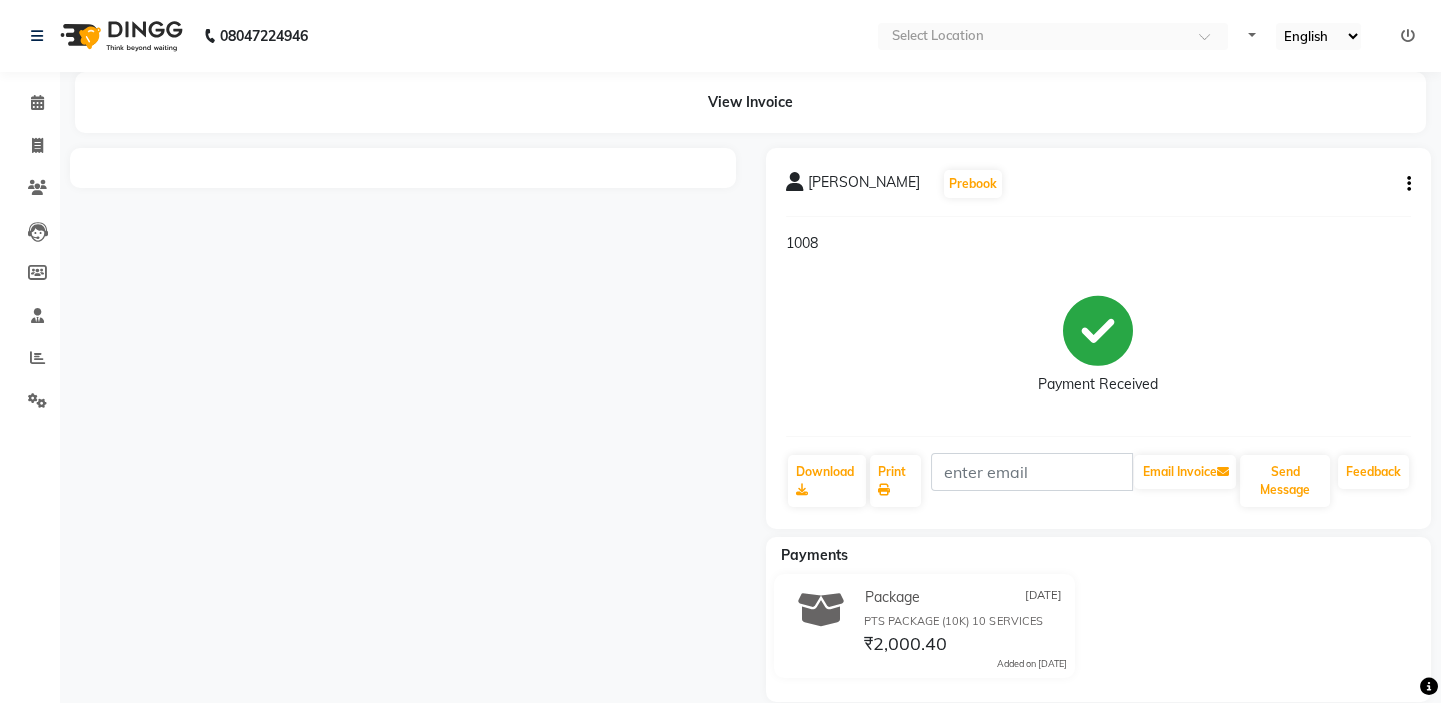 click at bounding box center [403, 425] 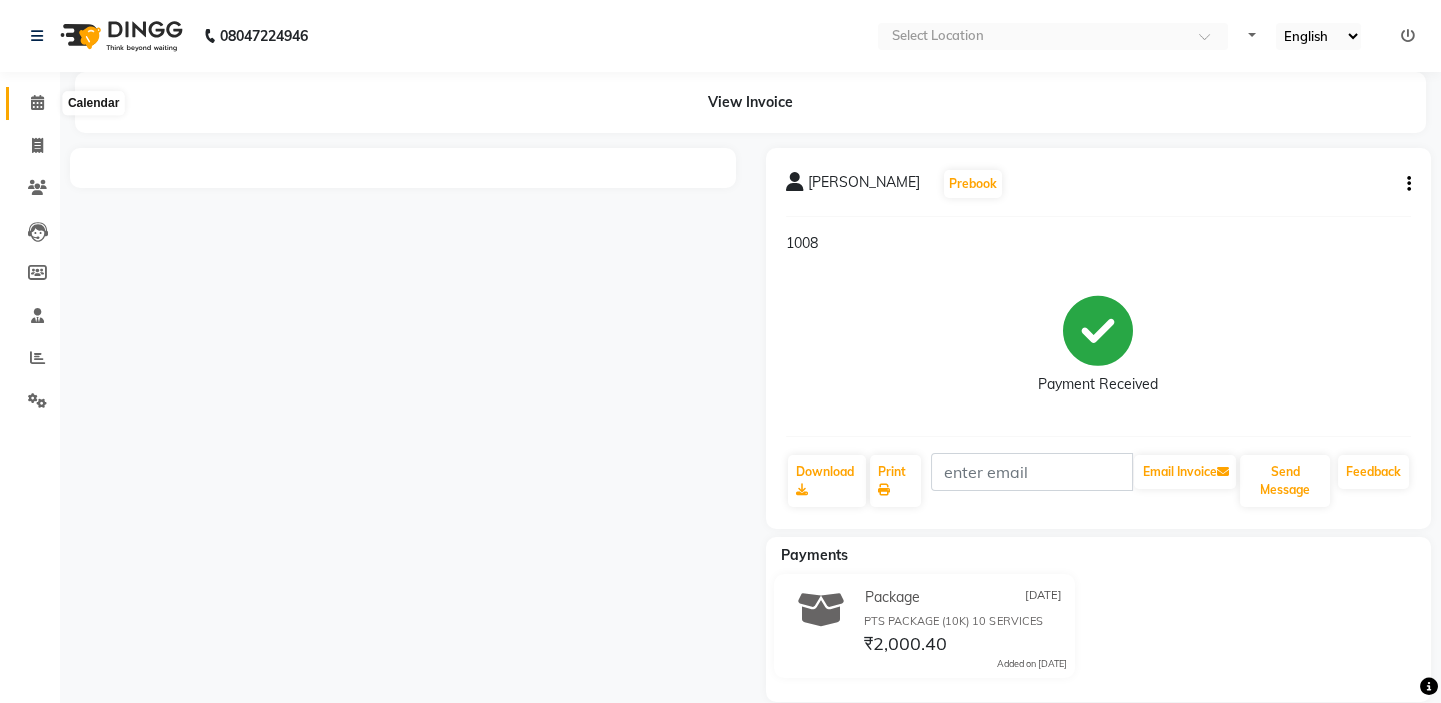 click 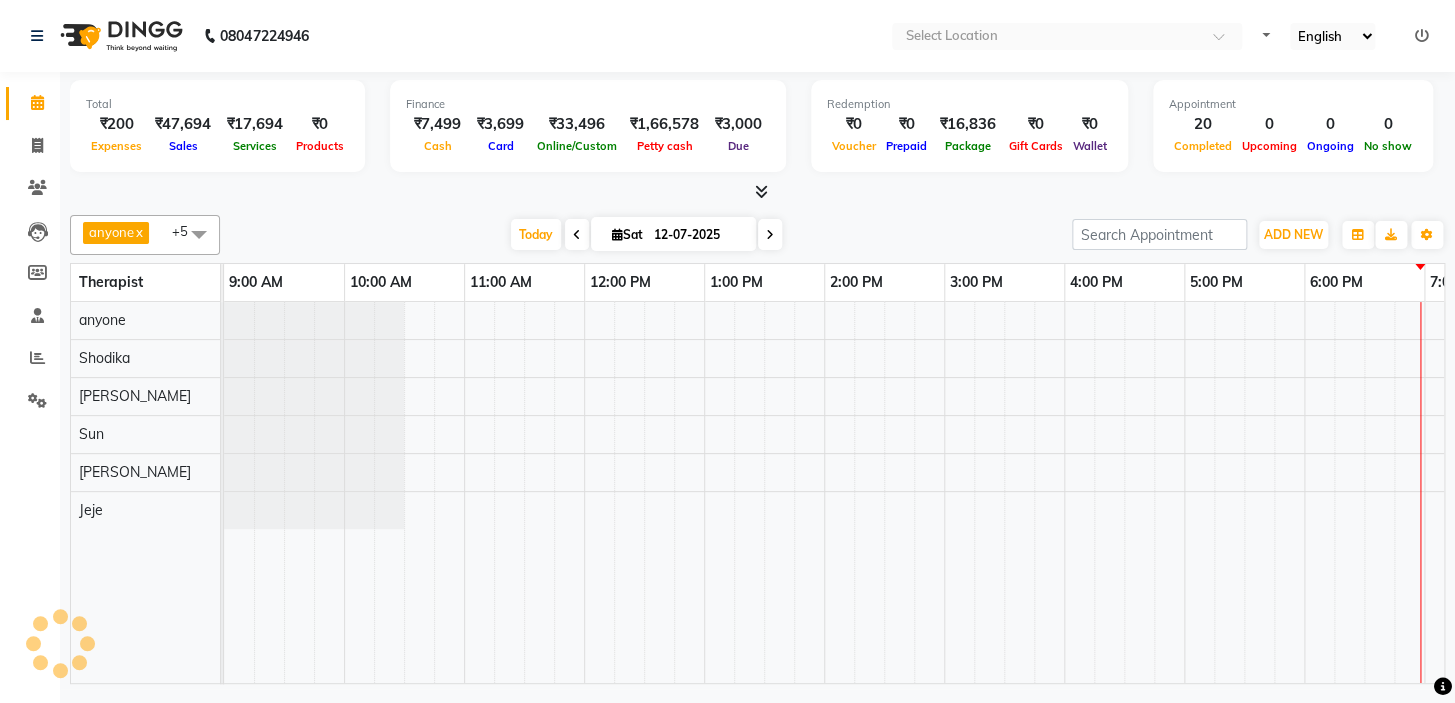 scroll, scrollTop: 0, scrollLeft: 0, axis: both 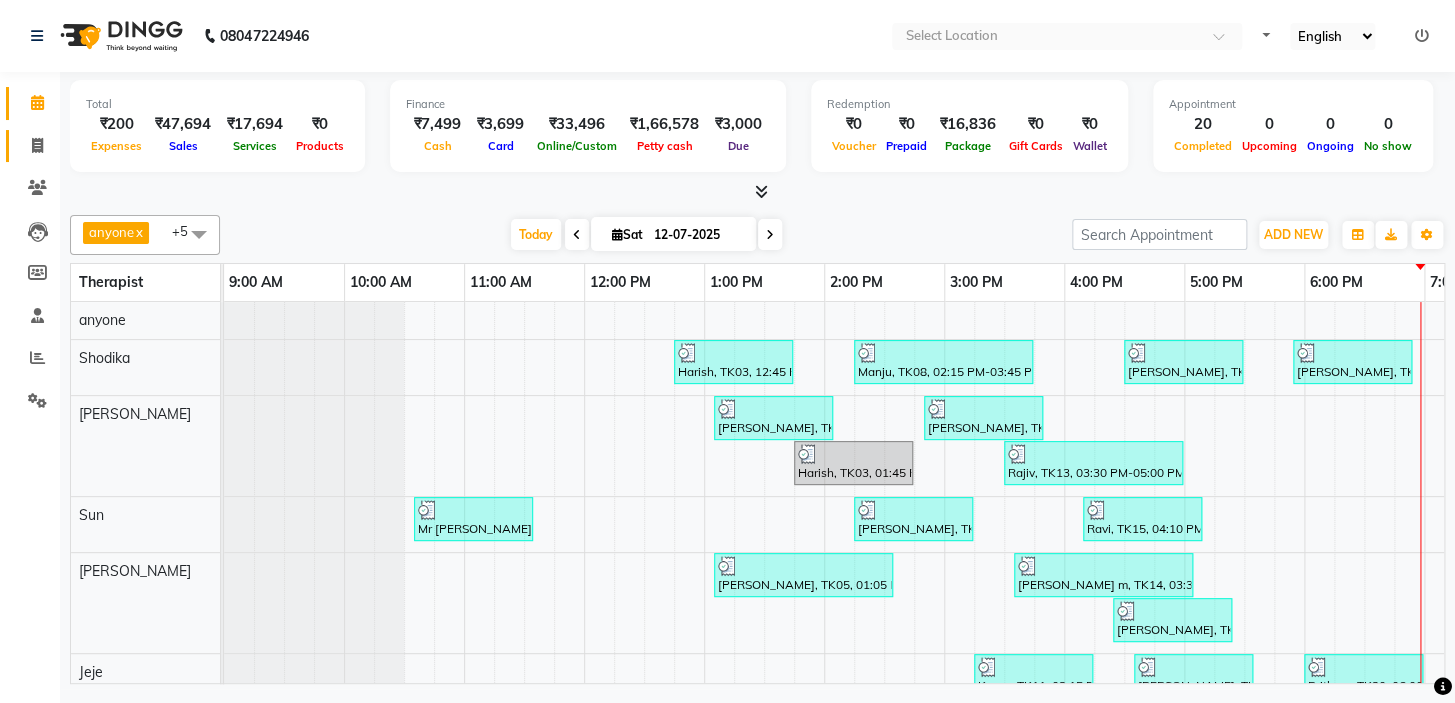 click 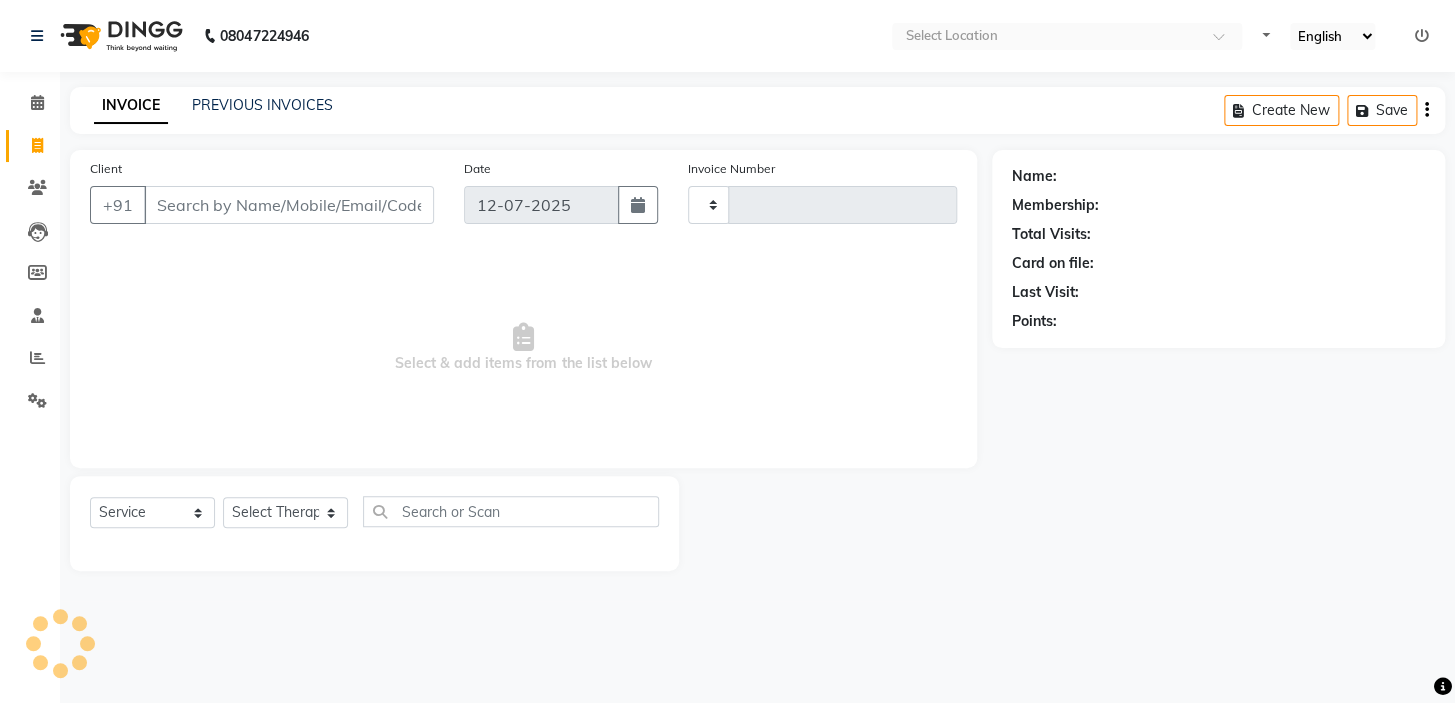 type on "1931" 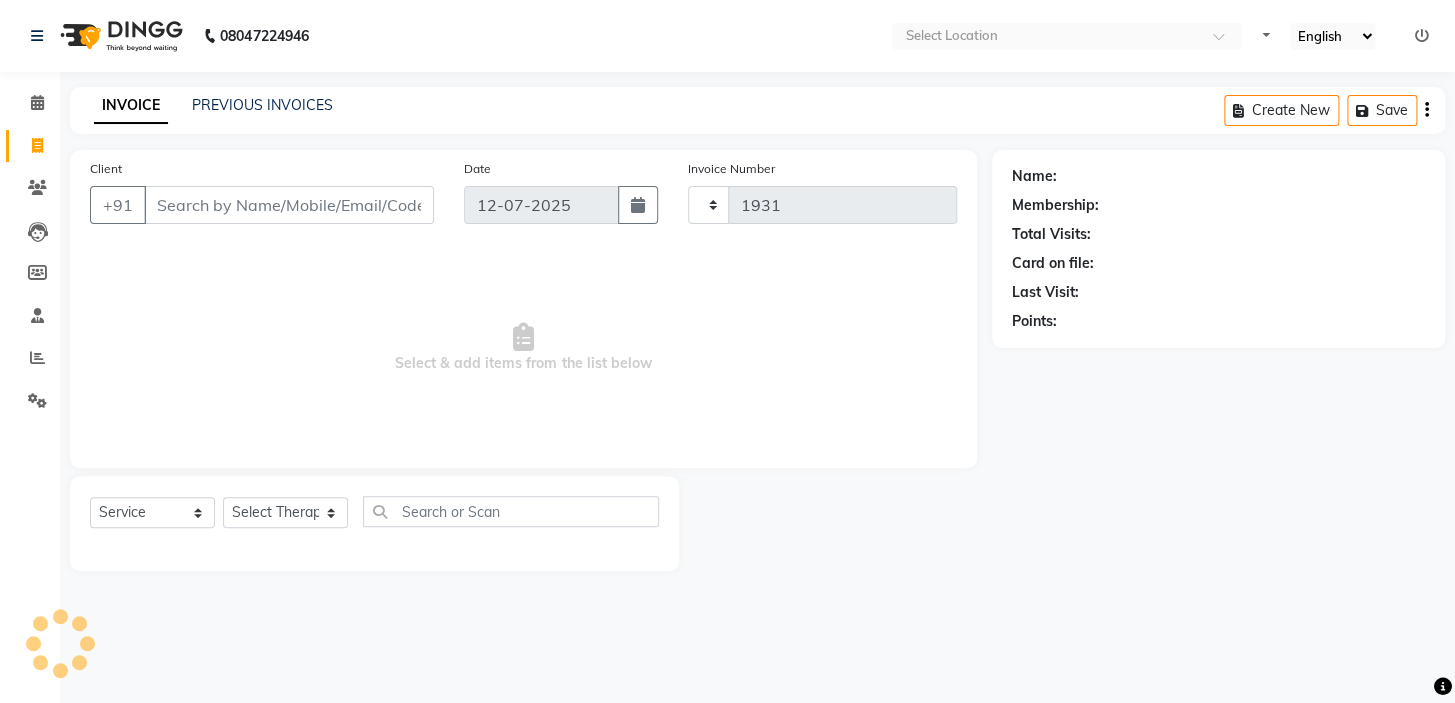 select on "5296" 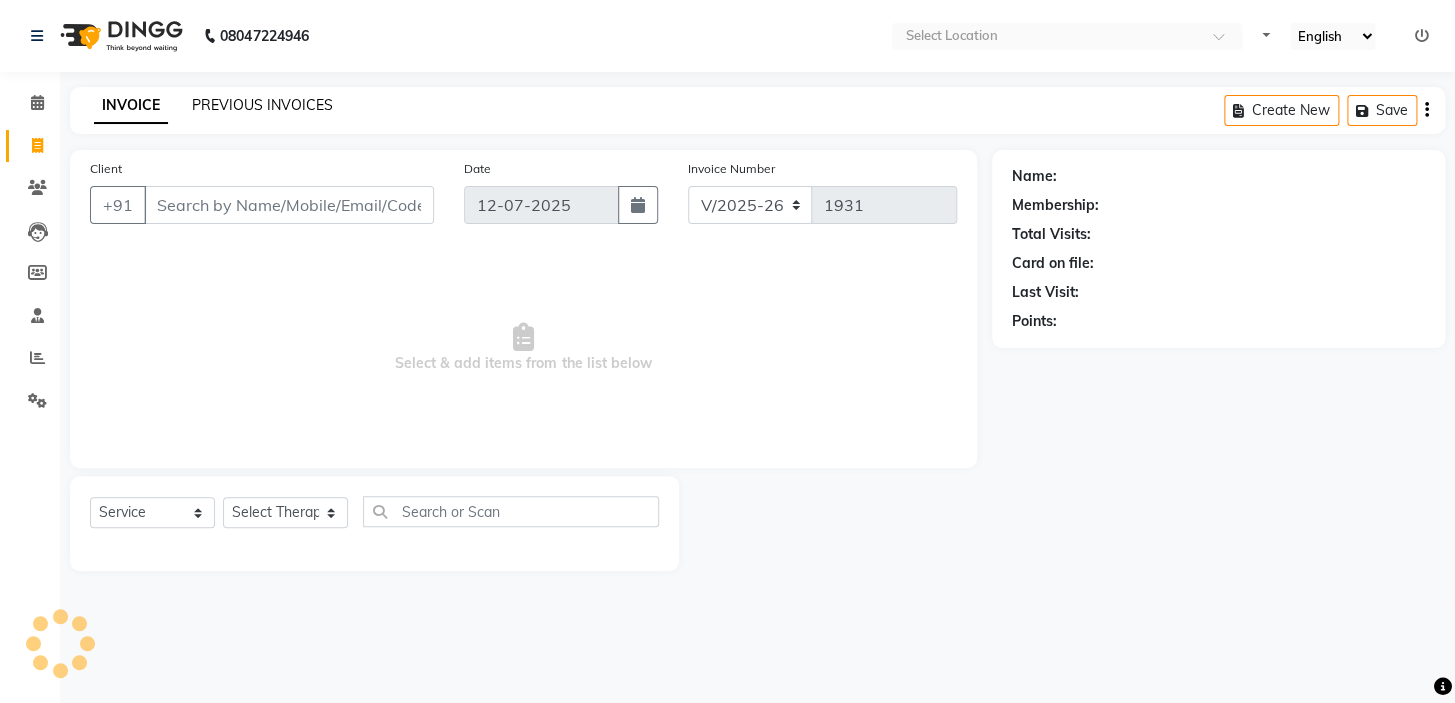 click on "PREVIOUS INVOICES" 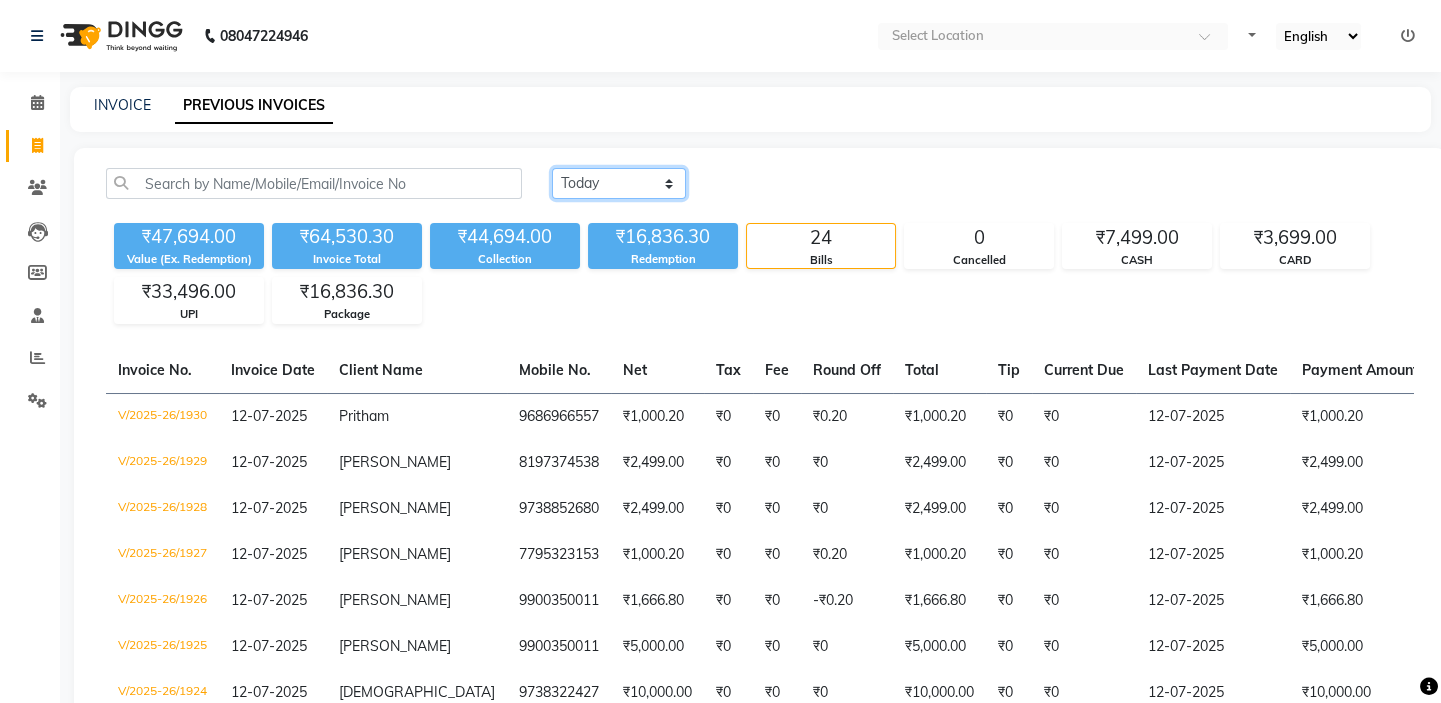 click on "Today Yesterday Custom Range" 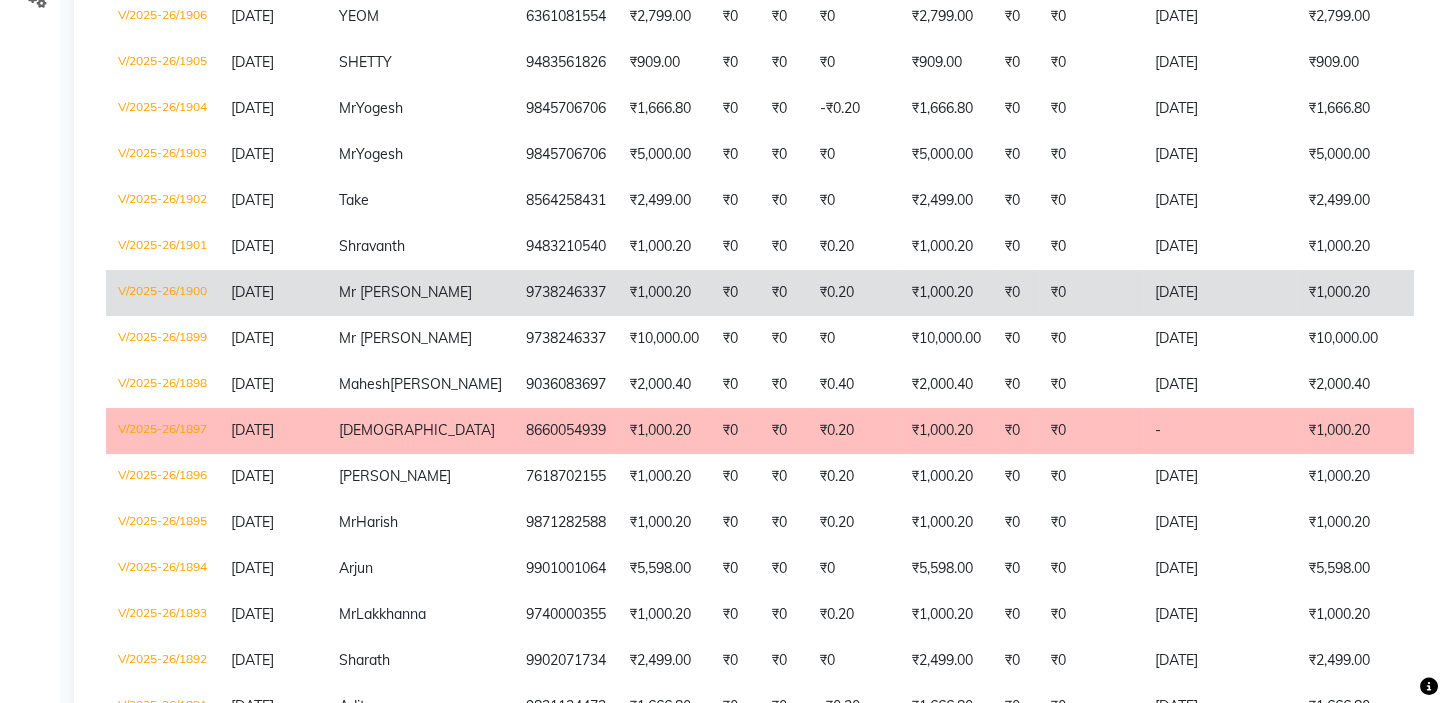 scroll, scrollTop: 363, scrollLeft: 0, axis: vertical 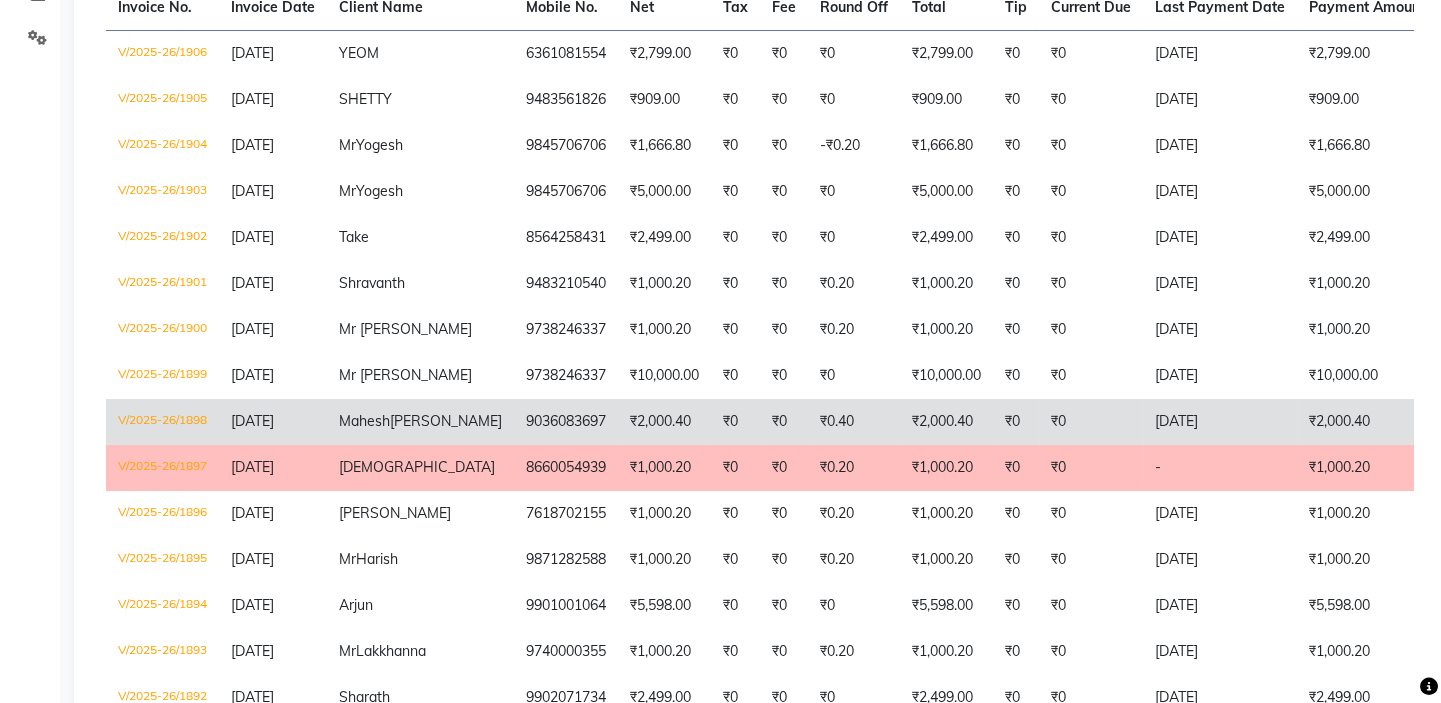 click on "₹2,000.40" 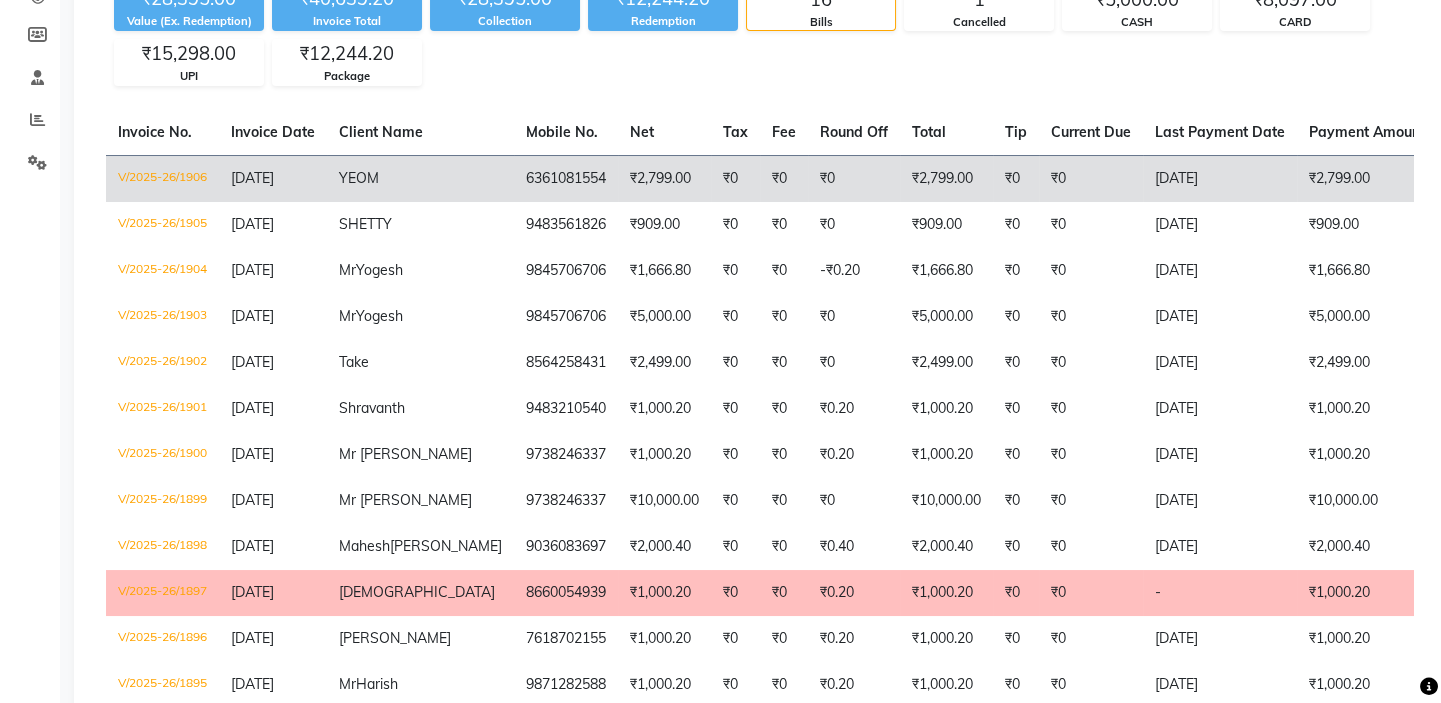 scroll, scrollTop: 636, scrollLeft: 0, axis: vertical 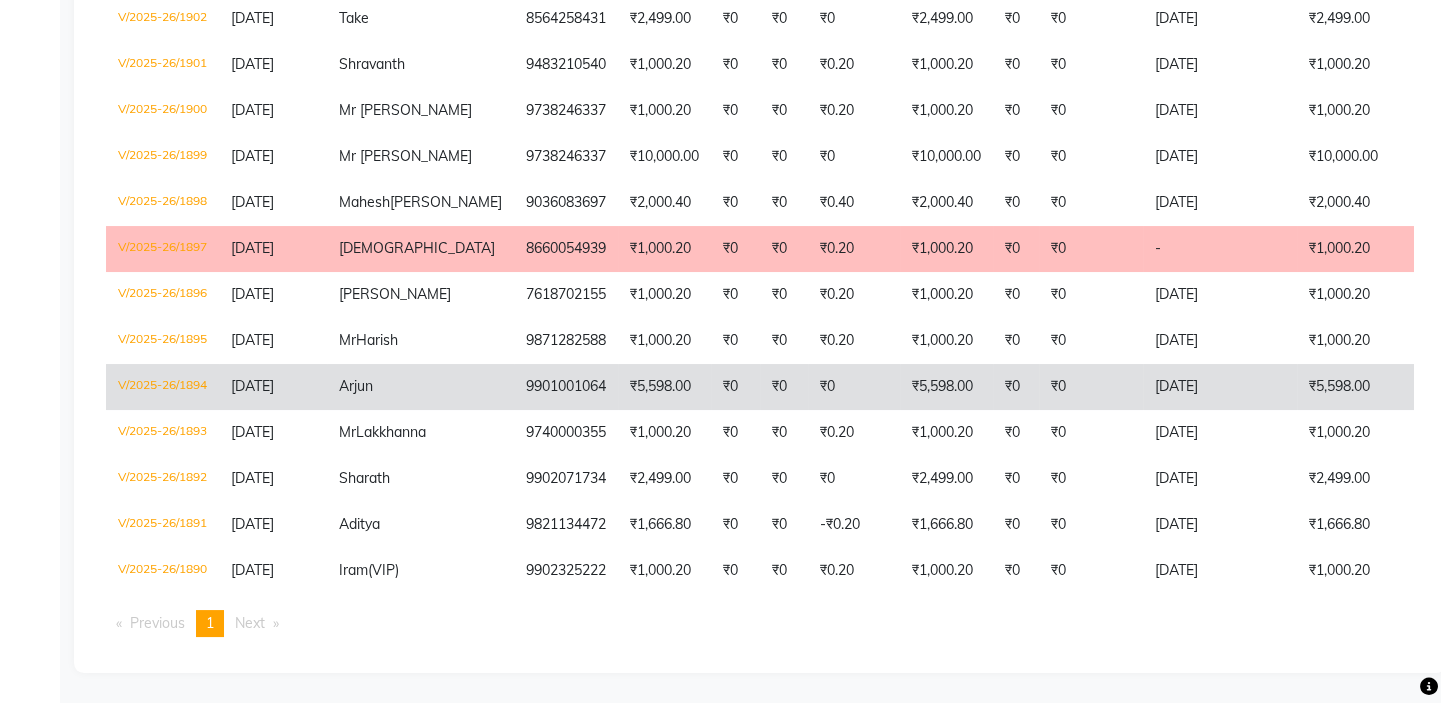 click on "9901001064" 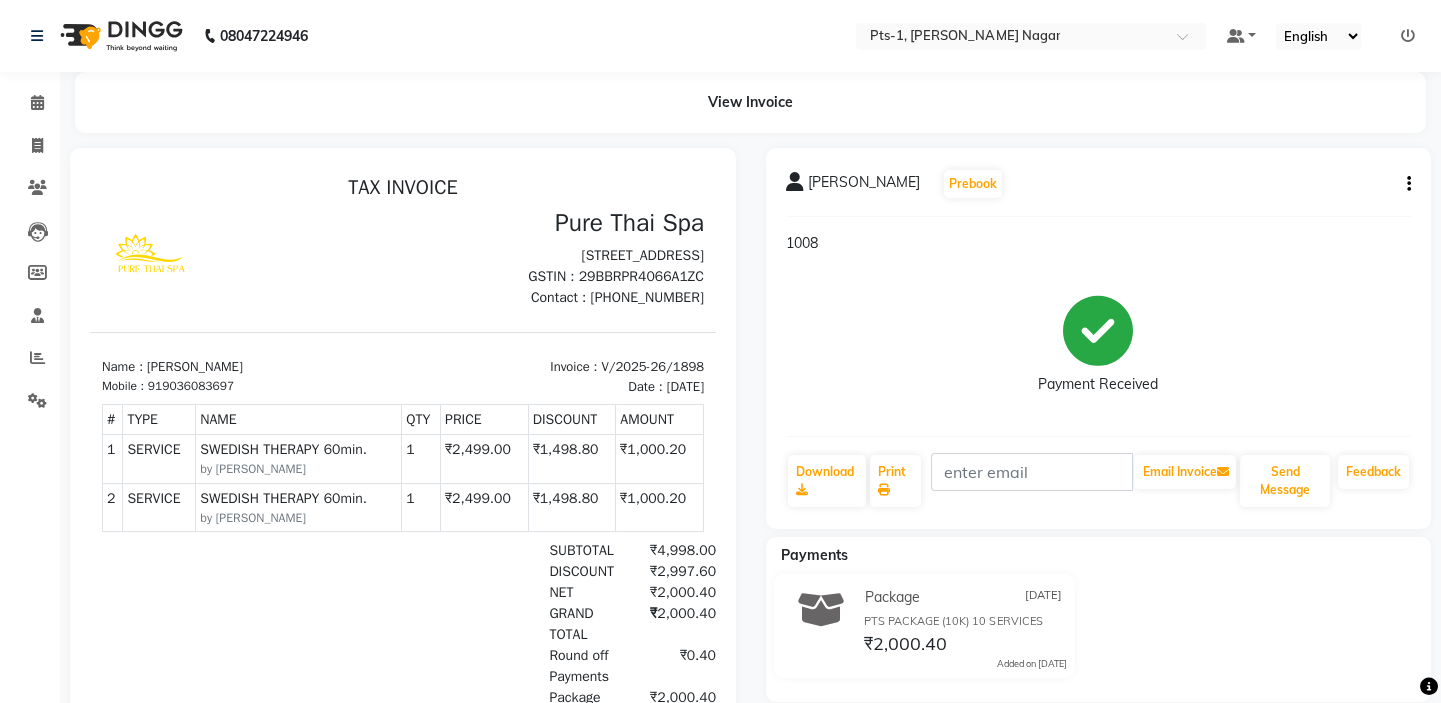 scroll, scrollTop: 0, scrollLeft: 0, axis: both 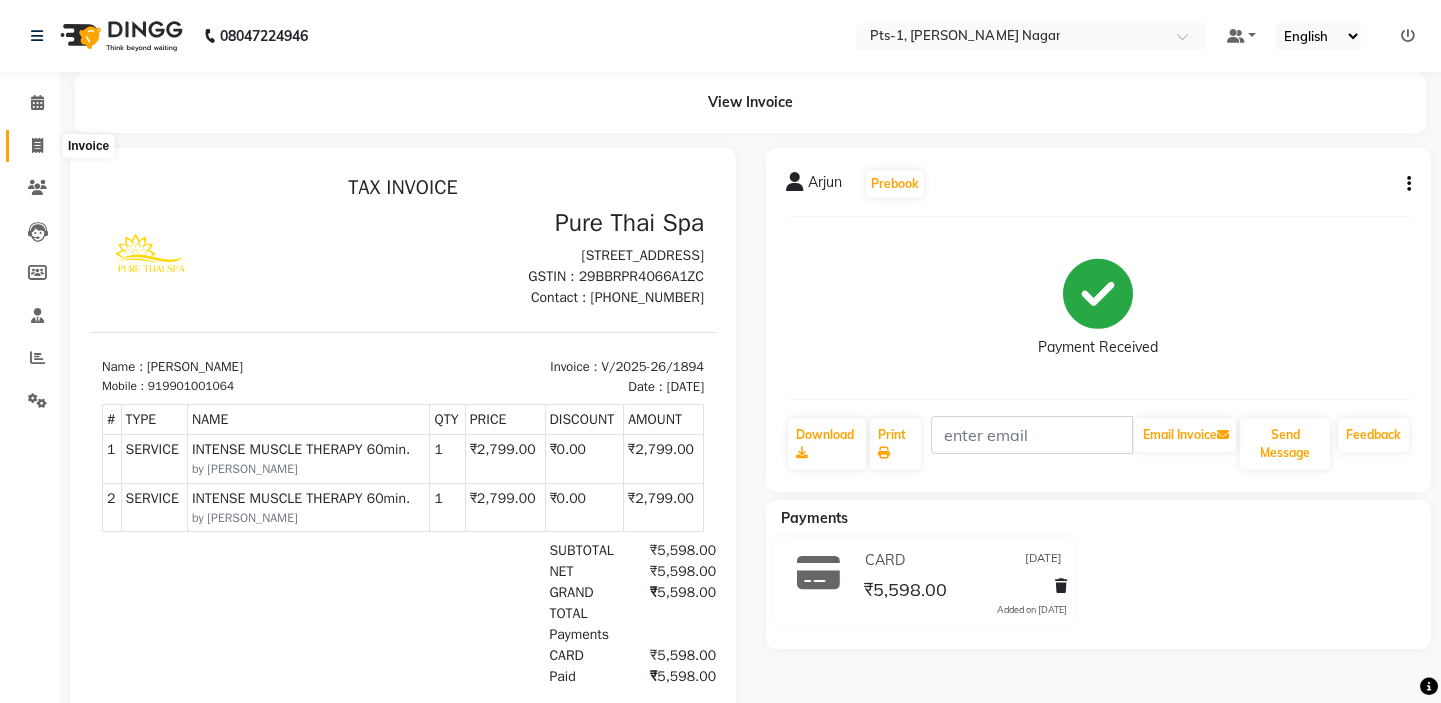 click 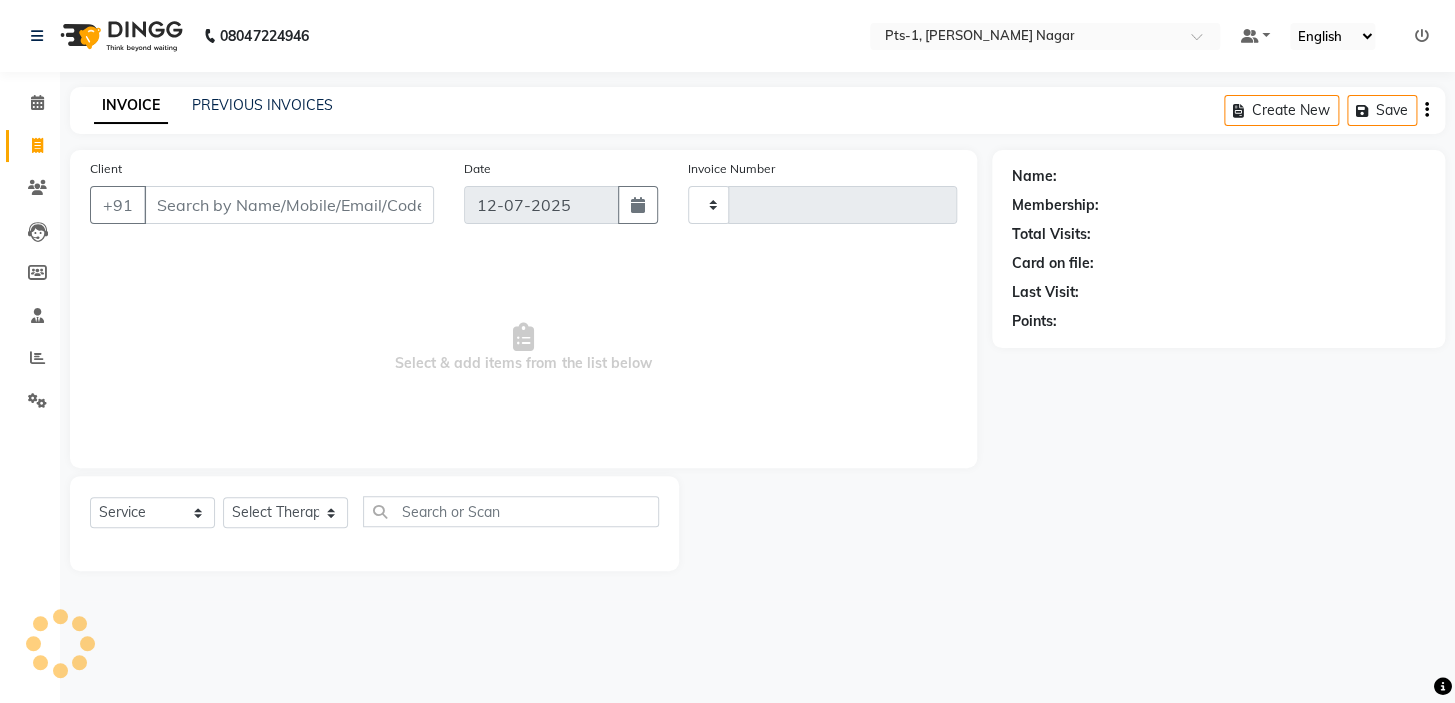 type on "1931" 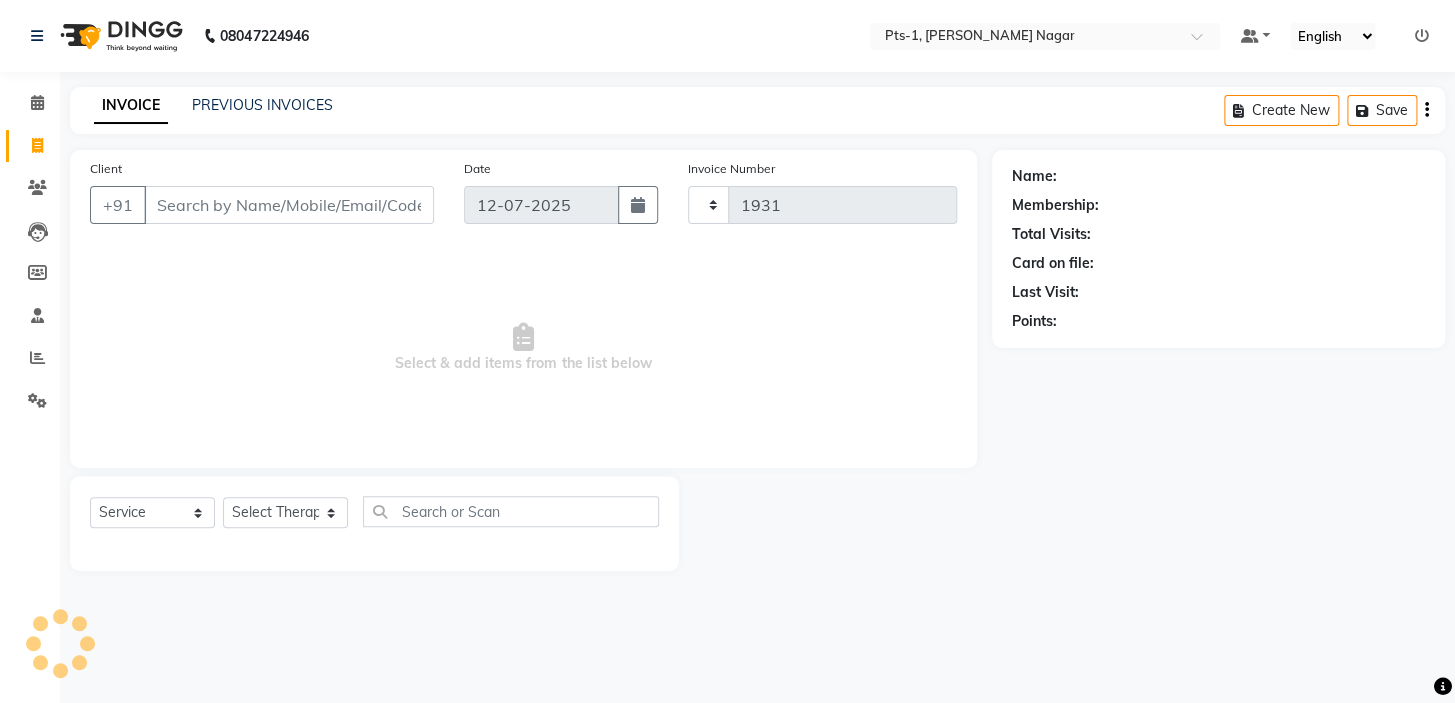 select on "5296" 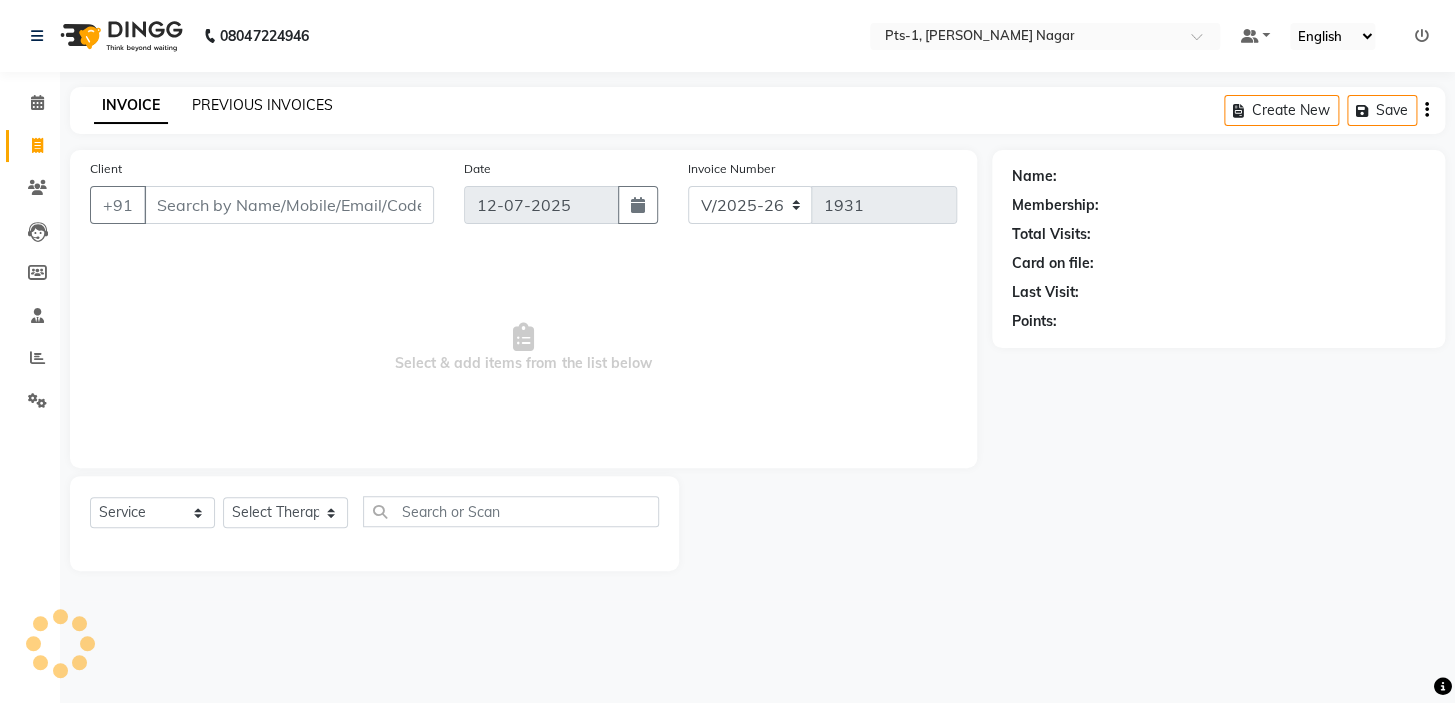 click on "PREVIOUS INVOICES" 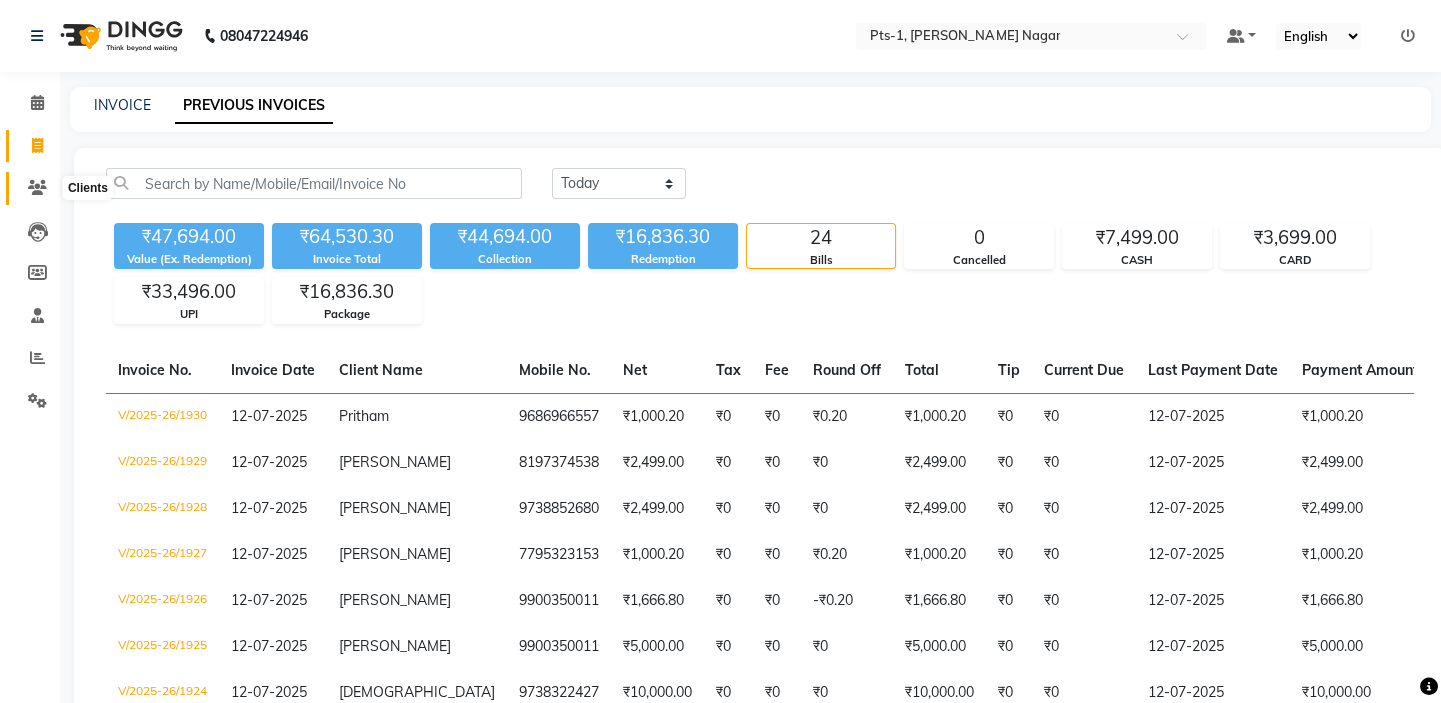 click 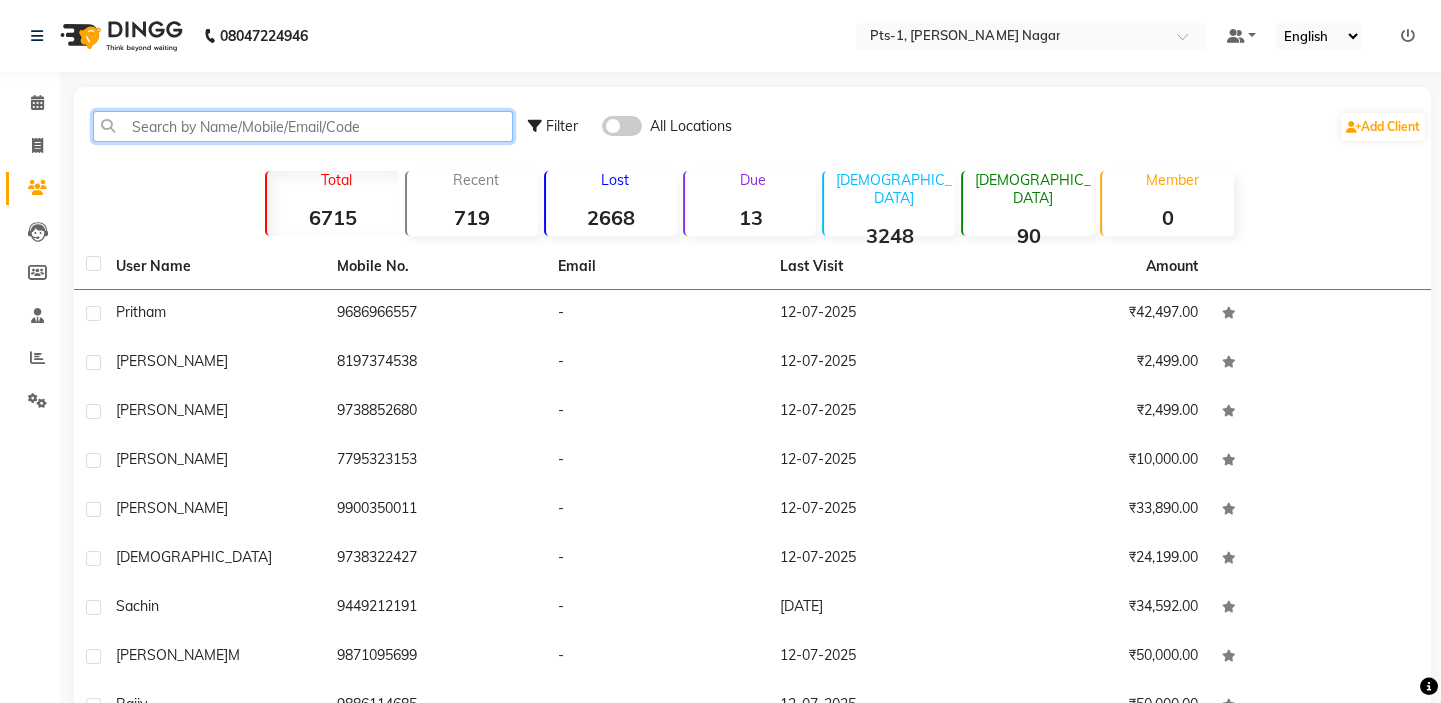 click 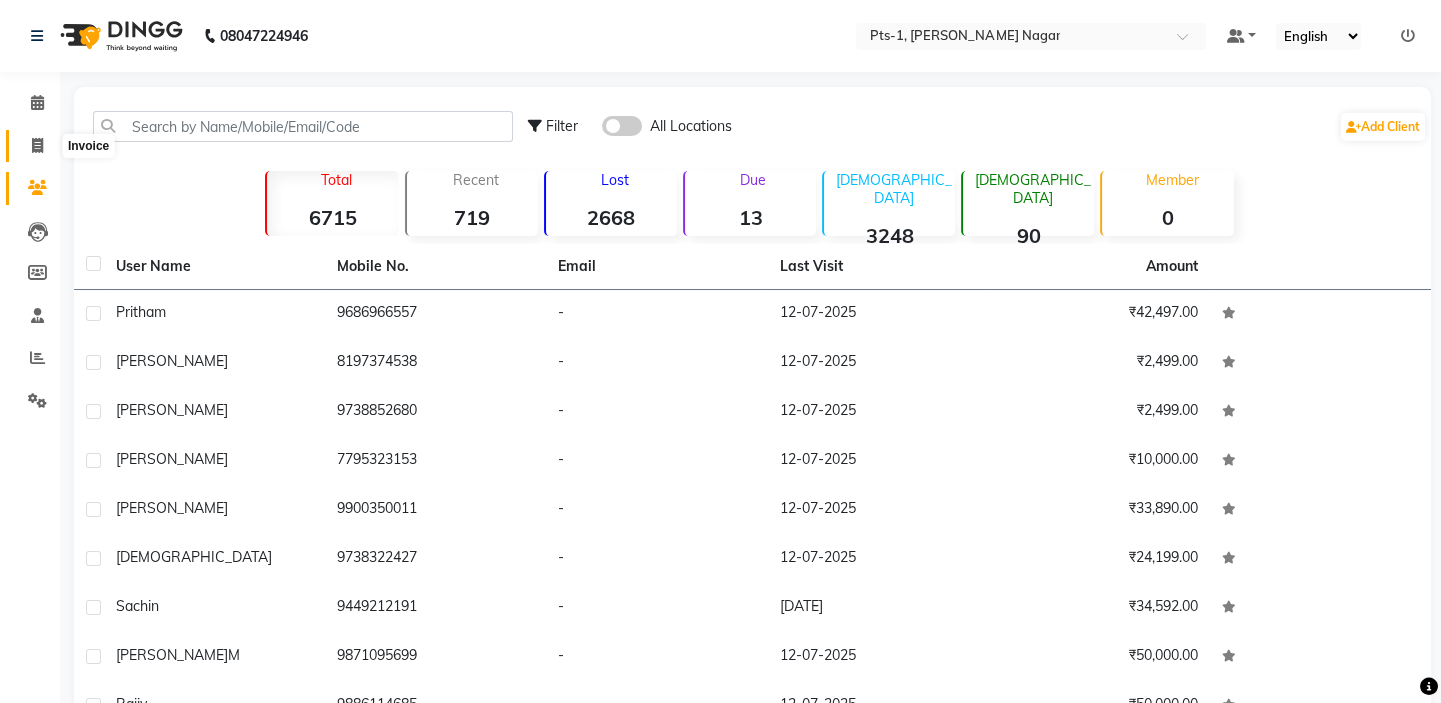 click 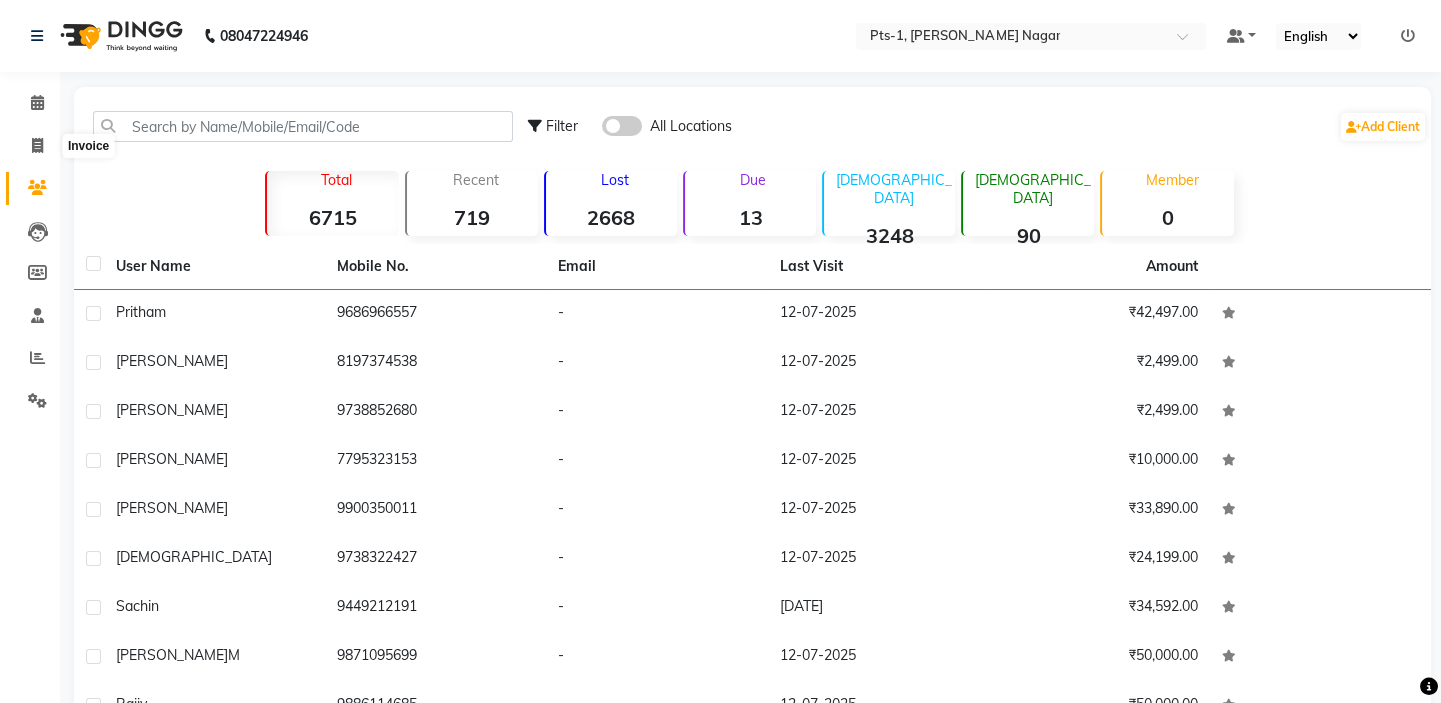 select on "service" 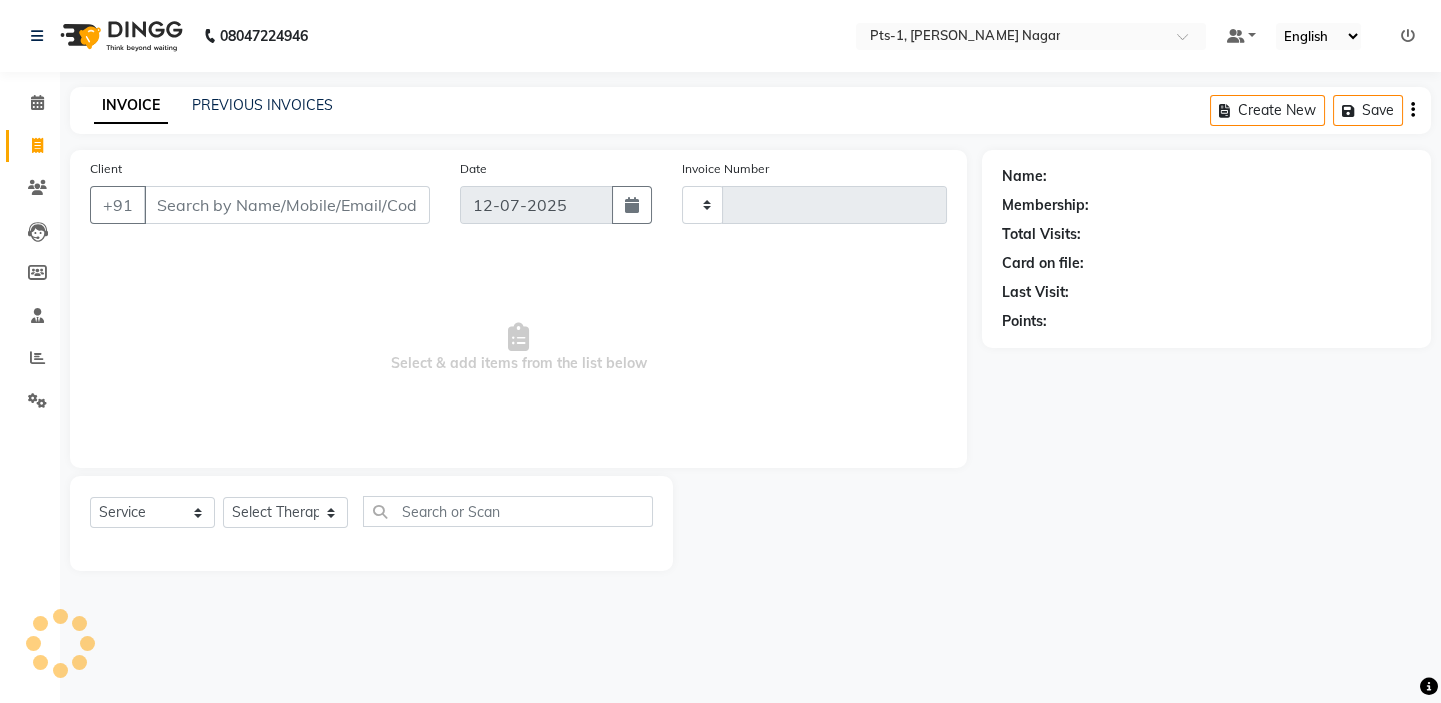 type on "1931" 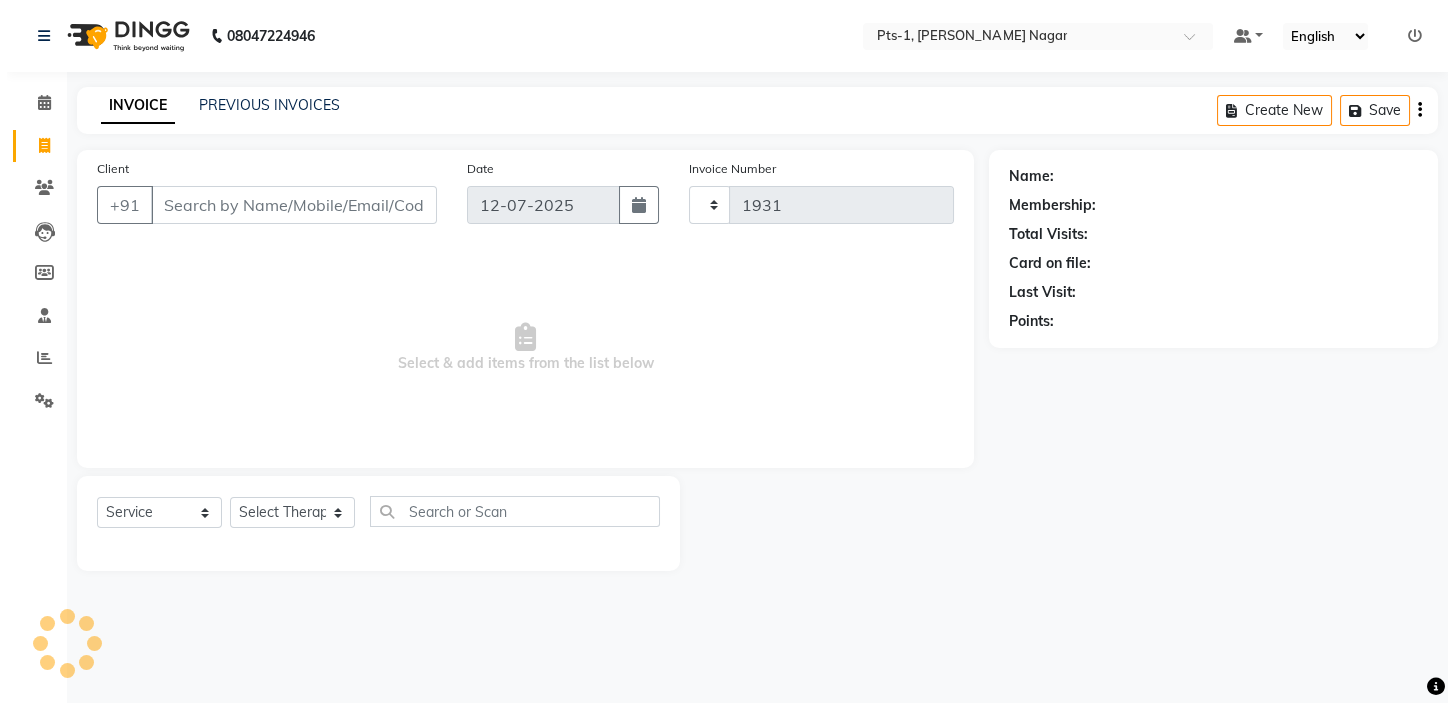 select on "5296" 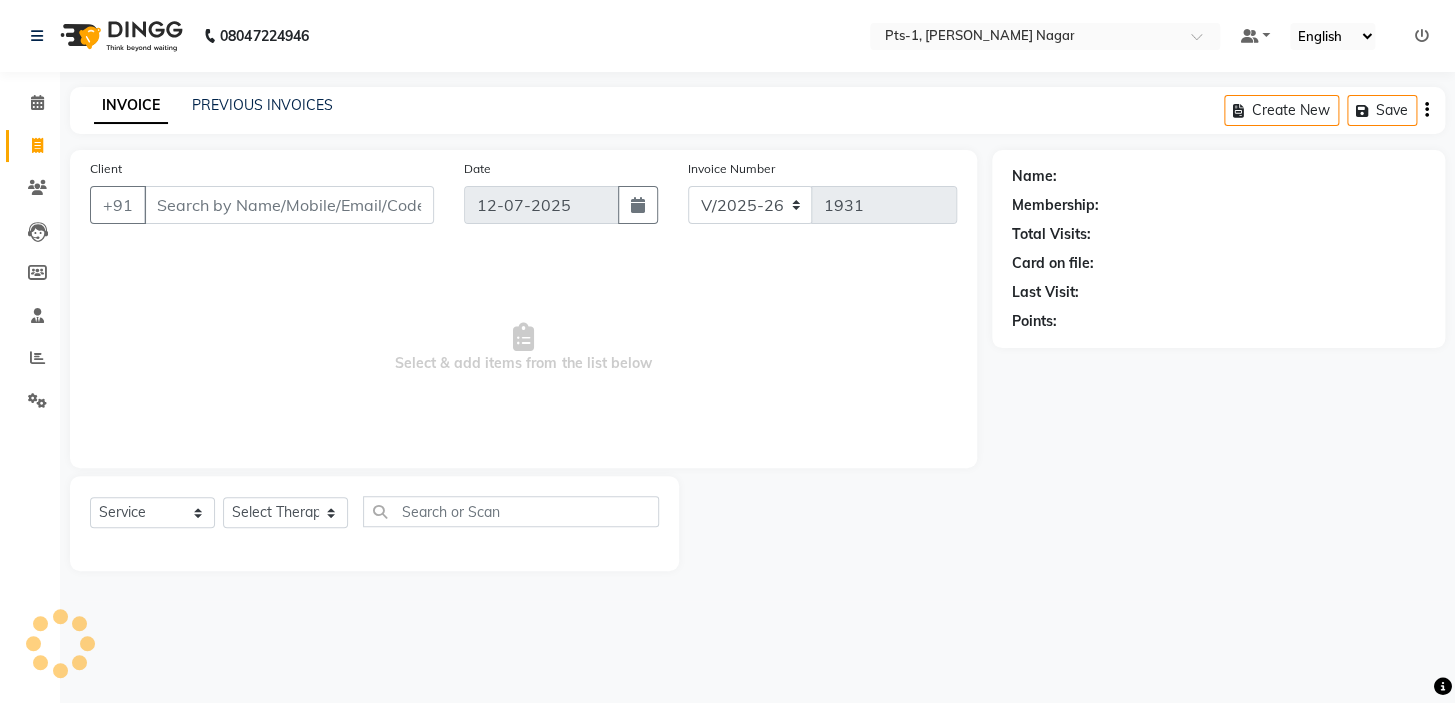 click on "Client" at bounding box center (289, 205) 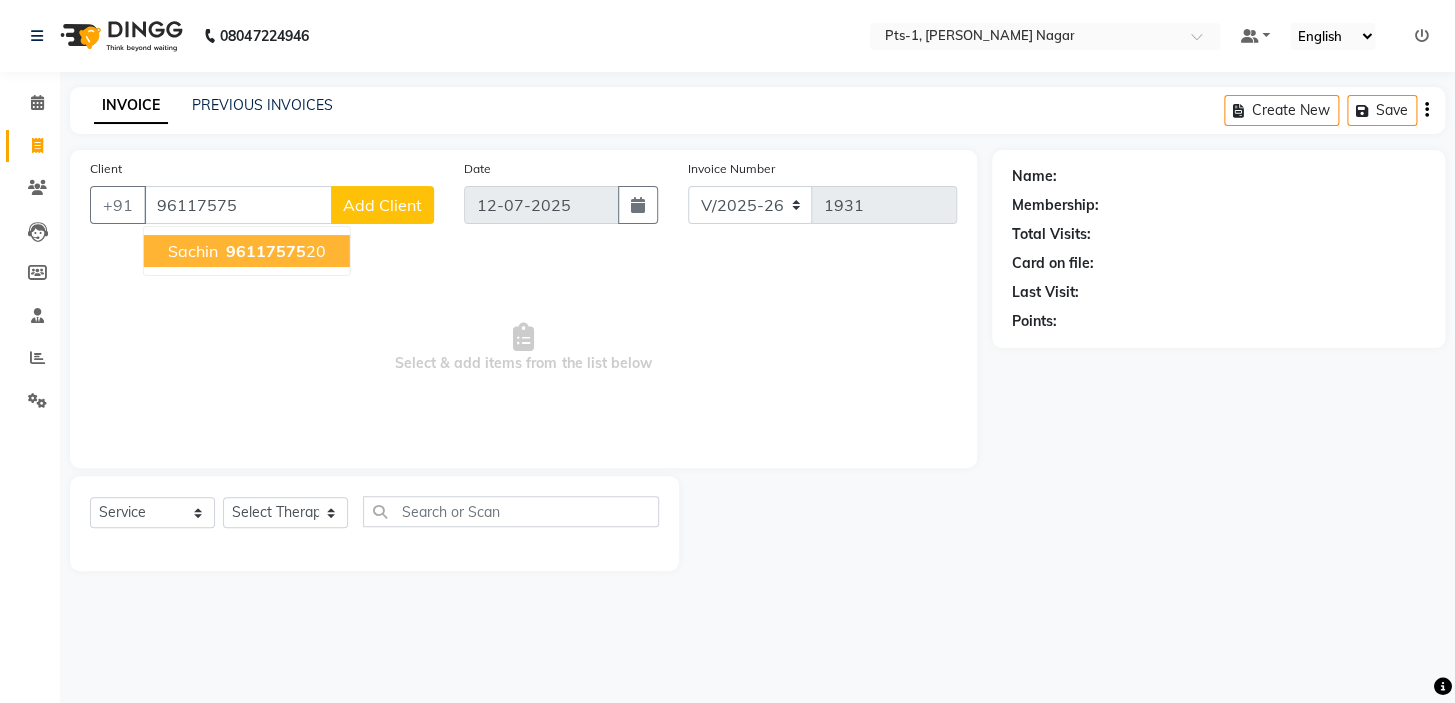click on "Sachin   96117575 20" at bounding box center [247, 251] 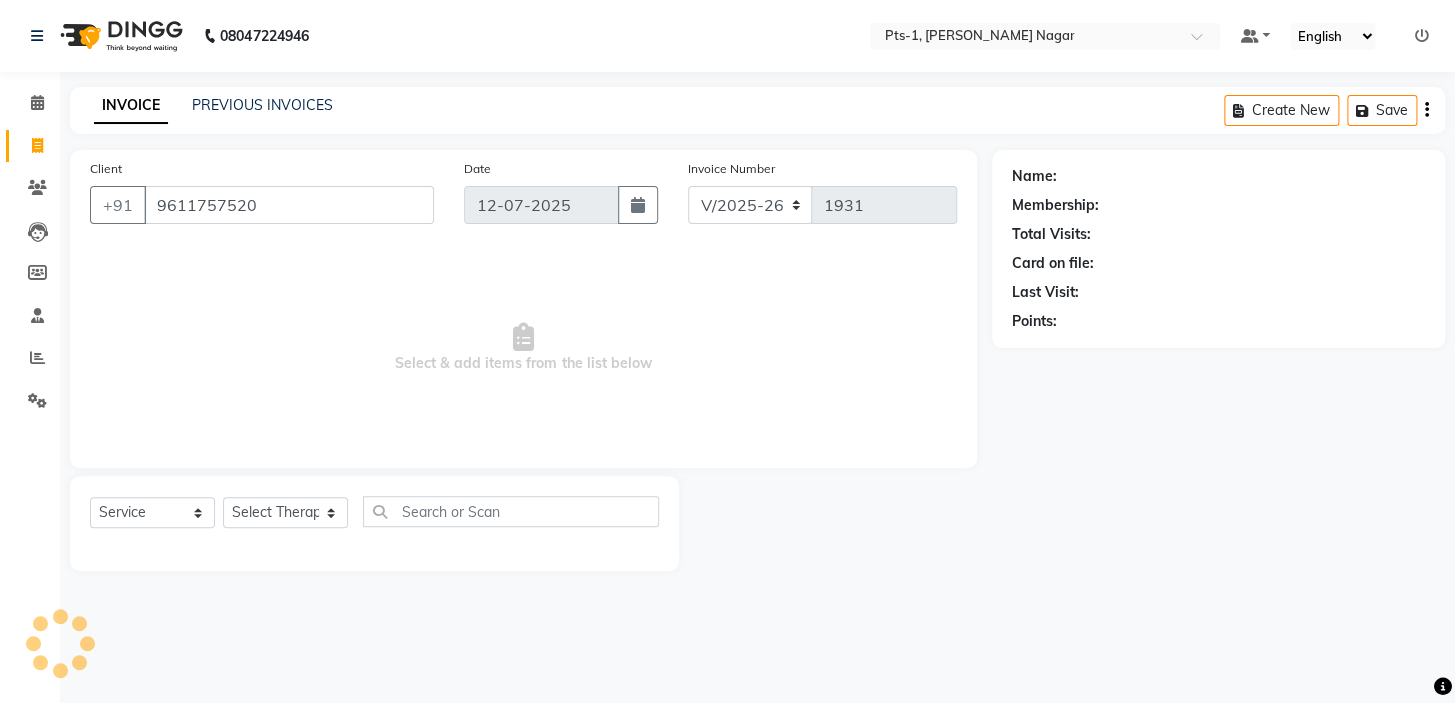 type on "9611757520" 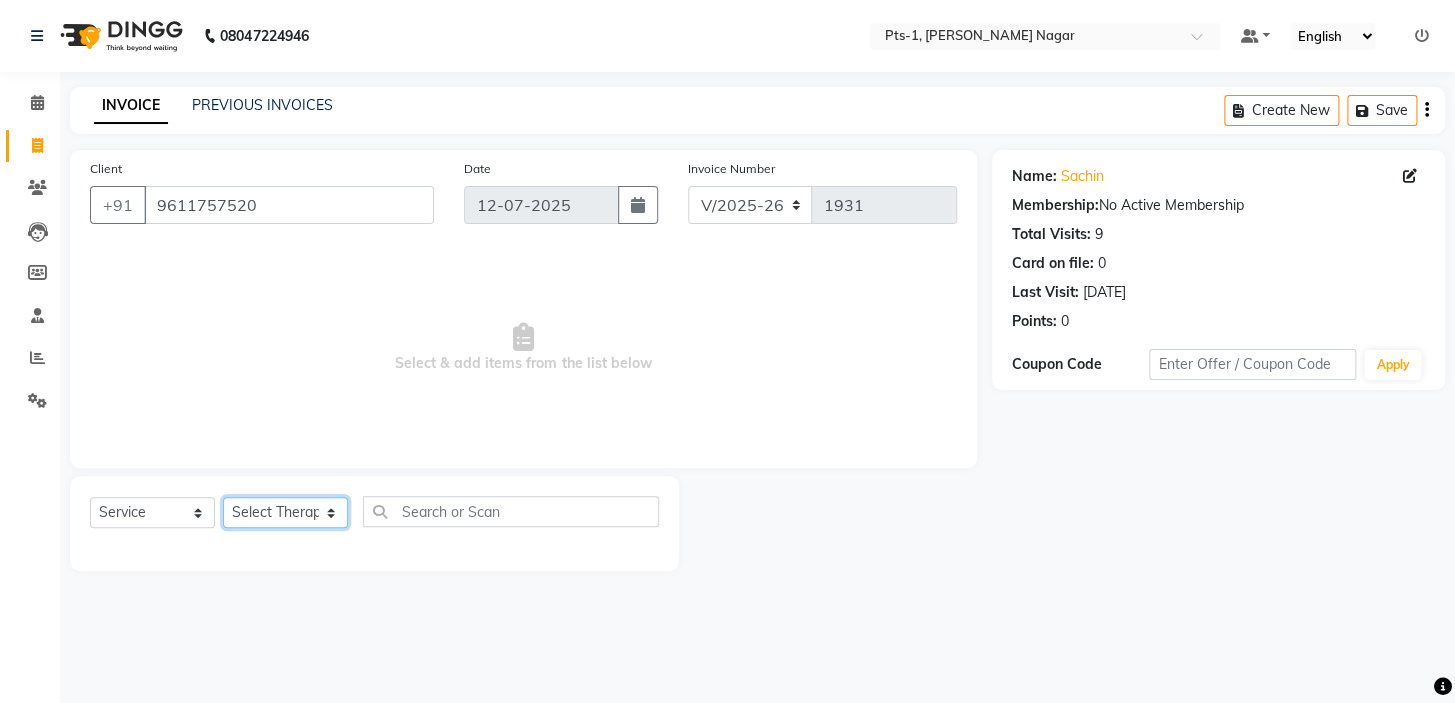 click on "Select Therapist [PERSON_NAME] anyone Babu Bela [PERSON_NAME] [PERSON_NAME] [PERSON_NAME] Sun [PERSON_NAME] [PERSON_NAME]" 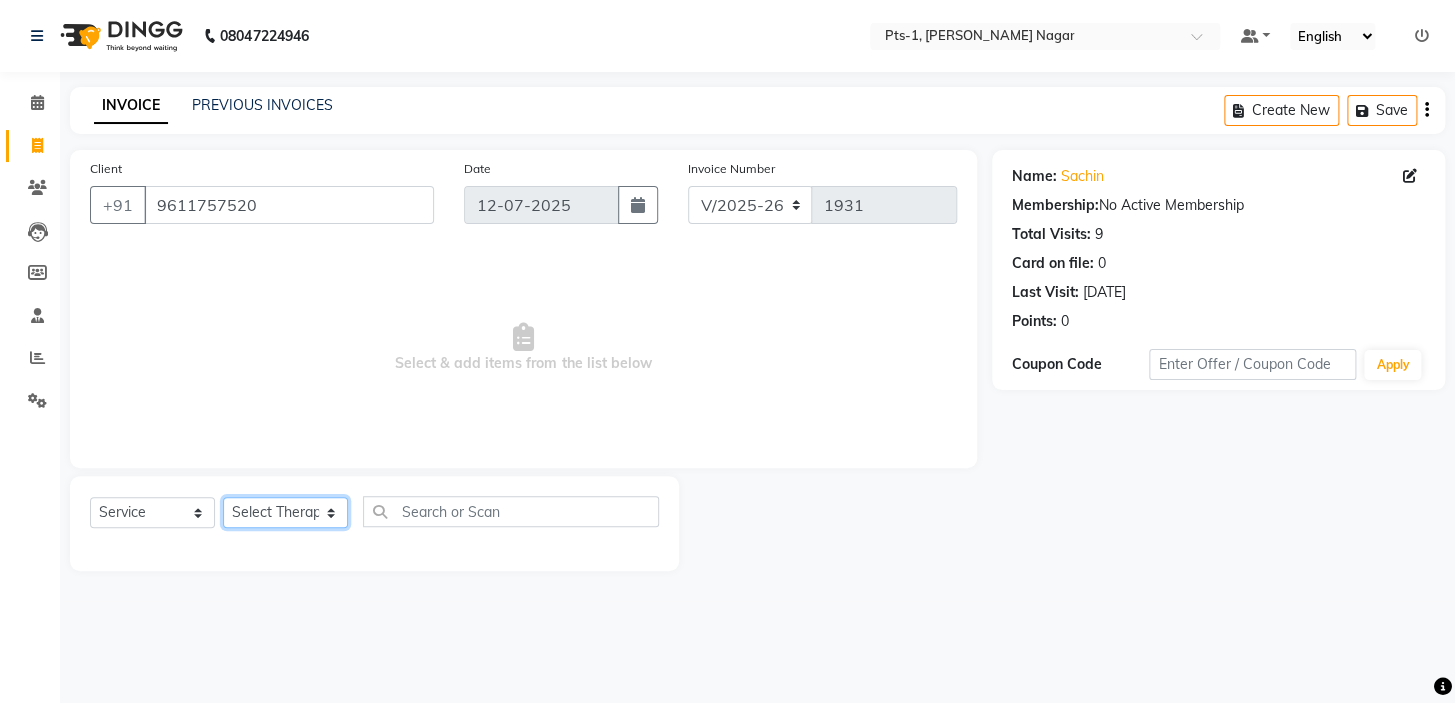 select on "34866" 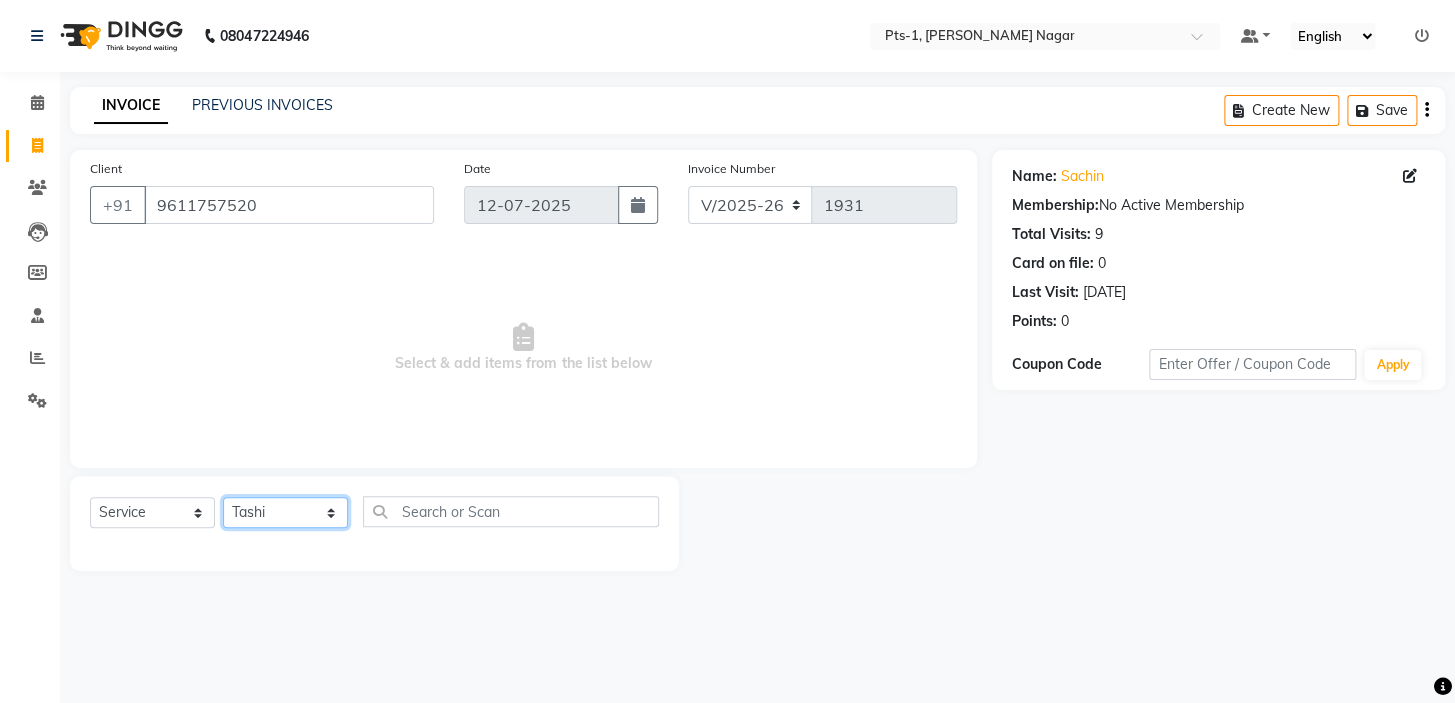 click on "Select Therapist [PERSON_NAME] anyone Babu Bela [PERSON_NAME] [PERSON_NAME] [PERSON_NAME] Sun [PERSON_NAME] [PERSON_NAME]" 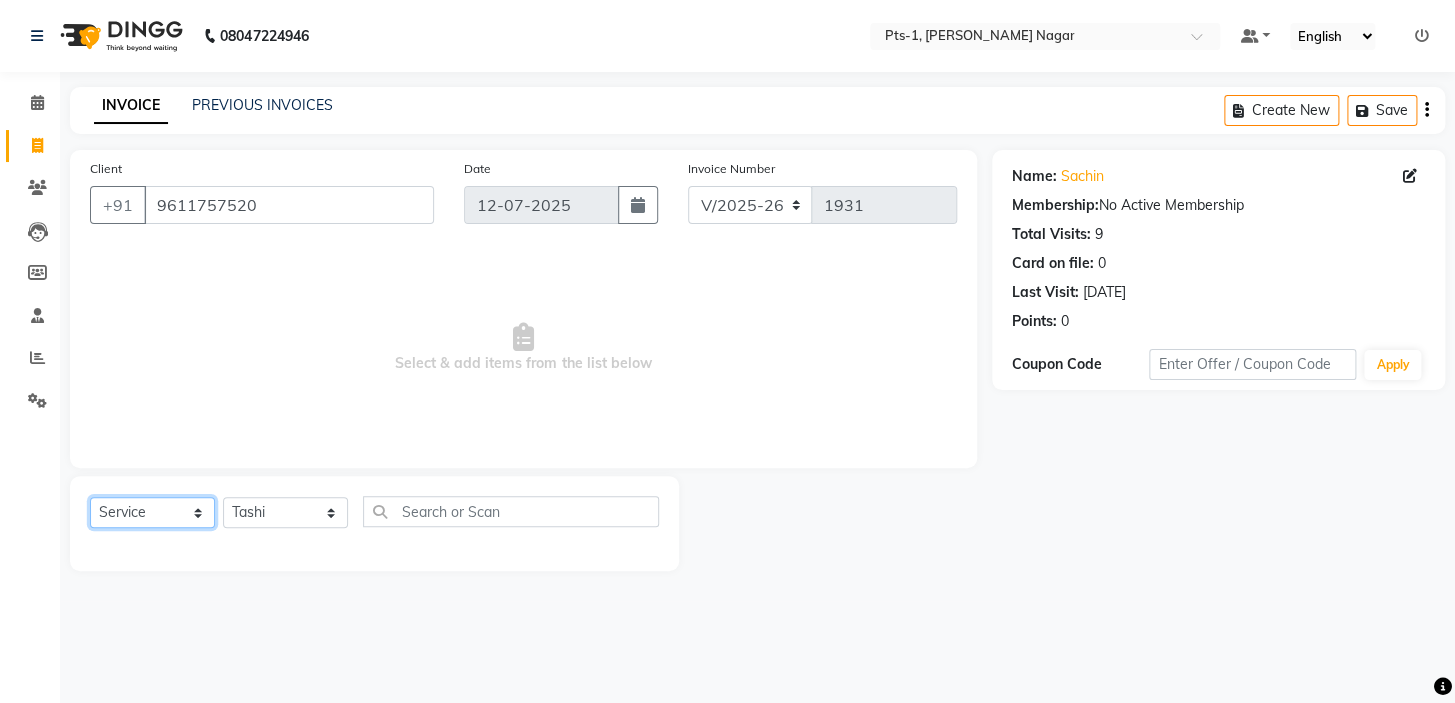 click on "Select  Service  Product  Membership  Package Voucher Prepaid Gift Card" 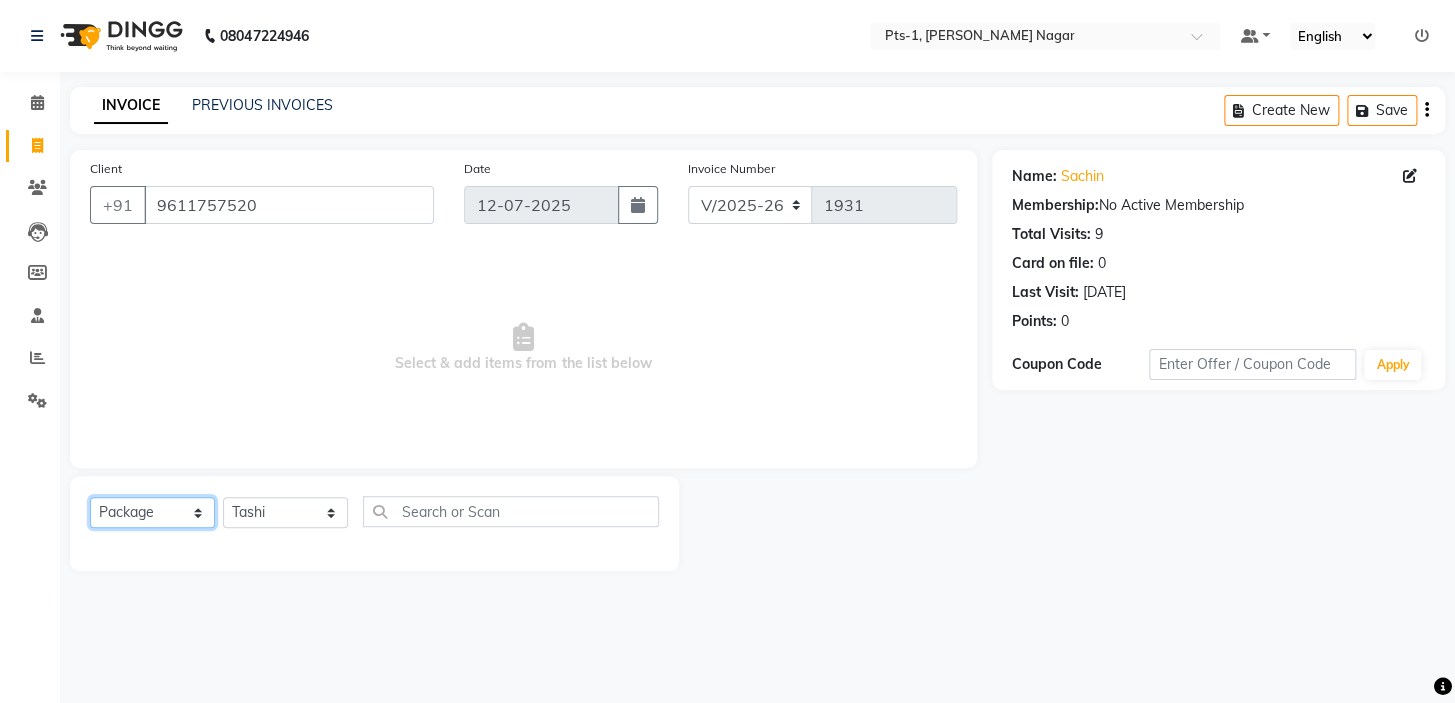 click on "Select  Service  Product  Membership  Package Voucher Prepaid Gift Card" 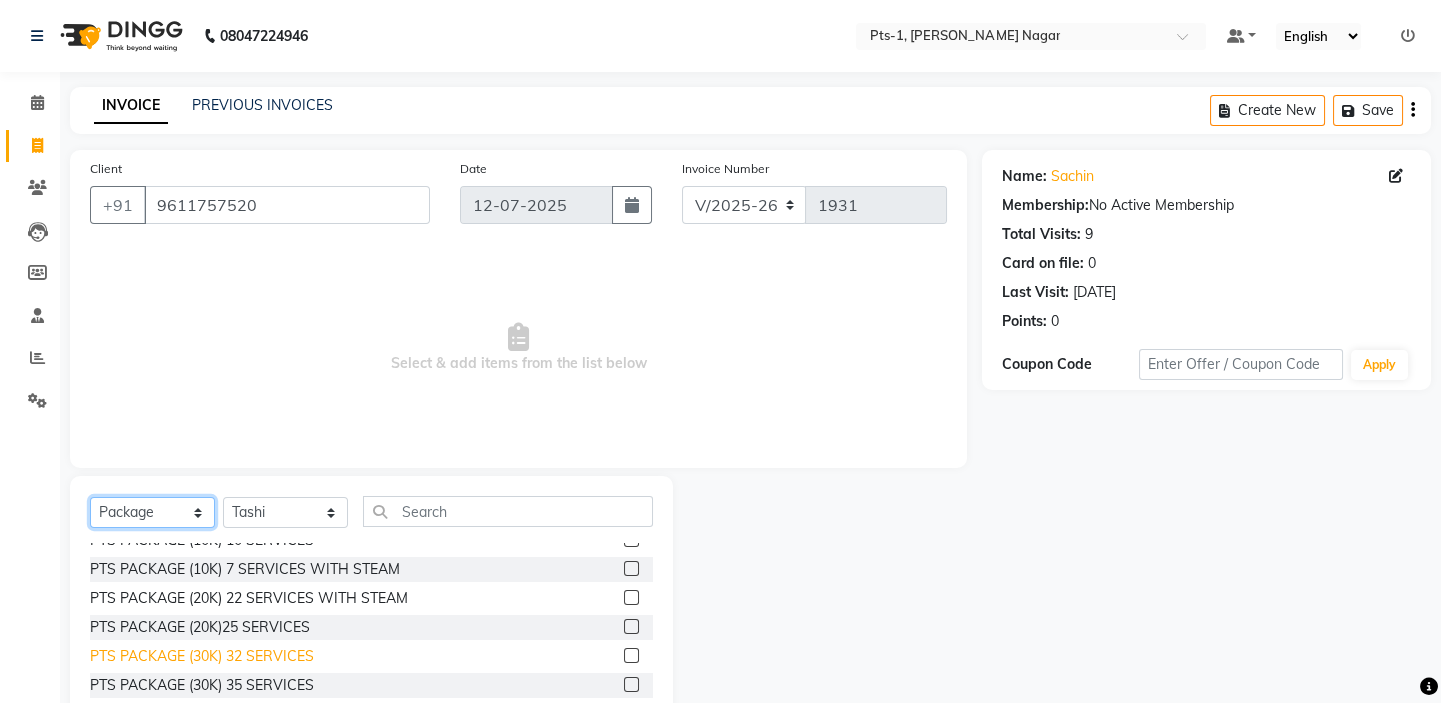 scroll, scrollTop: 234, scrollLeft: 0, axis: vertical 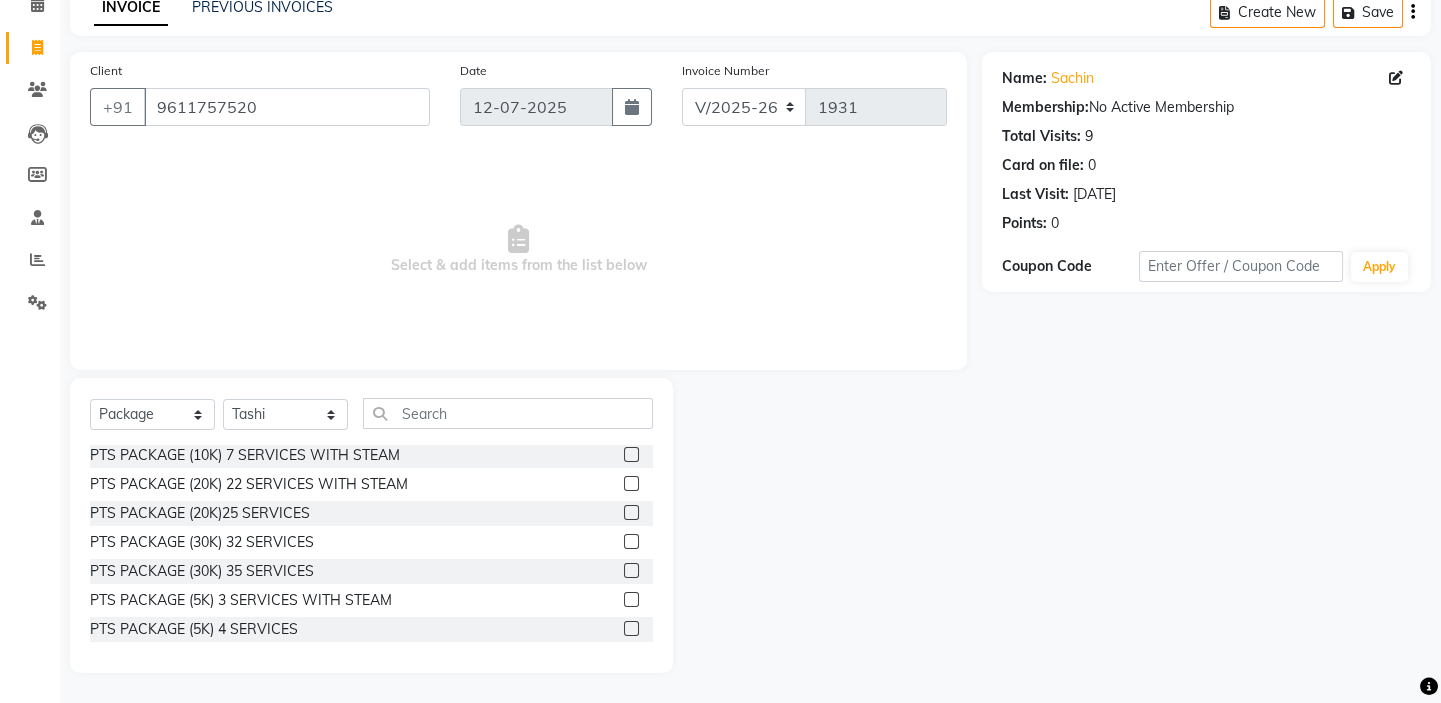 click 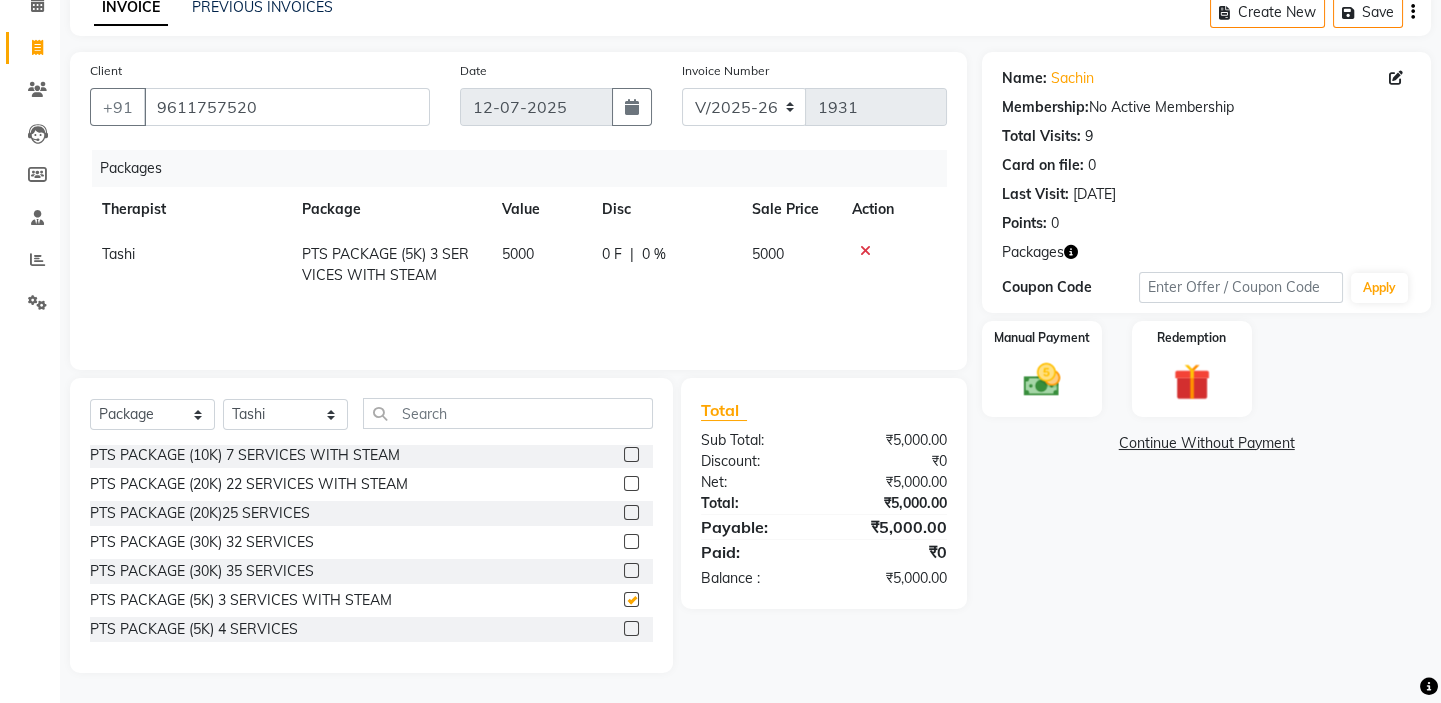 checkbox on "false" 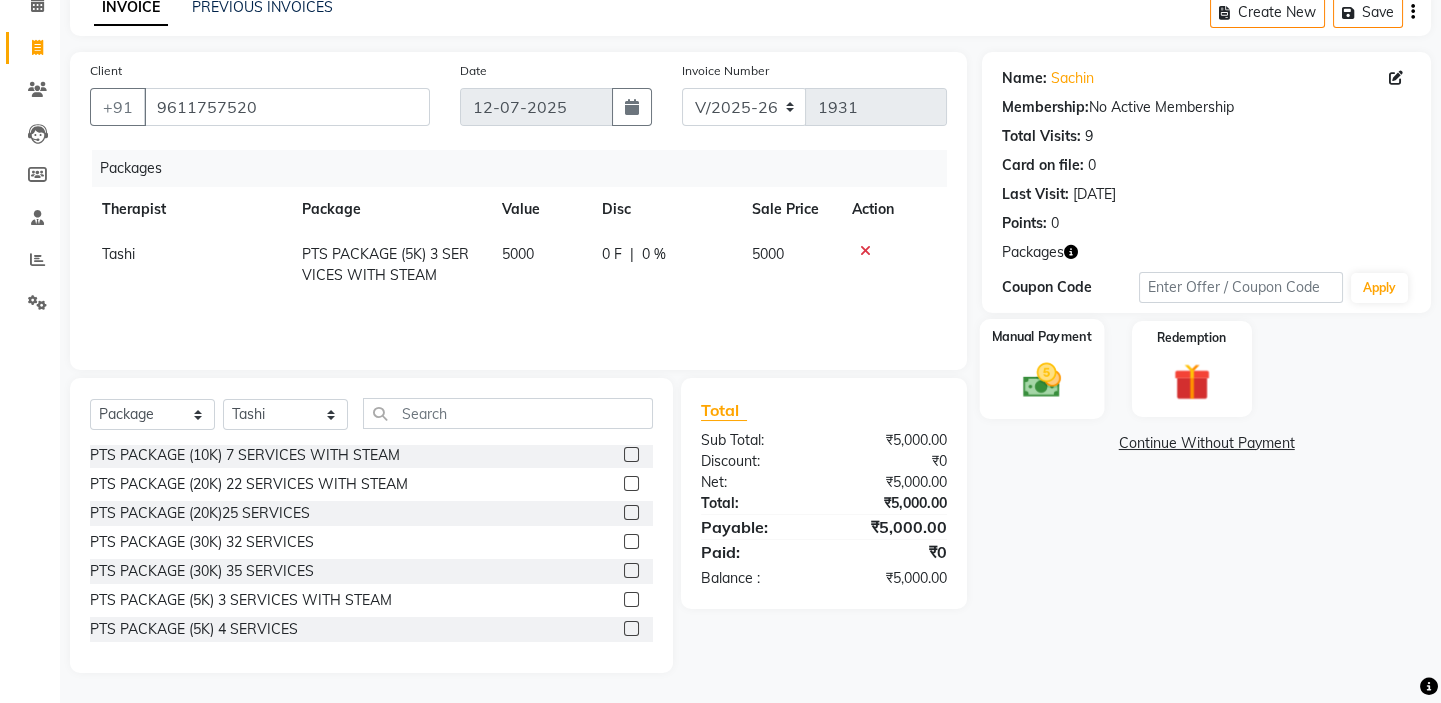 click 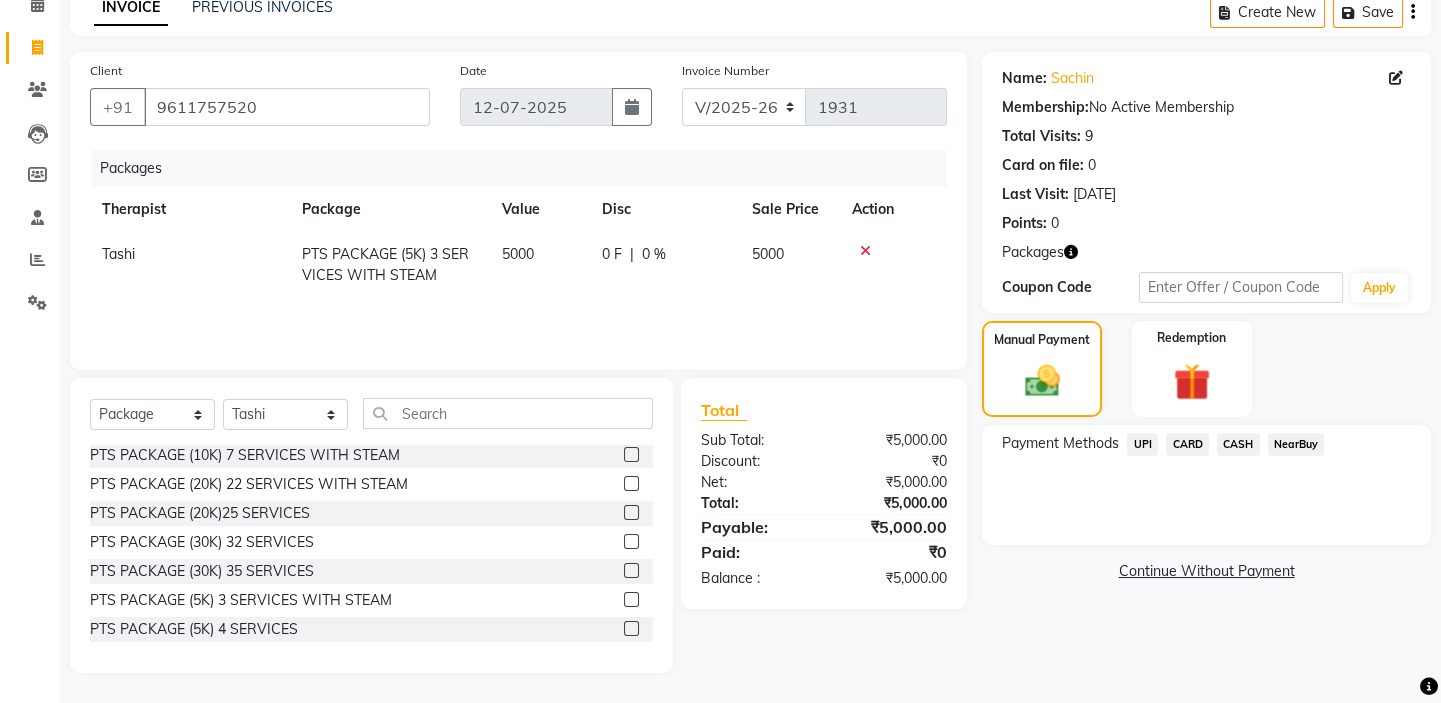 click on "CARD" 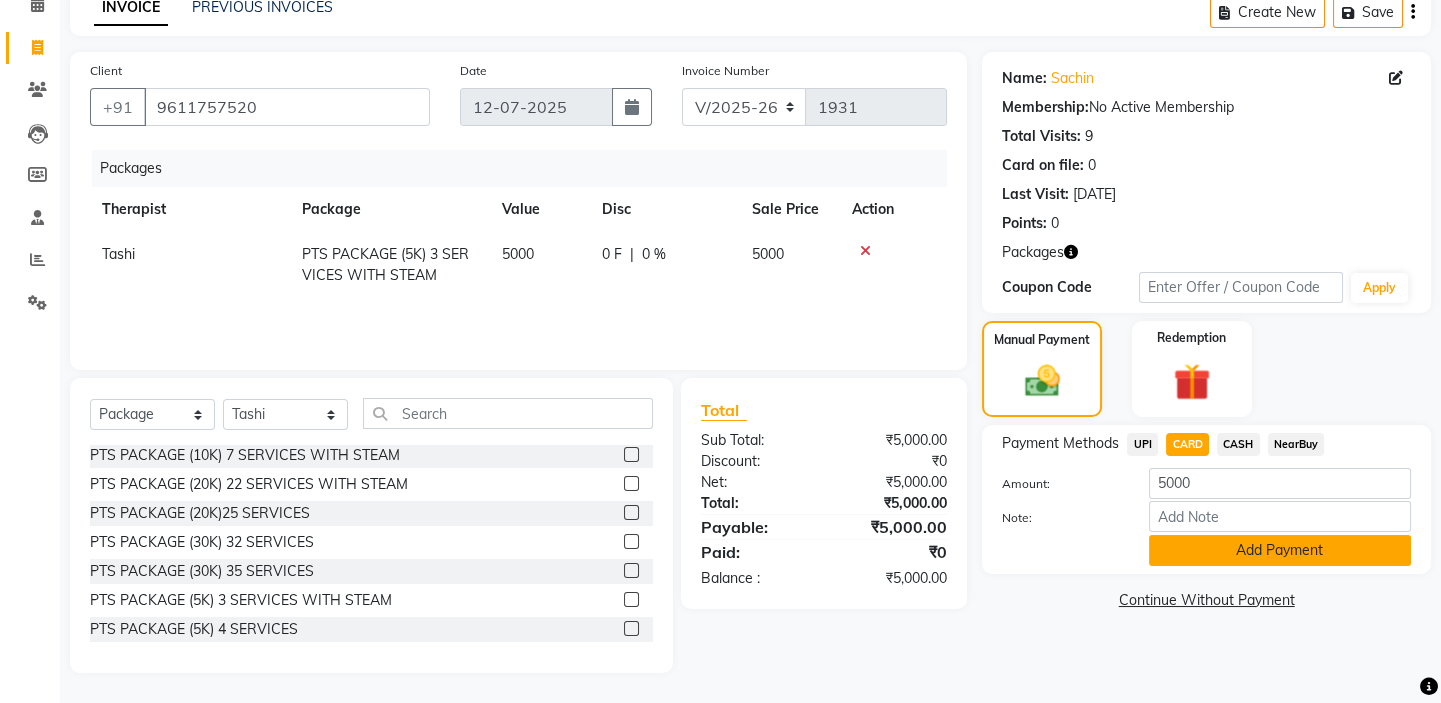 click on "Add Payment" 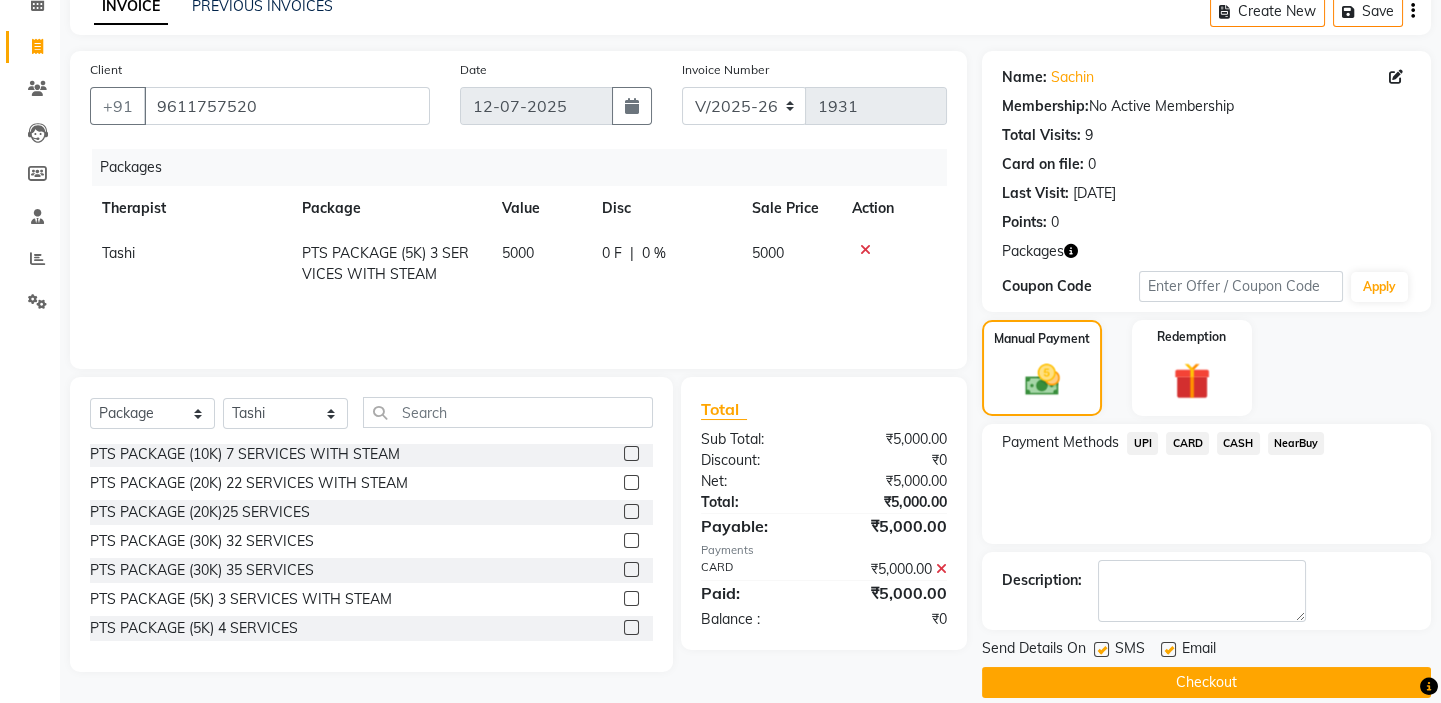 scroll, scrollTop: 123, scrollLeft: 0, axis: vertical 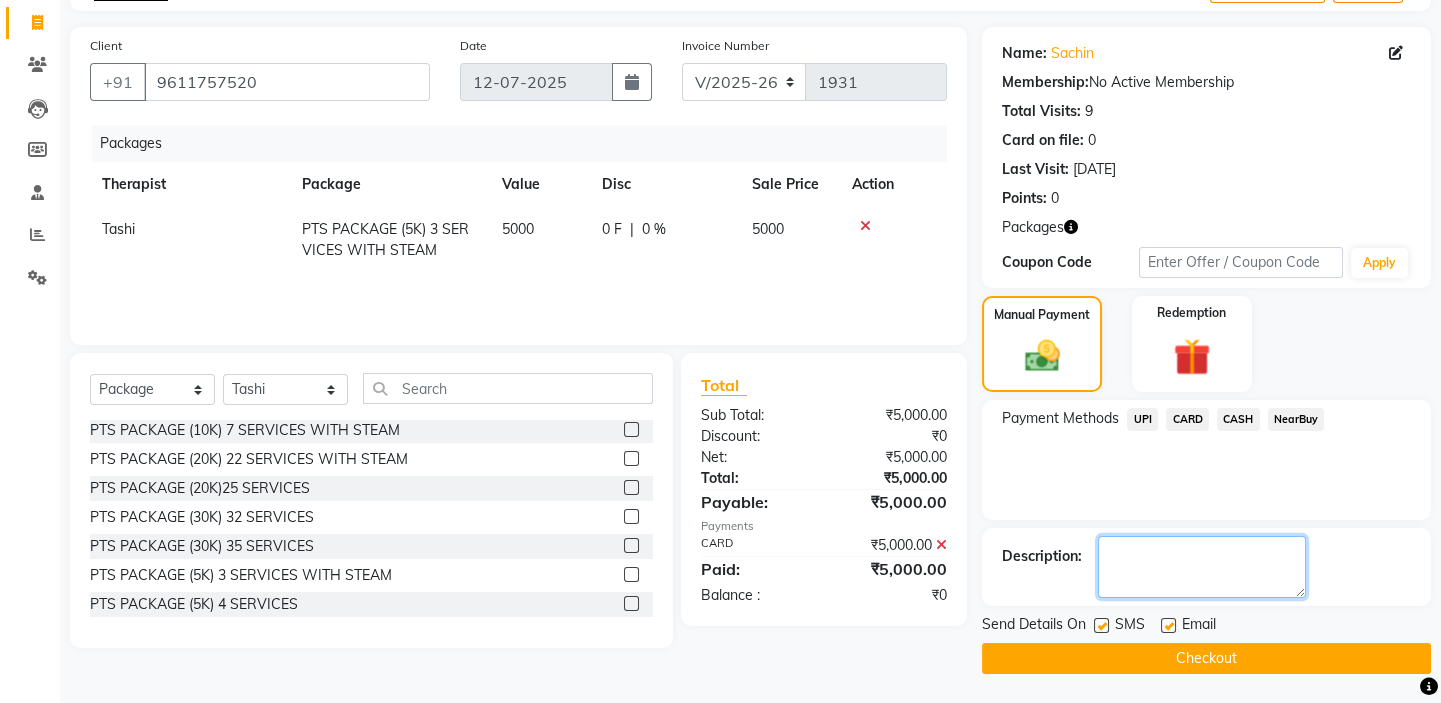 click 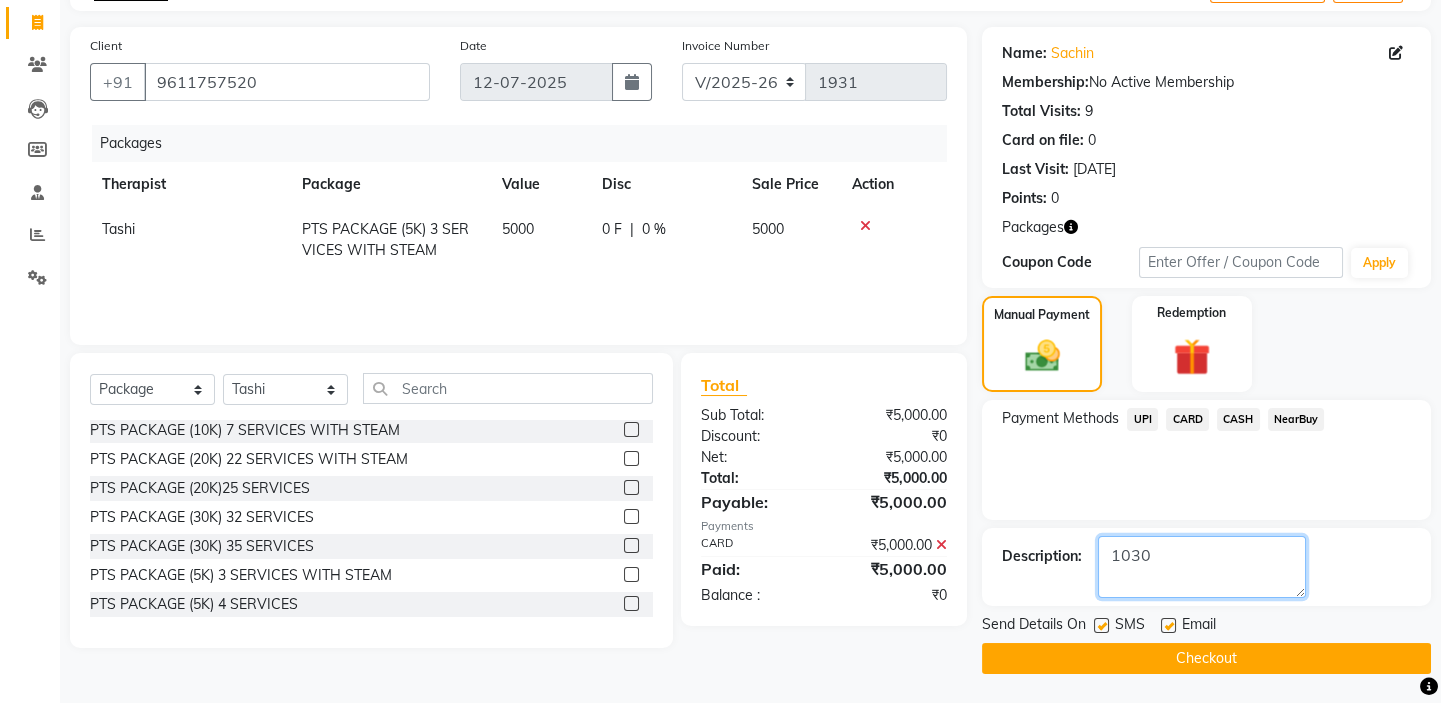 type on "1030" 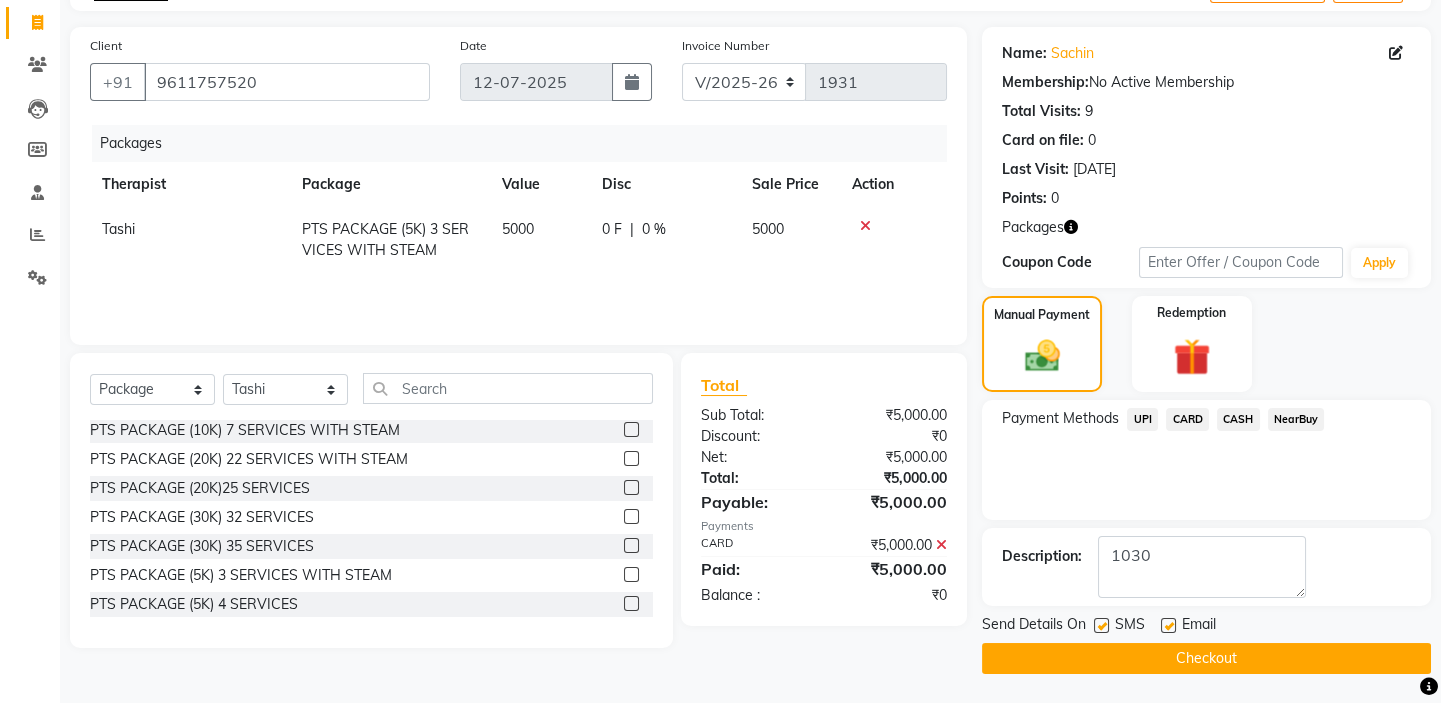 click 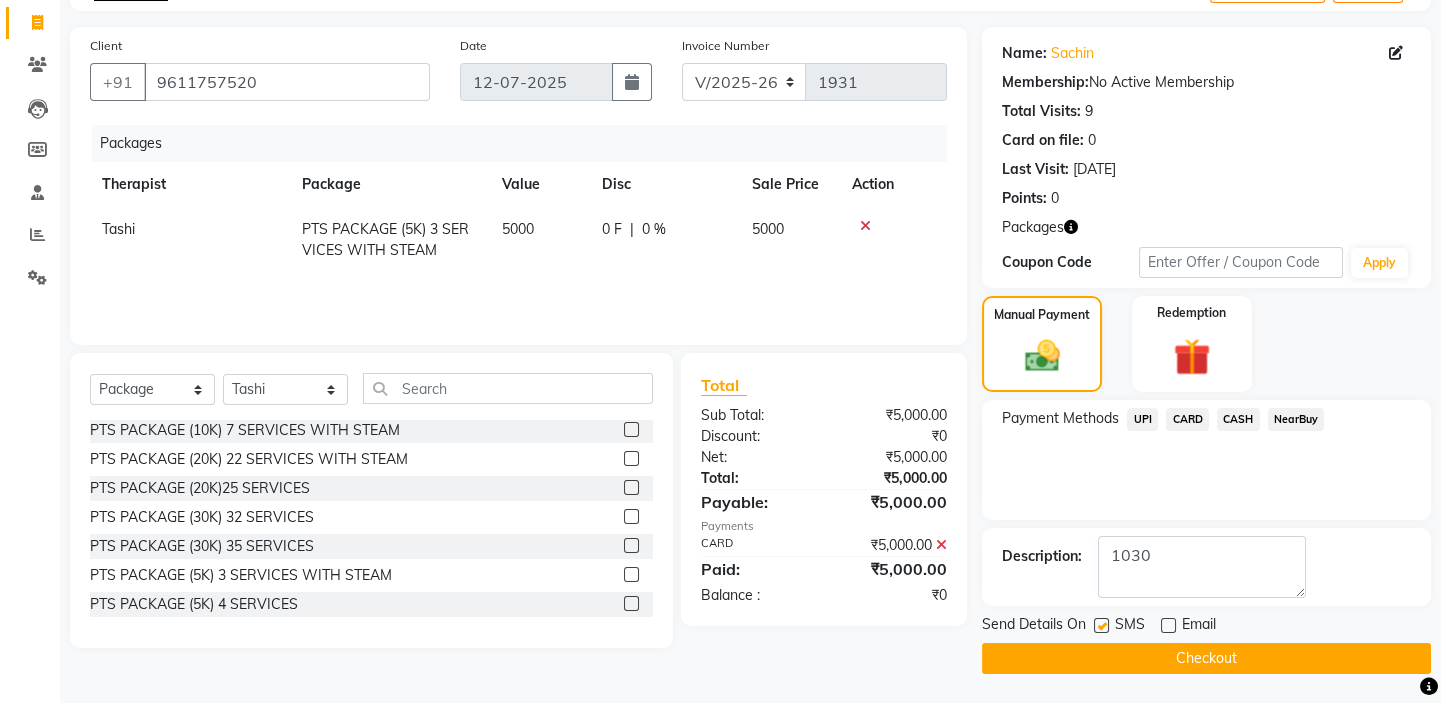 click 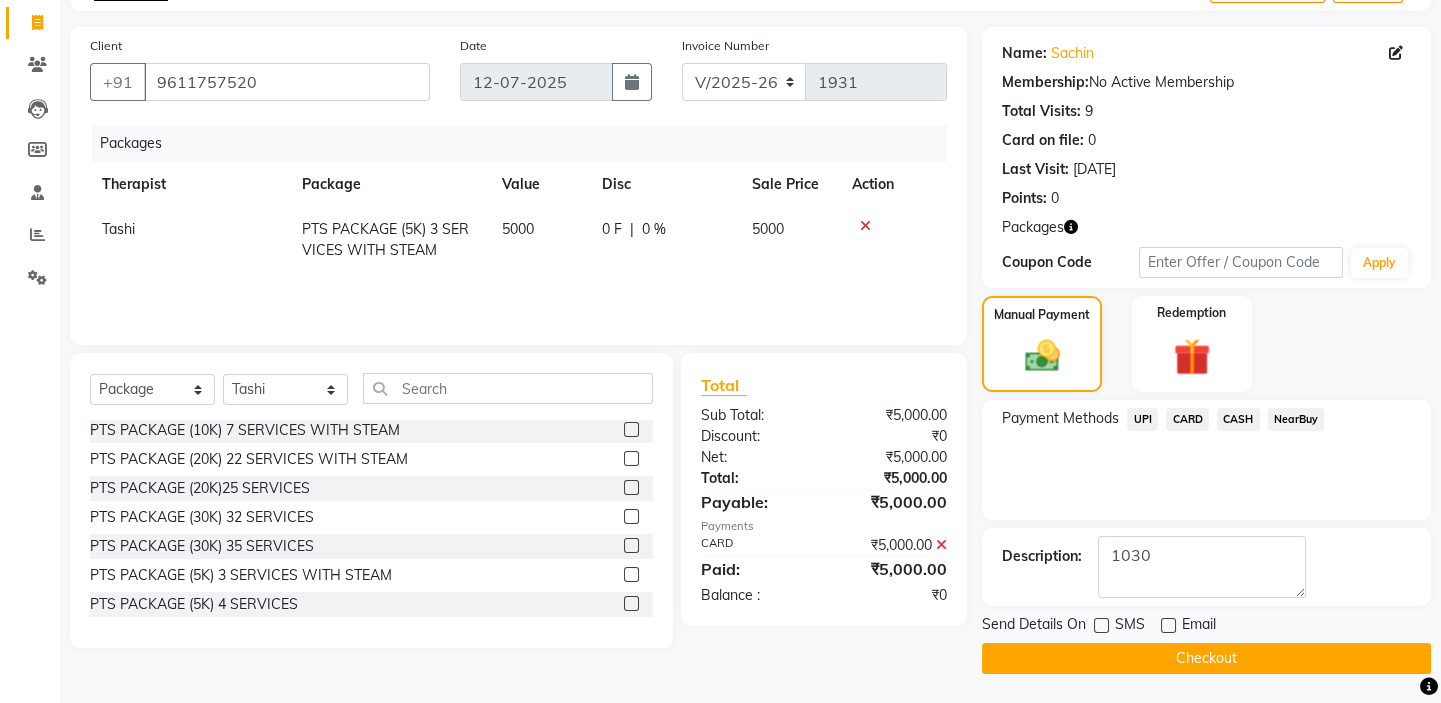 click on "Checkout" 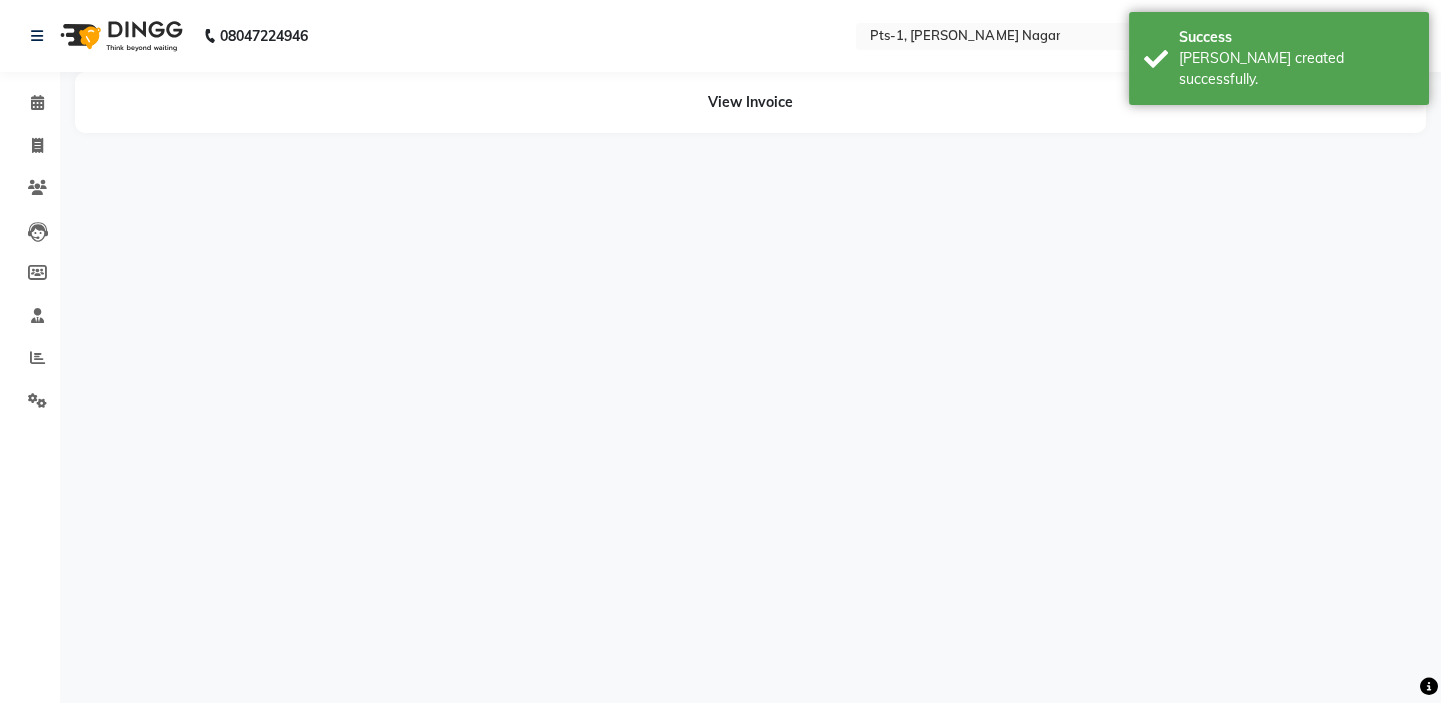 scroll, scrollTop: 0, scrollLeft: 0, axis: both 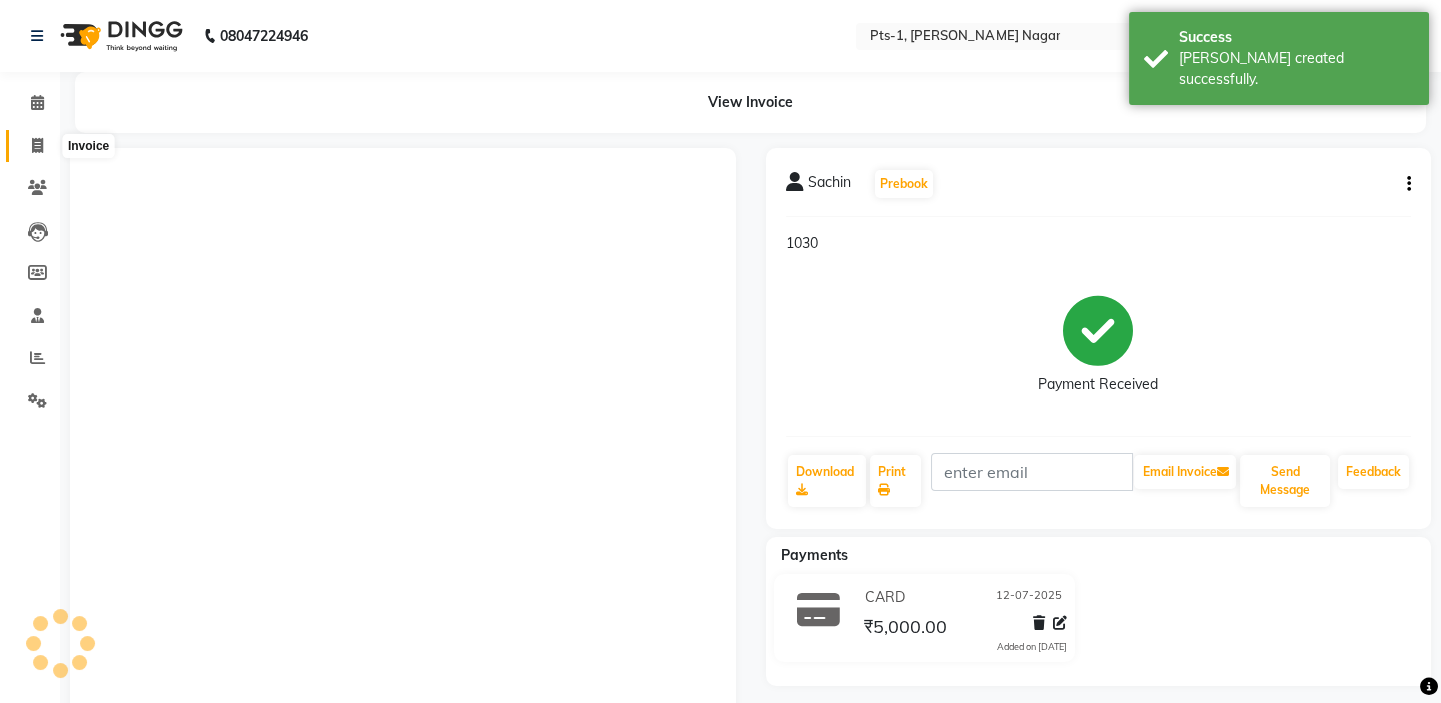 click 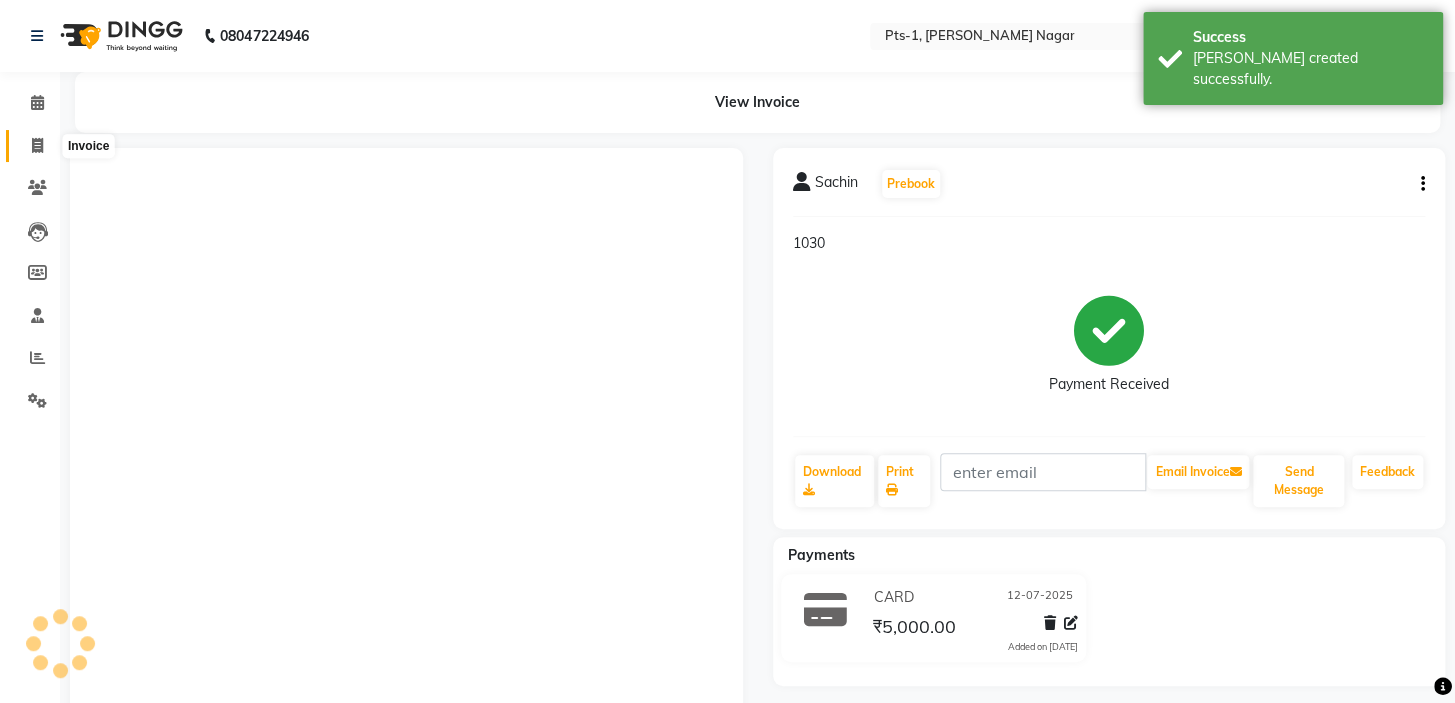 select on "5296" 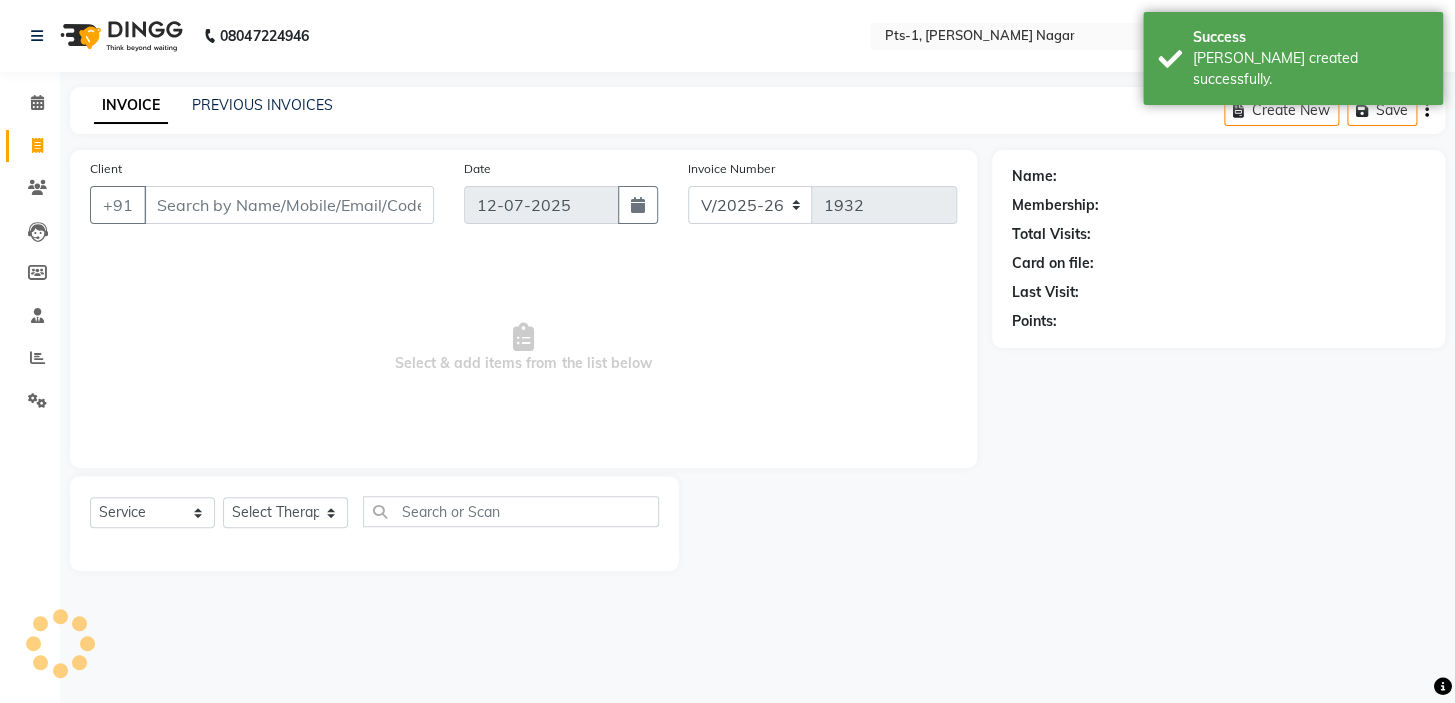 click on "Client" at bounding box center [289, 205] 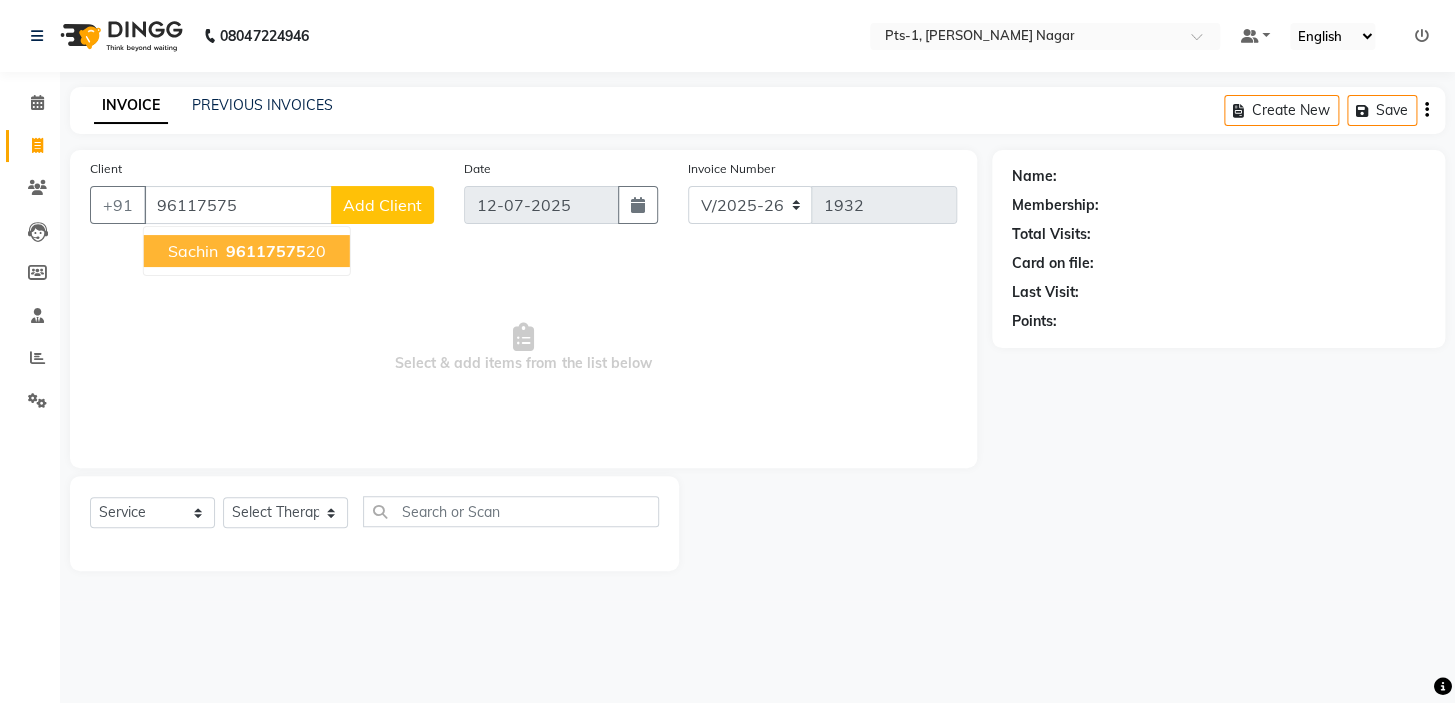 click on "96117575" at bounding box center [266, 251] 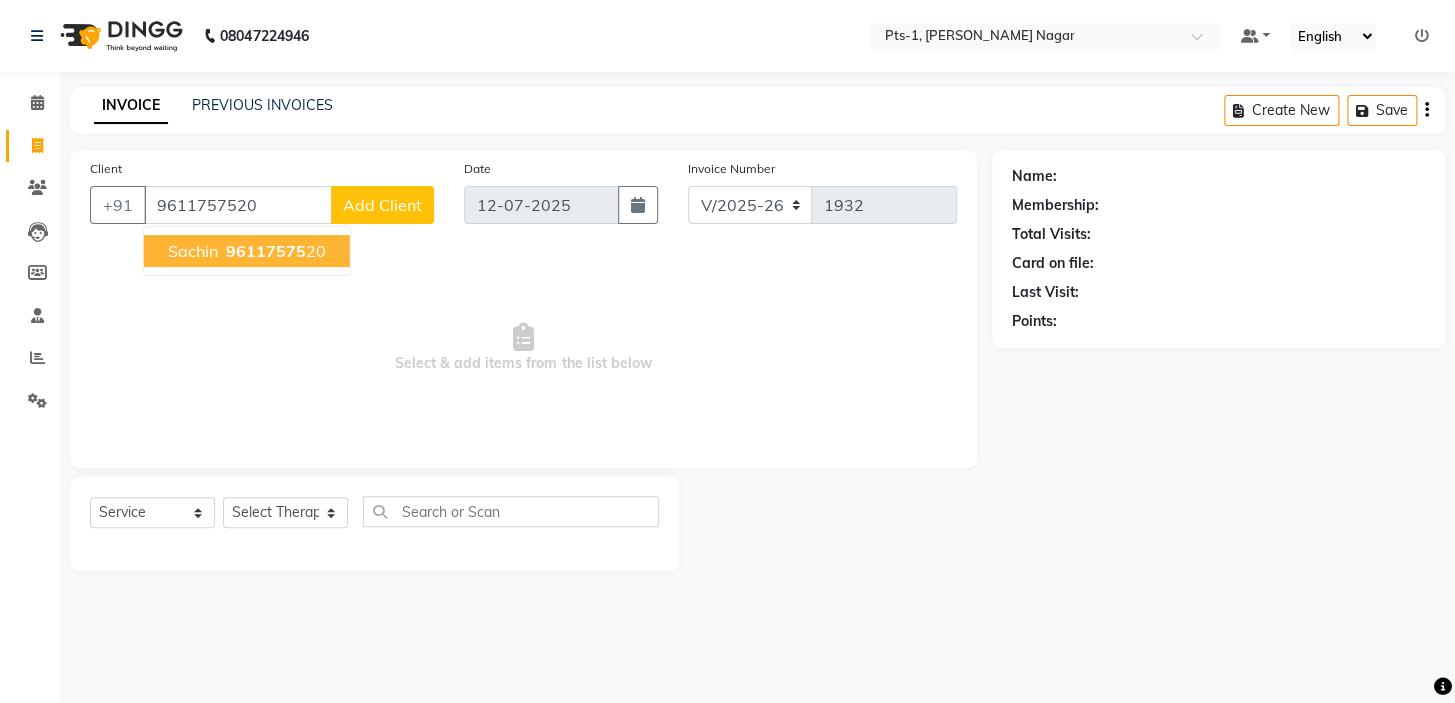 type on "9611757520" 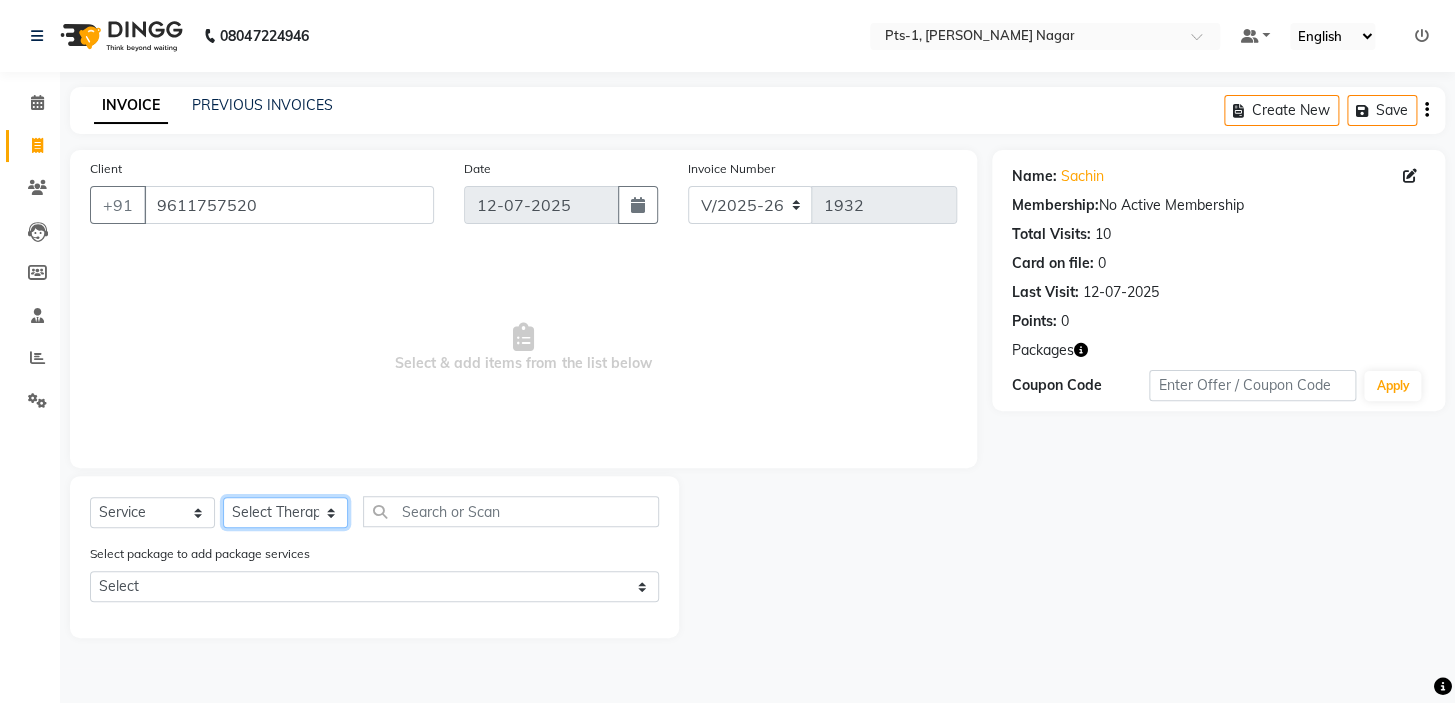 click on "Select Therapist Anand Annie anyone Babu Bela Gia Jeje Jincy JOE Lilly Nanny Rita Shodika Sun Tashi VINOD KUMAR" 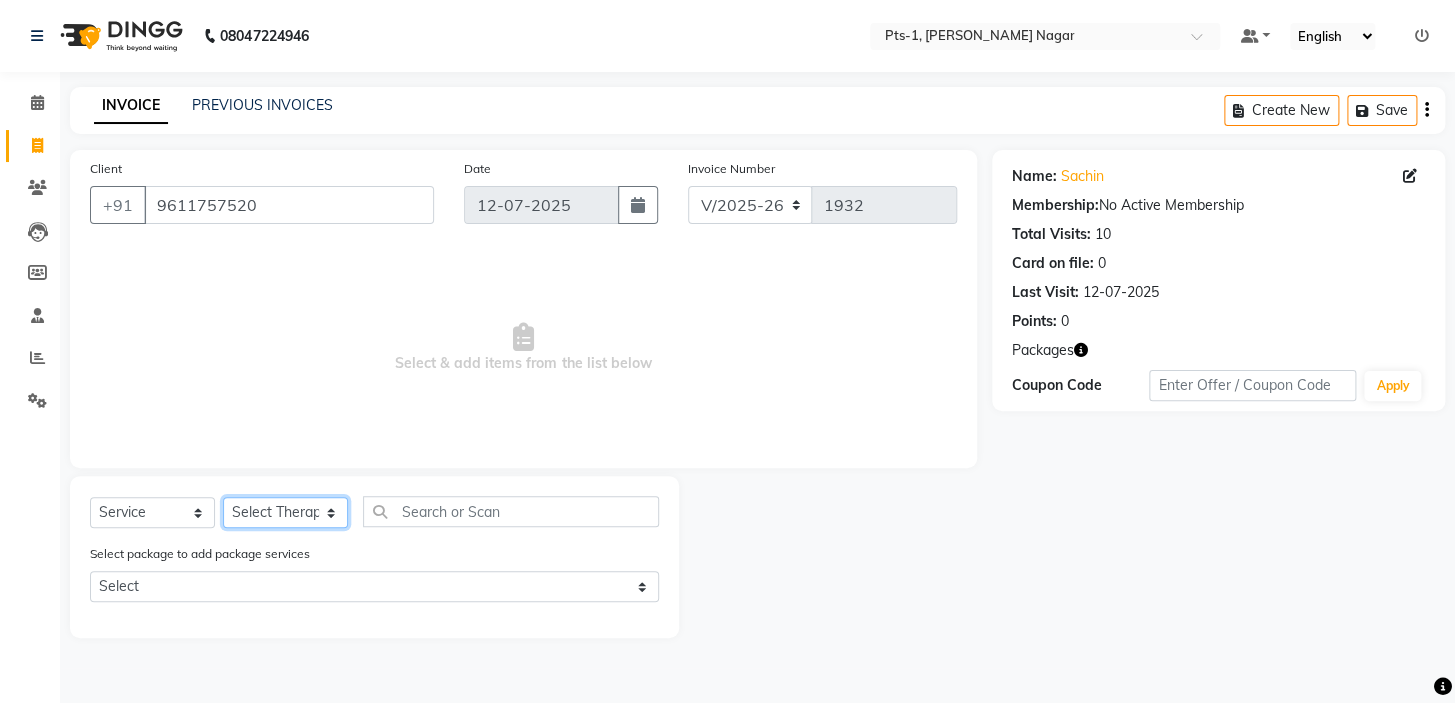 select on "61895" 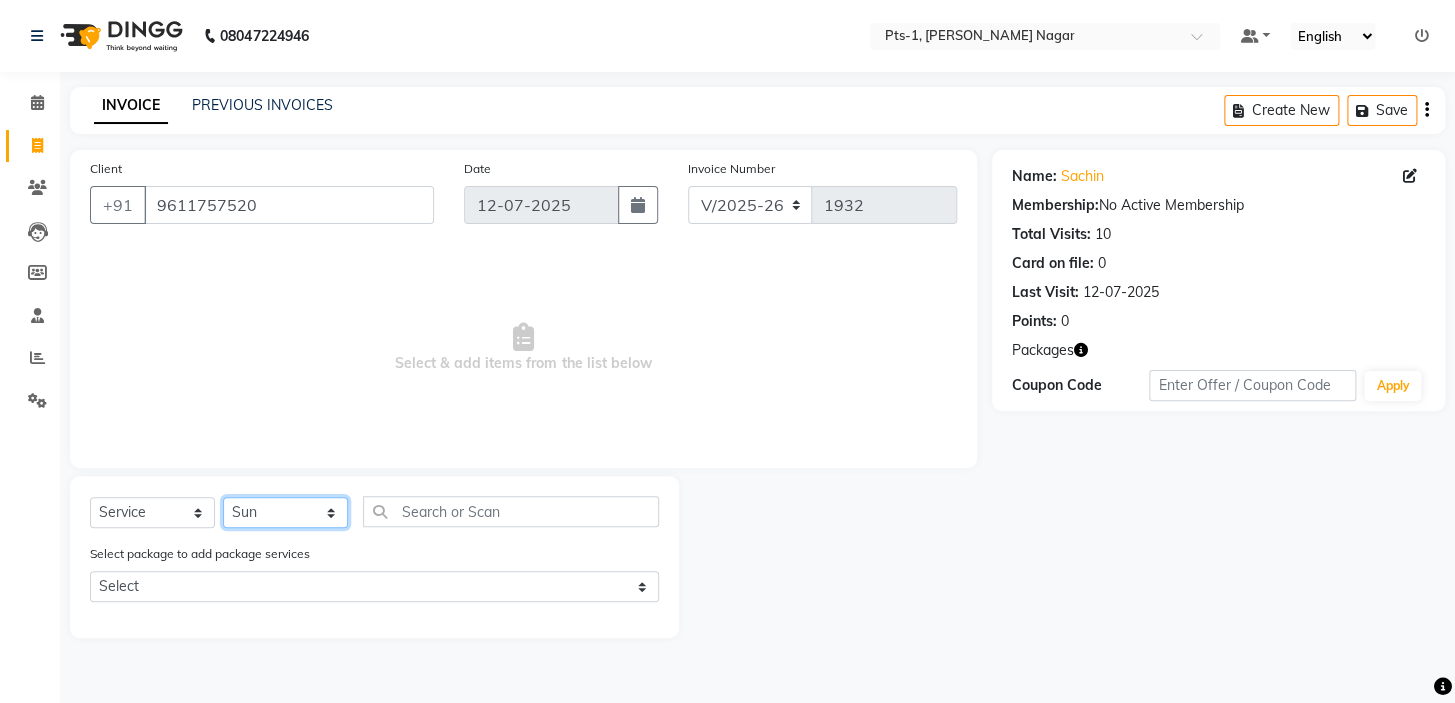 click on "Select Therapist Anand Annie anyone Babu Bela Gia Jeje Jincy JOE Lilly Nanny Rita Shodika Sun Tashi VINOD KUMAR" 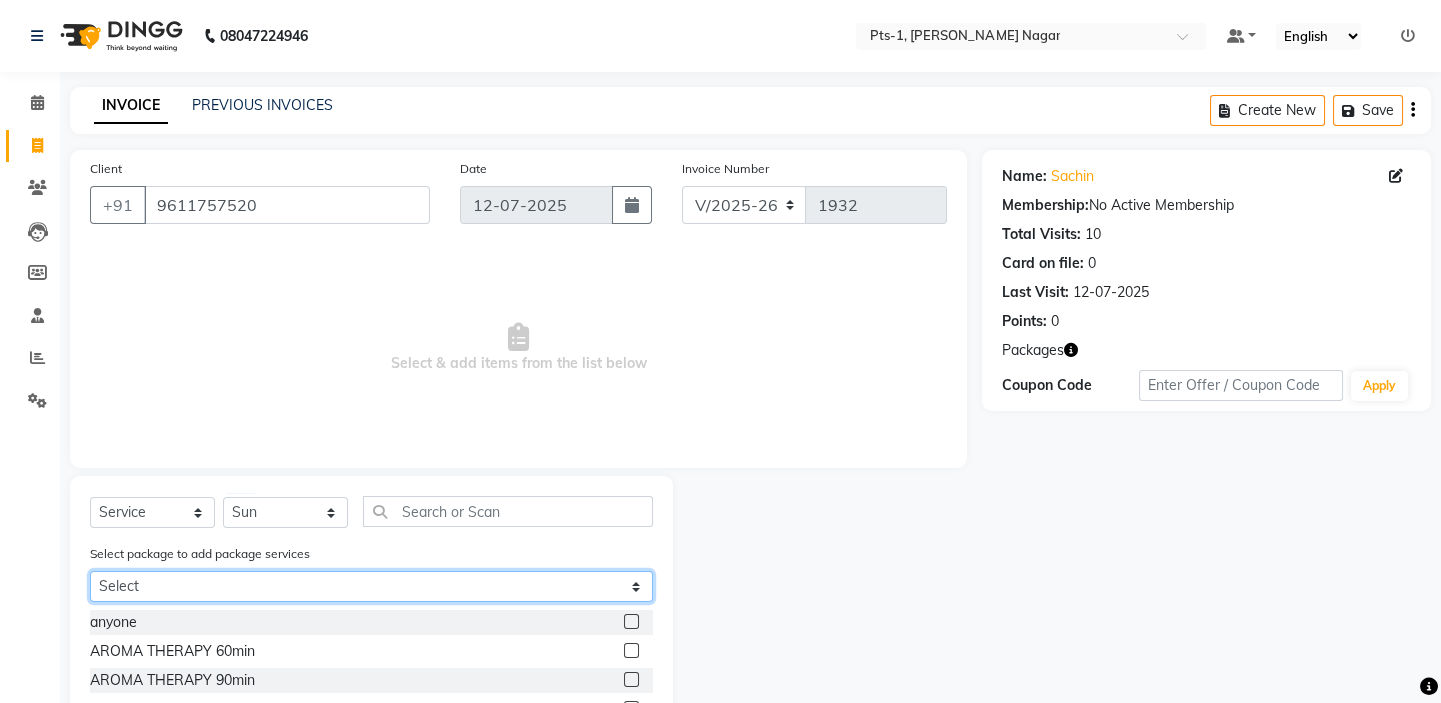 drag, startPoint x: 290, startPoint y: 578, endPoint x: 290, endPoint y: 600, distance: 22 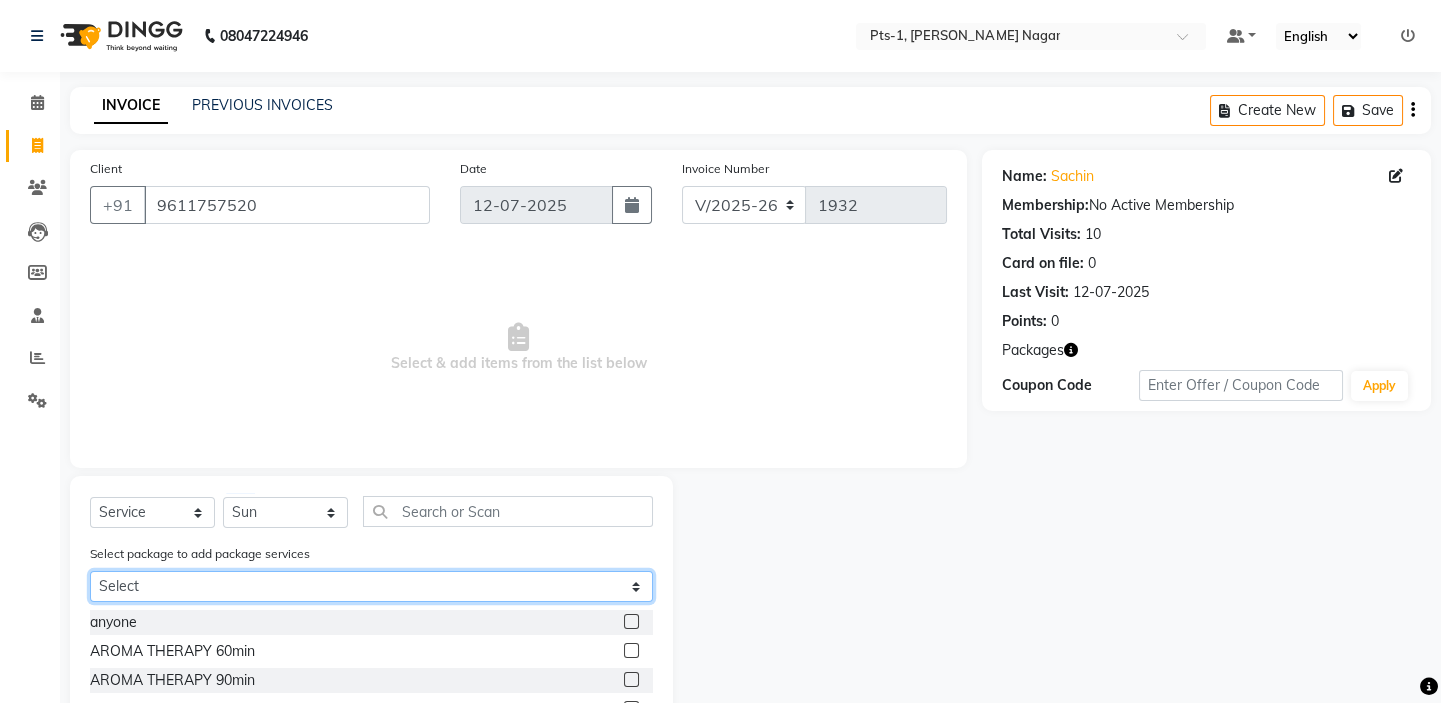 click on "Select PTS PACKAGE (5K) 3 SERVICES WITH STEAM" 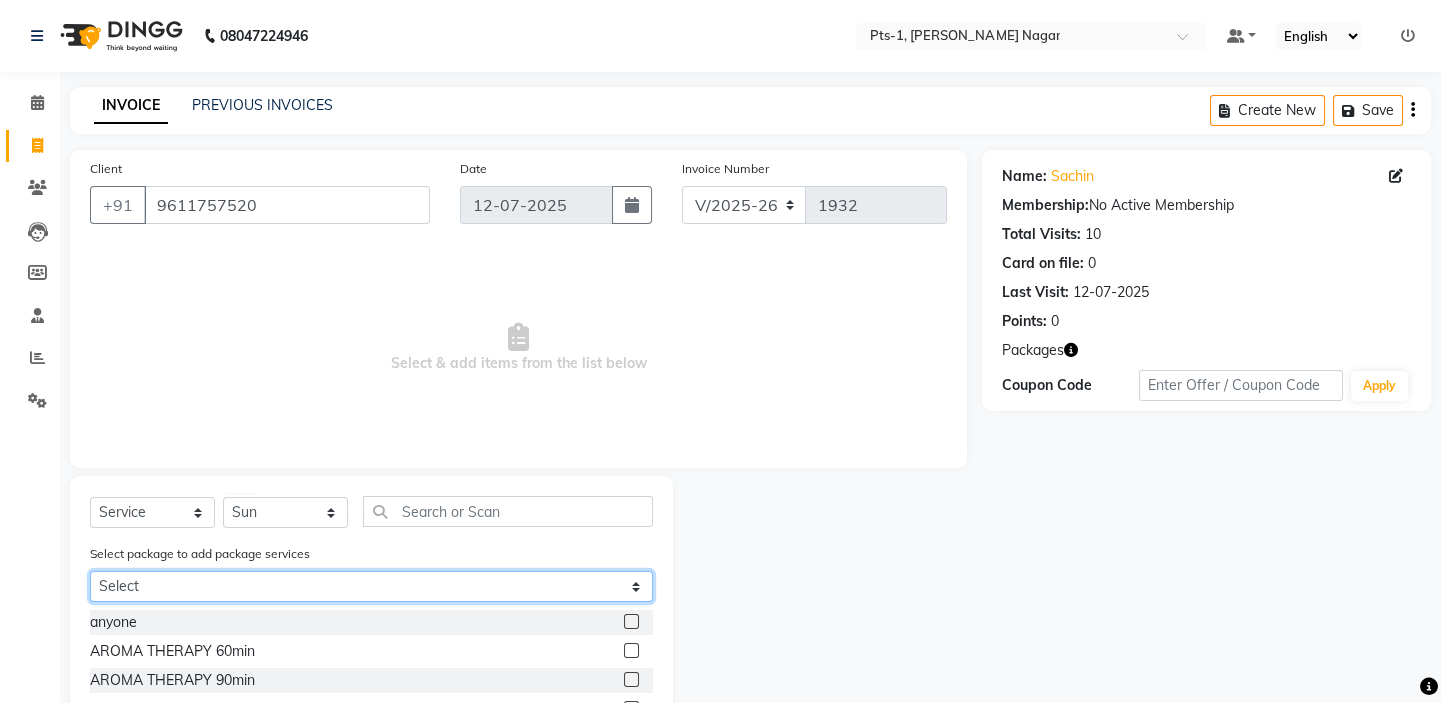 select on "1: Object" 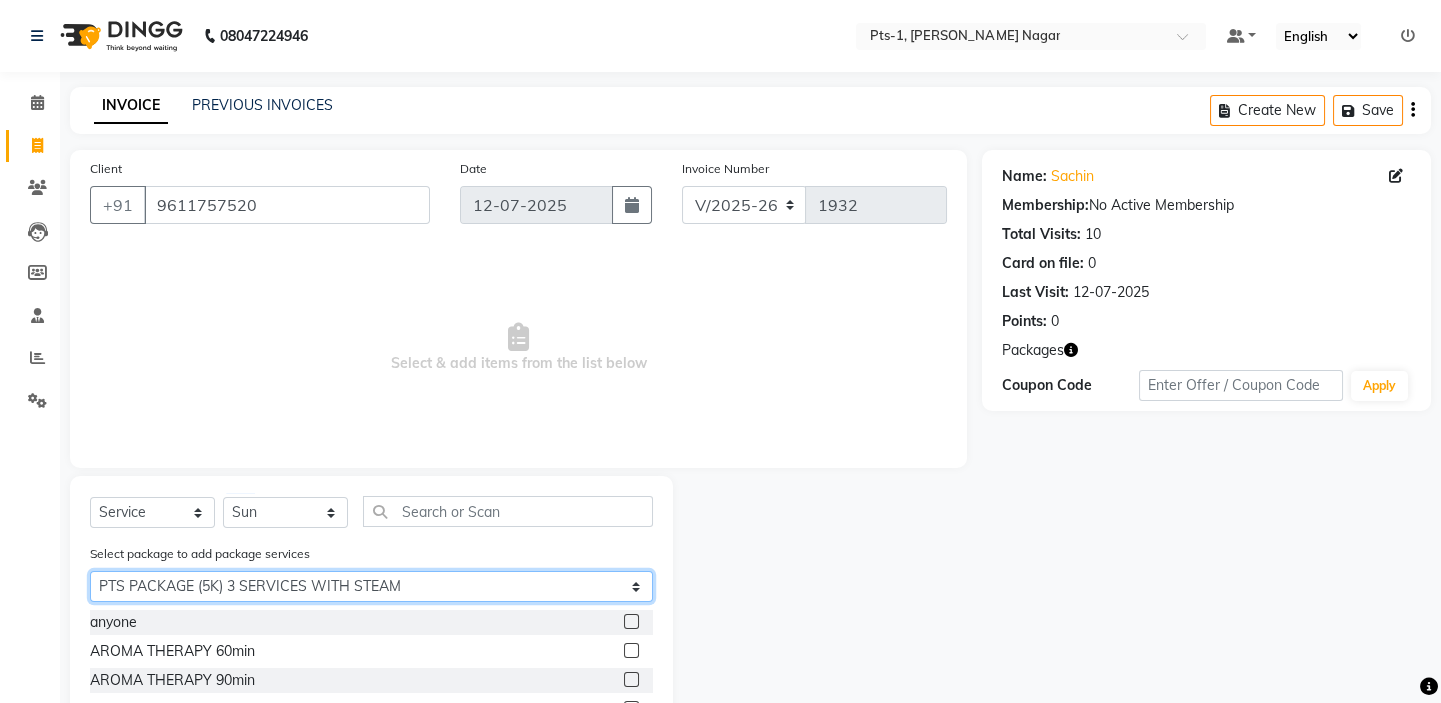 click on "Select PTS PACKAGE (5K) 3 SERVICES WITH STEAM" 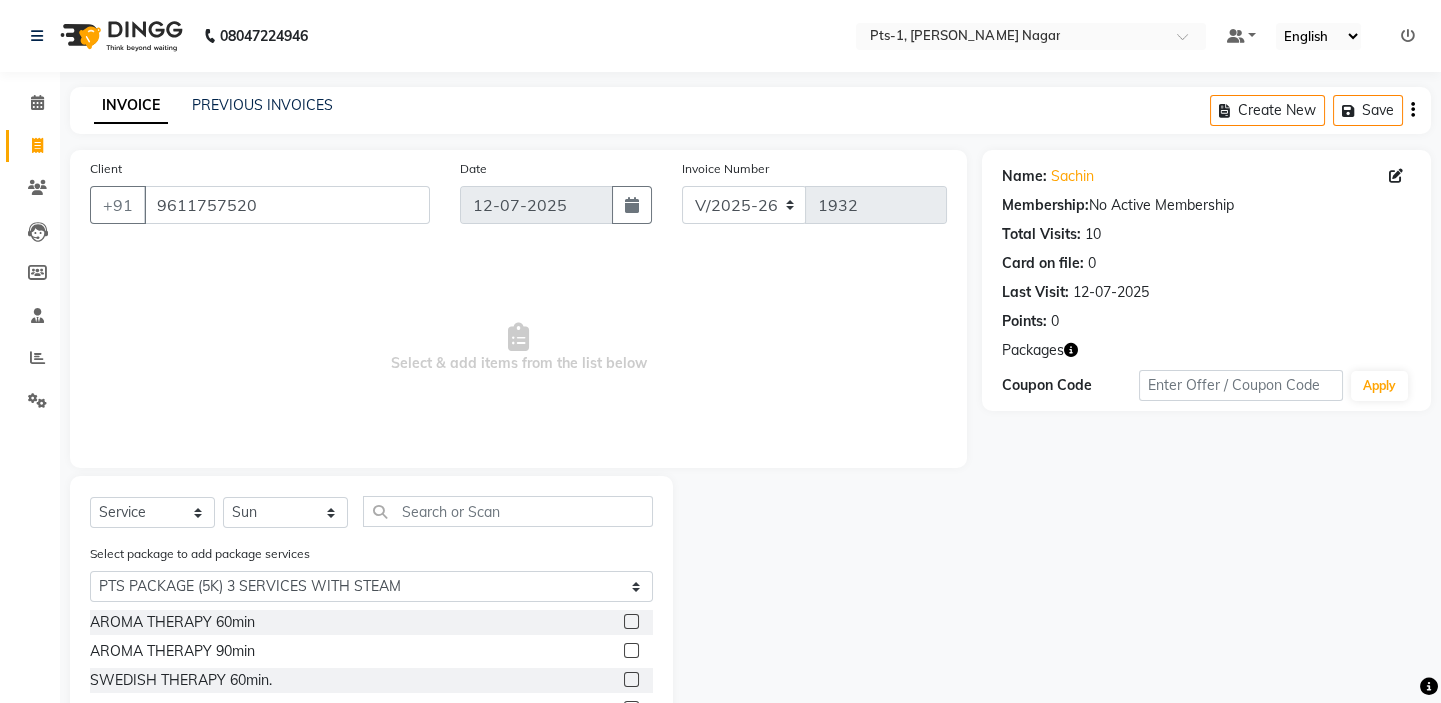 click 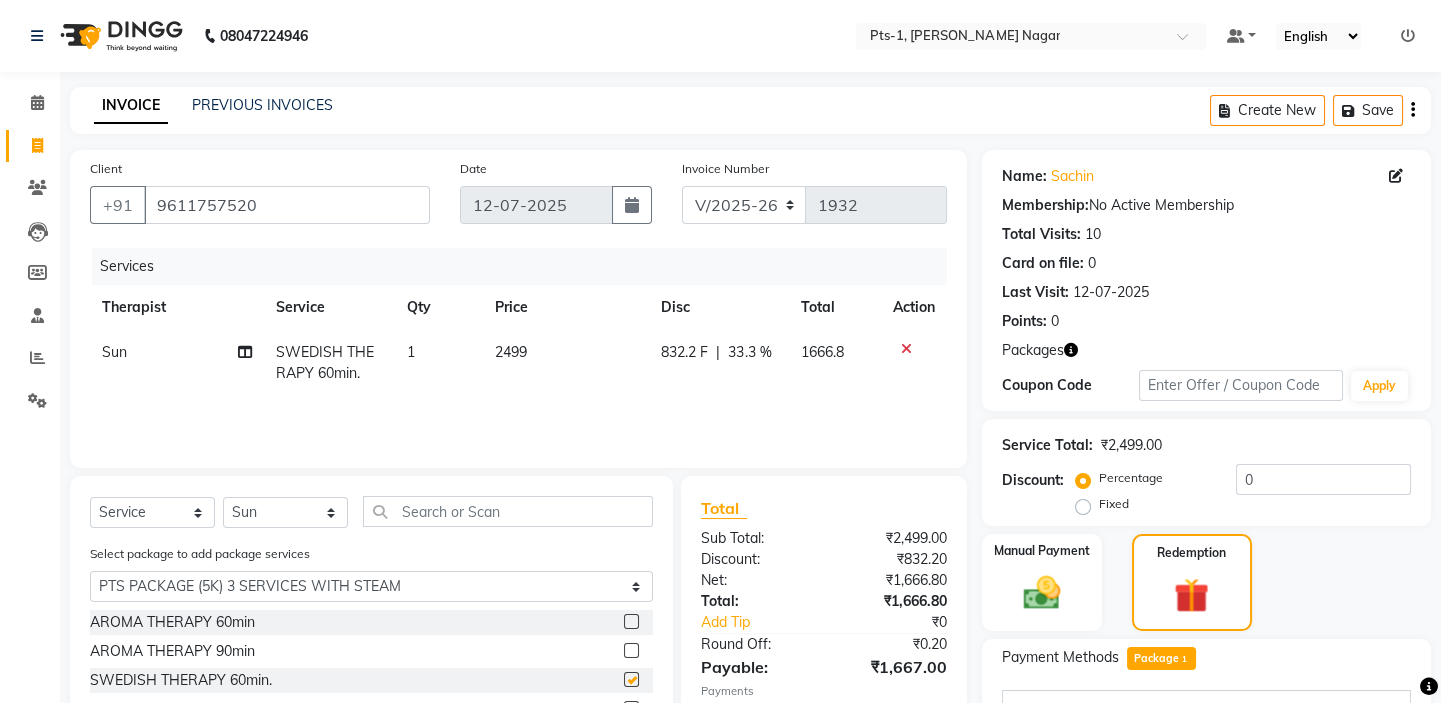 checkbox on "false" 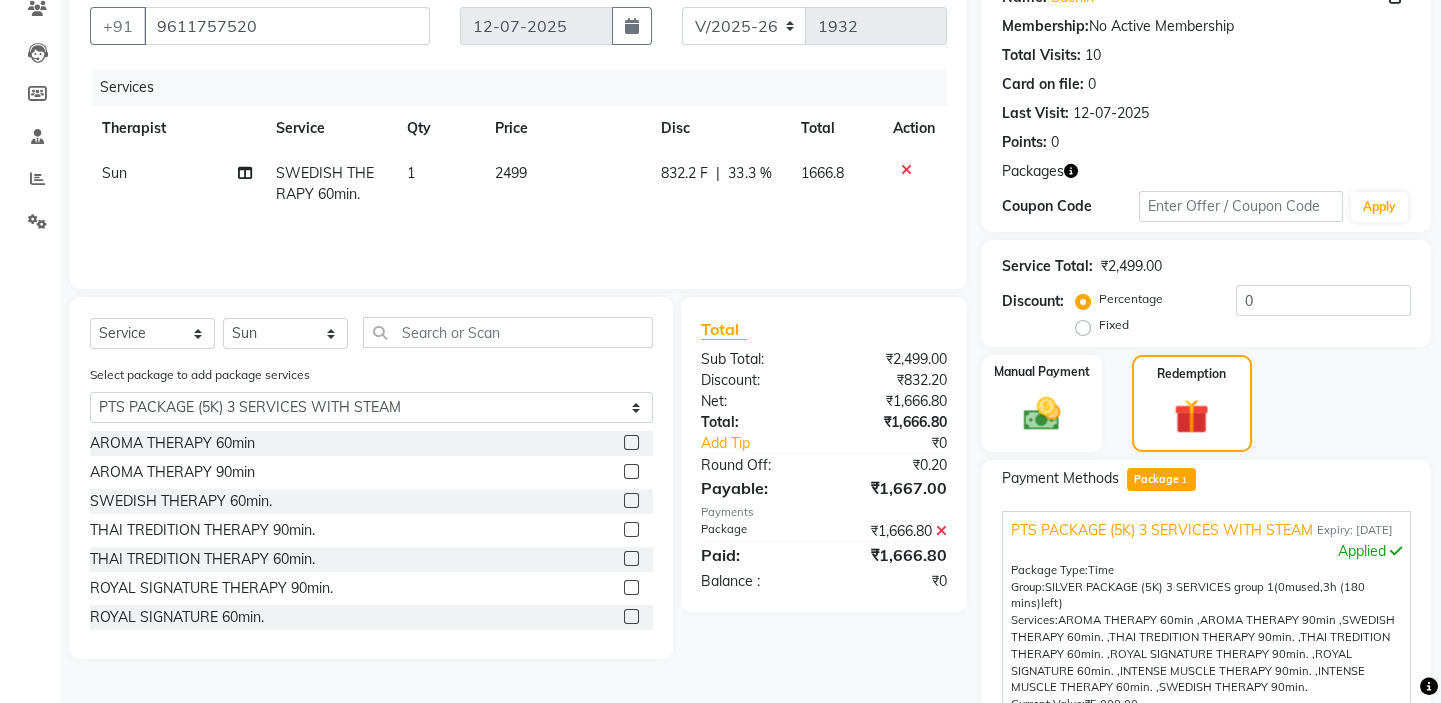 scroll, scrollTop: 400, scrollLeft: 0, axis: vertical 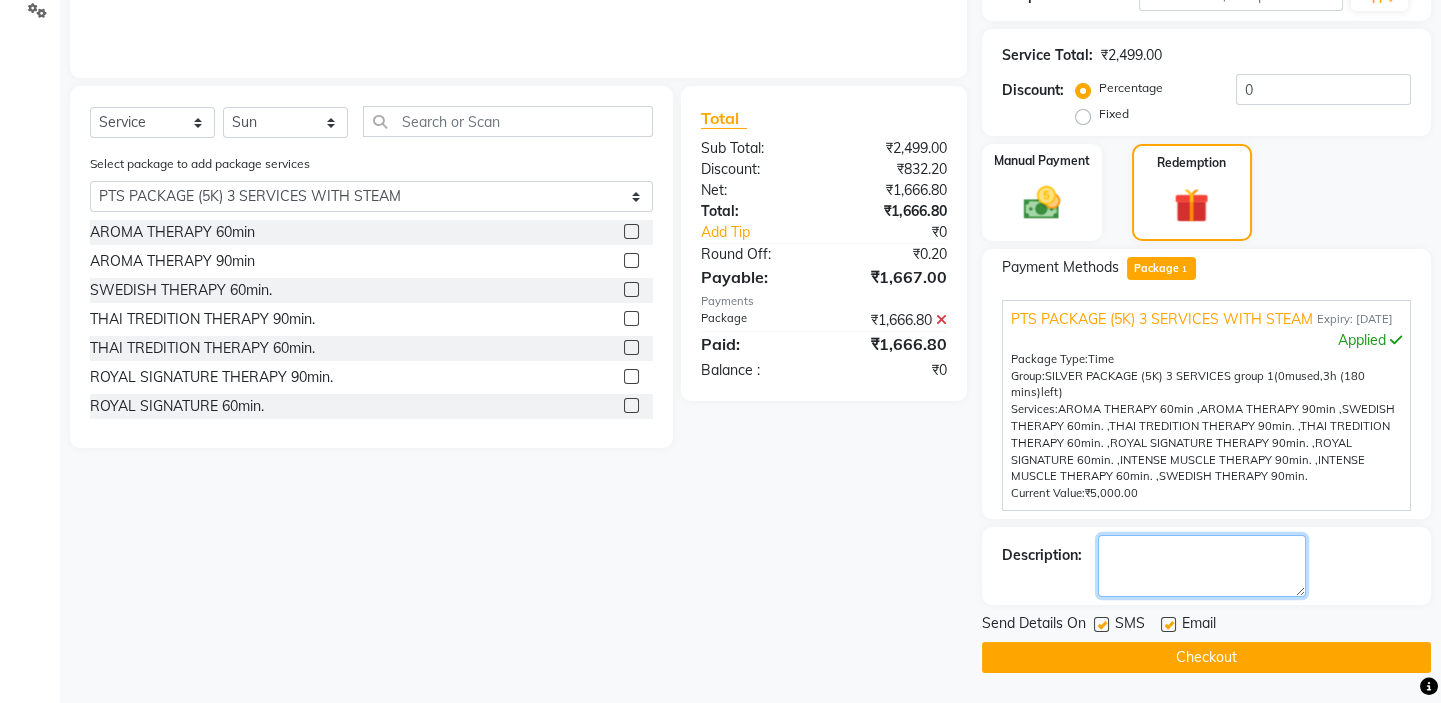 click 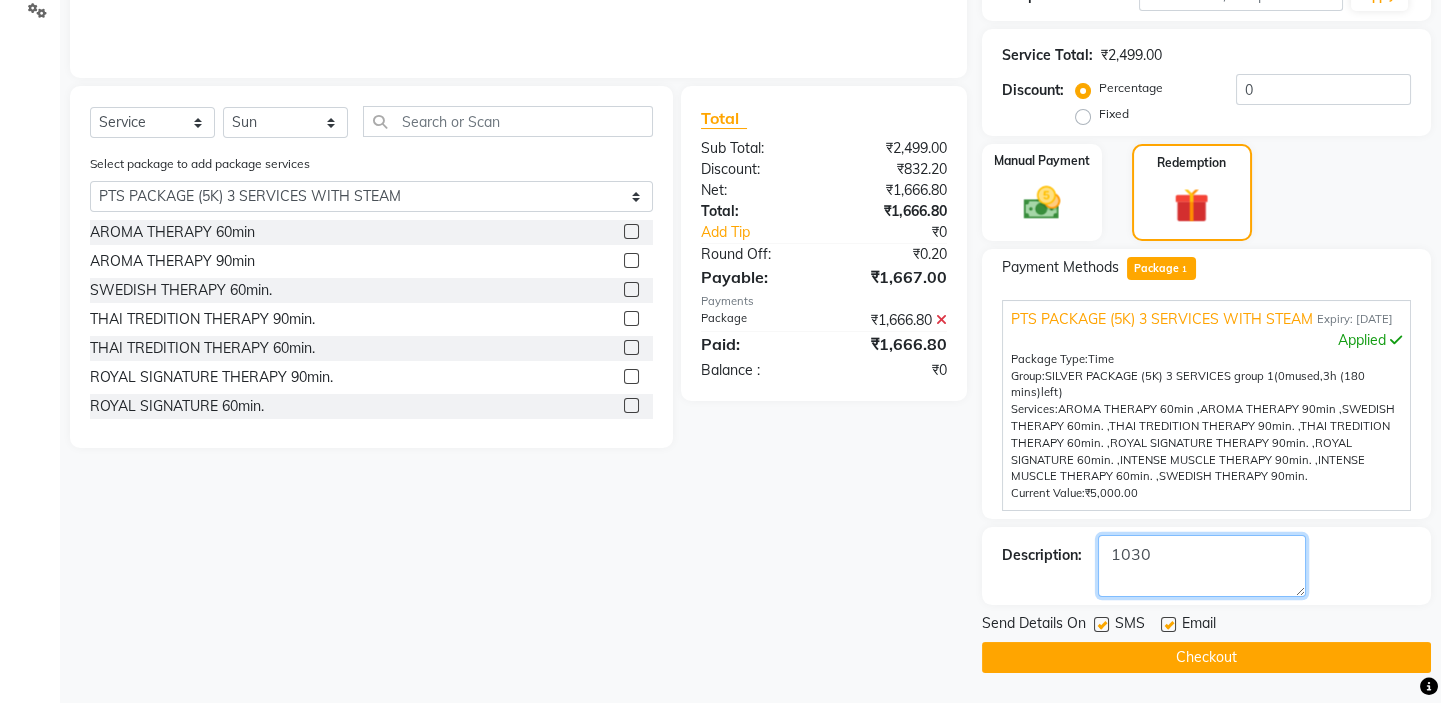 type on "1030" 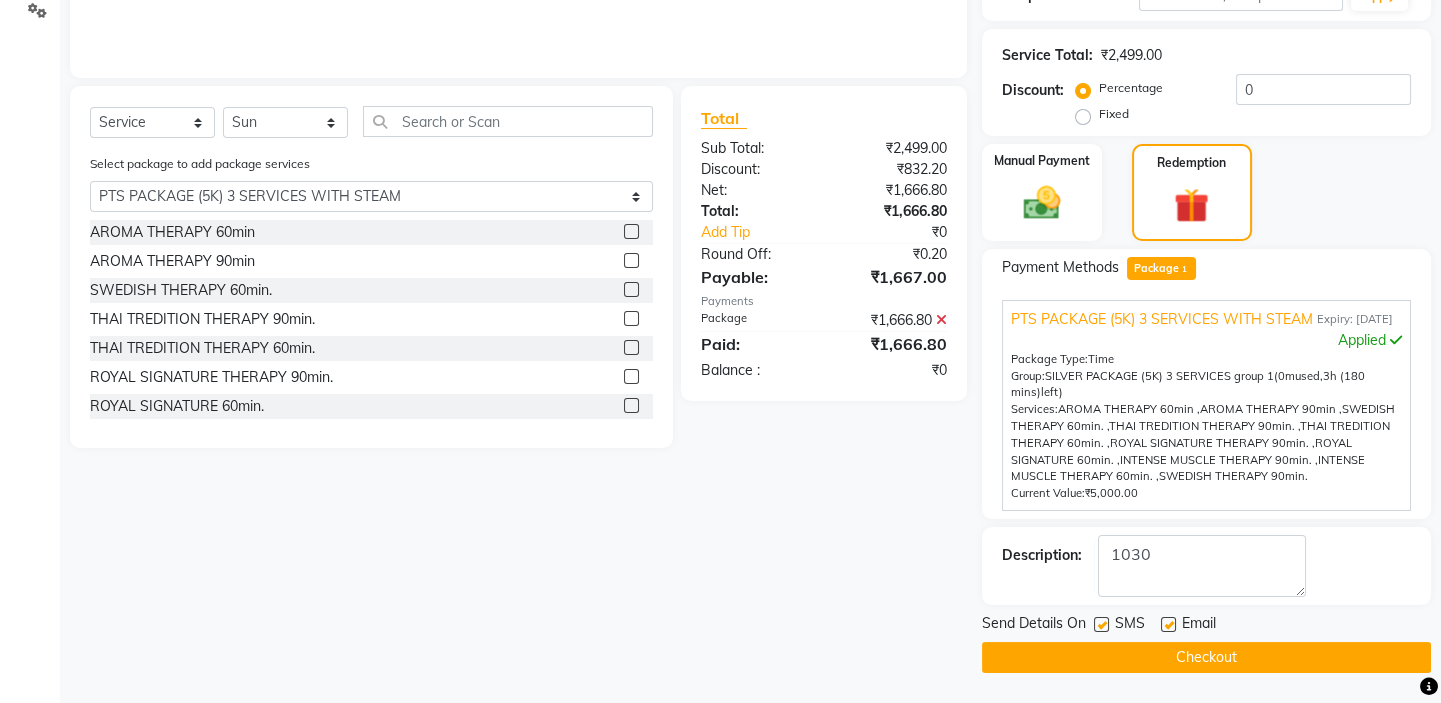 click 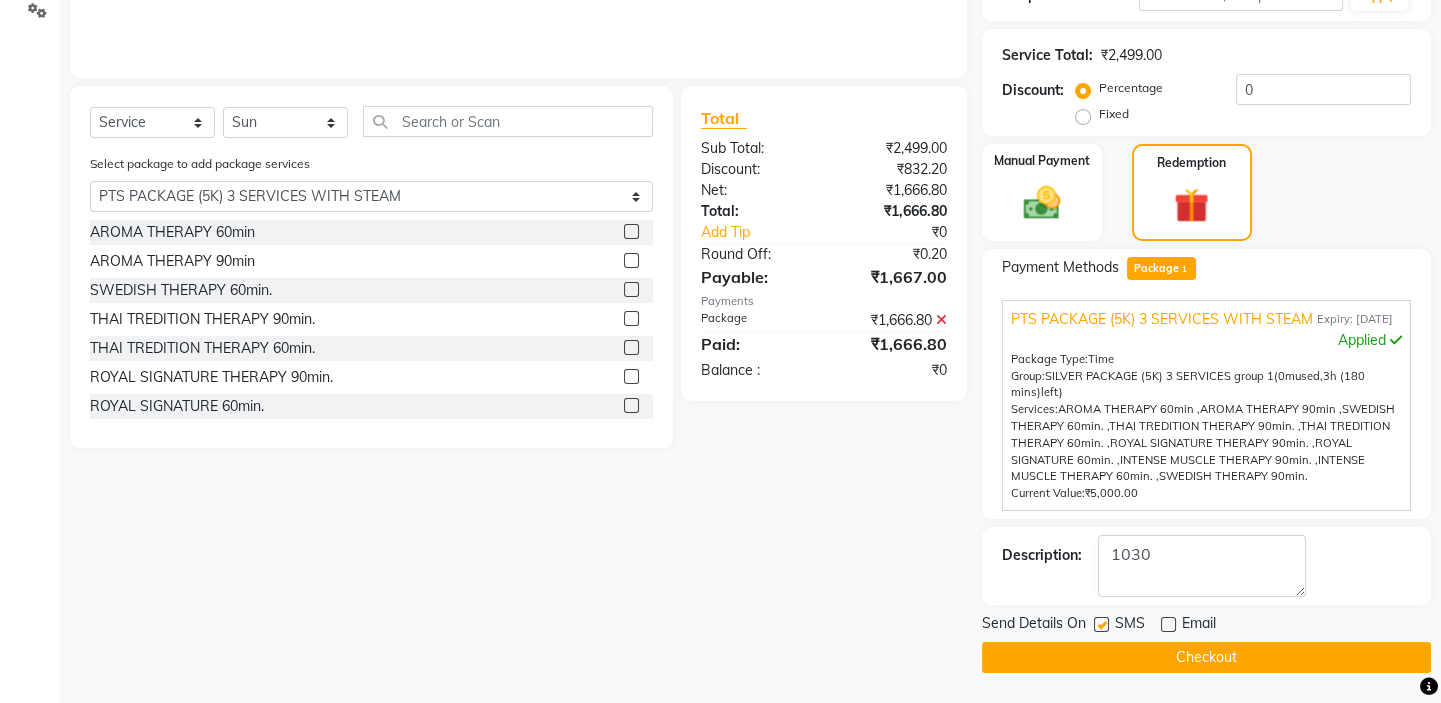 click 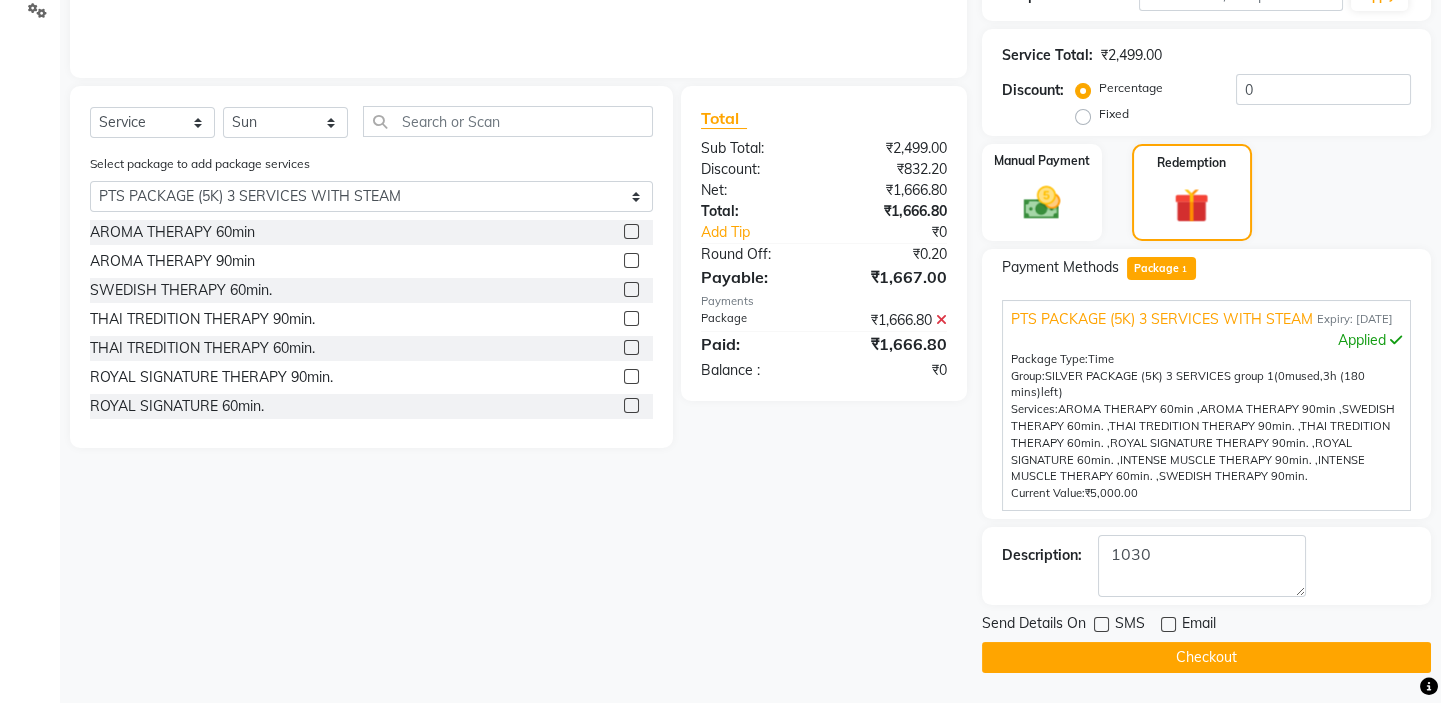 click on "Checkout" 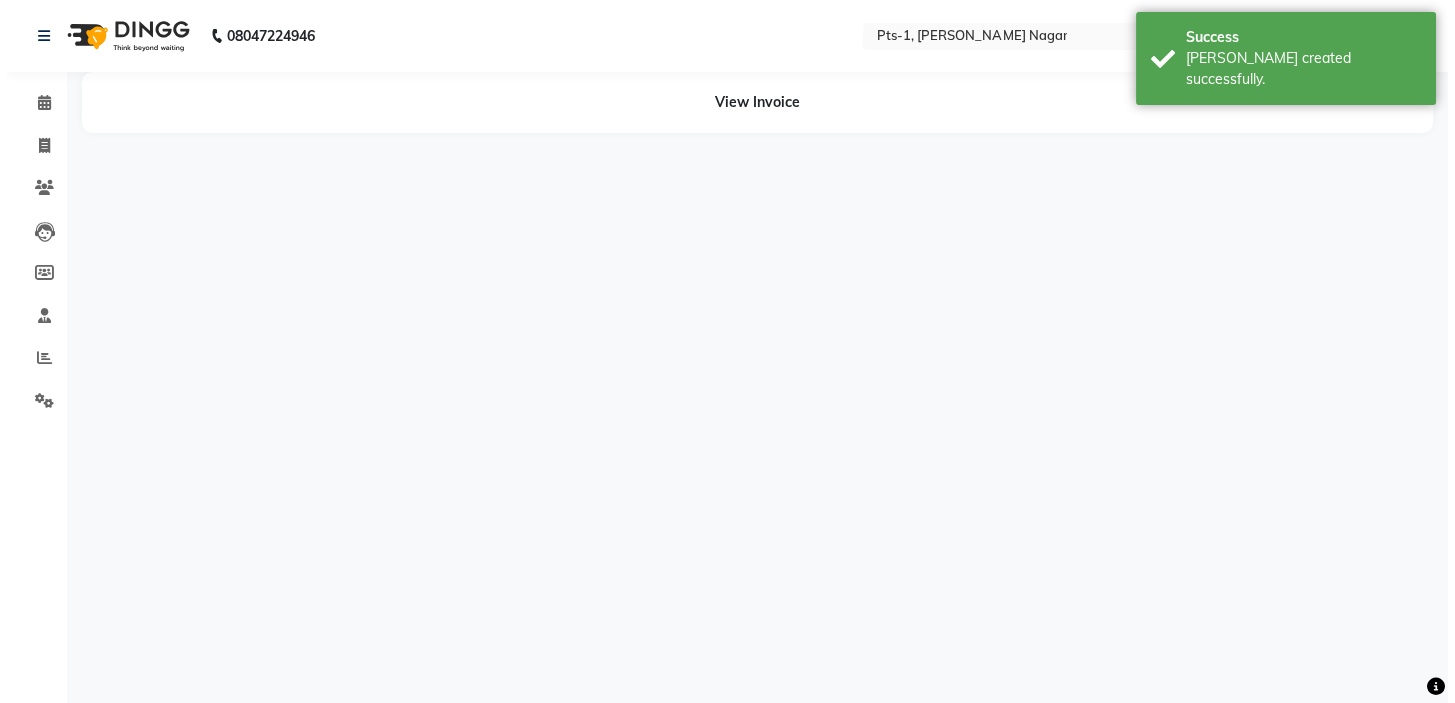 scroll, scrollTop: 0, scrollLeft: 0, axis: both 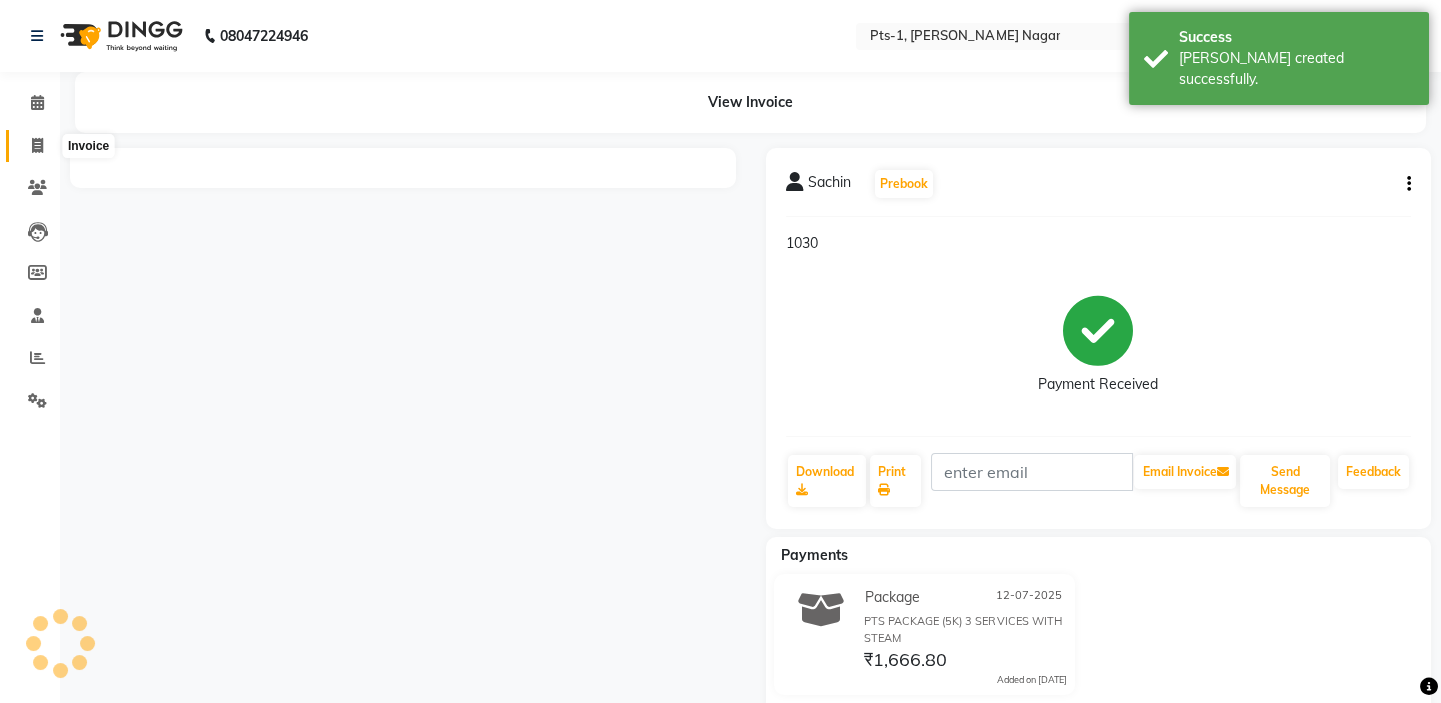 click 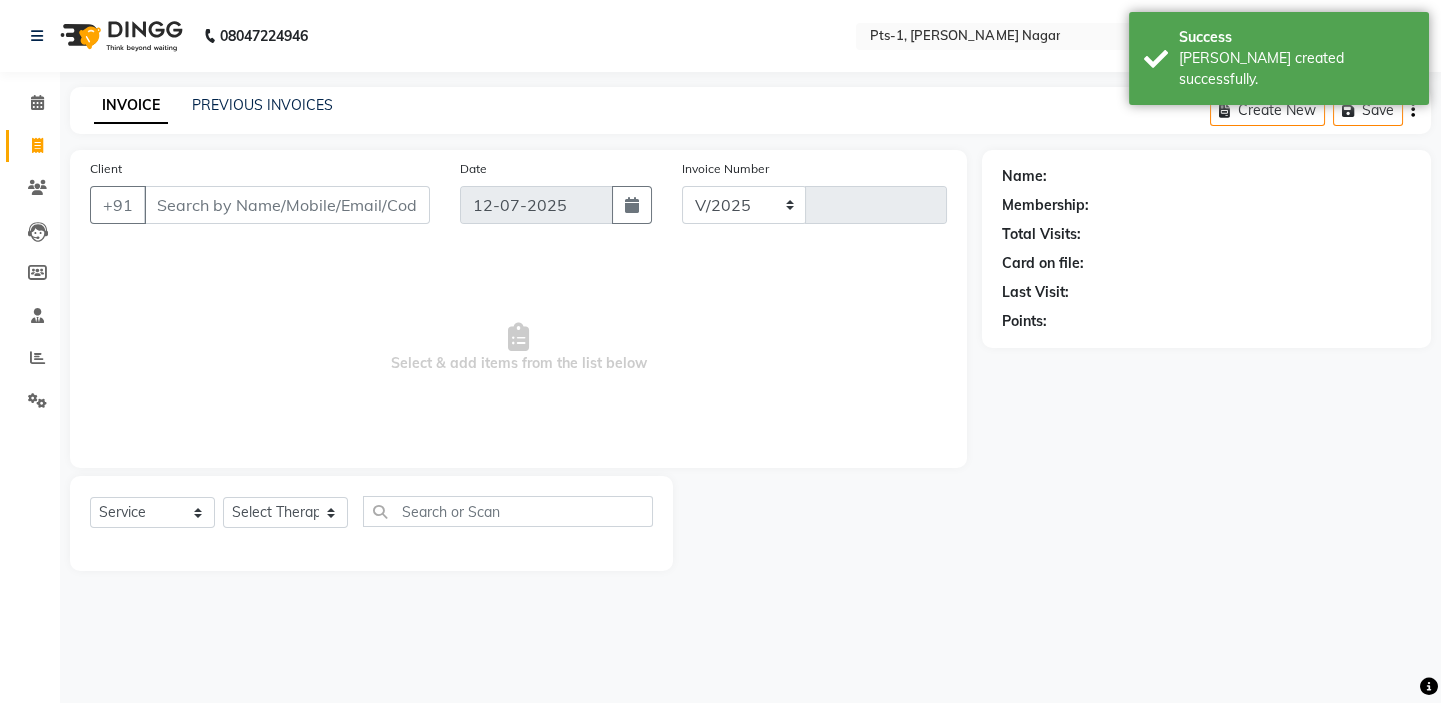 select on "5296" 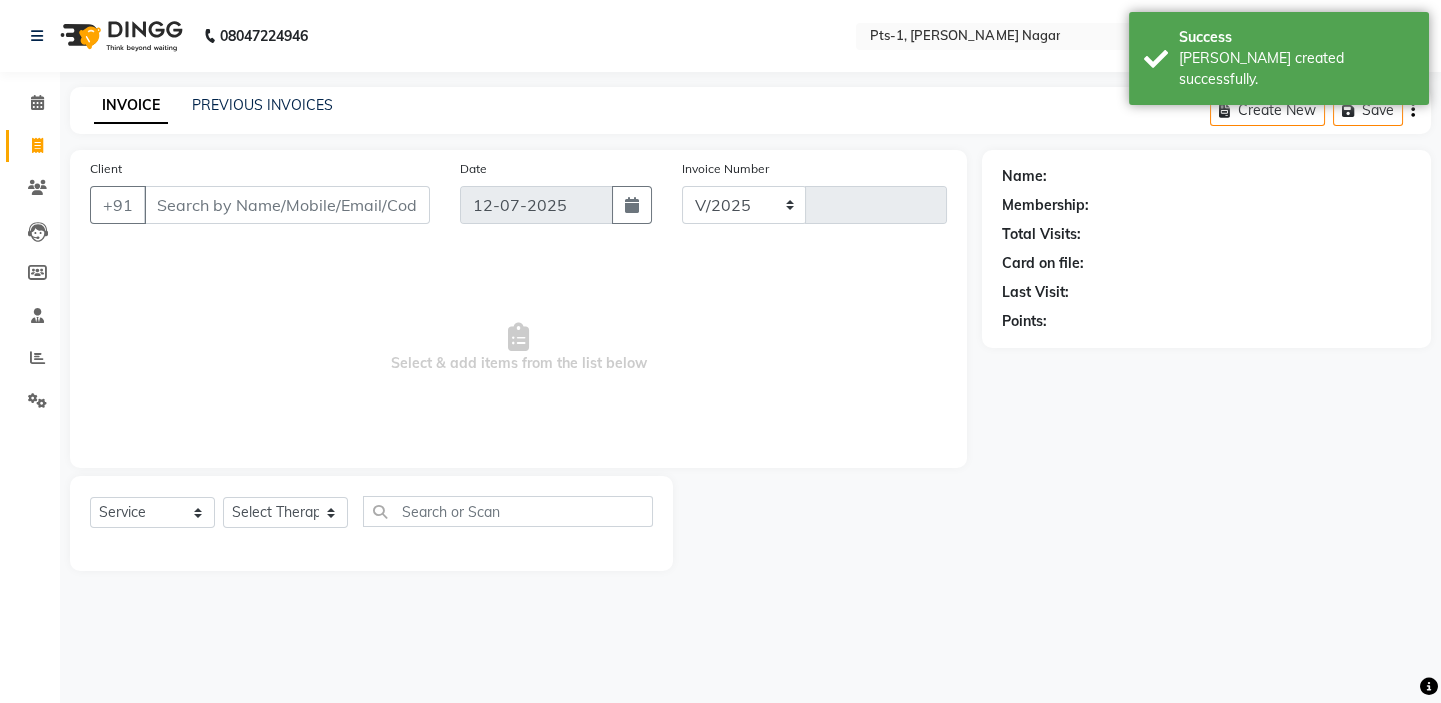 type on "1933" 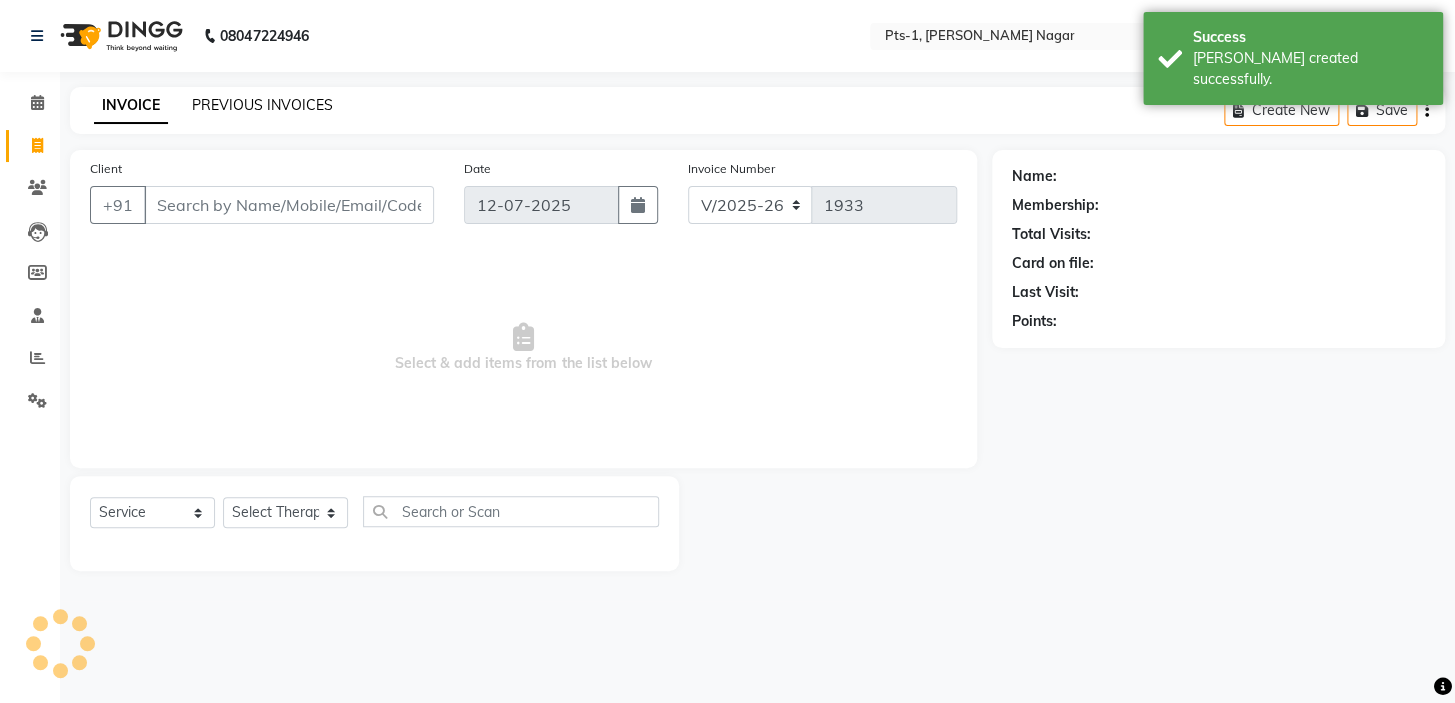 click on "PREVIOUS INVOICES" 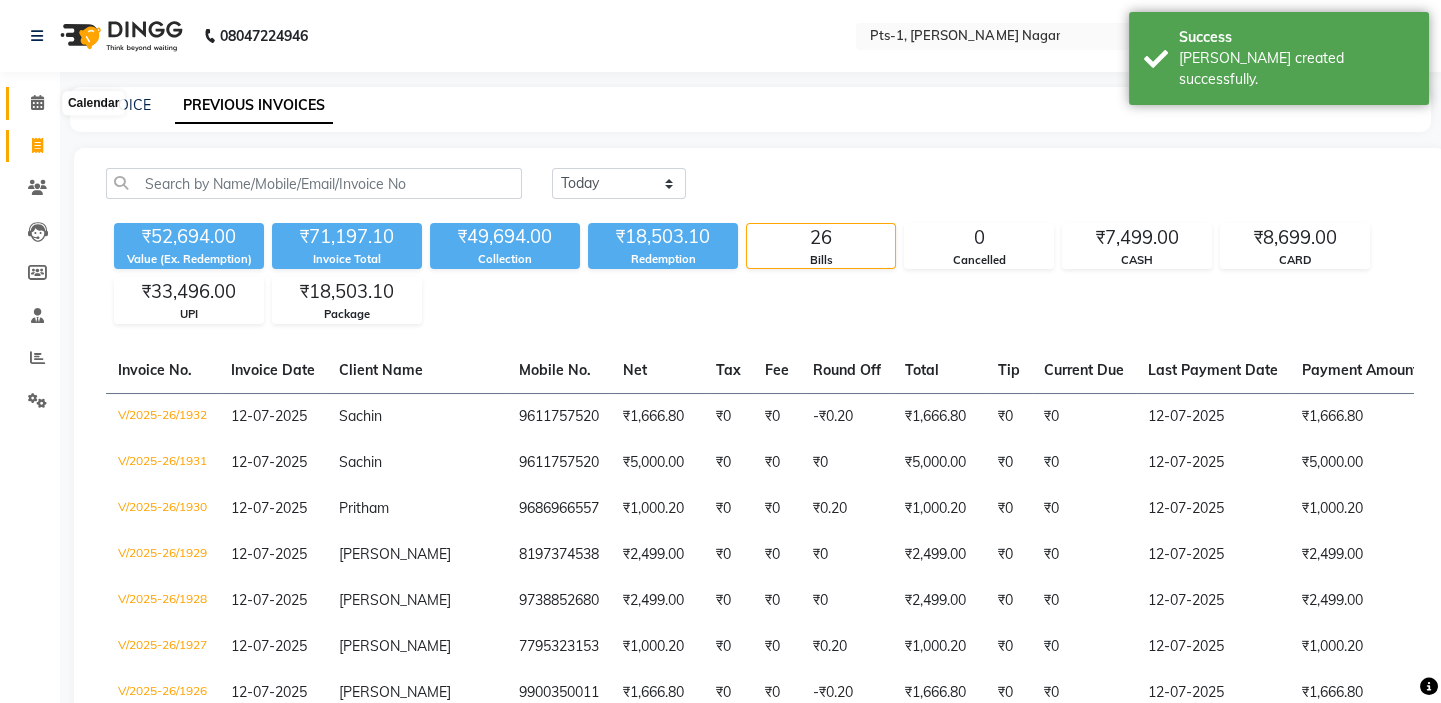 click 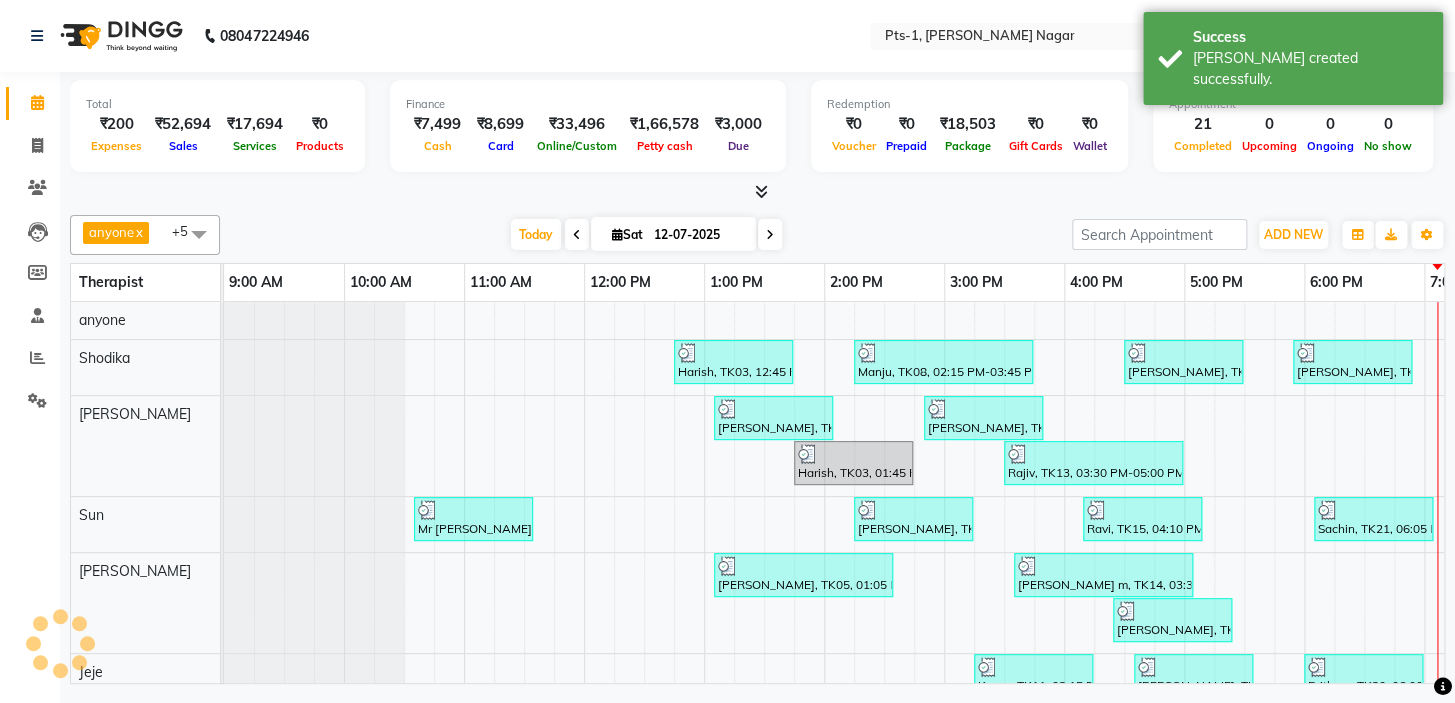 scroll, scrollTop: 0, scrollLeft: 340, axis: horizontal 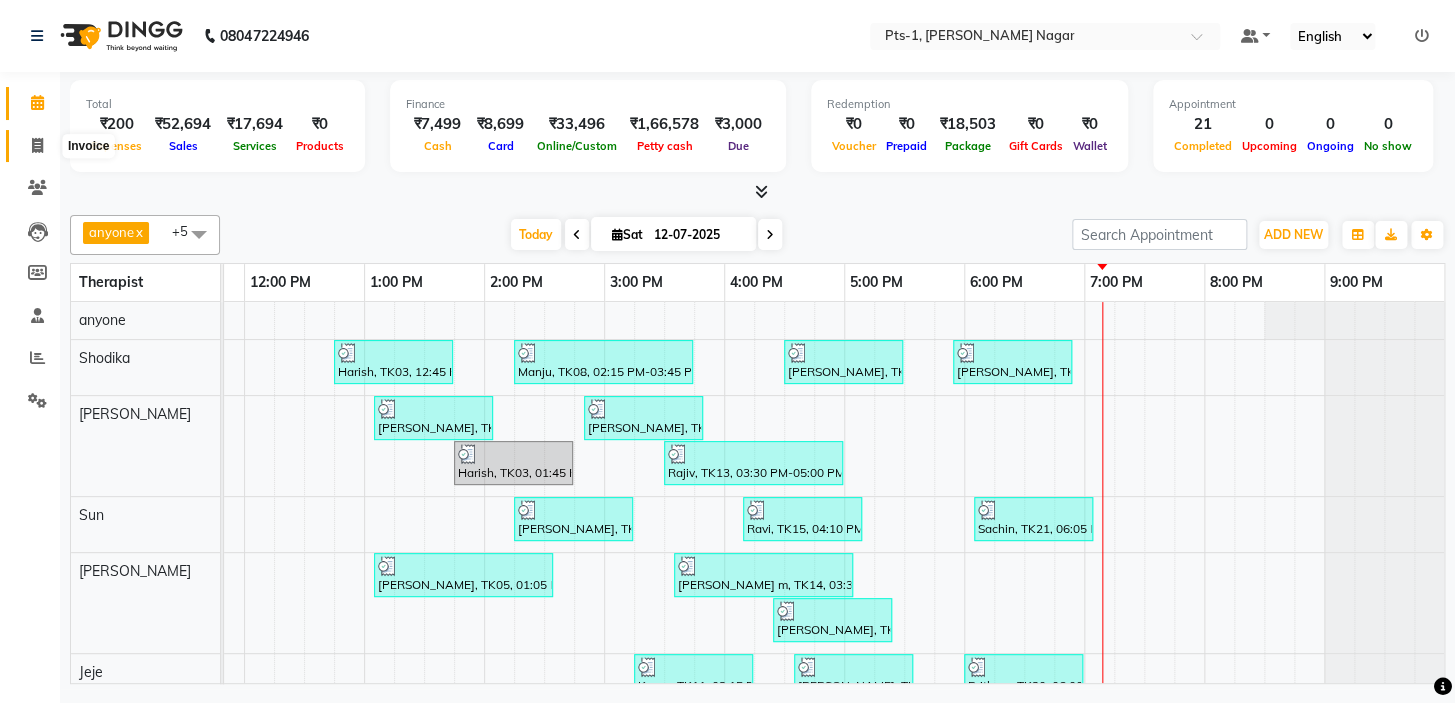 click 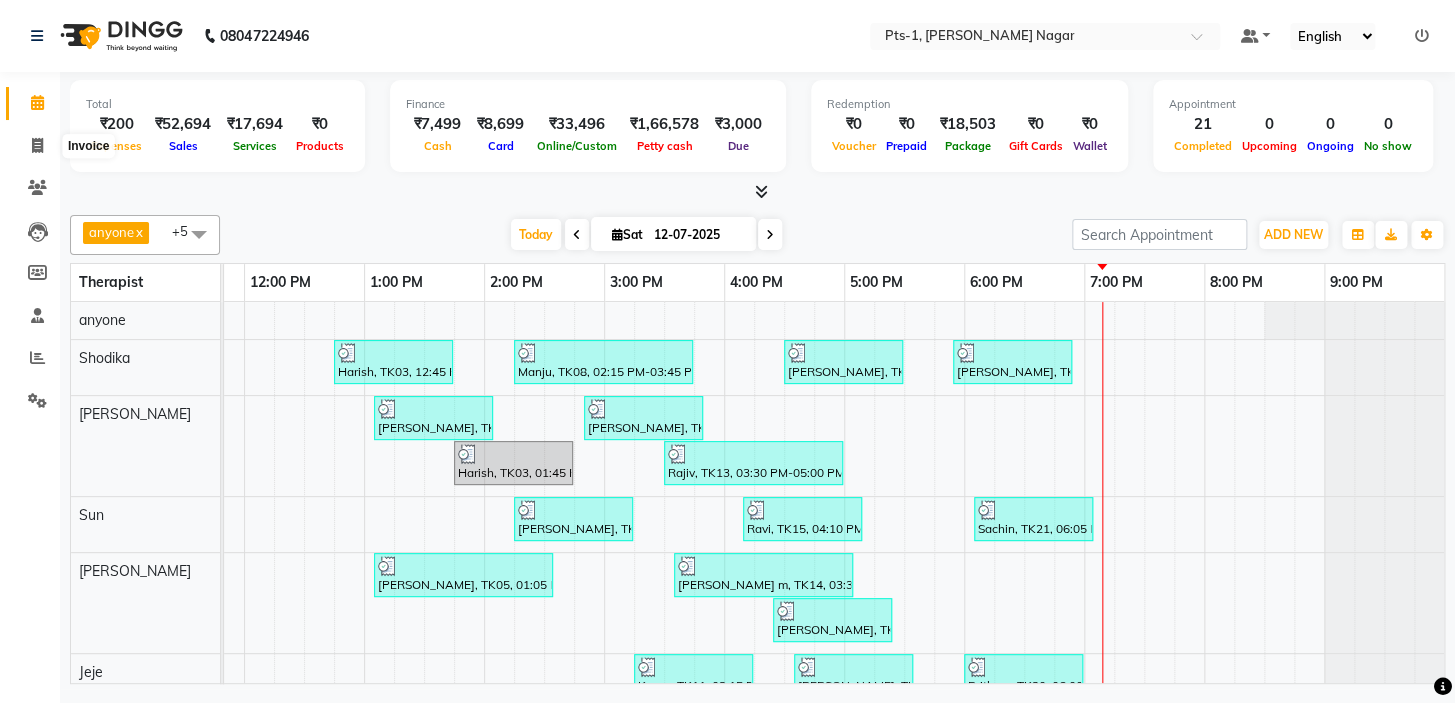 select on "service" 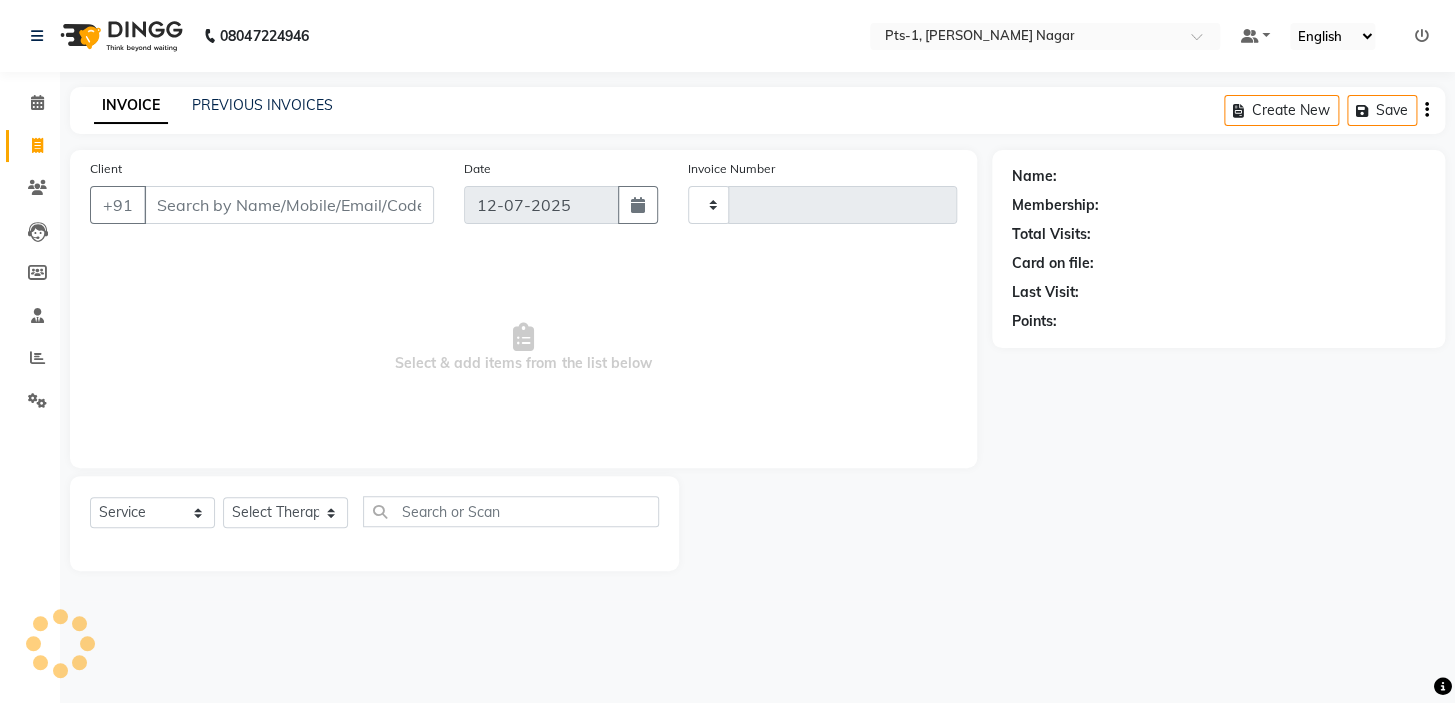 type on "1933" 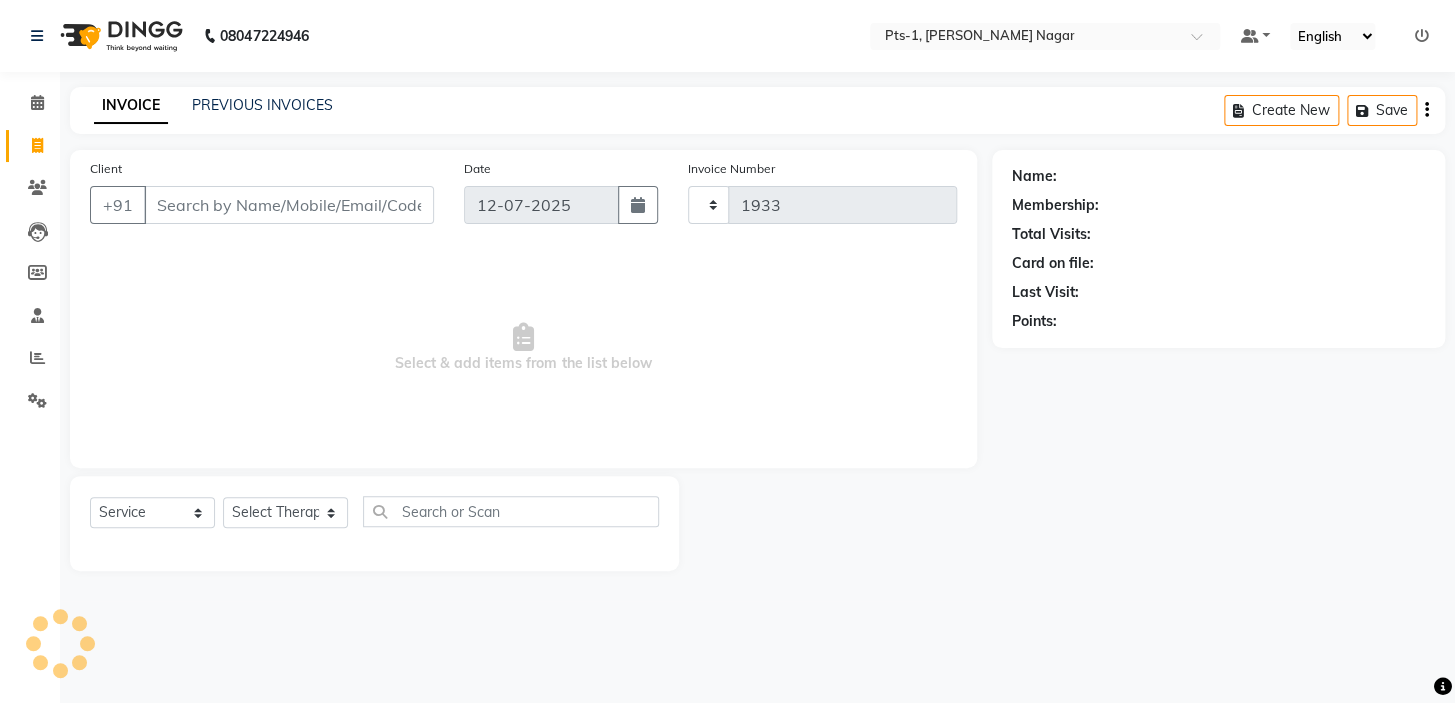 select on "5296" 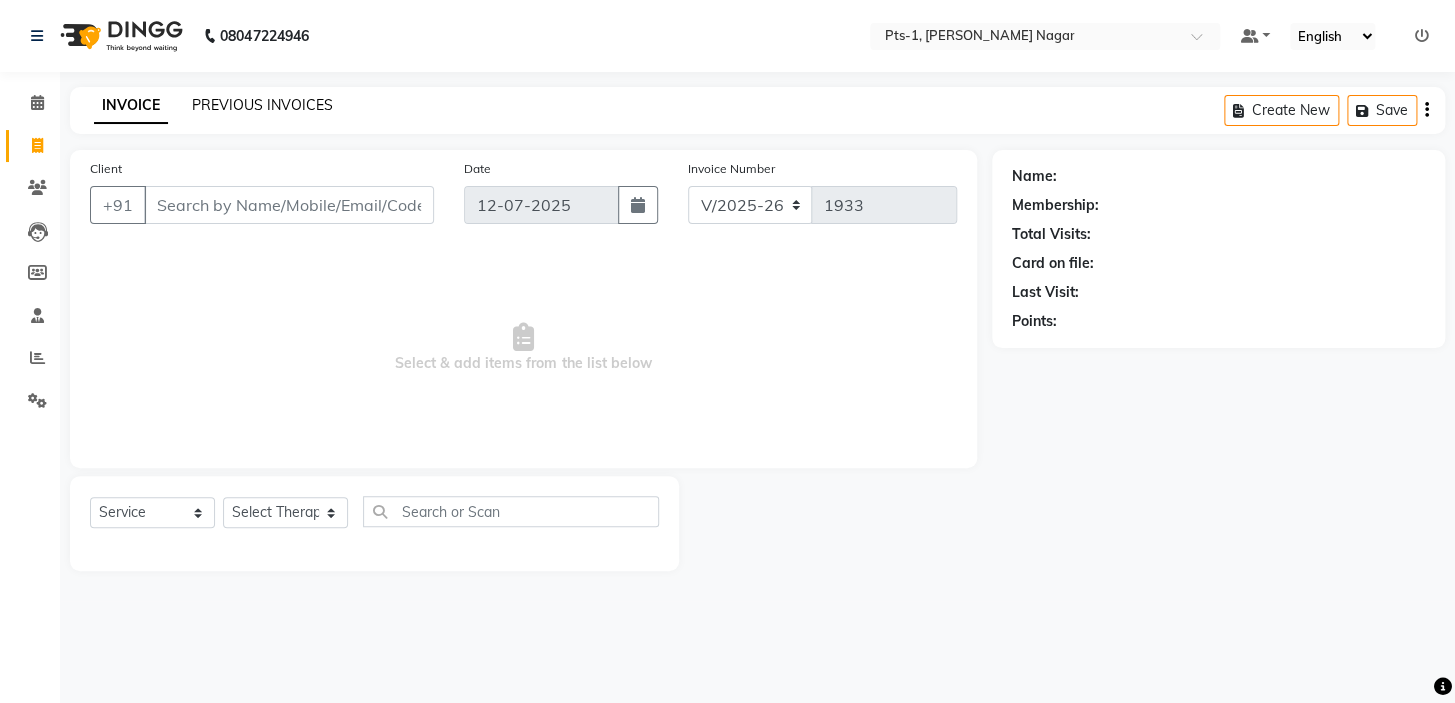 click on "PREVIOUS INVOICES" 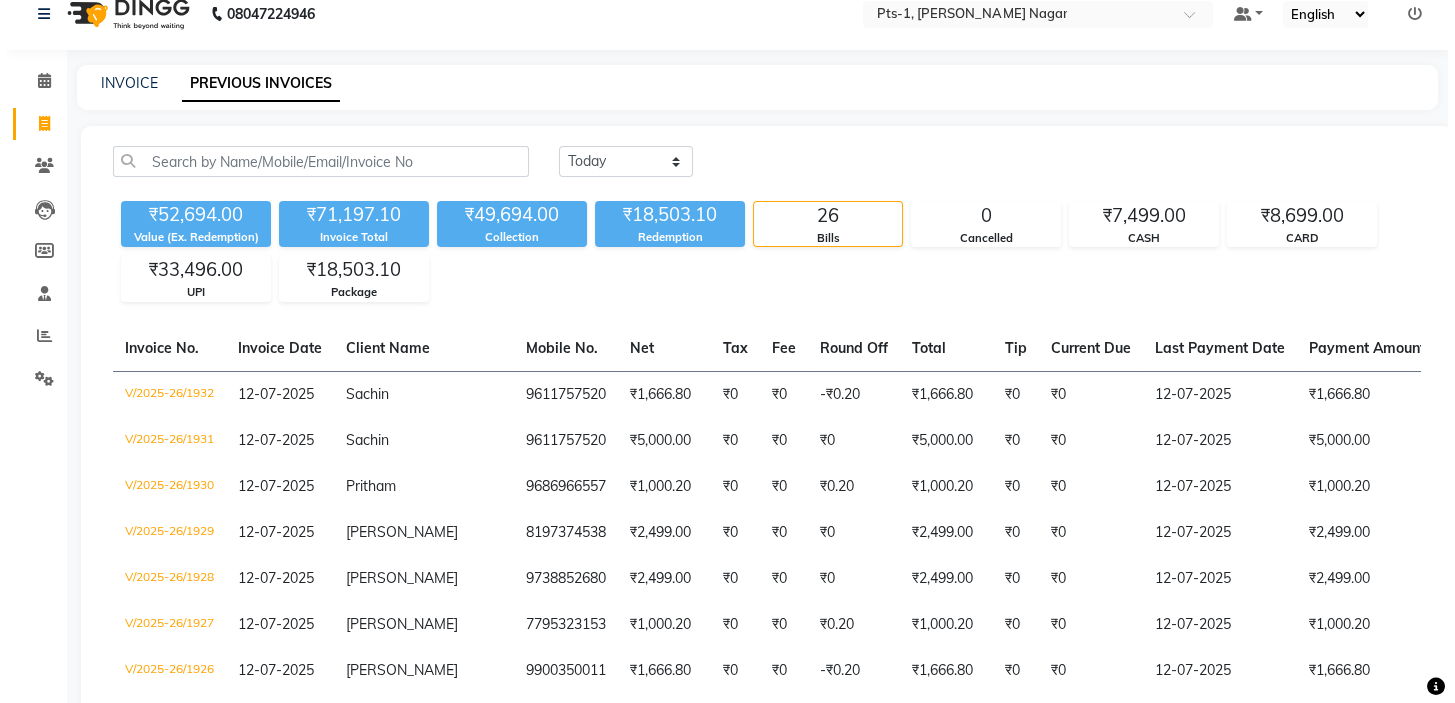 scroll, scrollTop: 0, scrollLeft: 0, axis: both 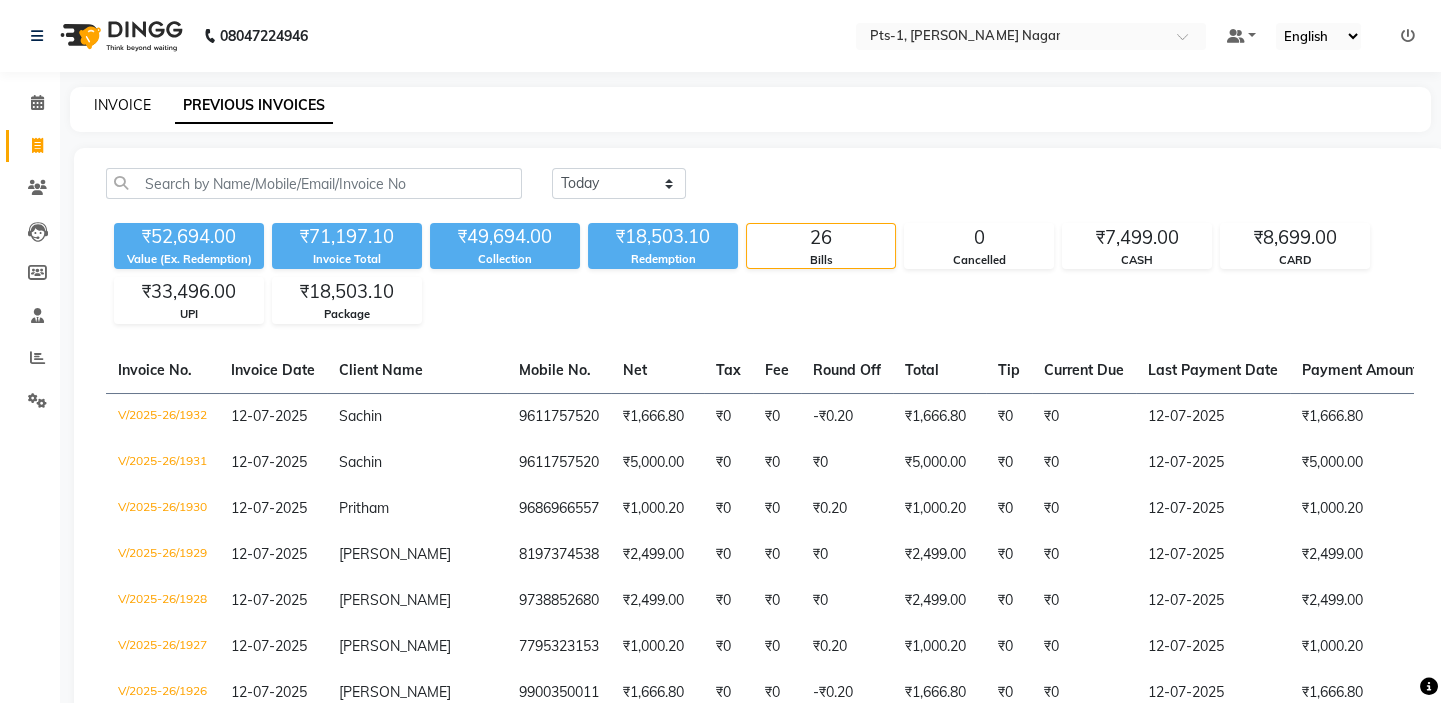 click on "INVOICE" 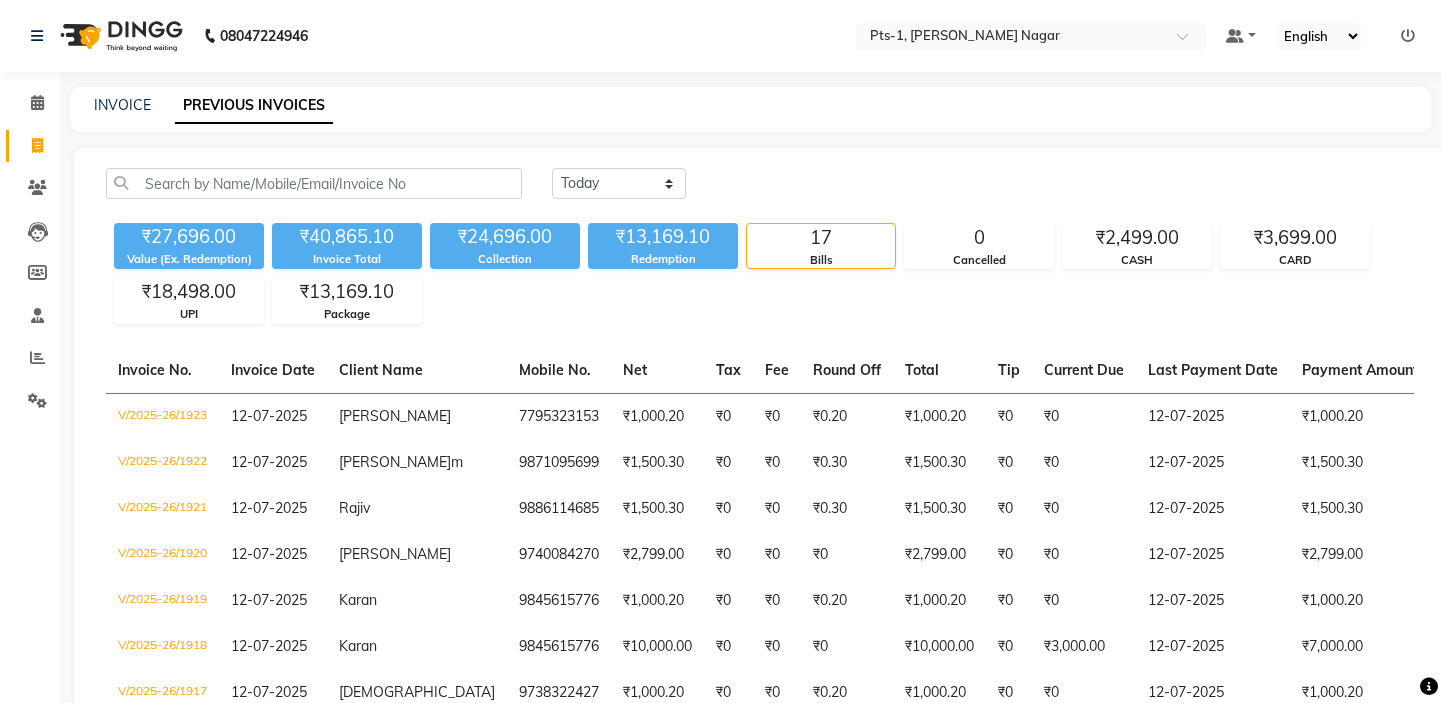 scroll, scrollTop: 0, scrollLeft: 0, axis: both 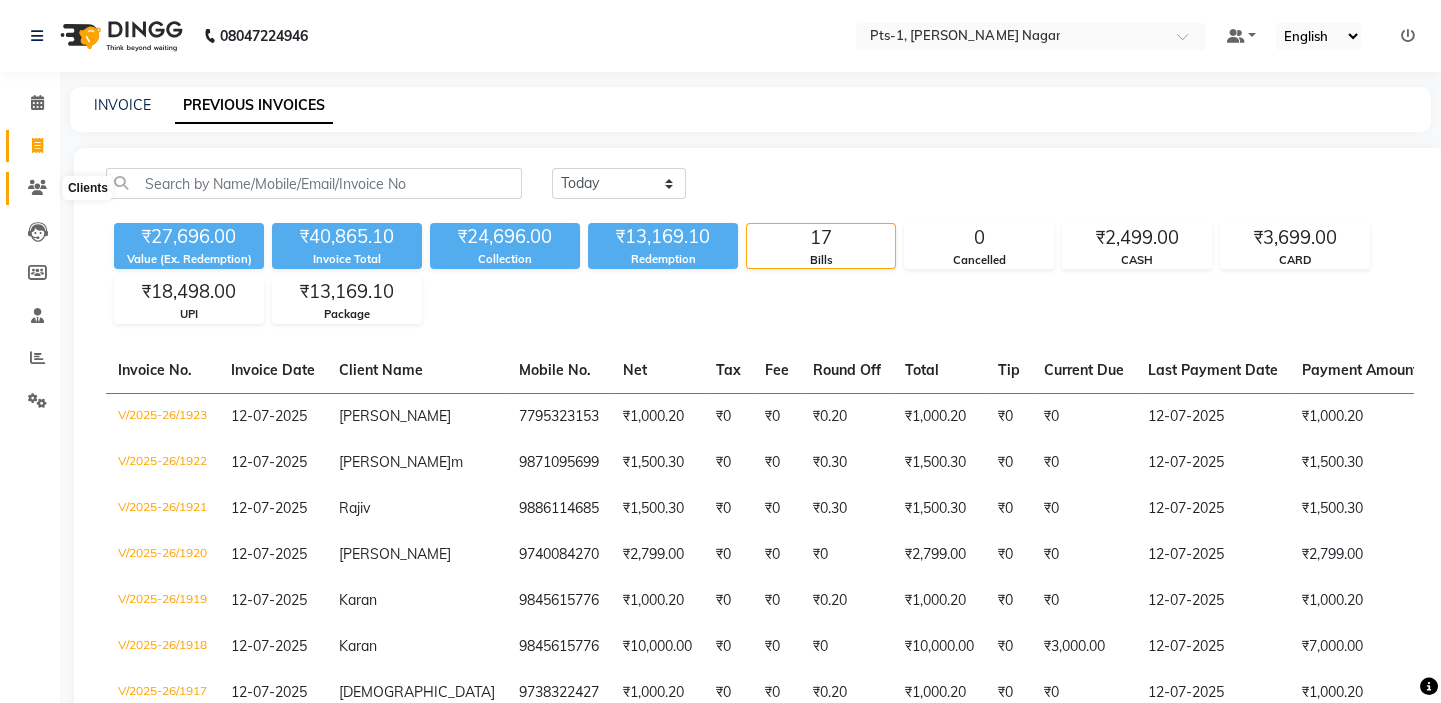 click 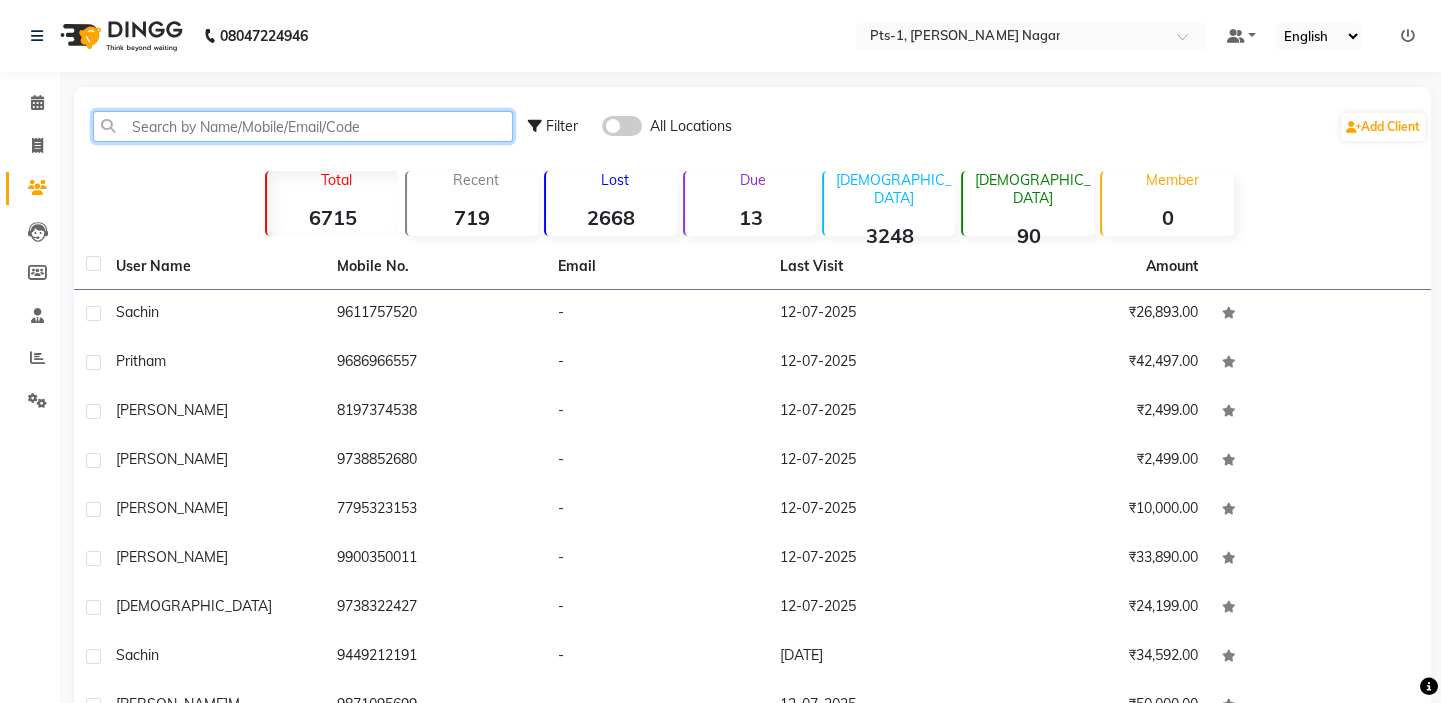 click 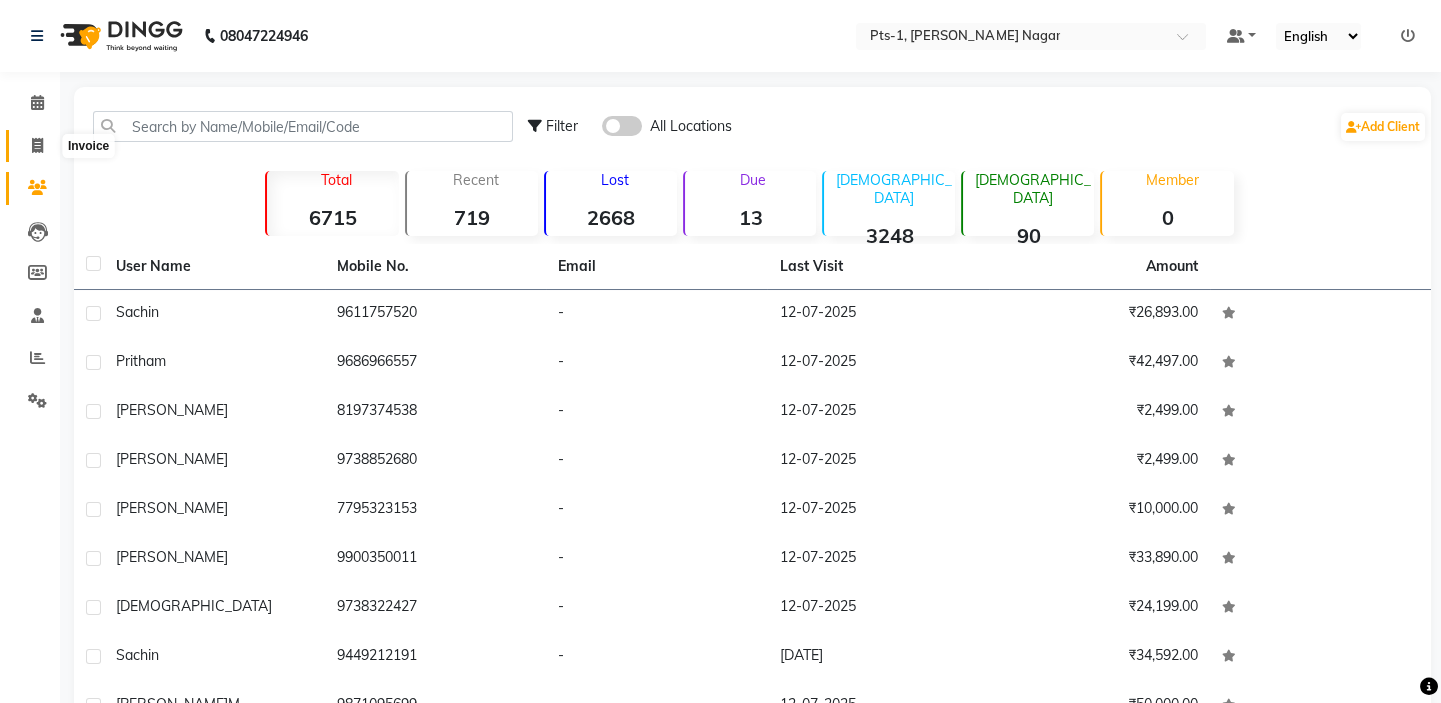 click 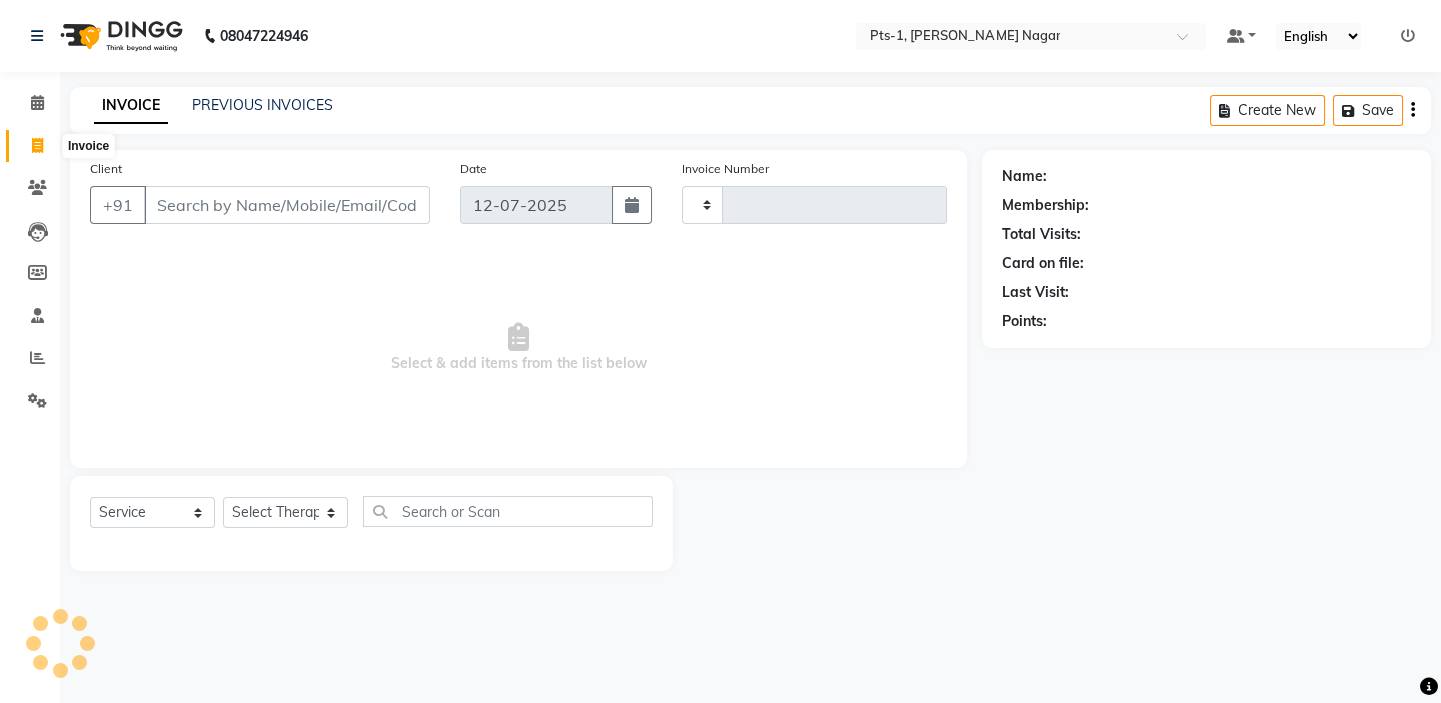 type on "1933" 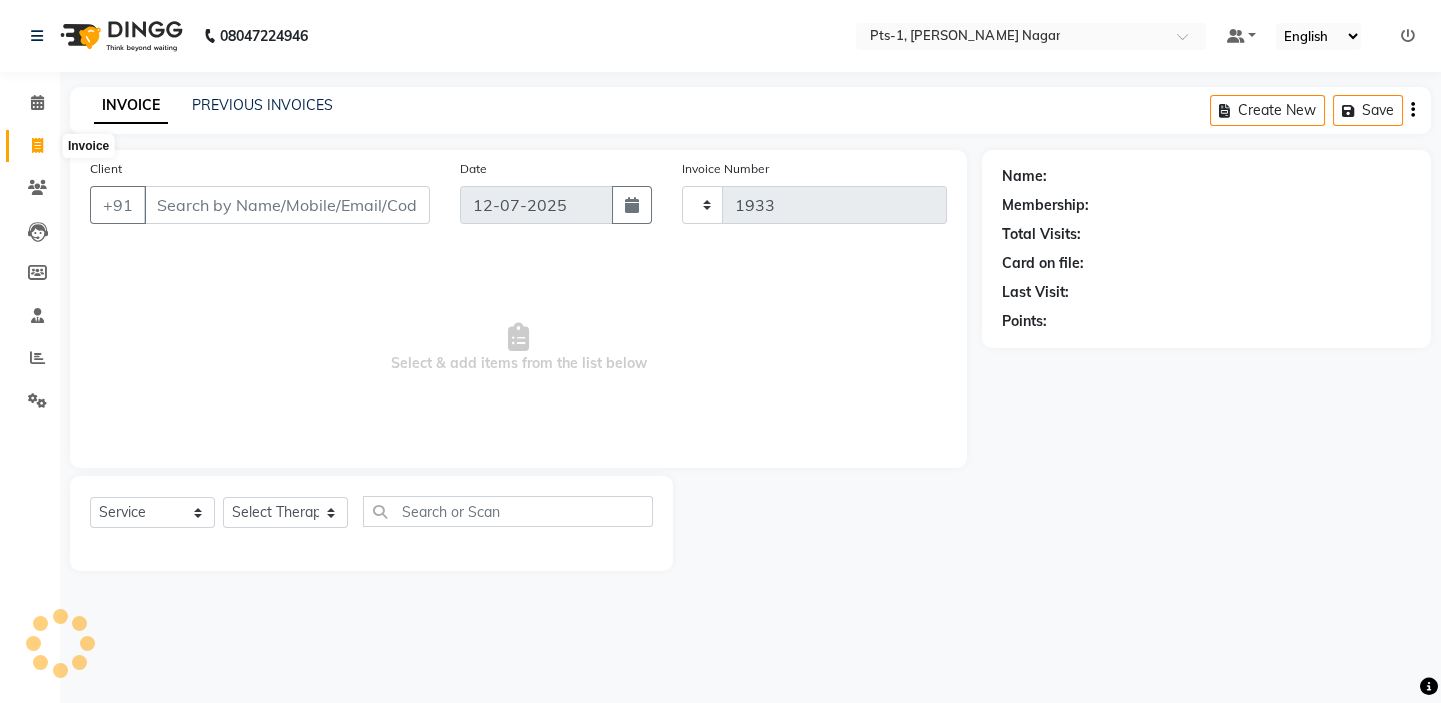 select on "5296" 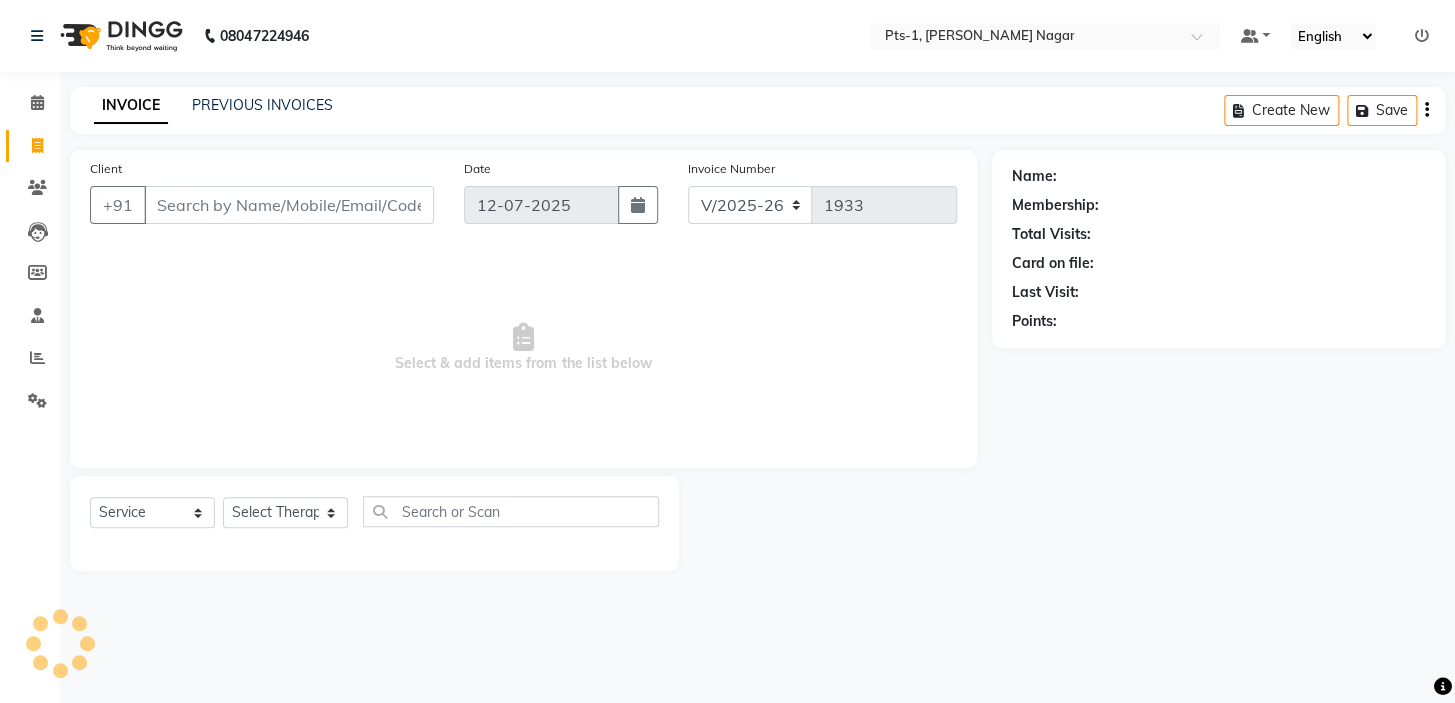 click on "Client" at bounding box center (289, 205) 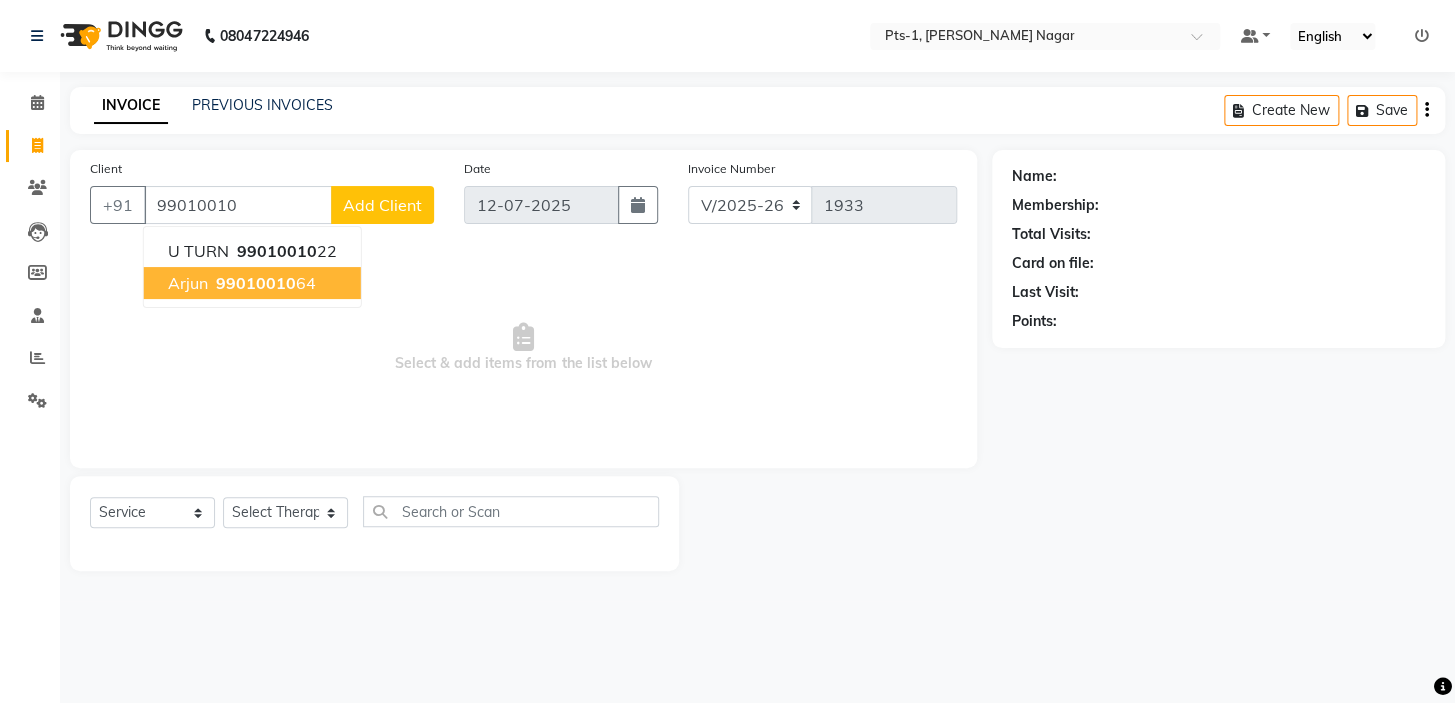 click on "Arjun   99010010 64" at bounding box center [252, 283] 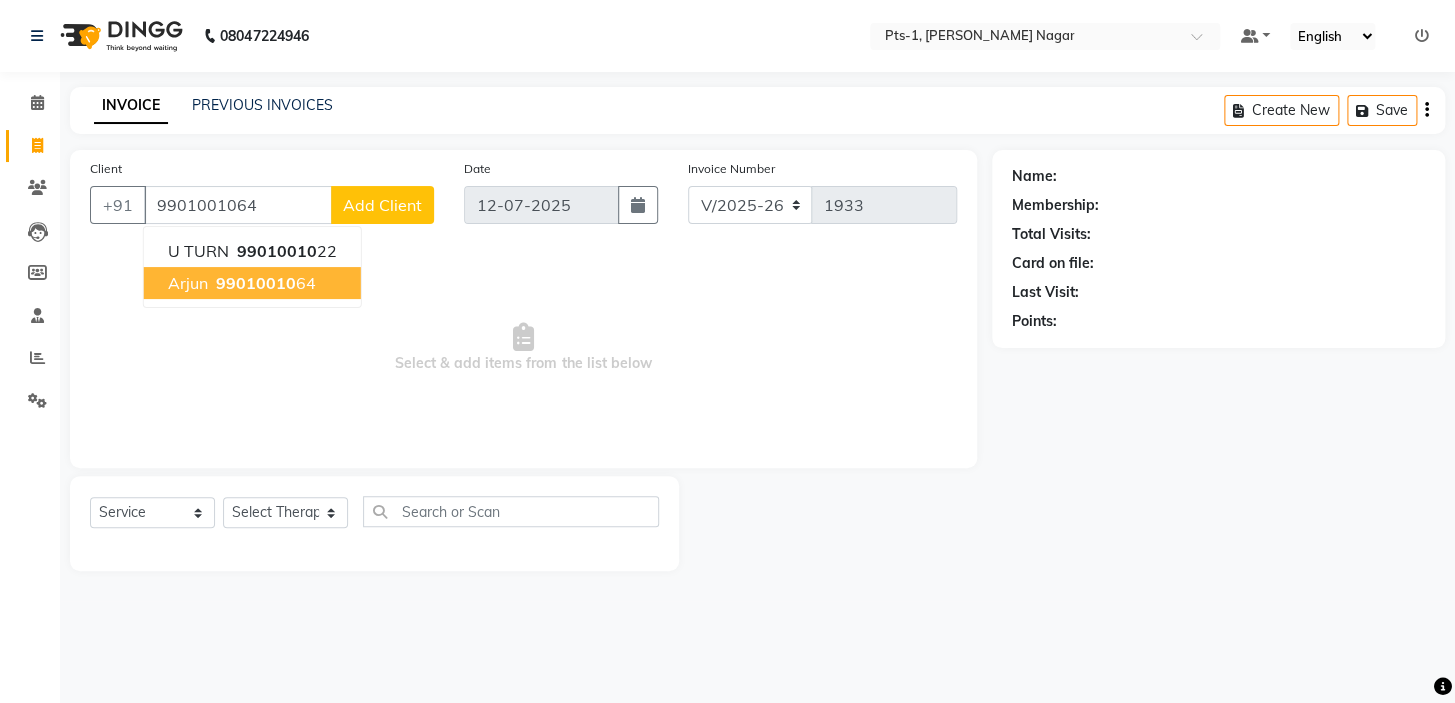 type on "9901001064" 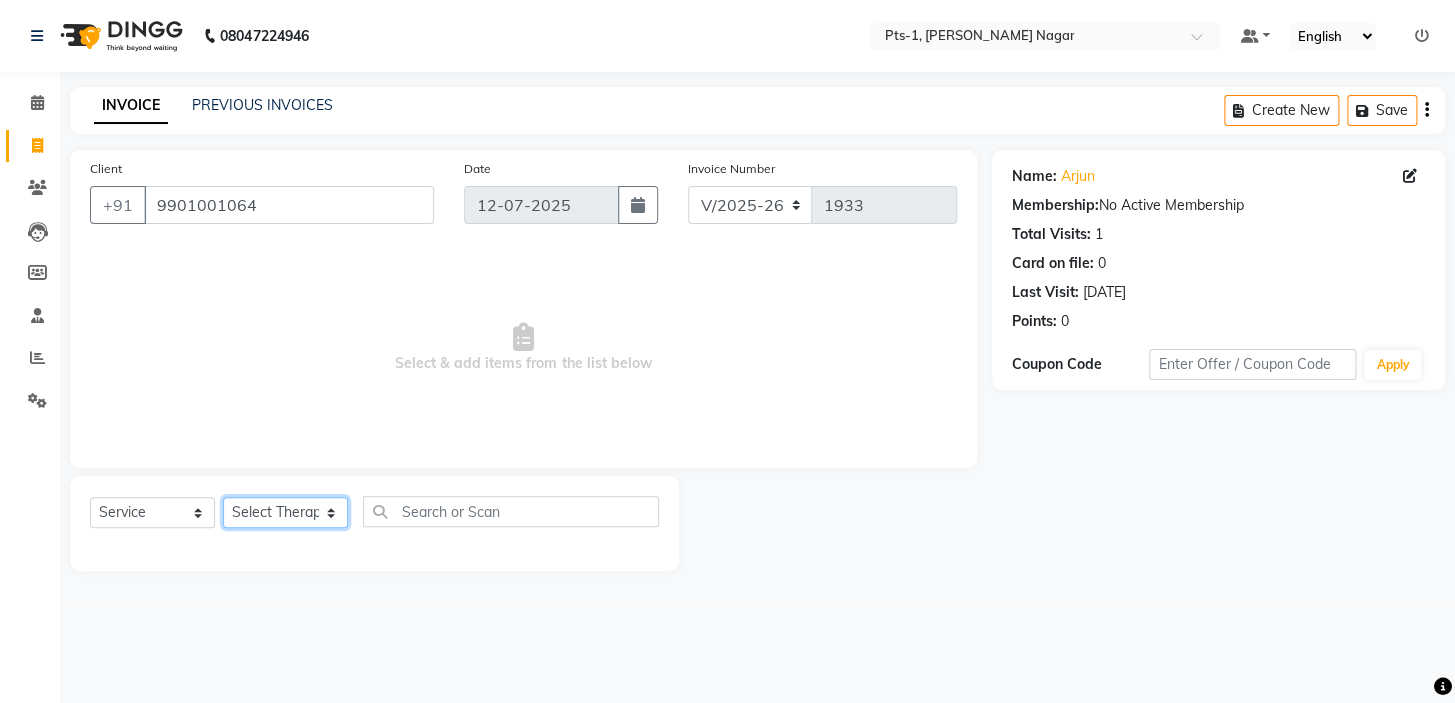 click on "Select Therapist Anand Annie anyone Babu Bela Gia Jeje Jincy JOE Lilly Nanny Rita Shodika Sun Tashi VINOD KUMAR" 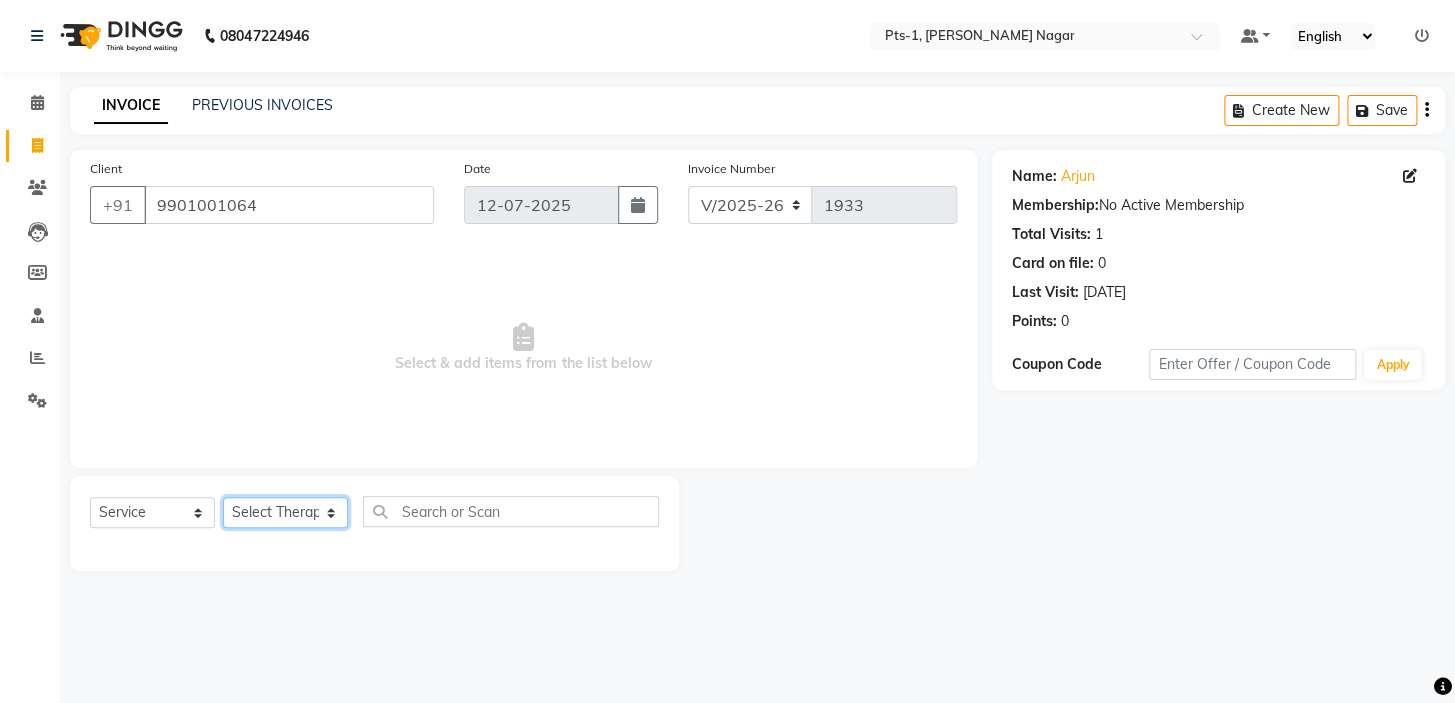 select on "80363" 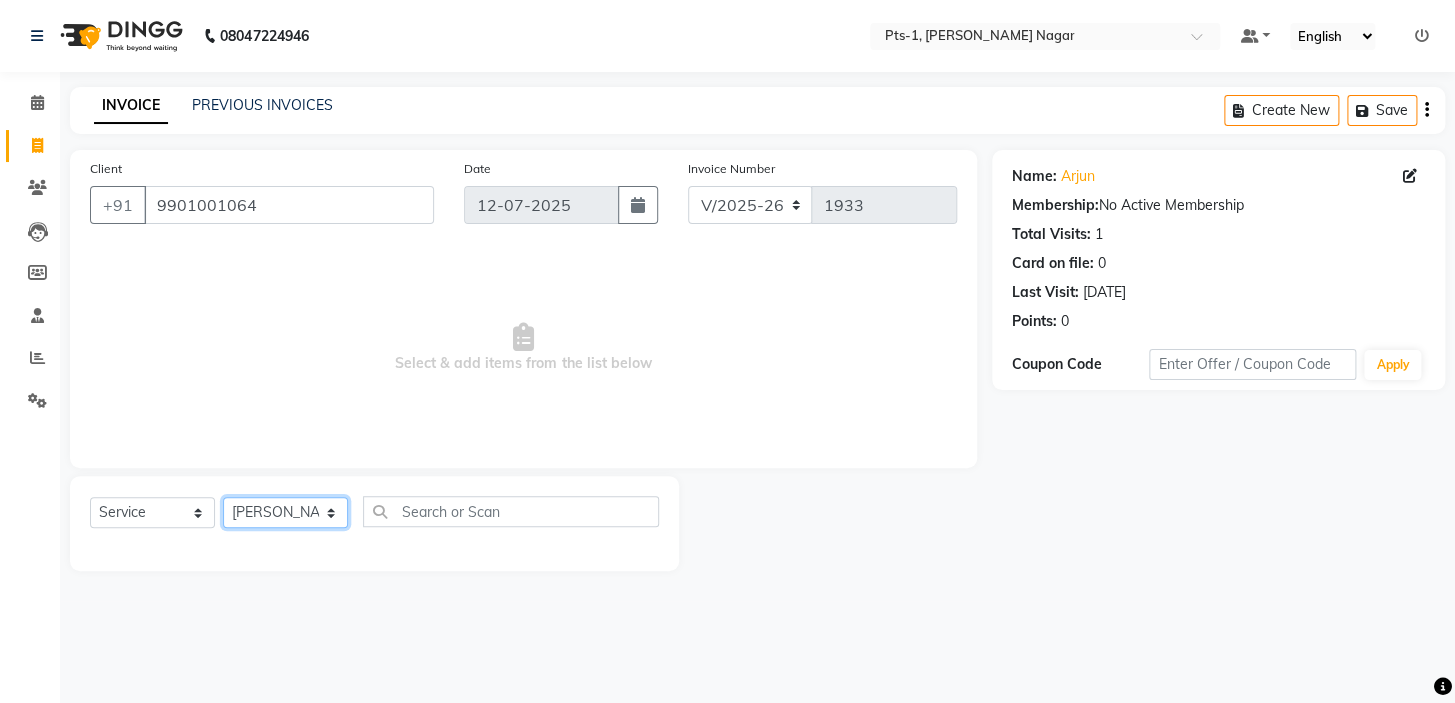 click on "Select Therapist Anand Annie anyone Babu Bela Gia Jeje Jincy JOE Lilly Nanny Rita Shodika Sun Tashi VINOD KUMAR" 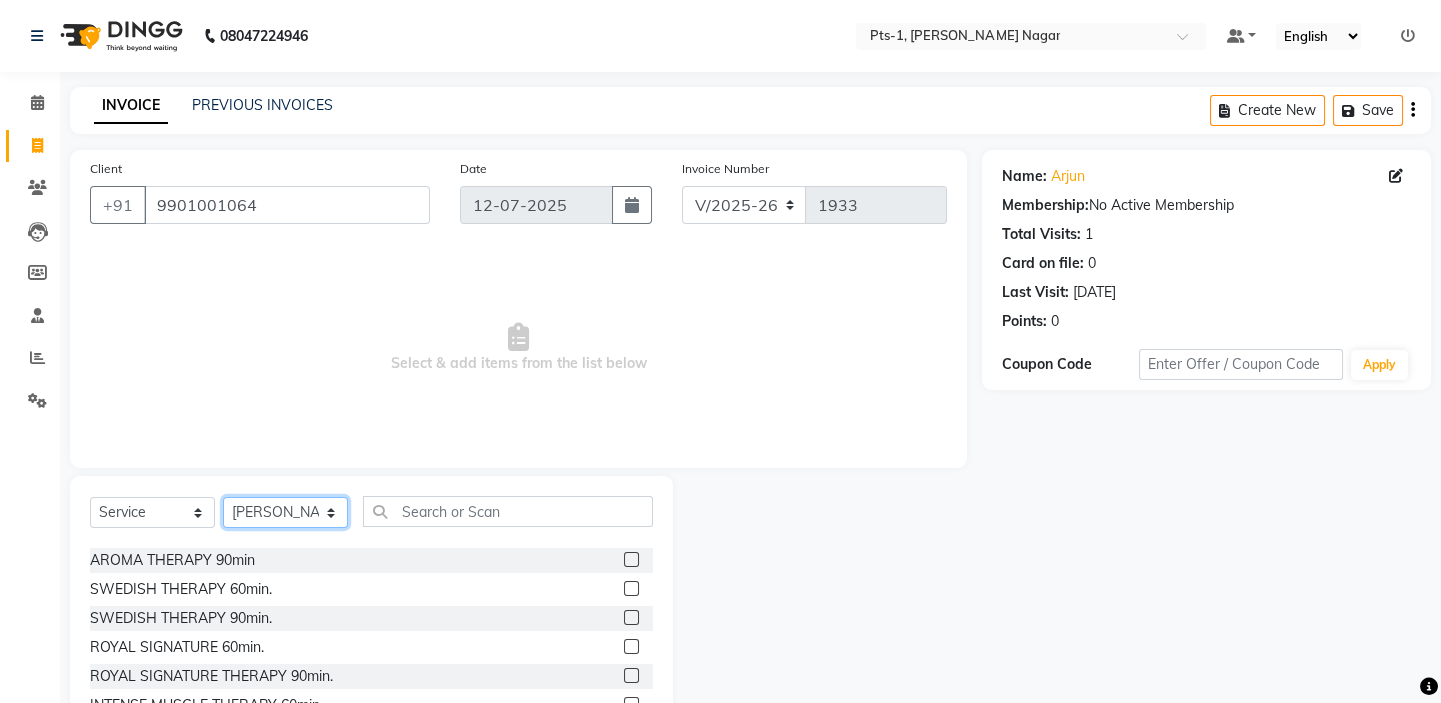 scroll, scrollTop: 90, scrollLeft: 0, axis: vertical 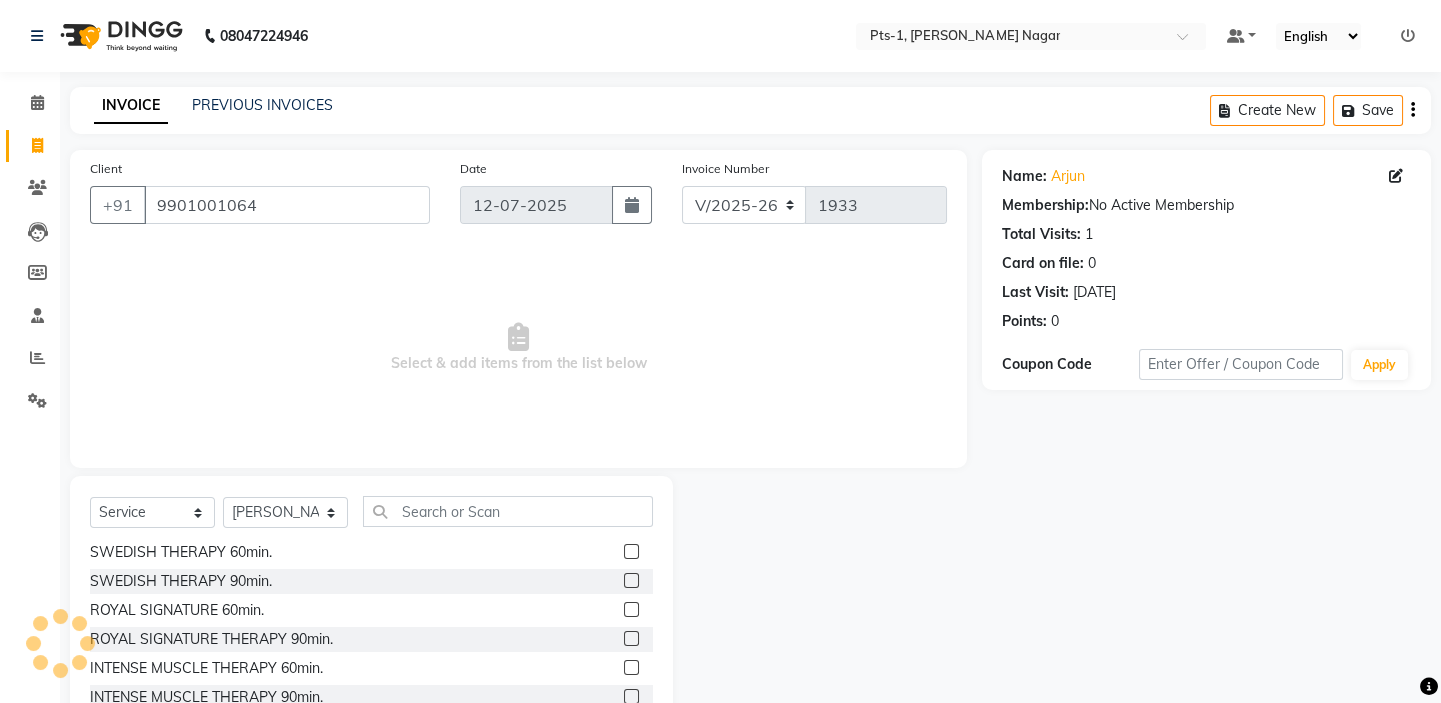 click 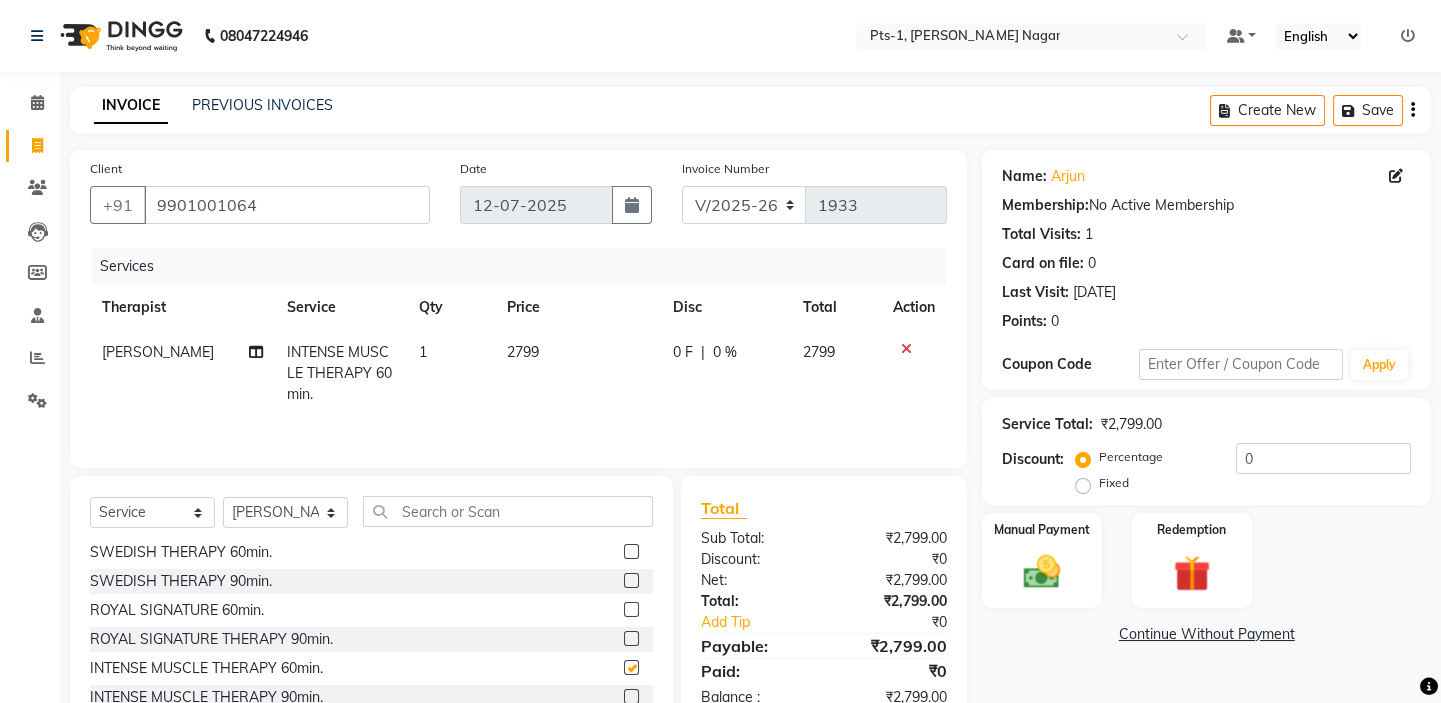 checkbox on "false" 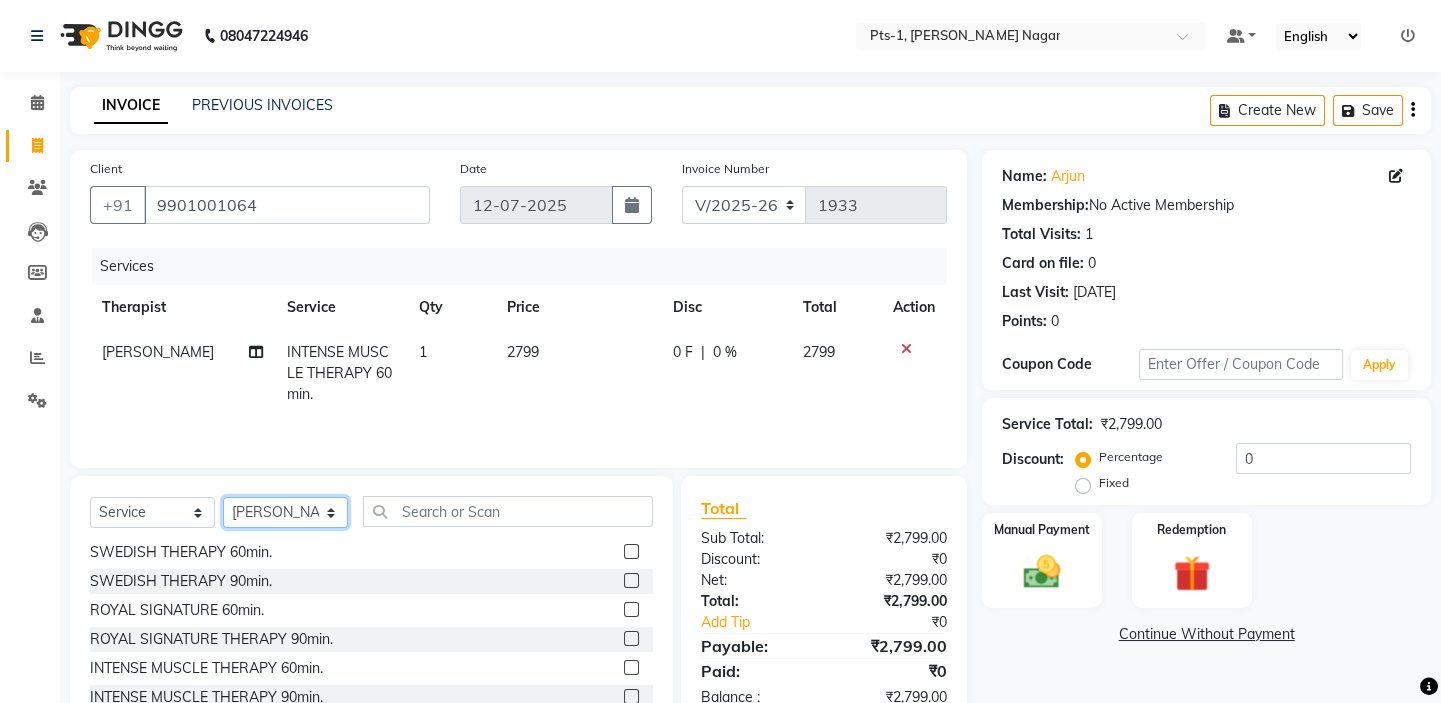 click on "Select Therapist Anand Annie anyone Babu Bela Gia Jeje Jincy JOE Lilly Nanny Rita Shodika Sun Tashi VINOD KUMAR" 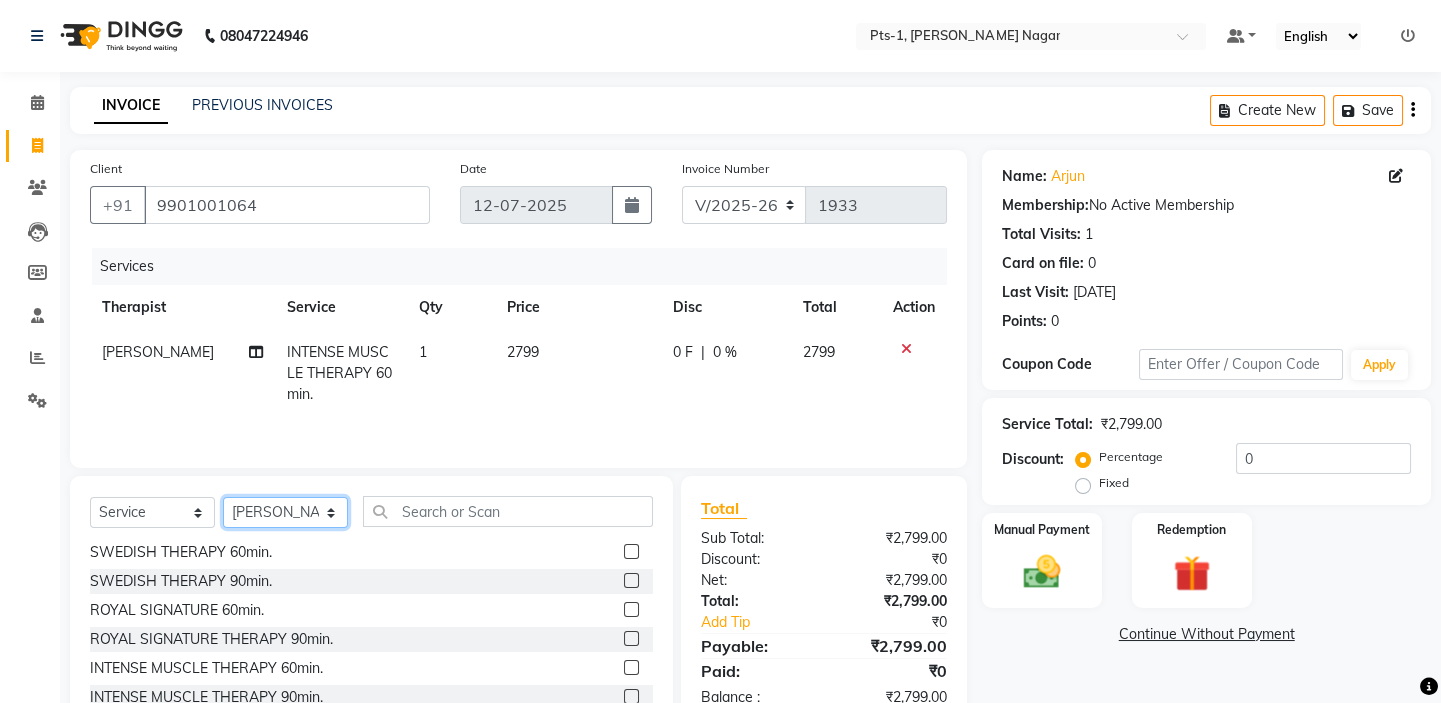 select on "61014" 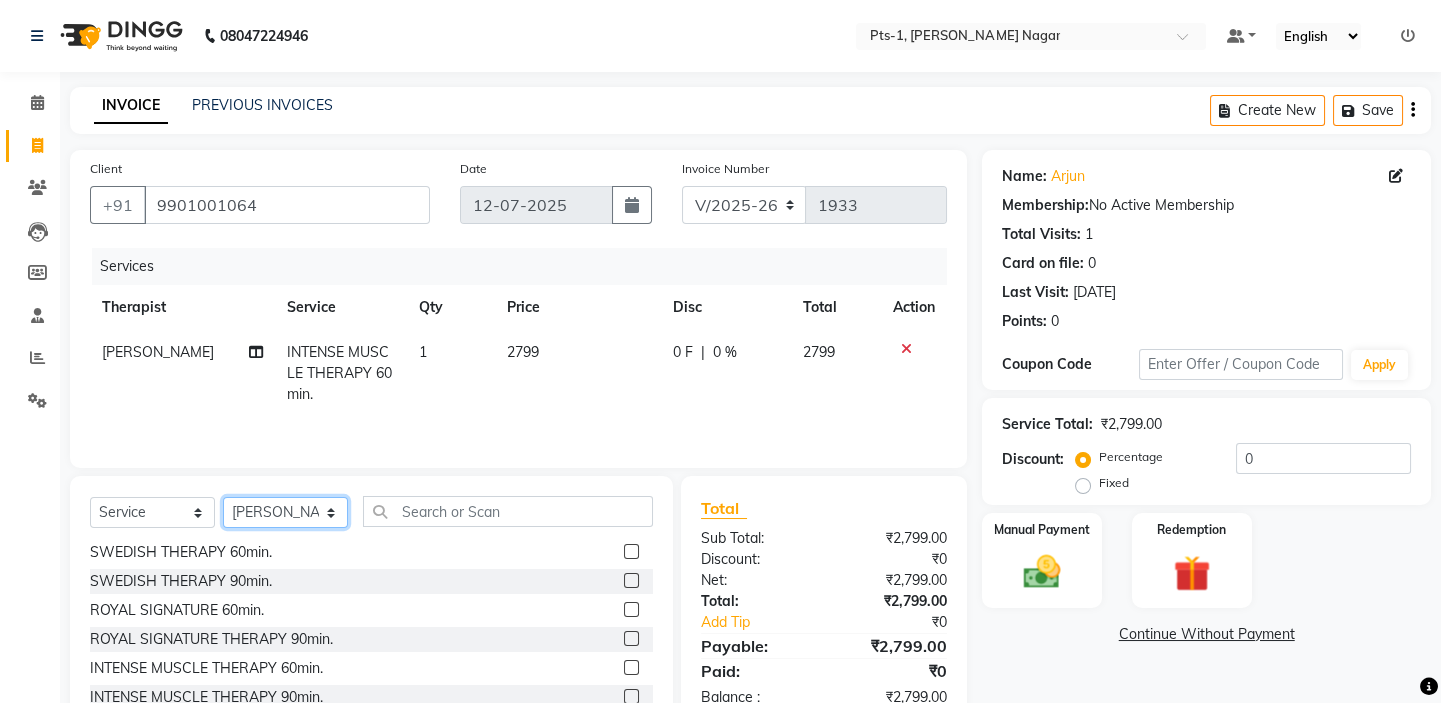 click on "Select Therapist Anand Annie anyone Babu Bela Gia Jeje Jincy JOE Lilly Nanny Rita Shodika Sun Tashi VINOD KUMAR" 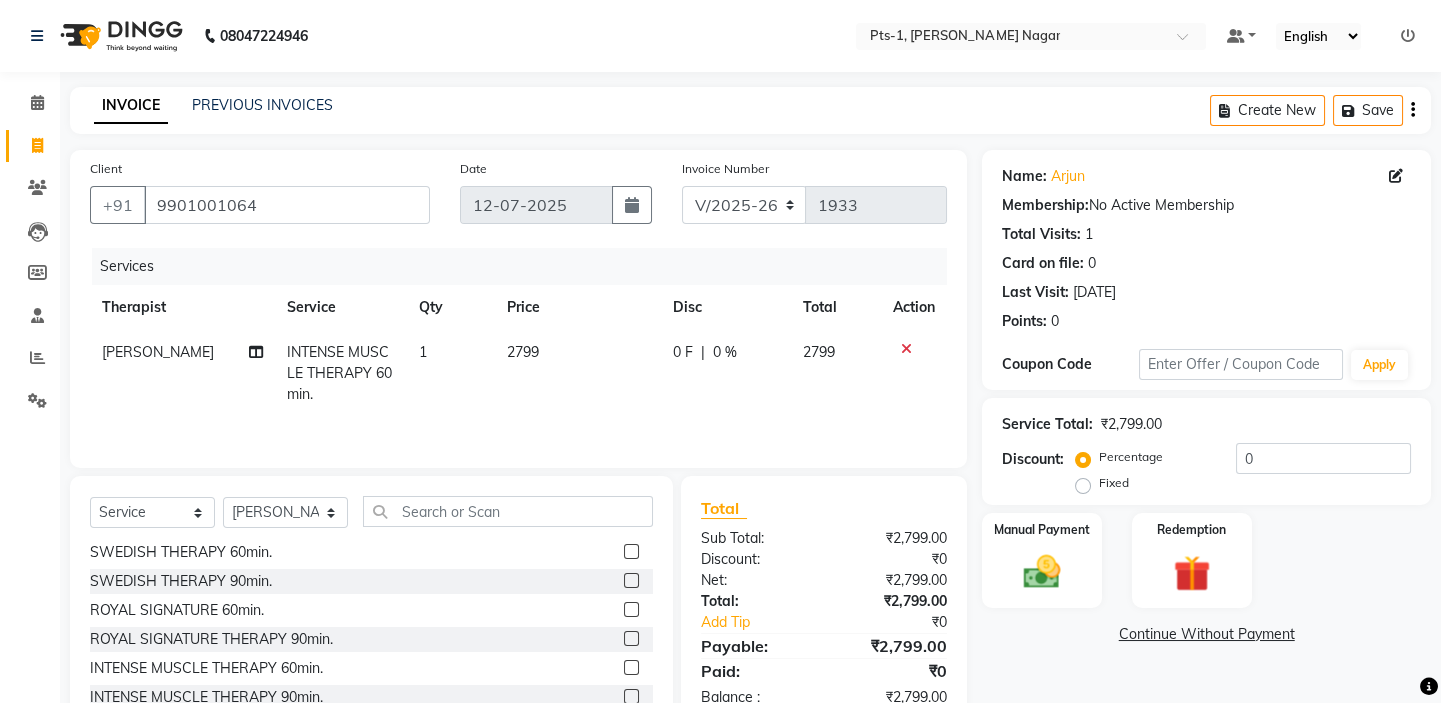 click 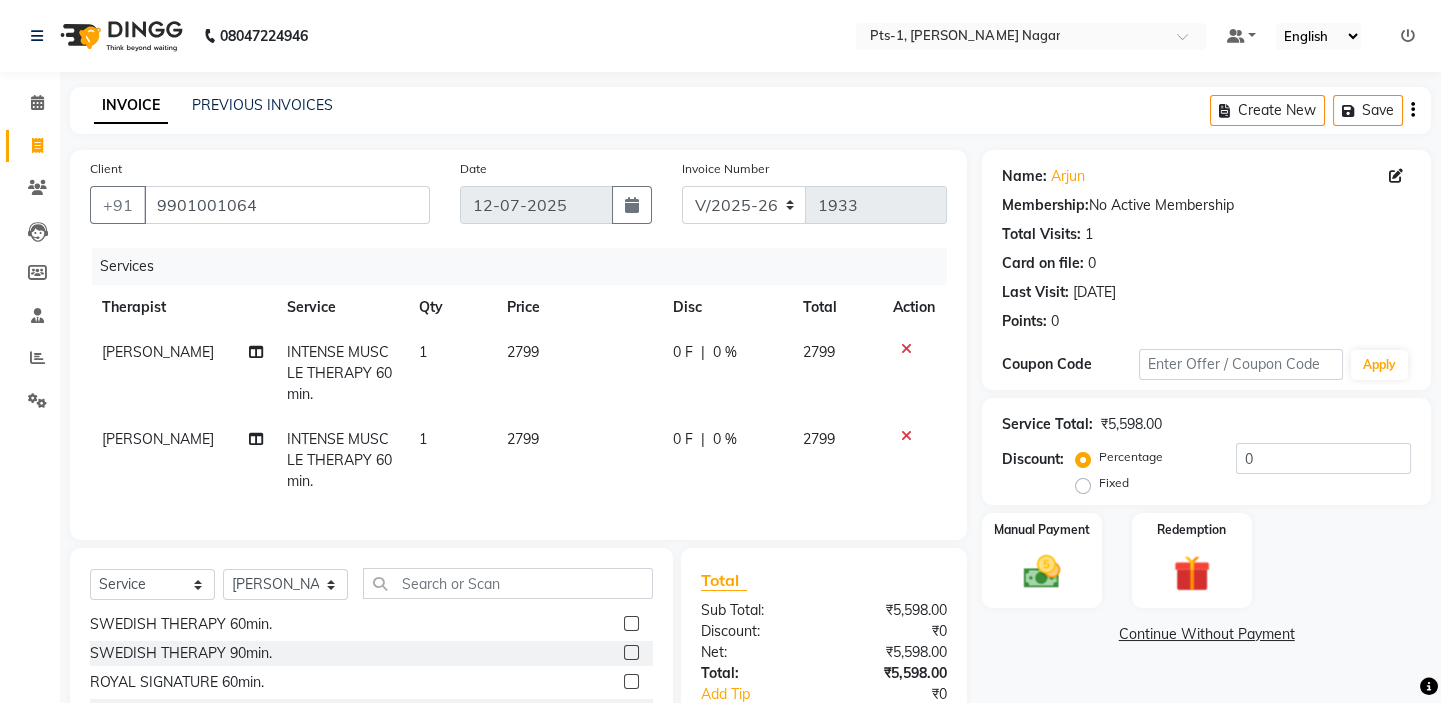 checkbox on "false" 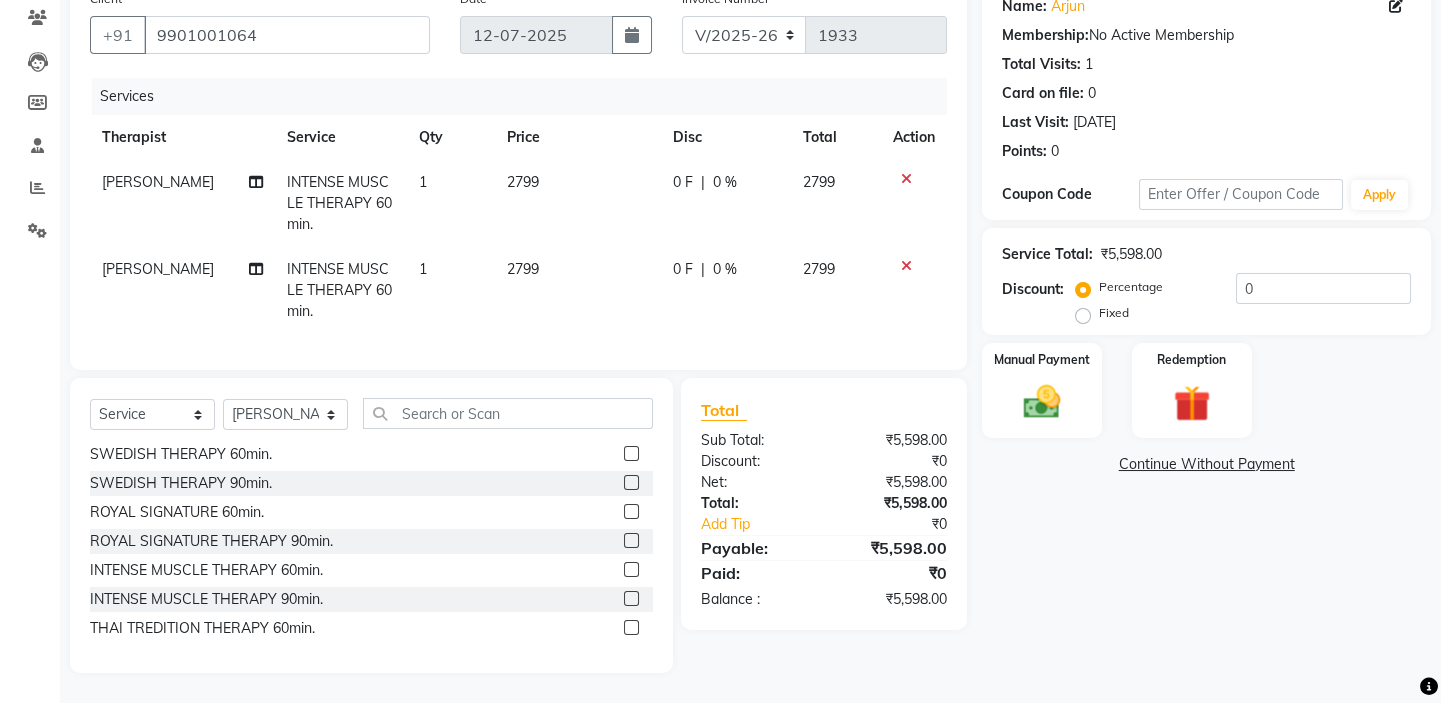 scroll, scrollTop: 184, scrollLeft: 0, axis: vertical 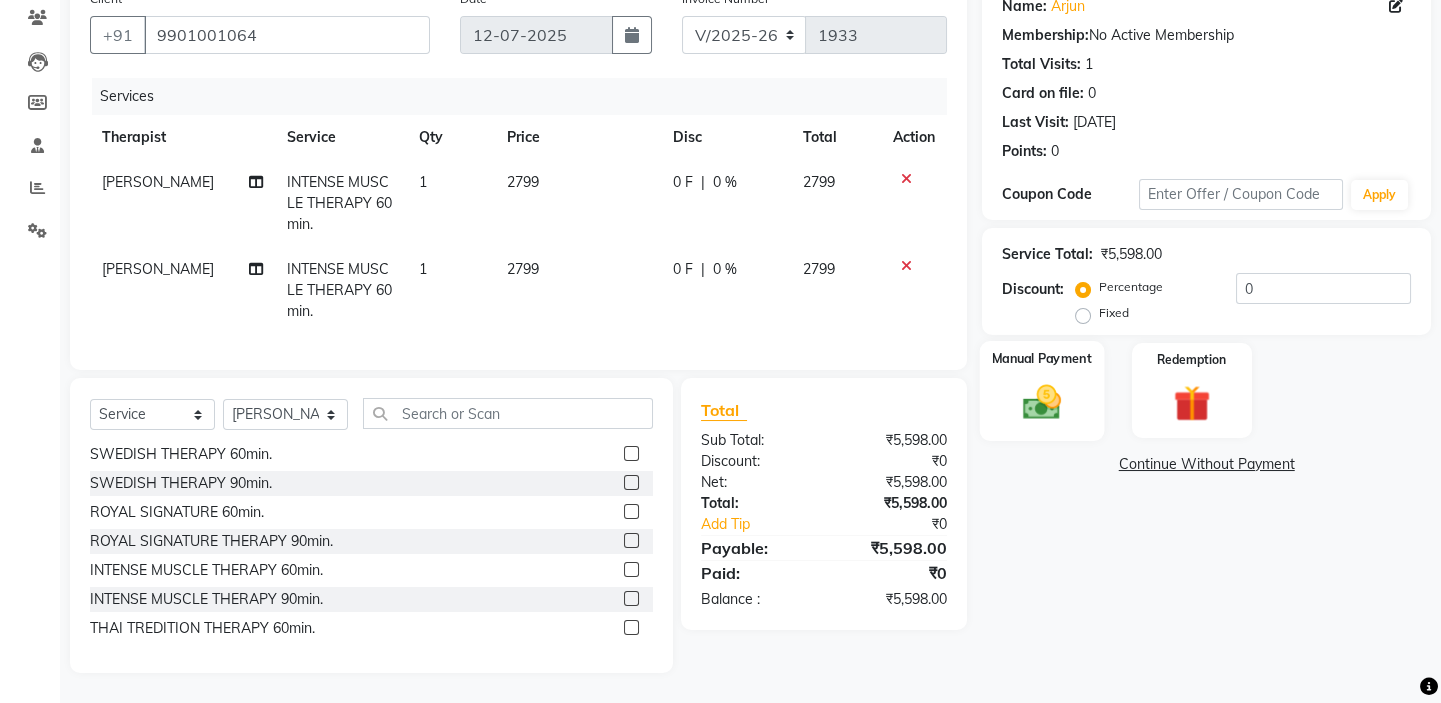 click 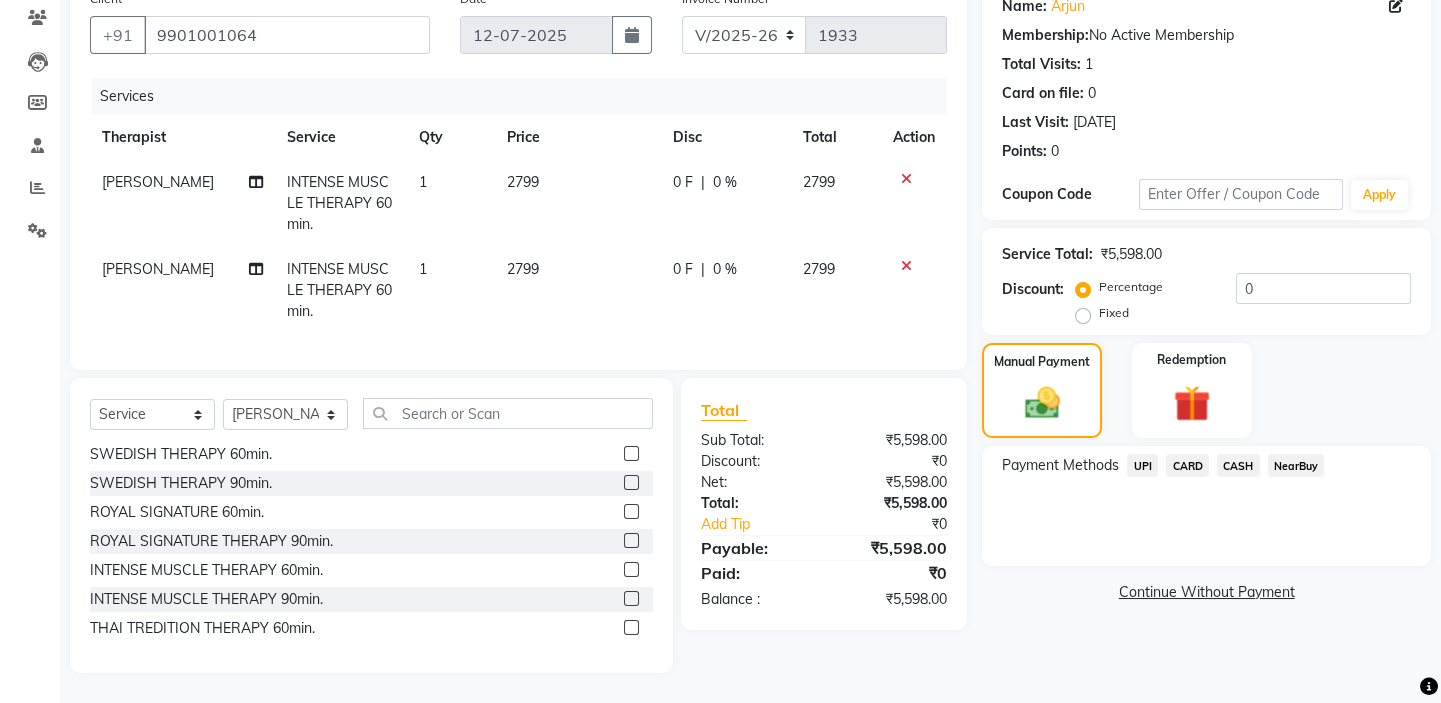 click on "CARD" 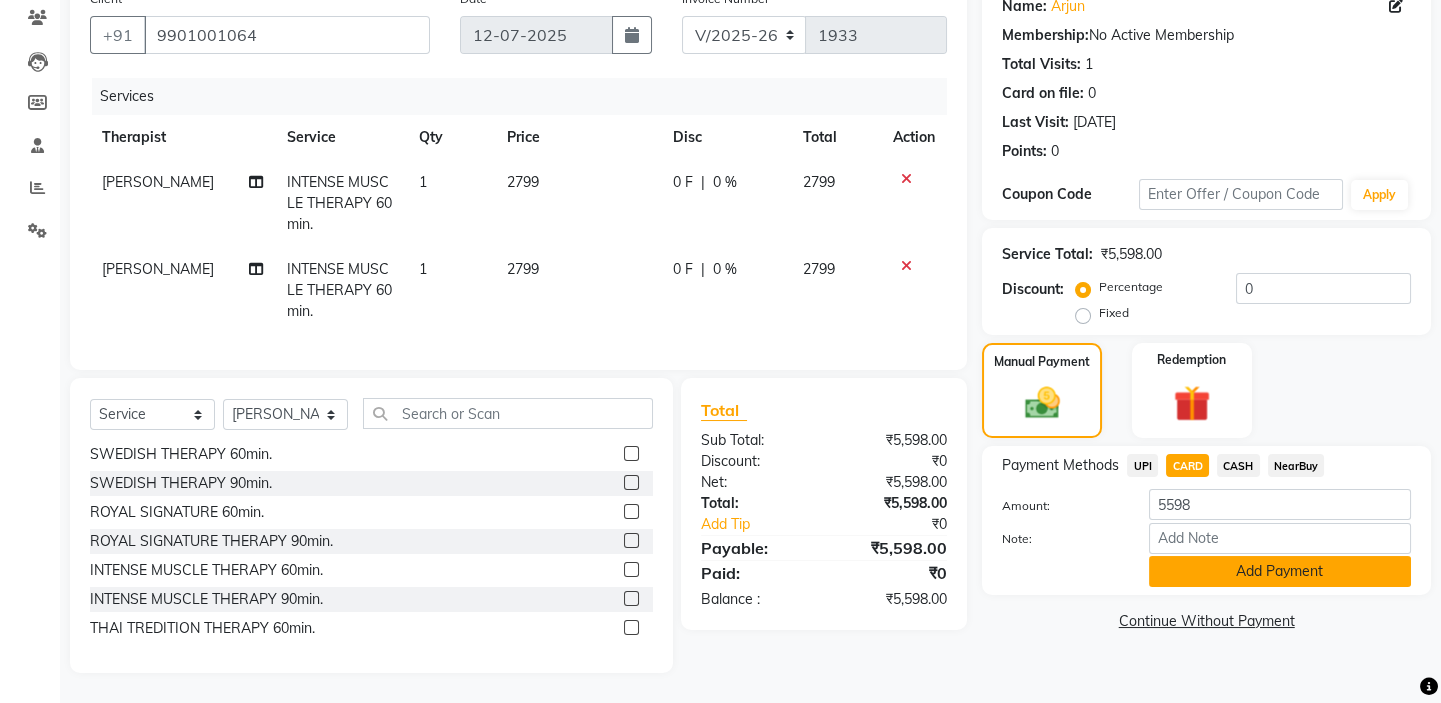 click on "Add Payment" 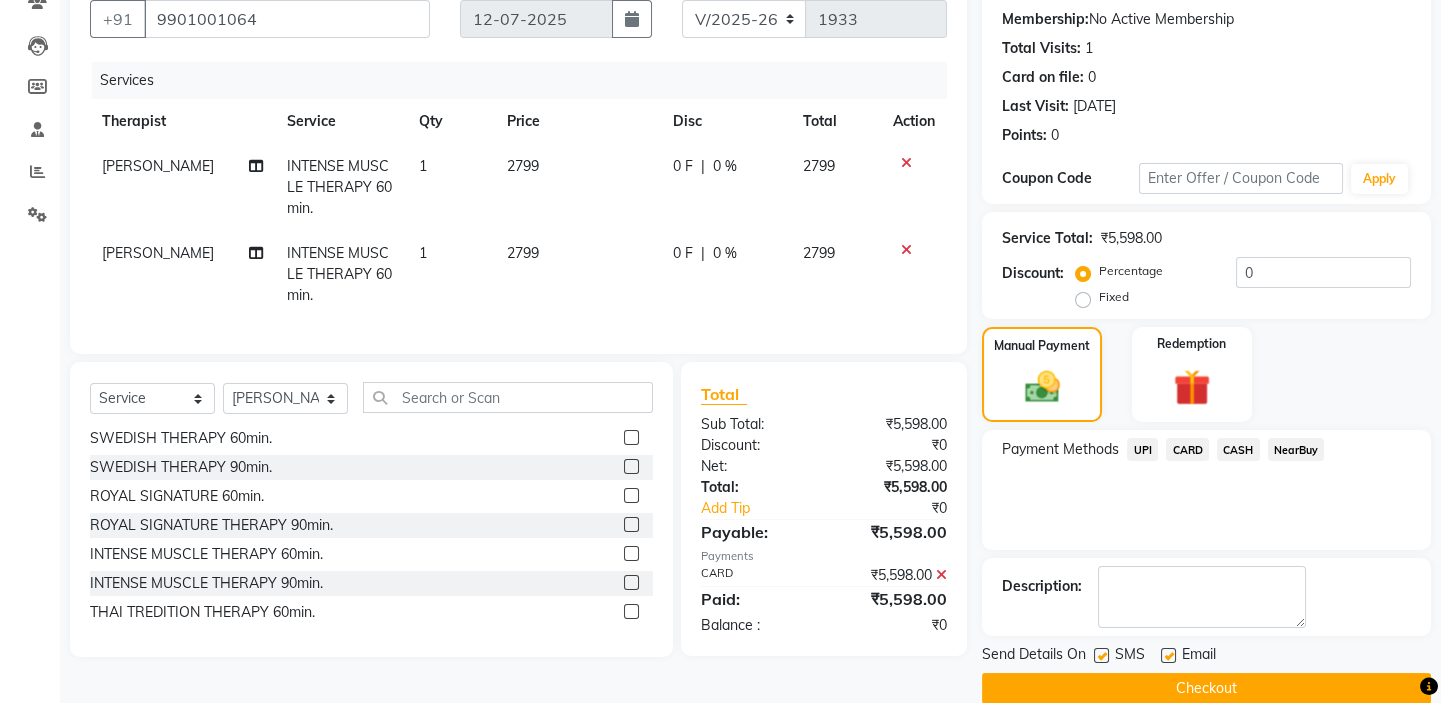scroll, scrollTop: 216, scrollLeft: 0, axis: vertical 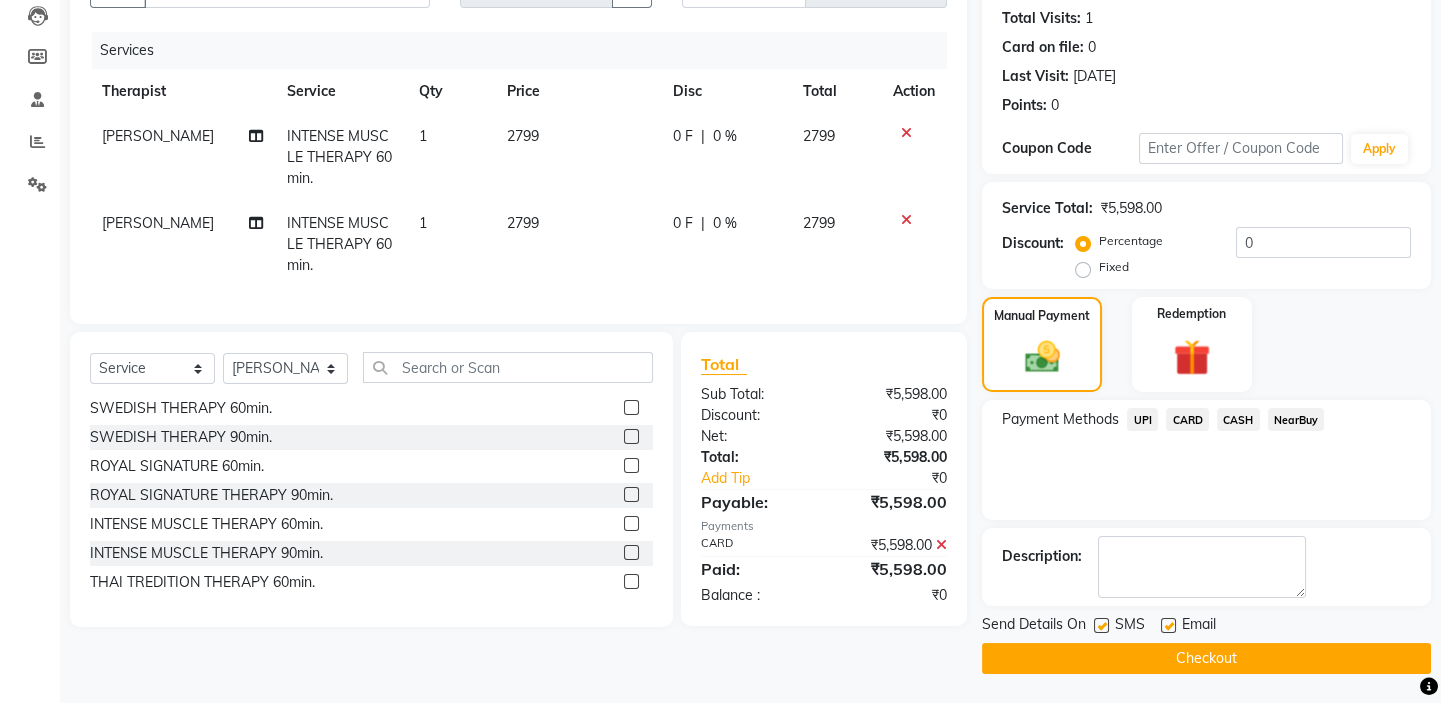 click 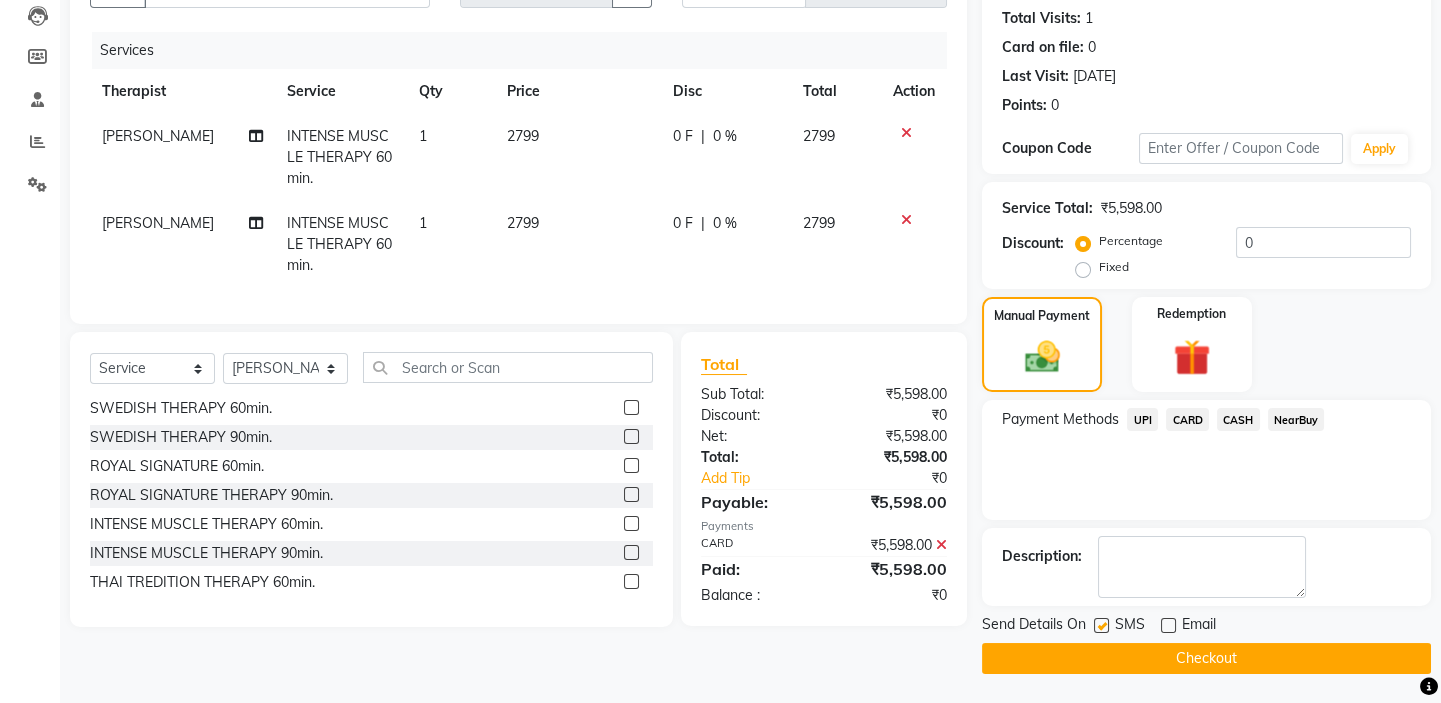 click 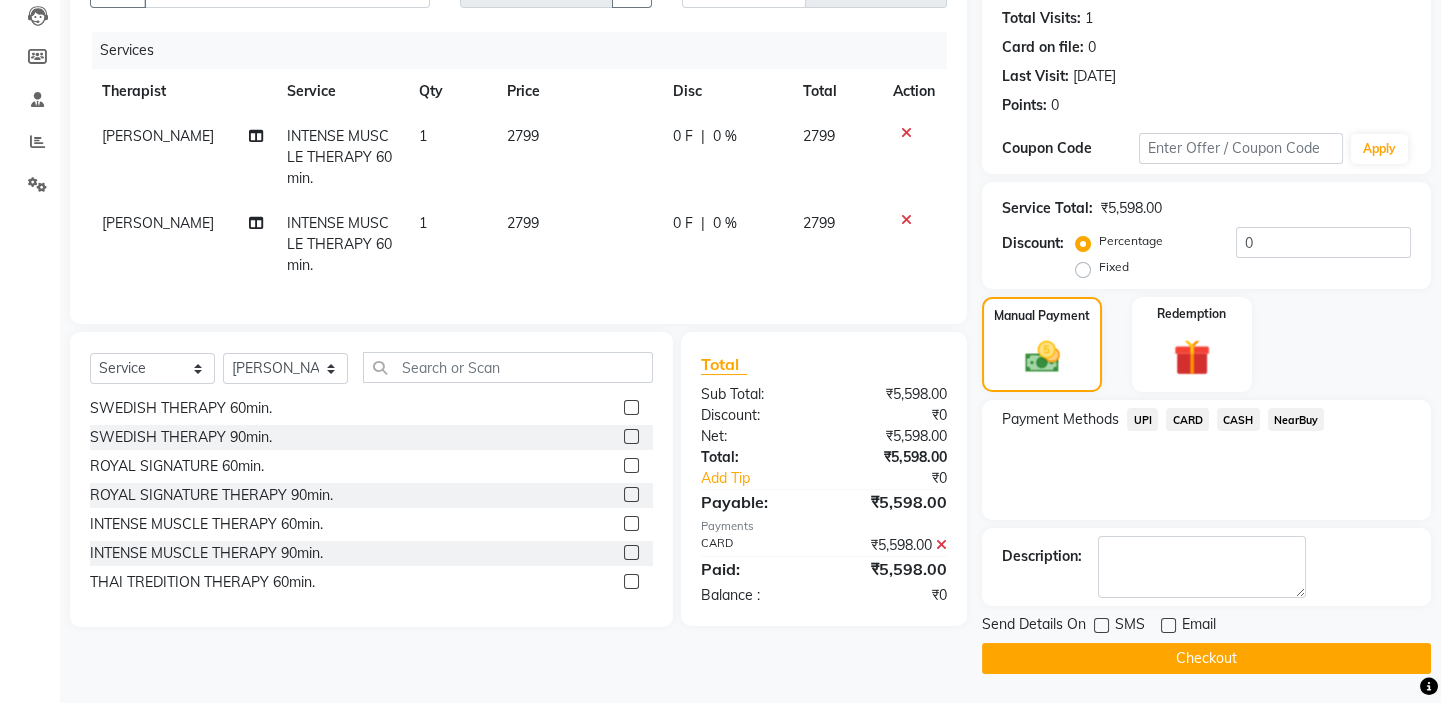click on "Checkout" 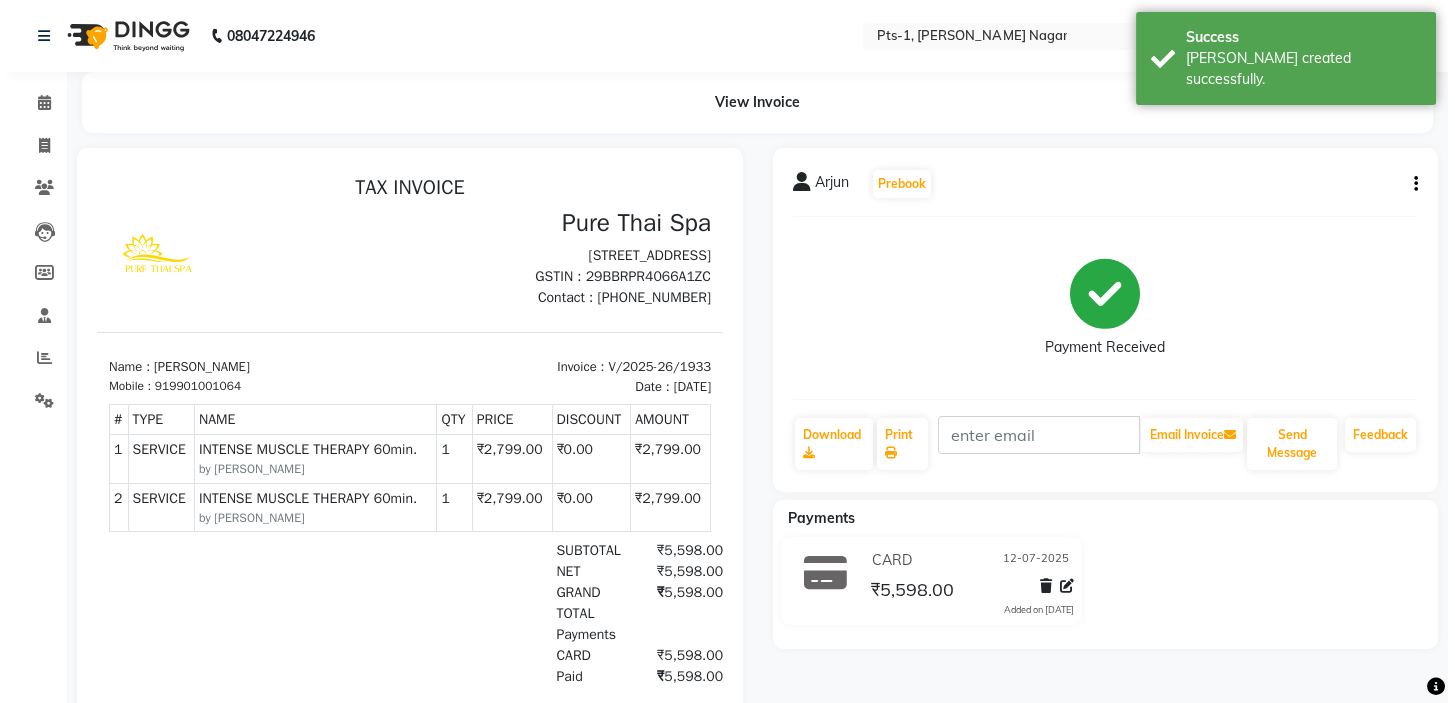 scroll, scrollTop: 0, scrollLeft: 0, axis: both 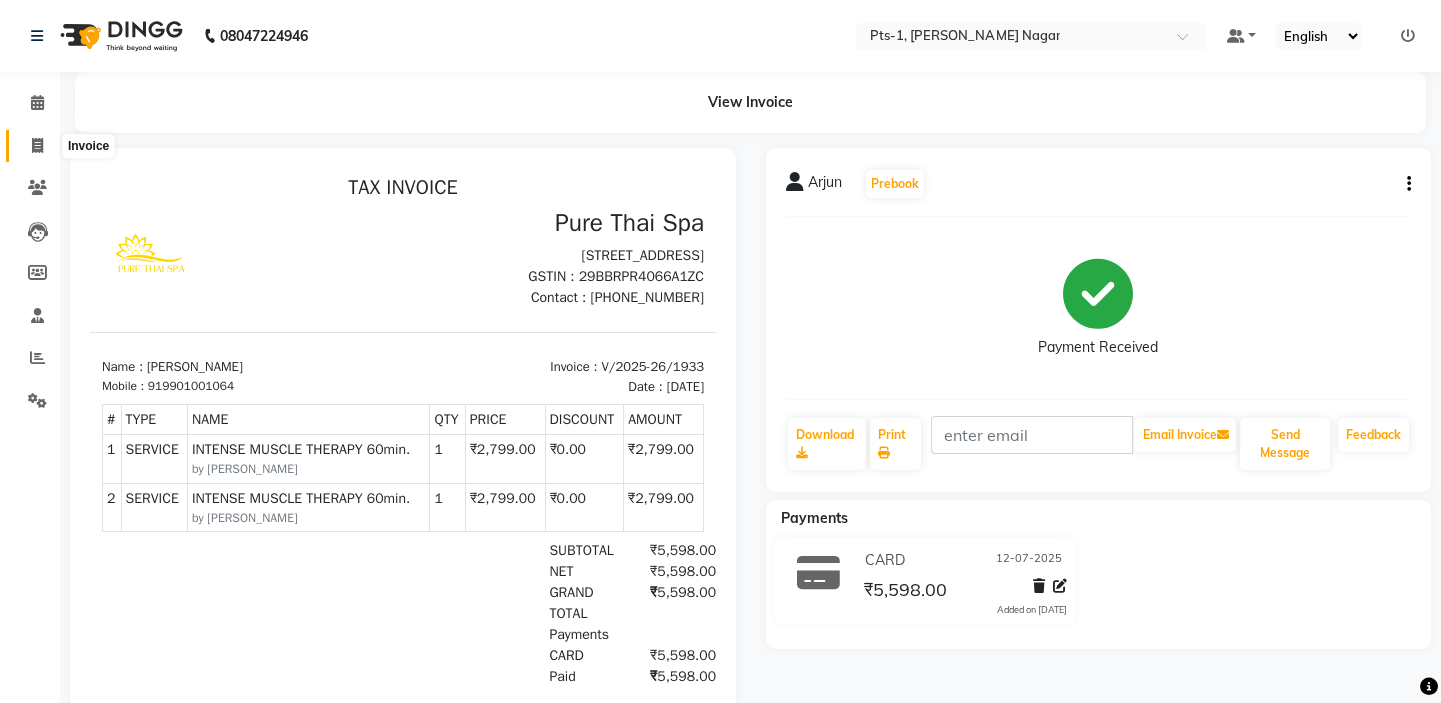 click 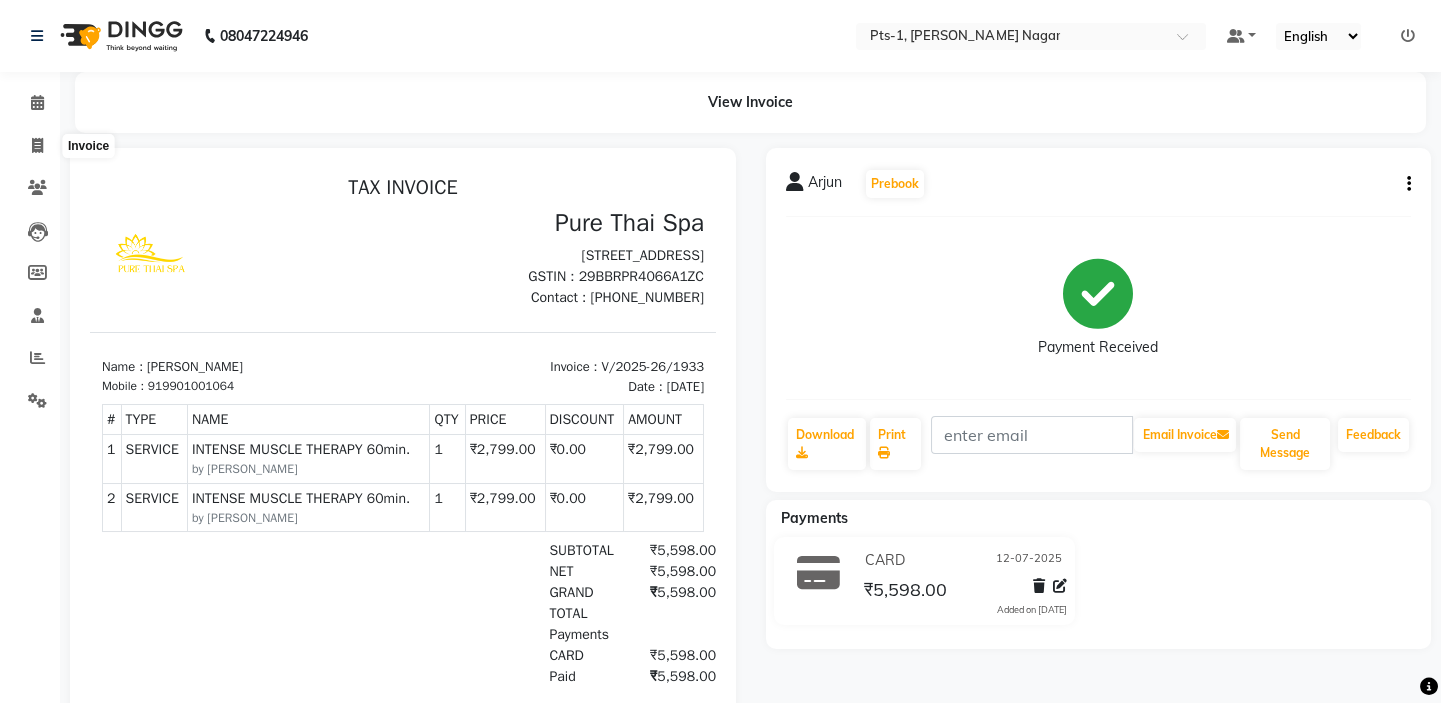 select on "5296" 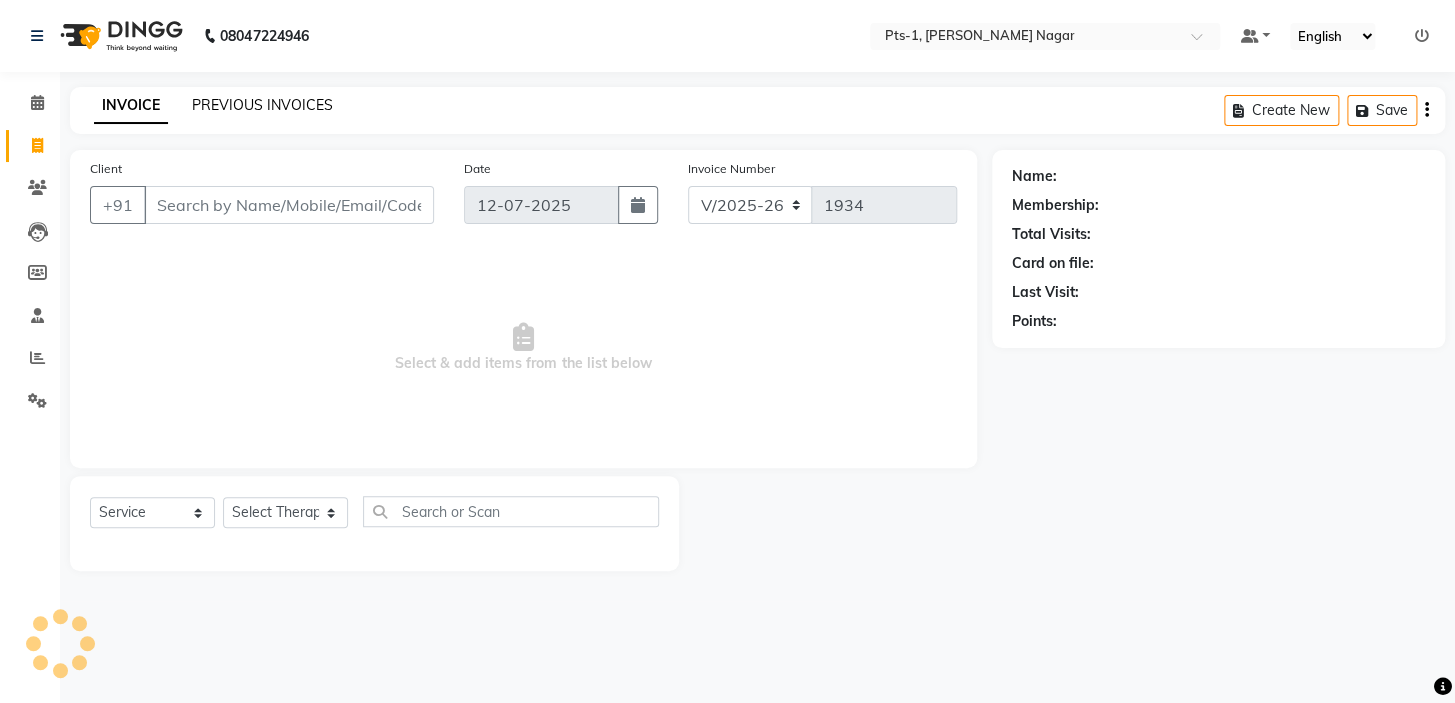 click on "PREVIOUS INVOICES" 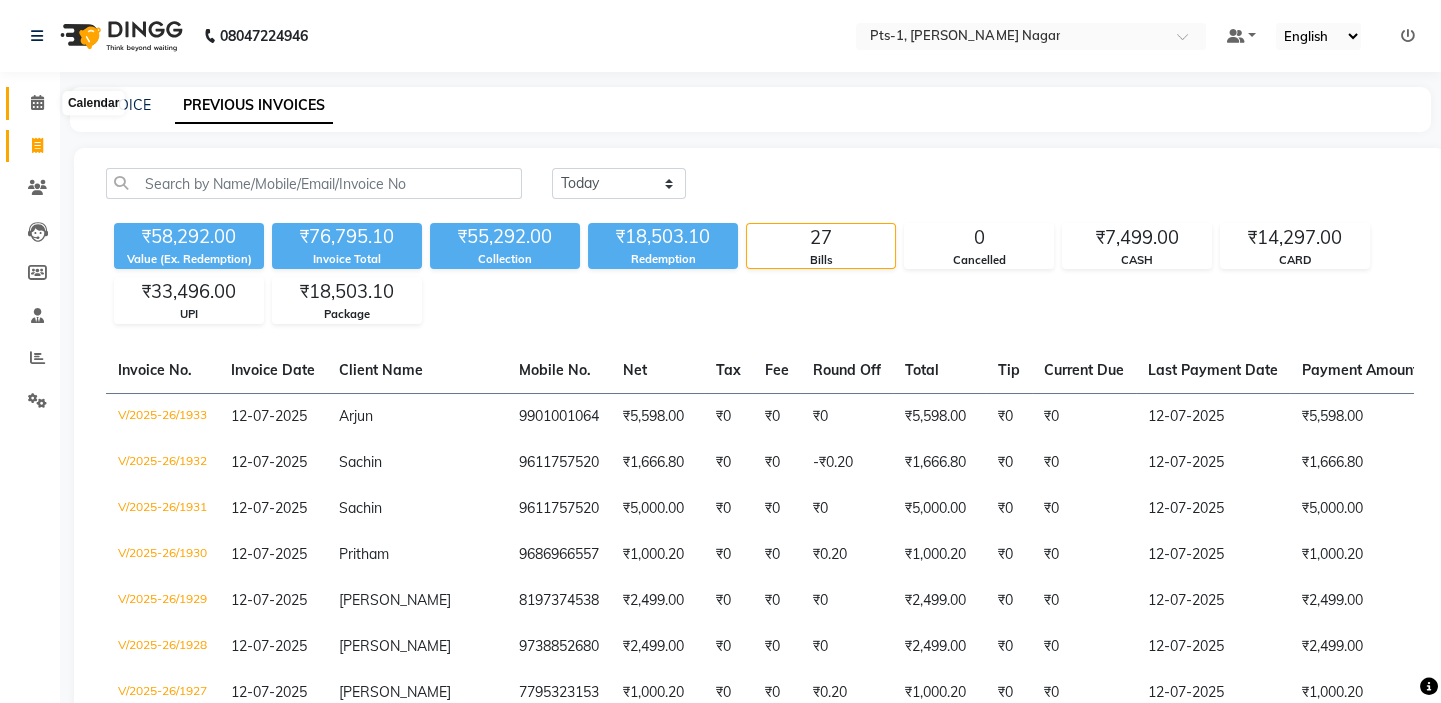 click 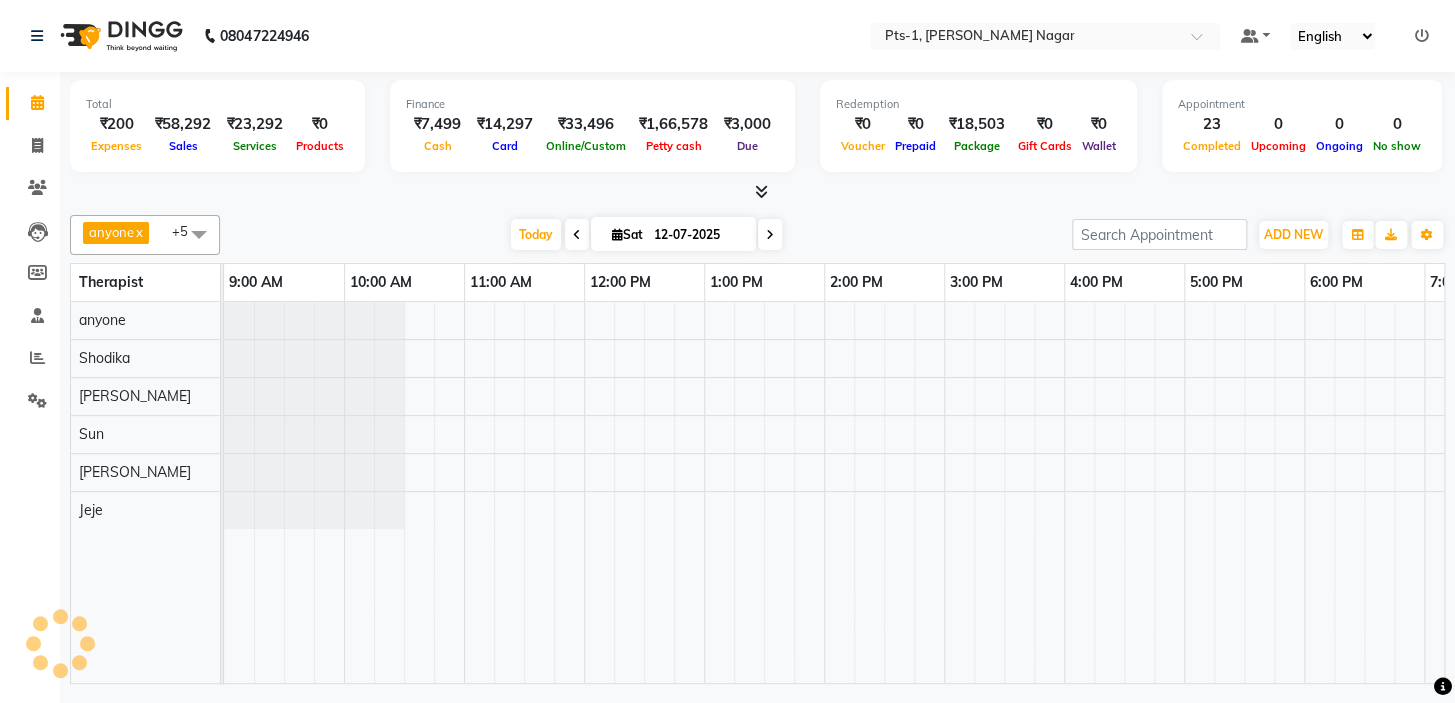 scroll, scrollTop: 0, scrollLeft: 0, axis: both 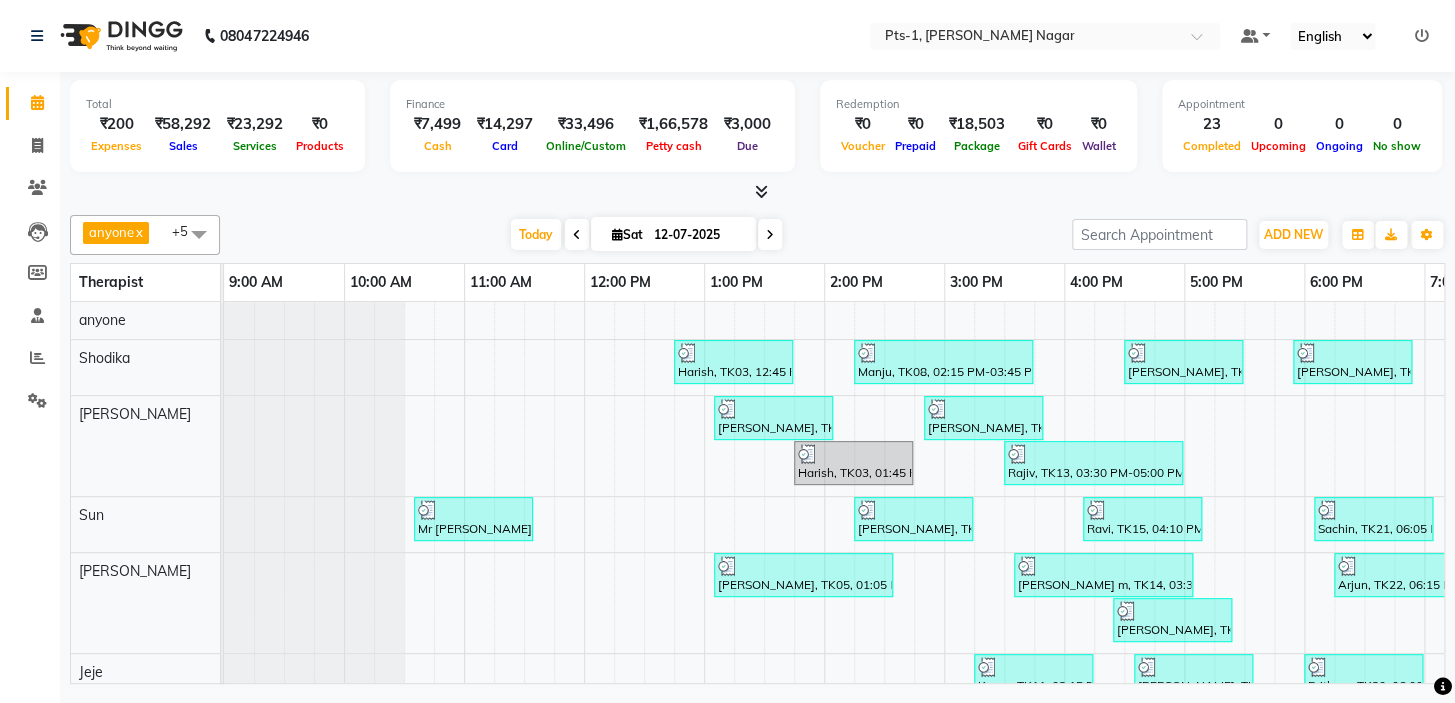 click at bounding box center [757, 192] 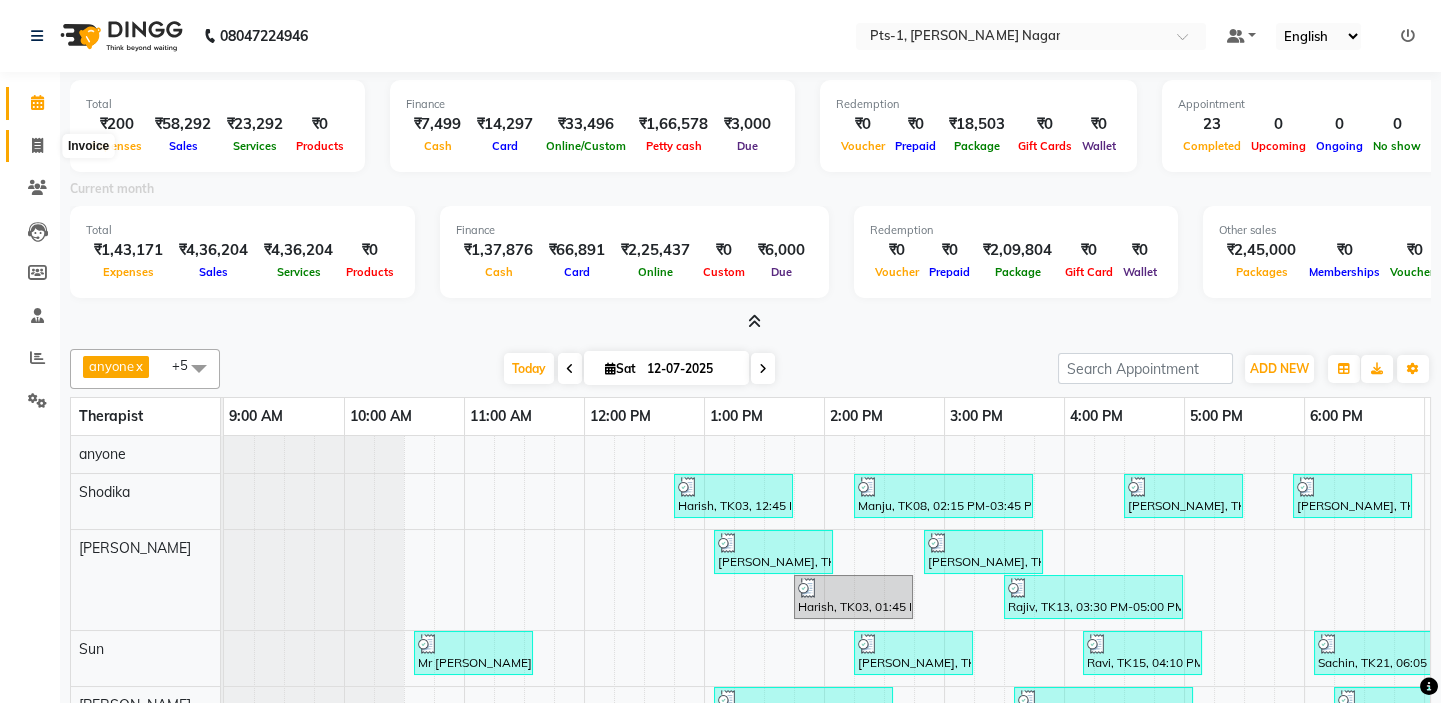 click 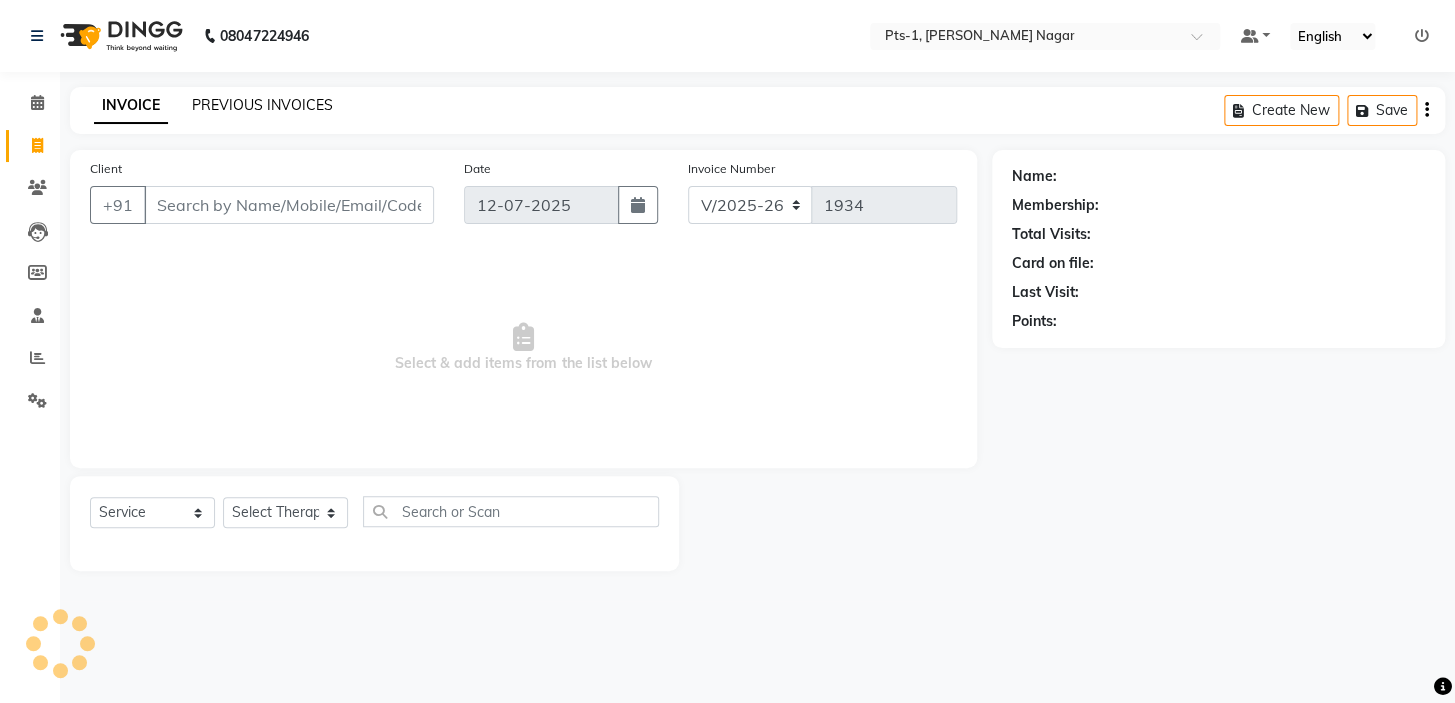 click on "PREVIOUS INVOICES" 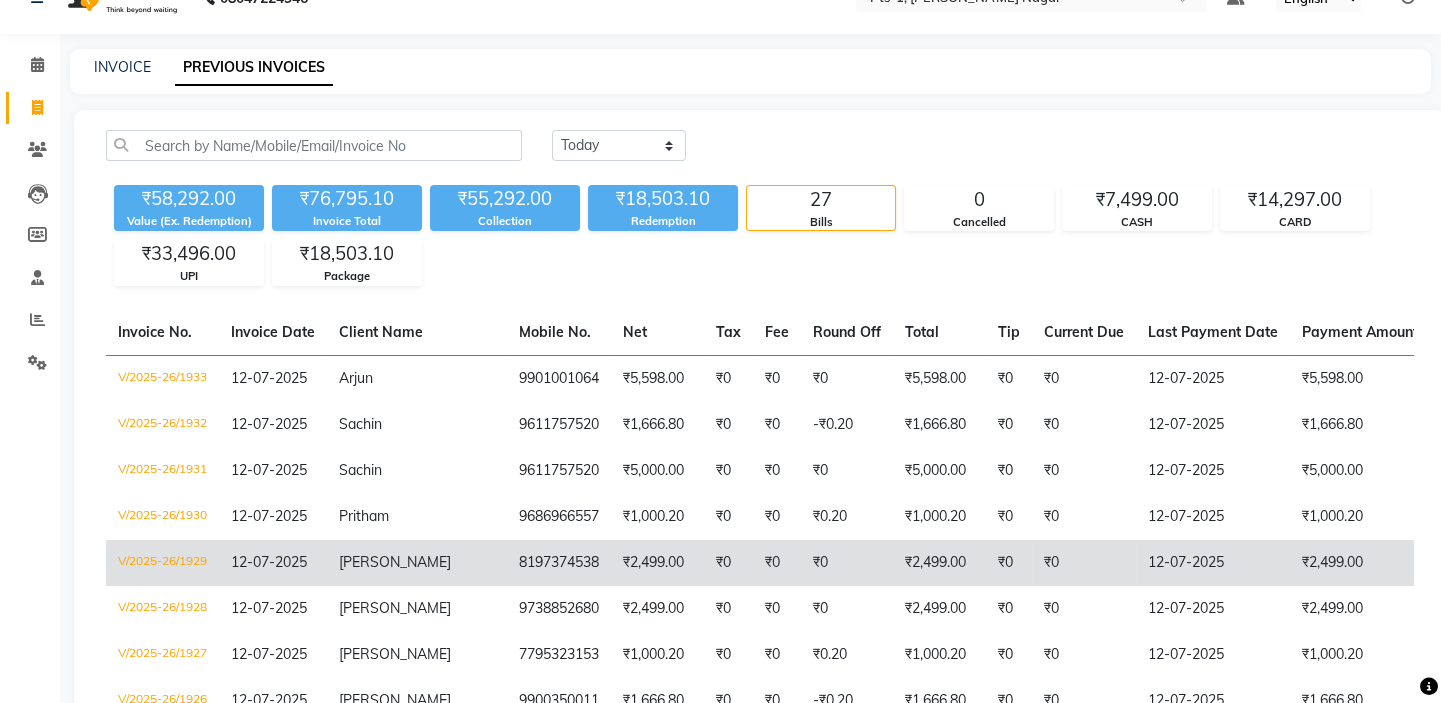 scroll, scrollTop: 0, scrollLeft: 0, axis: both 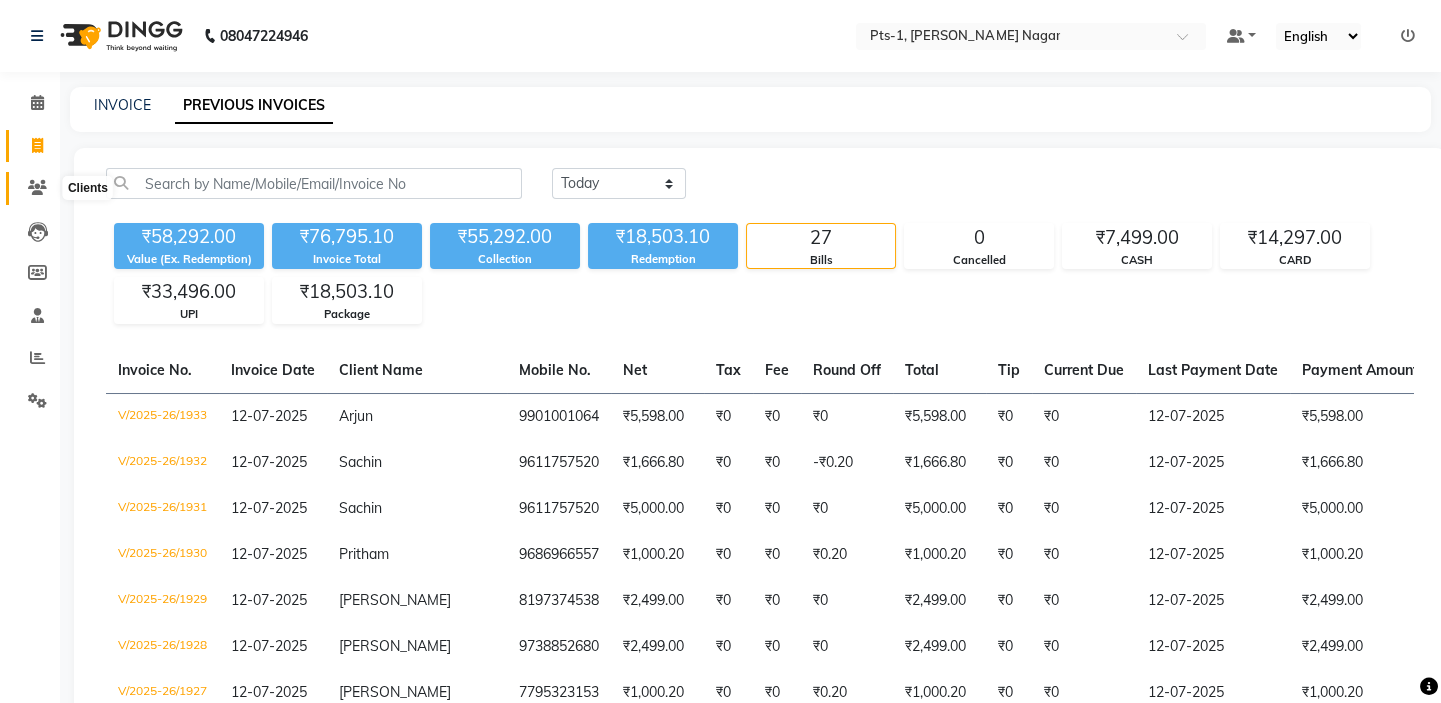 click 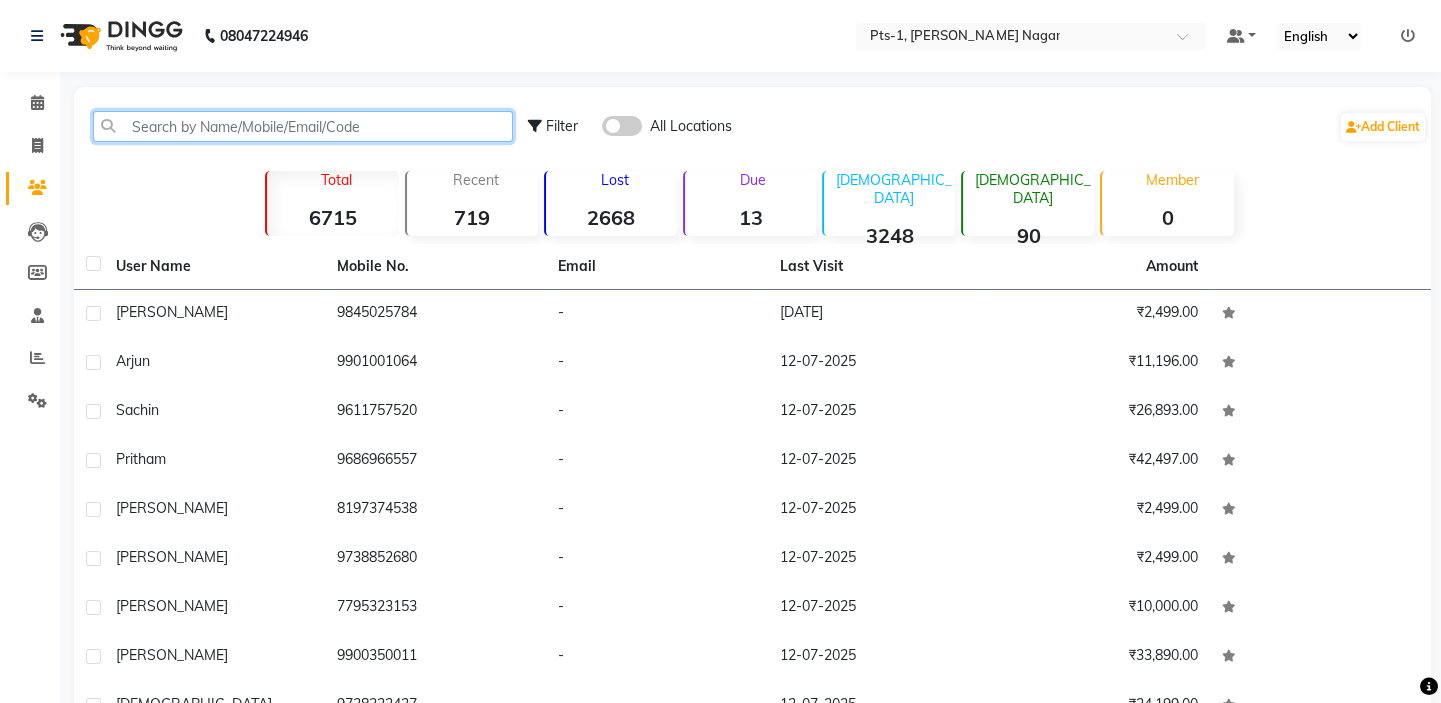 click 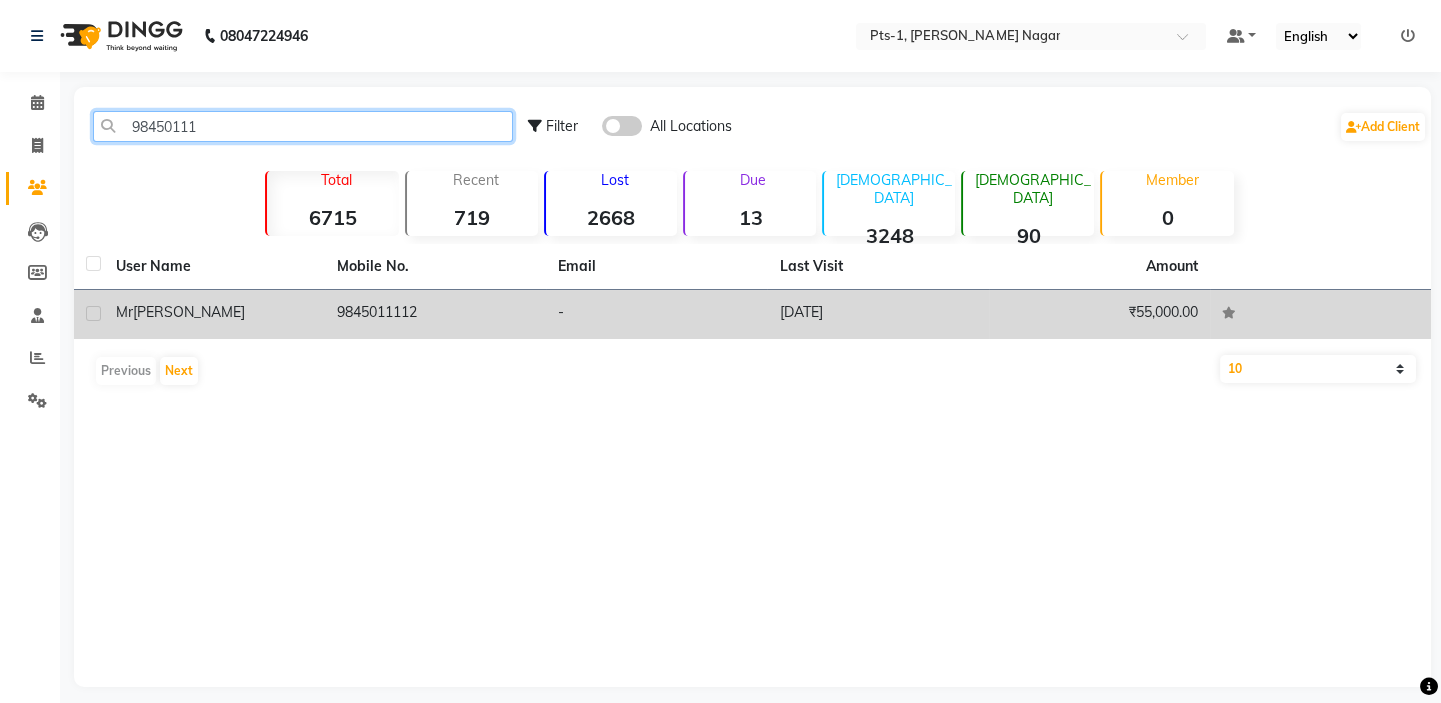 type on "98450111" 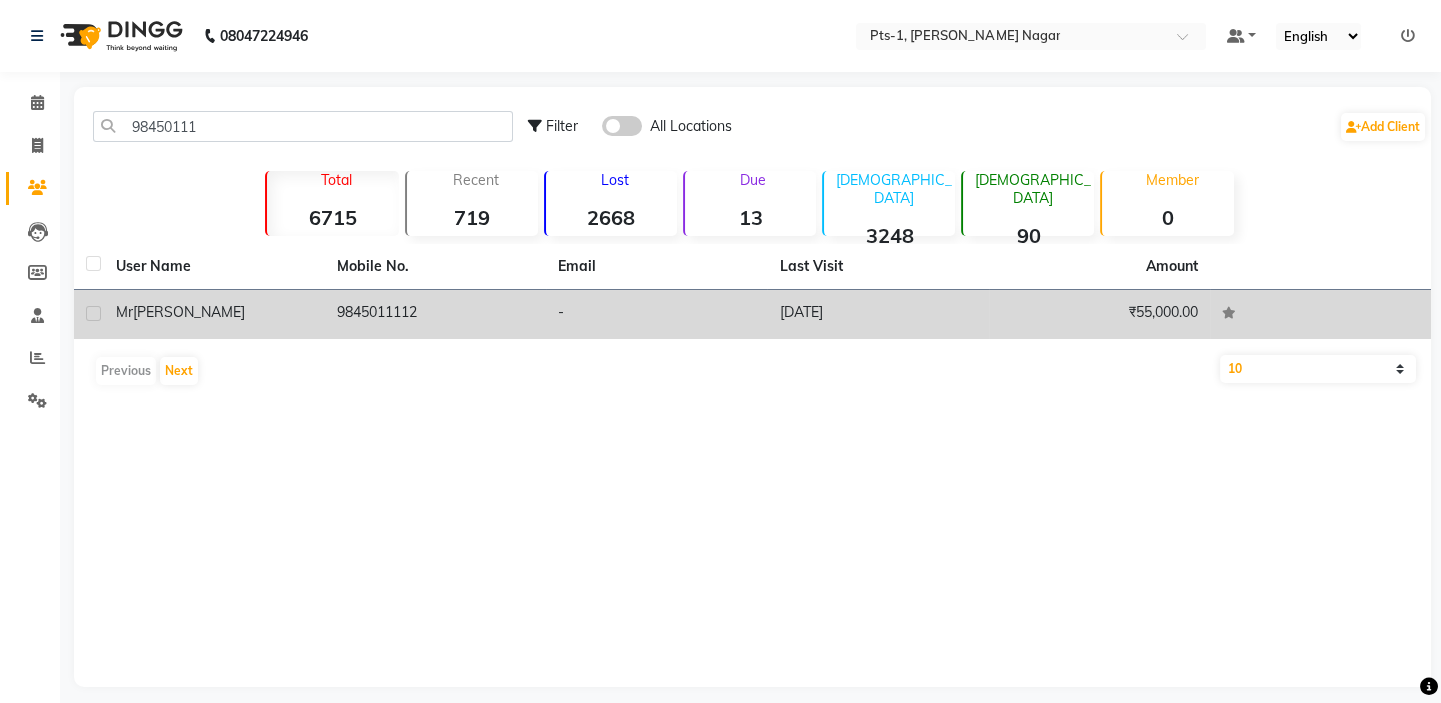 click on "9845011112" 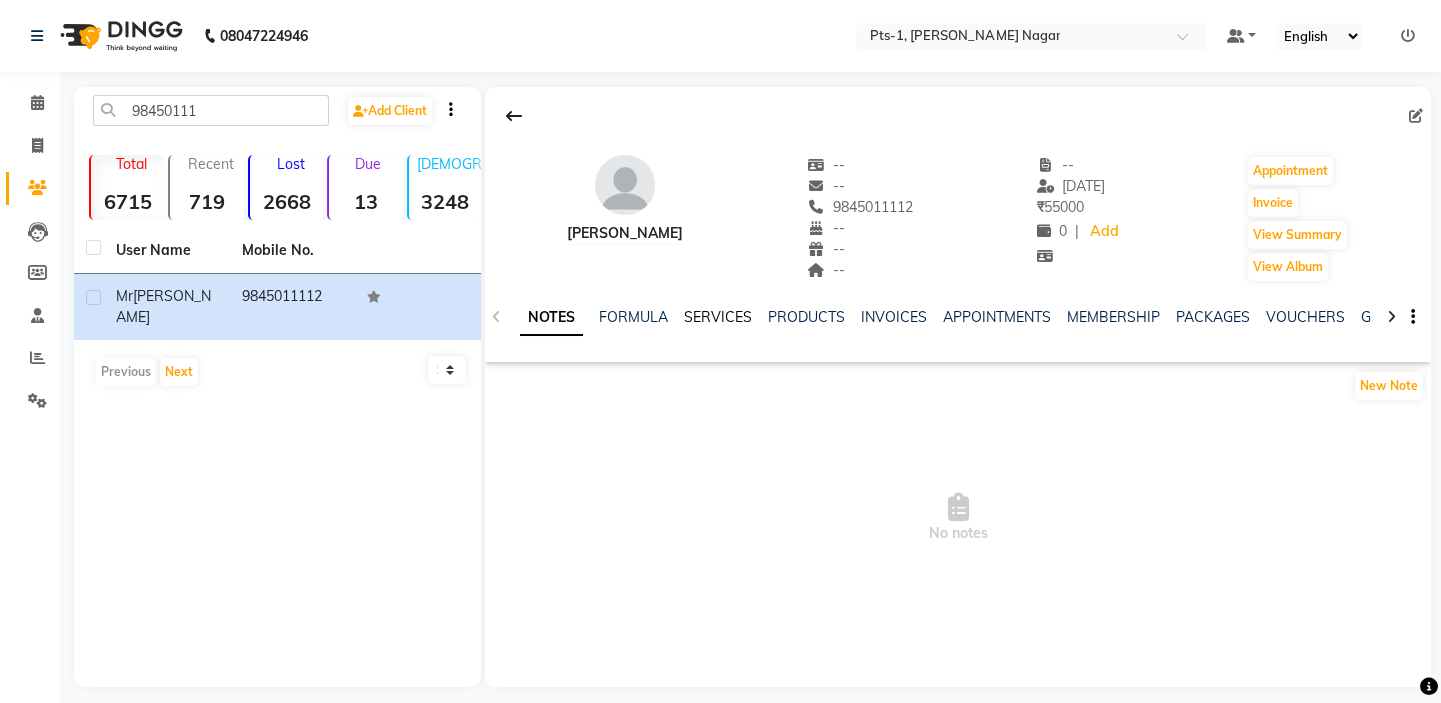 click on "SERVICES" 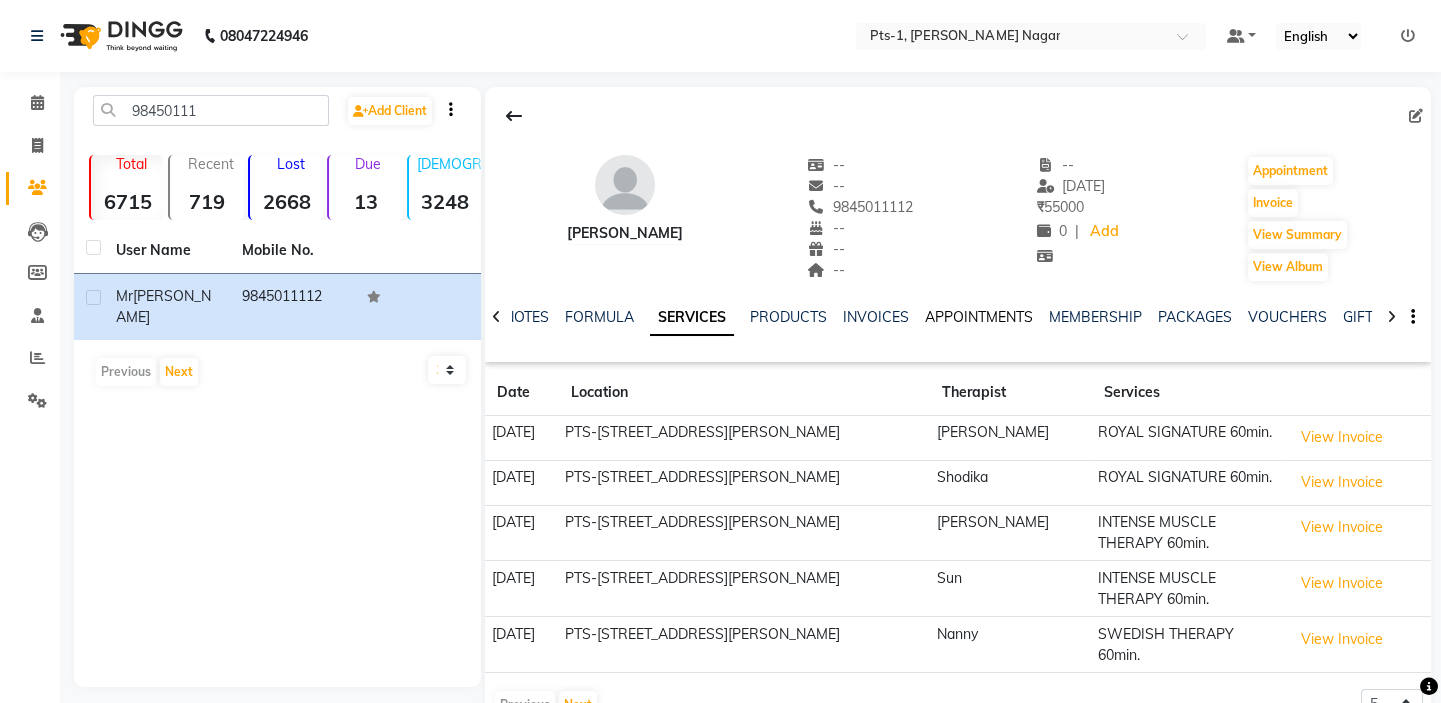 click on "APPOINTMENTS" 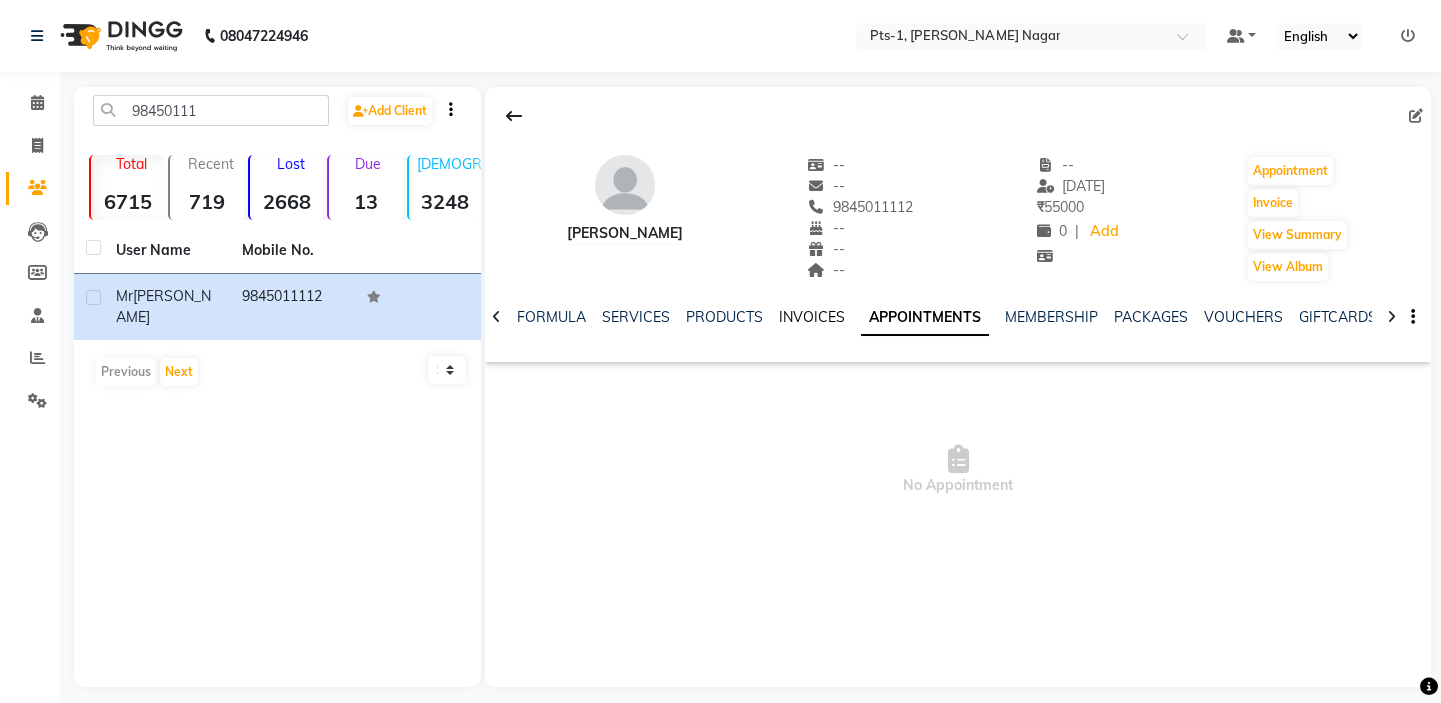 click on "INVOICES" 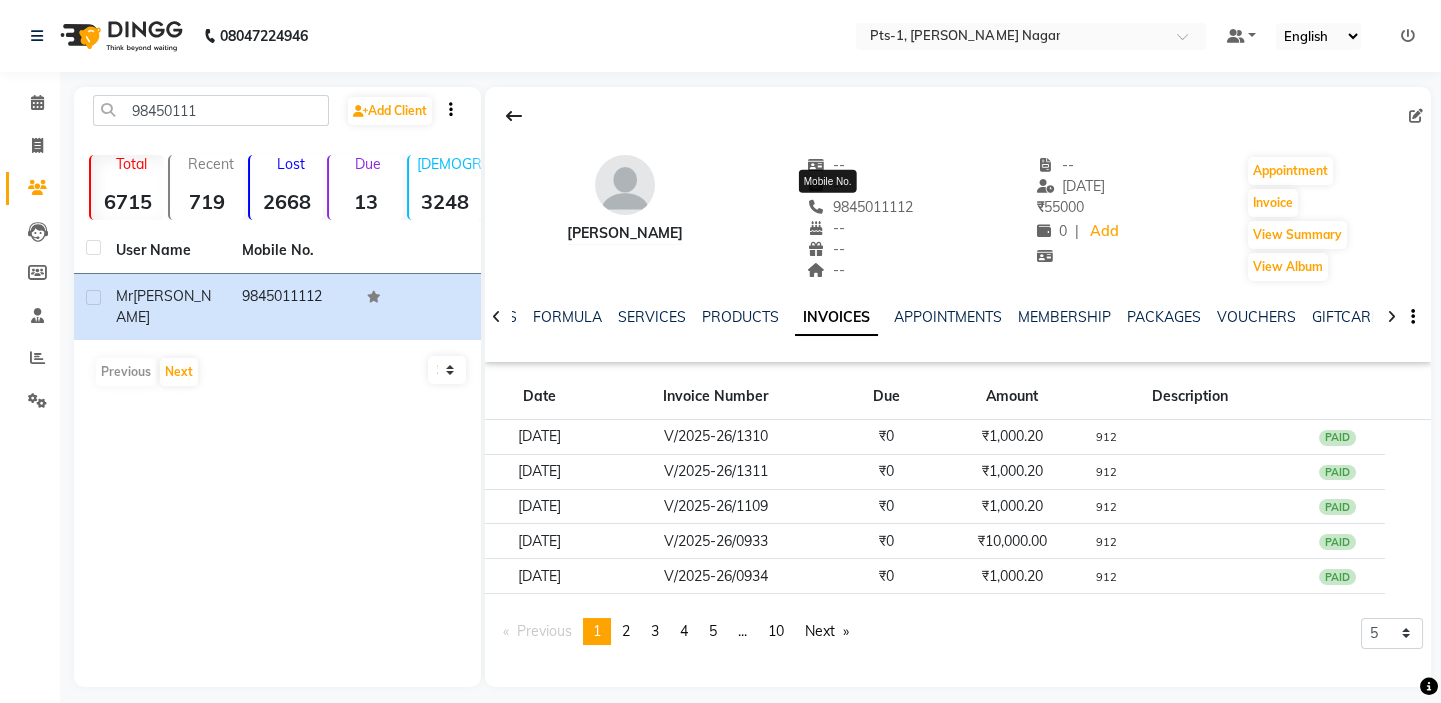 drag, startPoint x: 895, startPoint y: 207, endPoint x: 786, endPoint y: 207, distance: 109 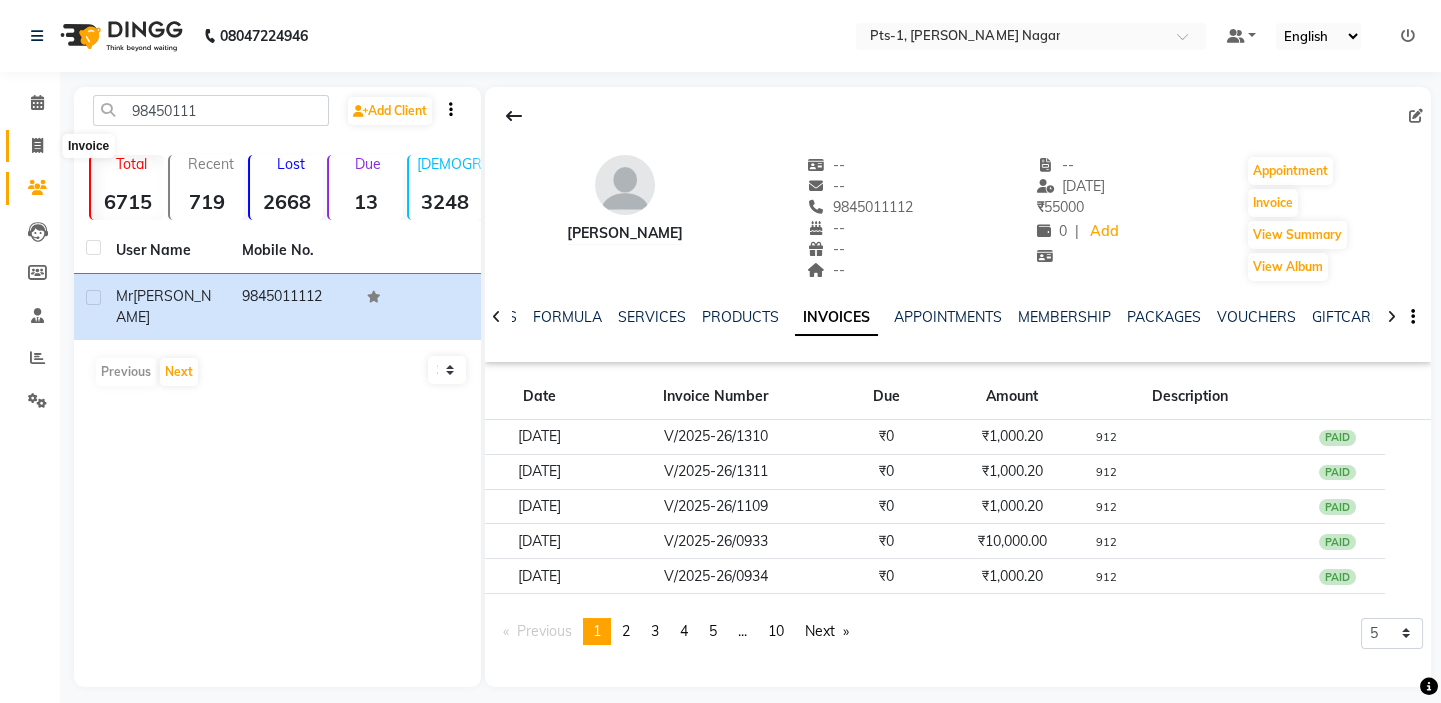 click 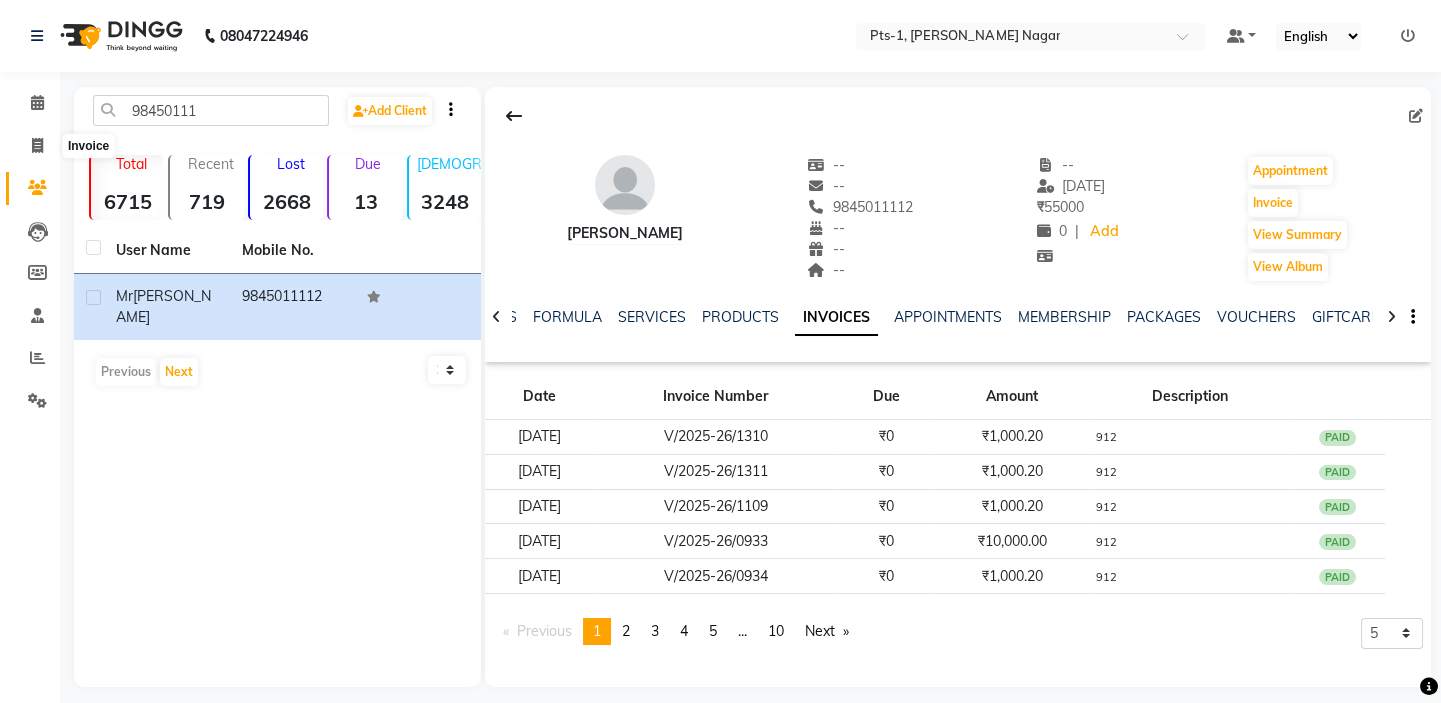 select on "5296" 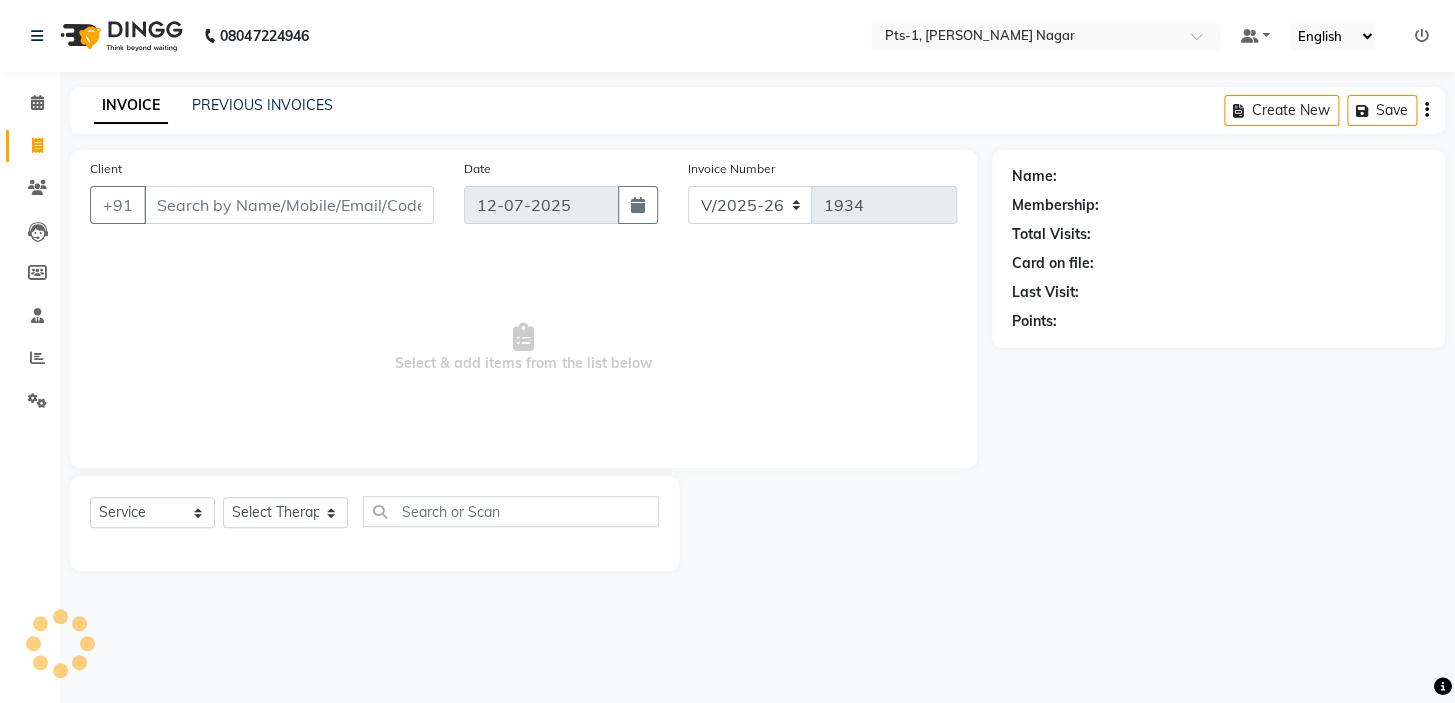 click on "Client" at bounding box center [289, 205] 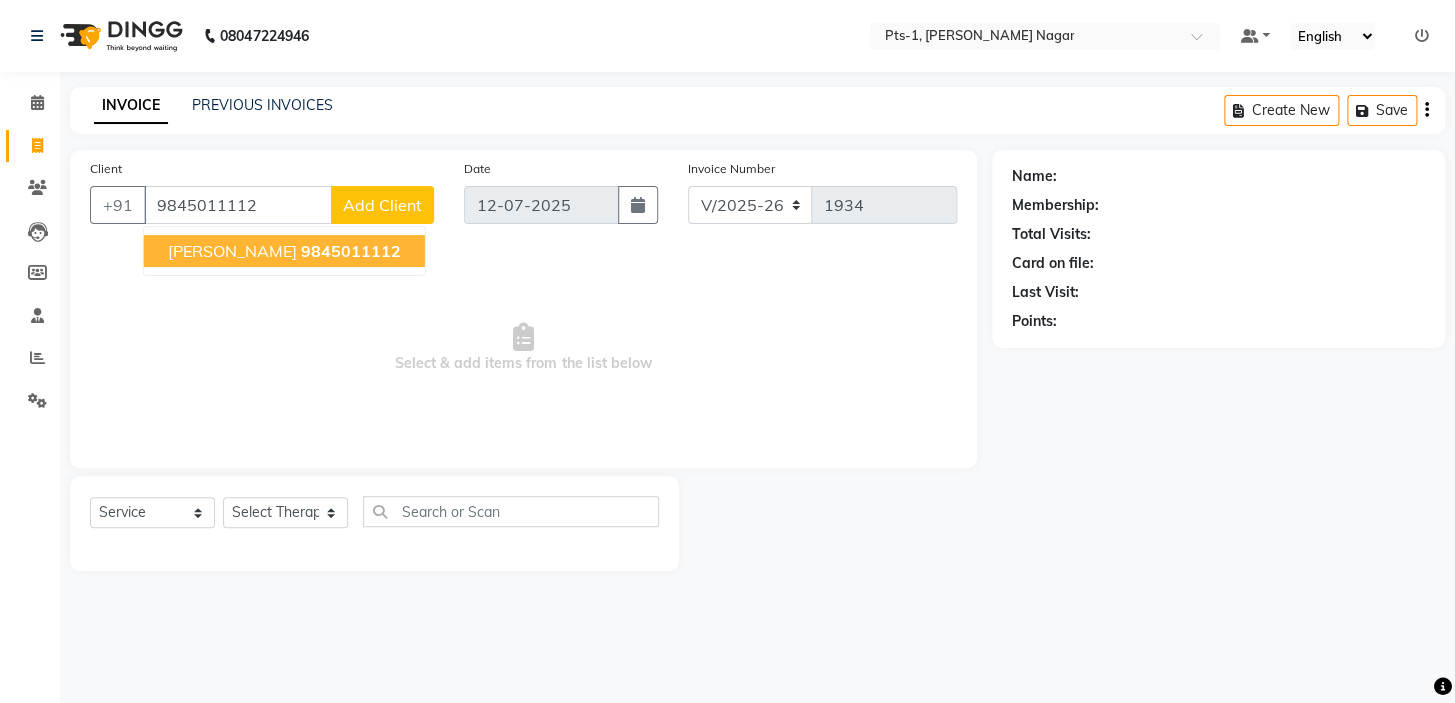 click on "9845011112" 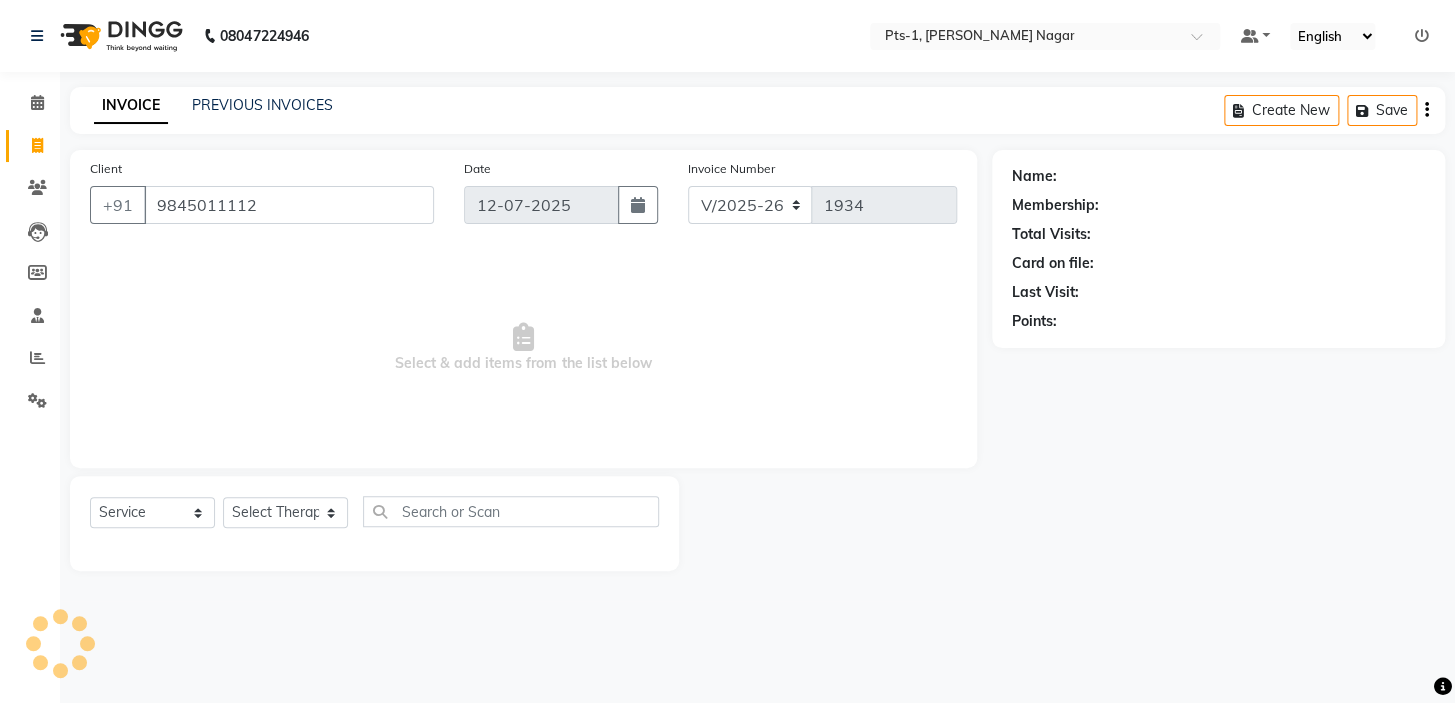 type on "9845011112" 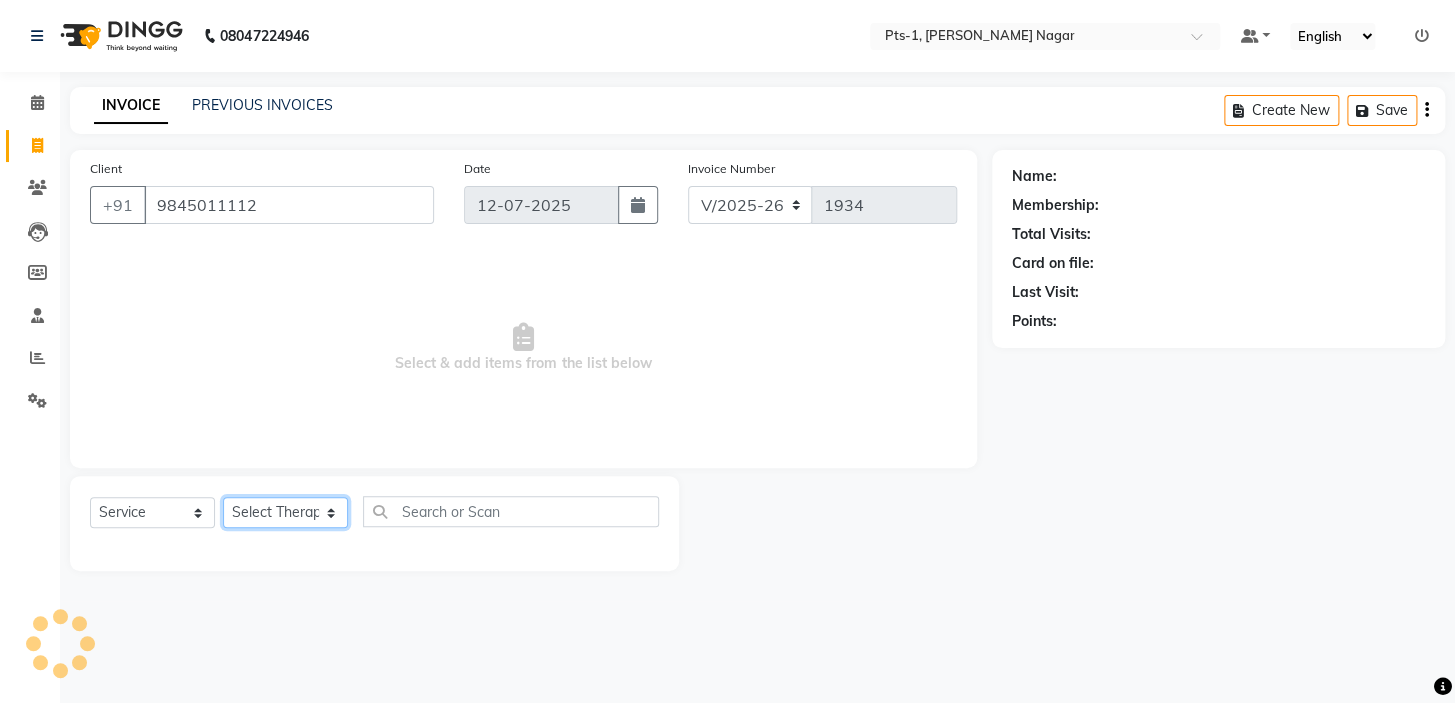 click on "Select Therapist Anand Annie anyone Babu Bela Gia Jeje Jincy JOE Lilly Nanny Rita Shodika Sun Tashi VINOD KUMAR" 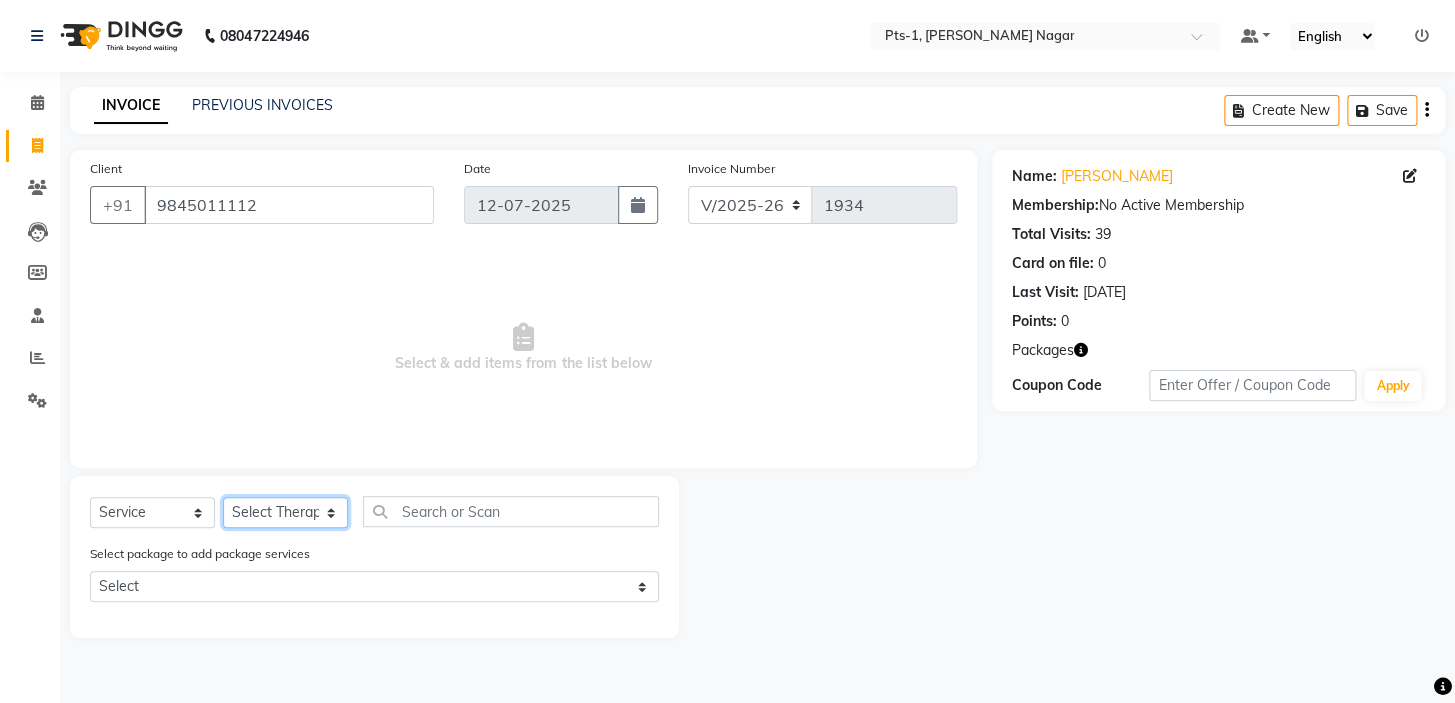 select on "51729" 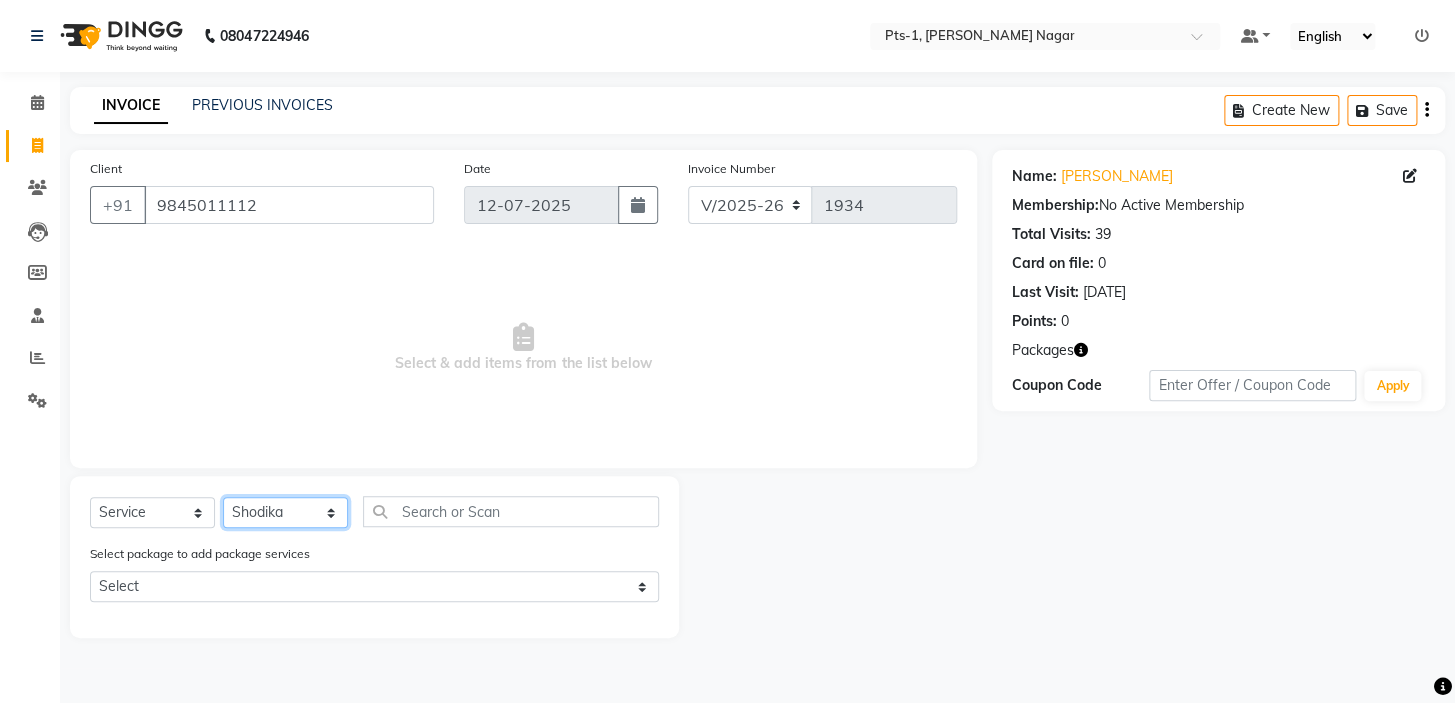 click on "Select Therapist Anand Annie anyone Babu Bela Gia Jeje Jincy JOE Lilly Nanny Rita Shodika Sun Tashi VINOD KUMAR" 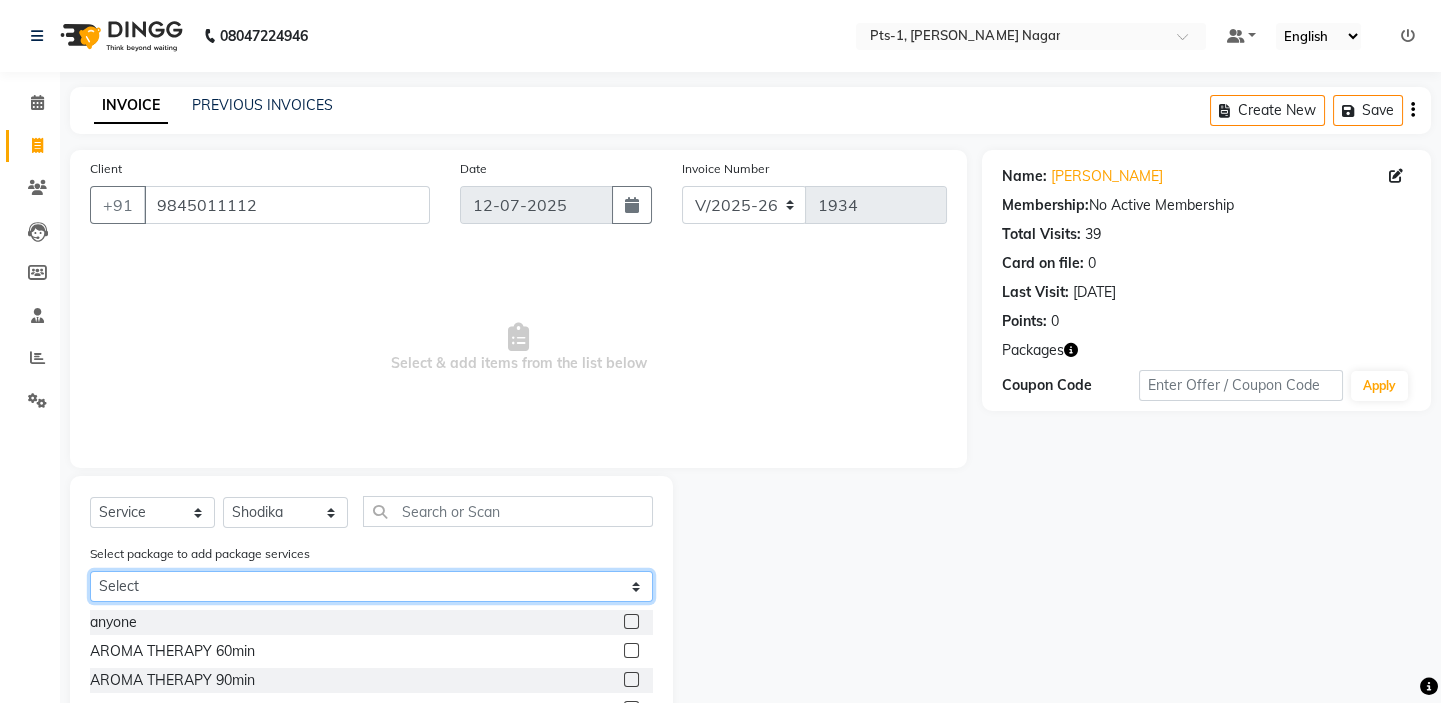 click on "Select PTS PACKAGE (10K) 10 SERVICES PTS PACKAGE (10K) 10 SERVICES" 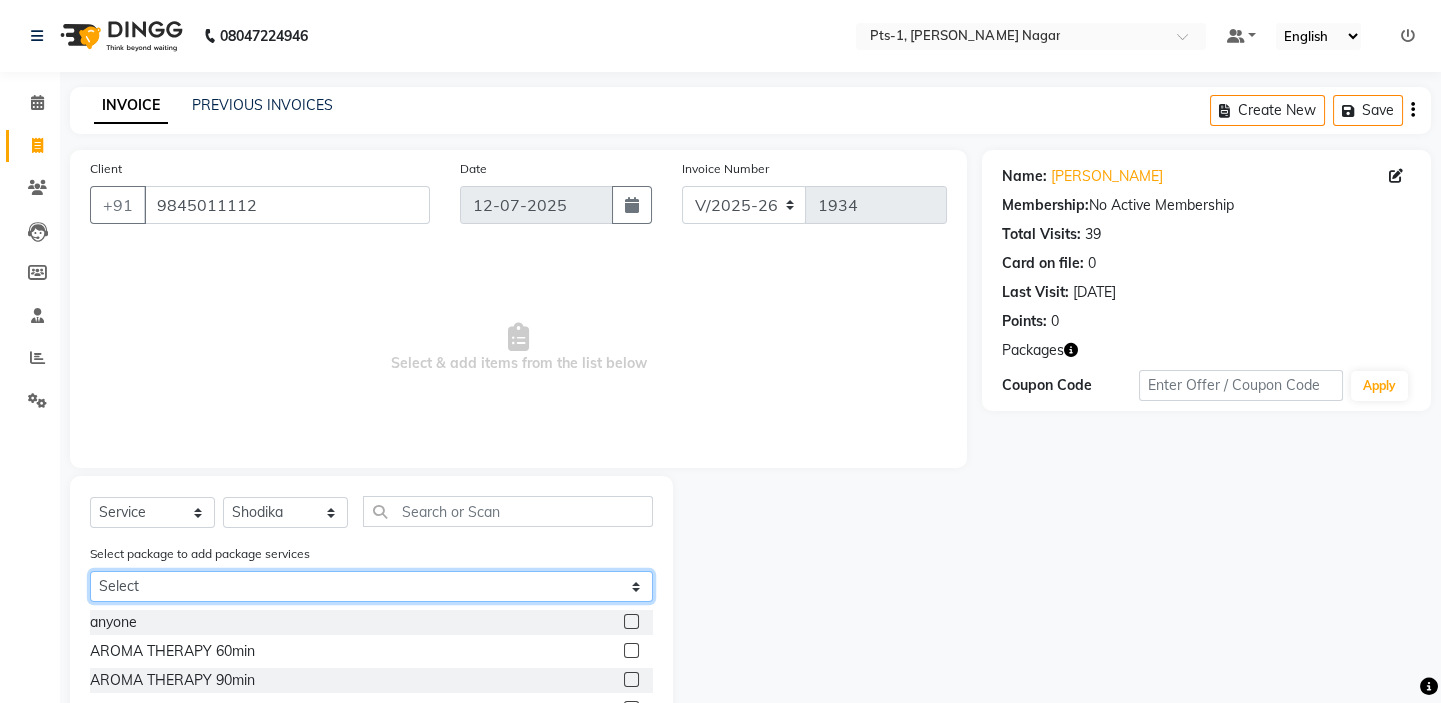 select on "1: Object" 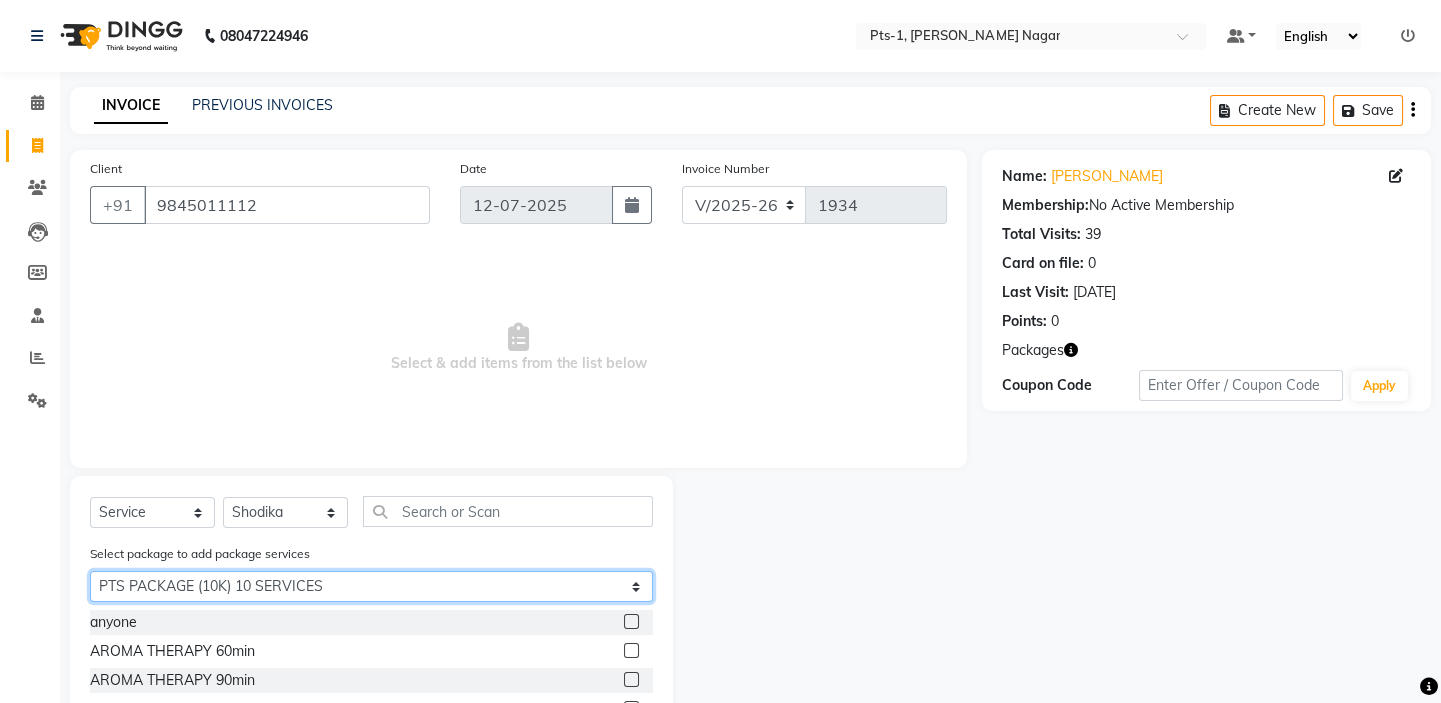 click on "Select PTS PACKAGE (10K) 10 SERVICES PTS PACKAGE (10K) 10 SERVICES" 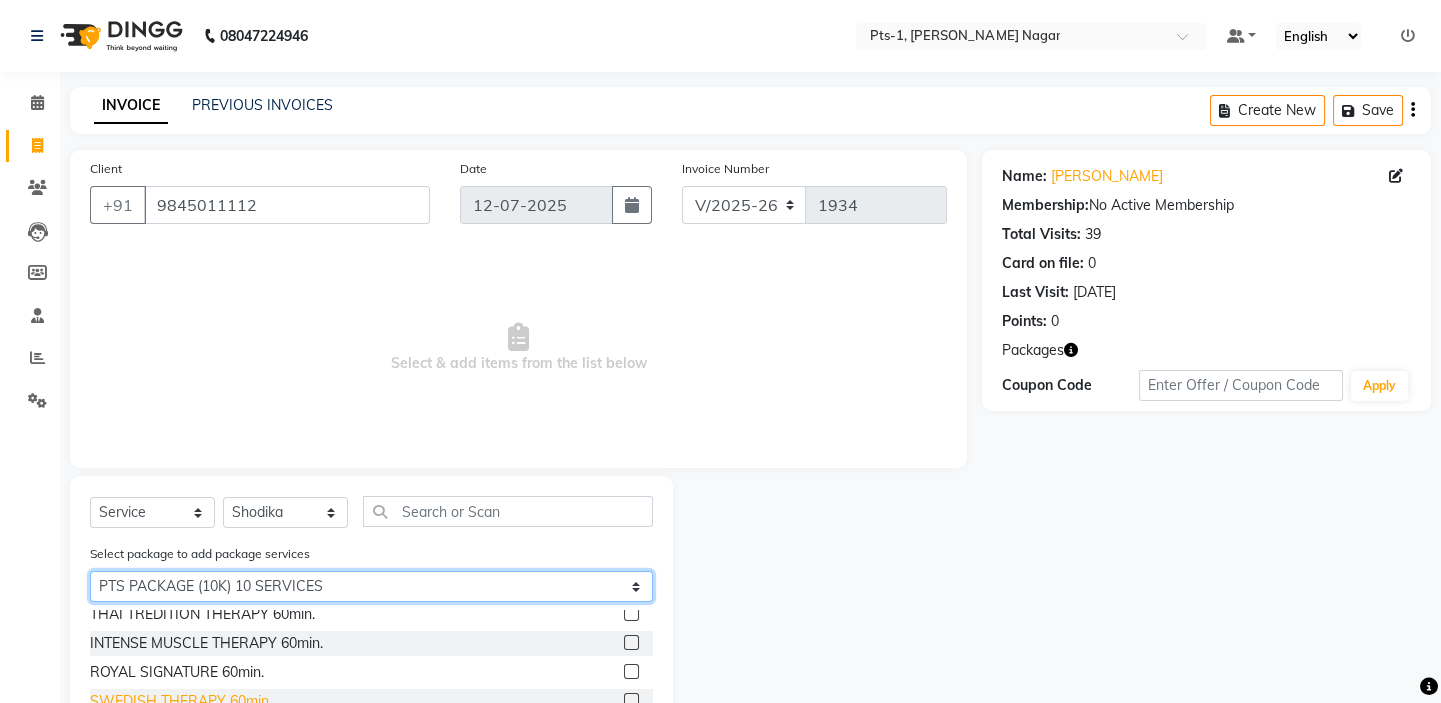 scroll, scrollTop: 0, scrollLeft: 0, axis: both 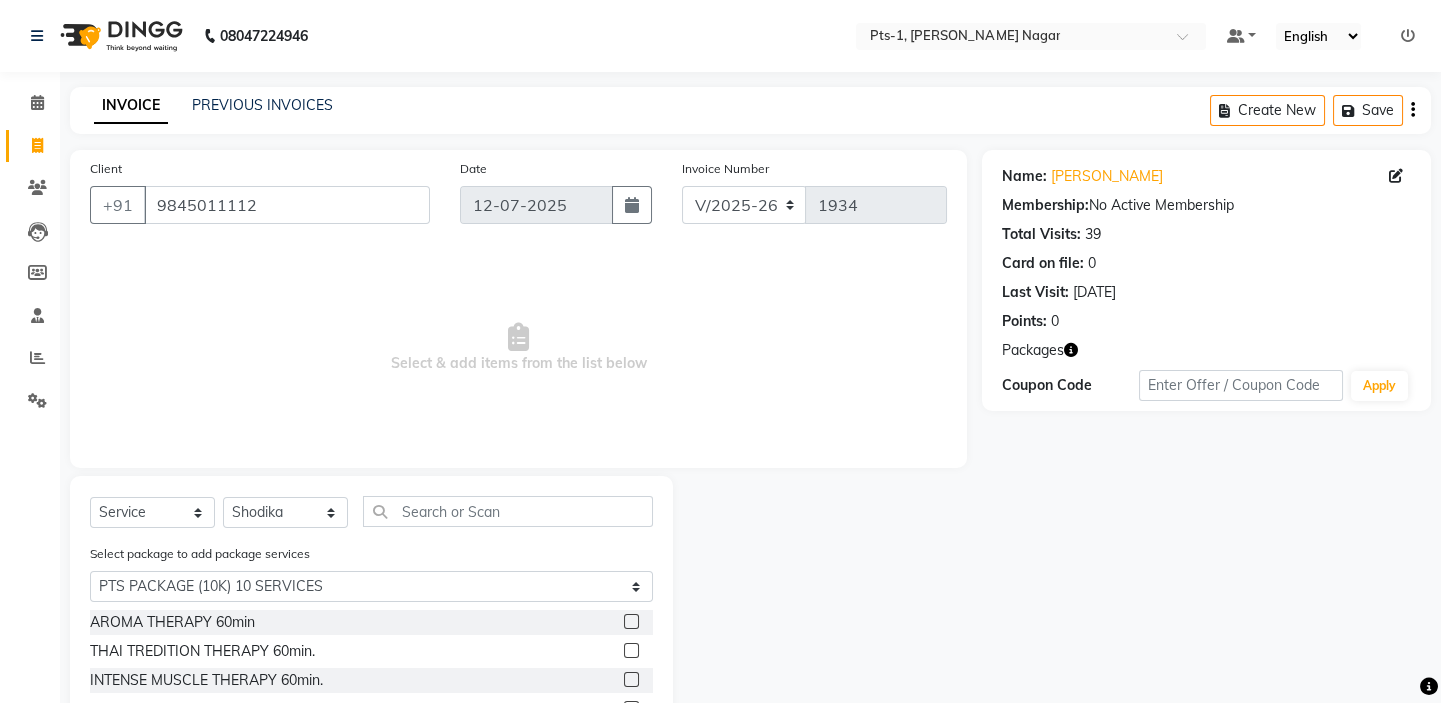 click 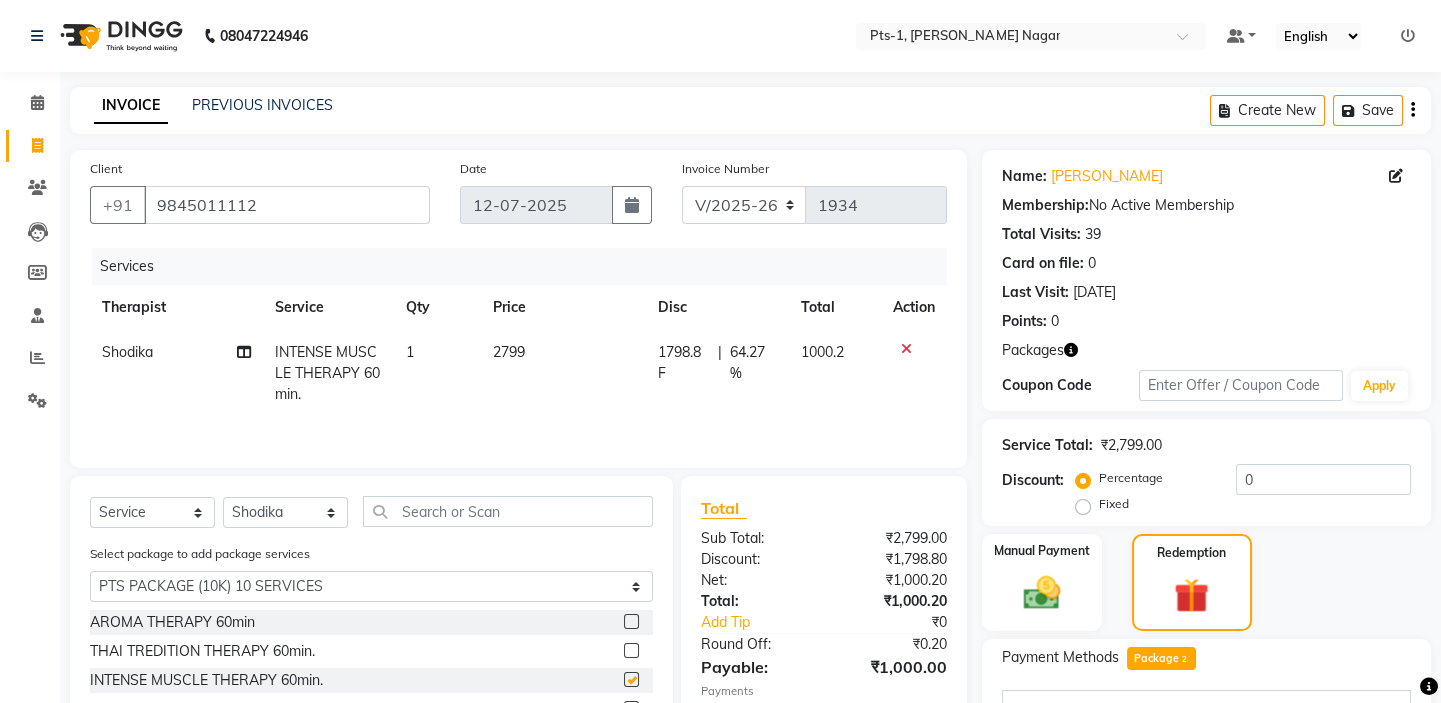 checkbox on "false" 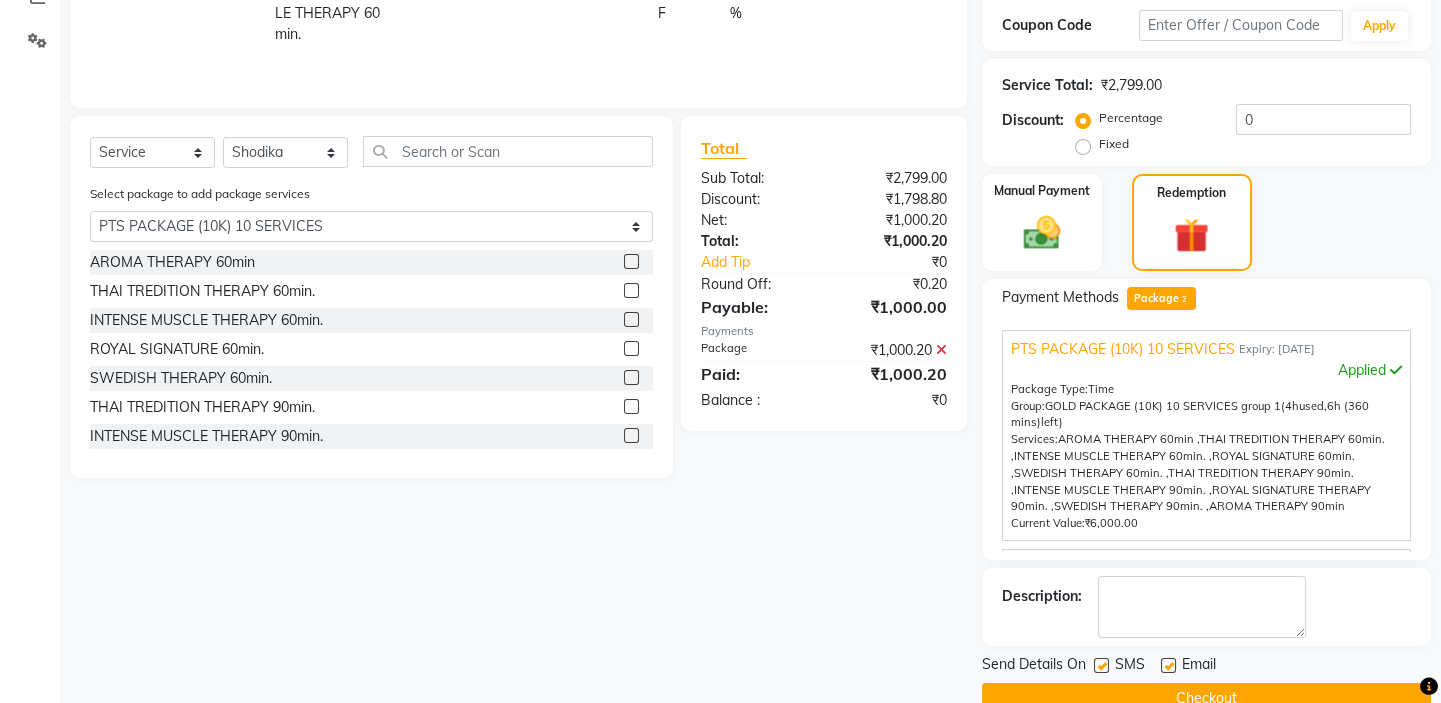 scroll, scrollTop: 363, scrollLeft: 0, axis: vertical 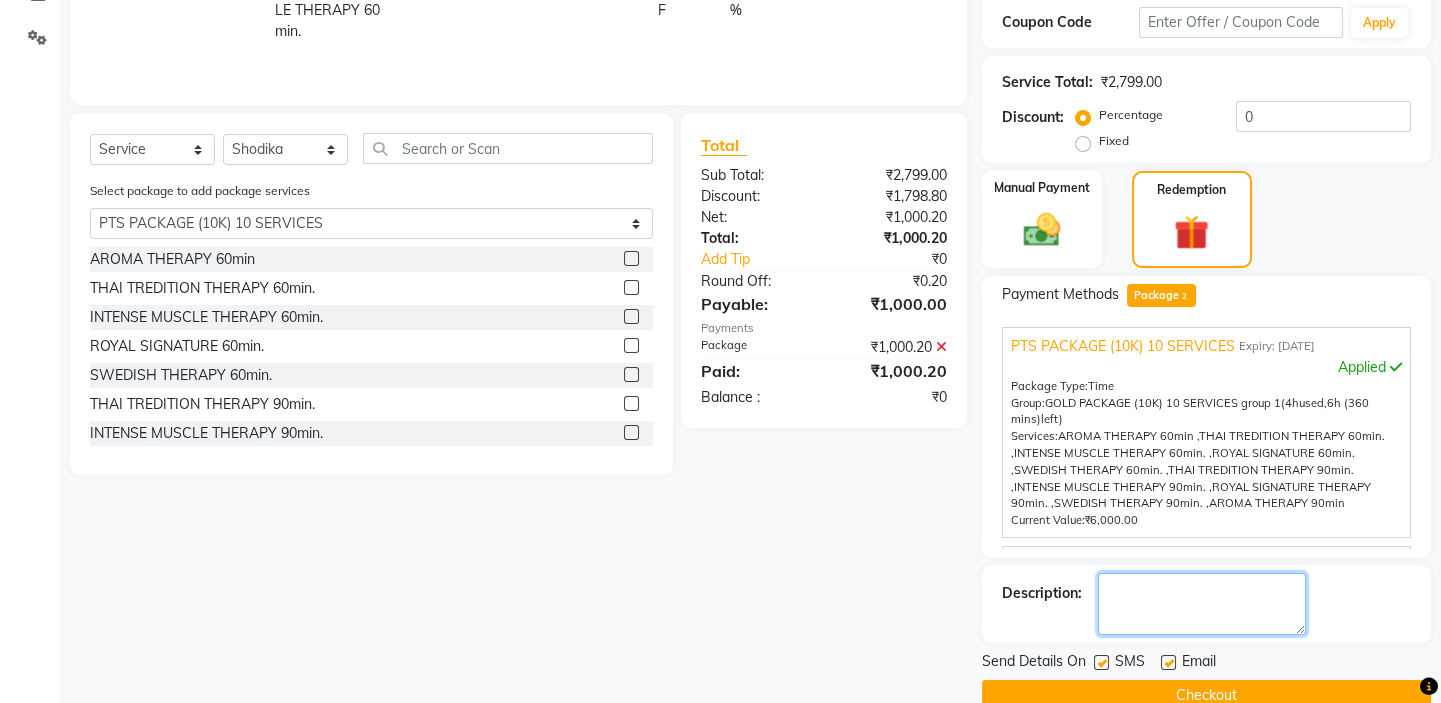 click 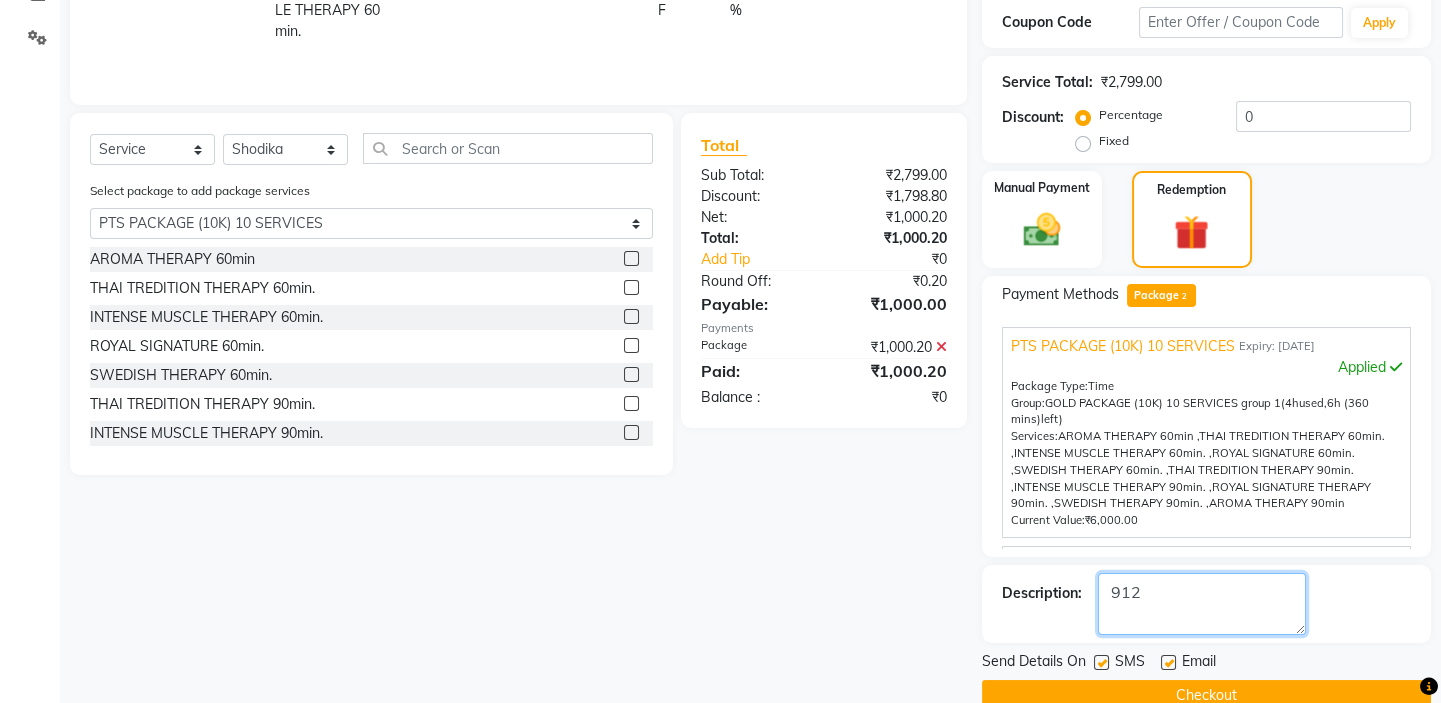 type on "912" 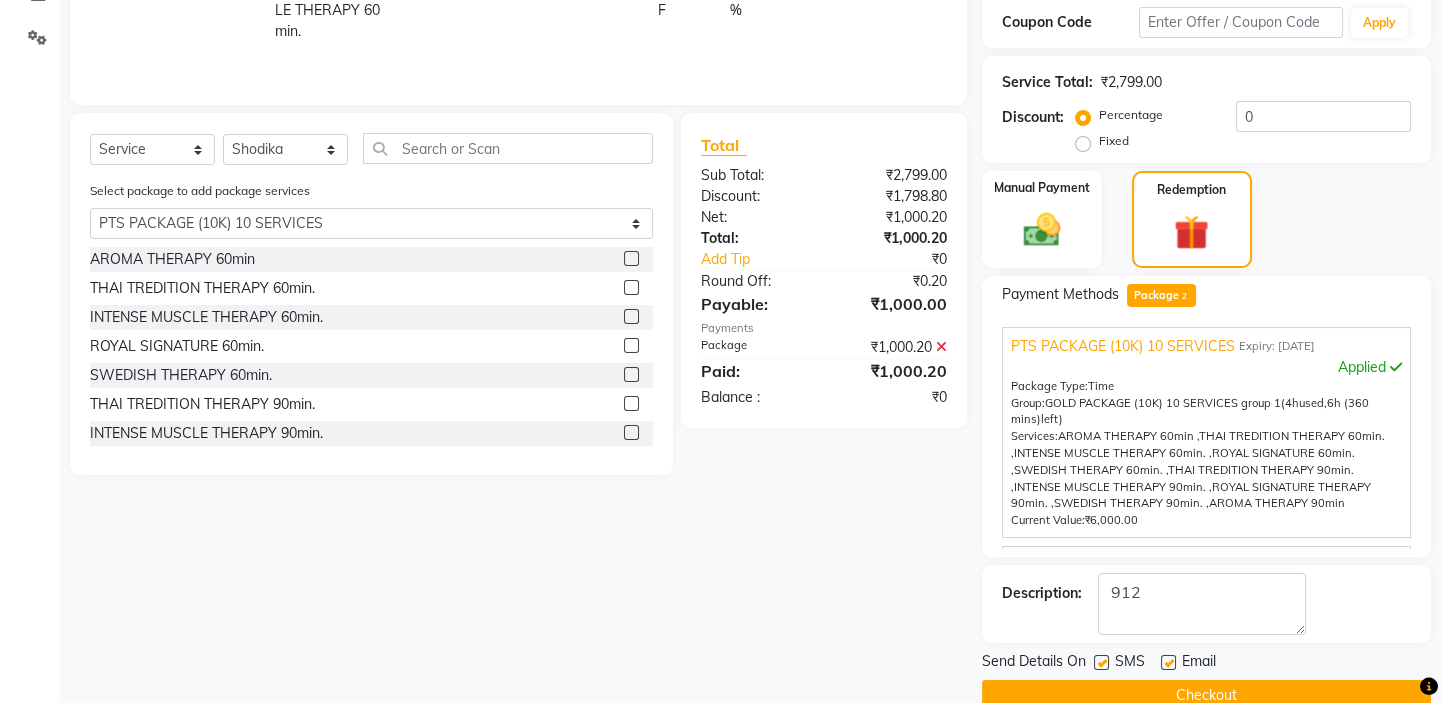 click 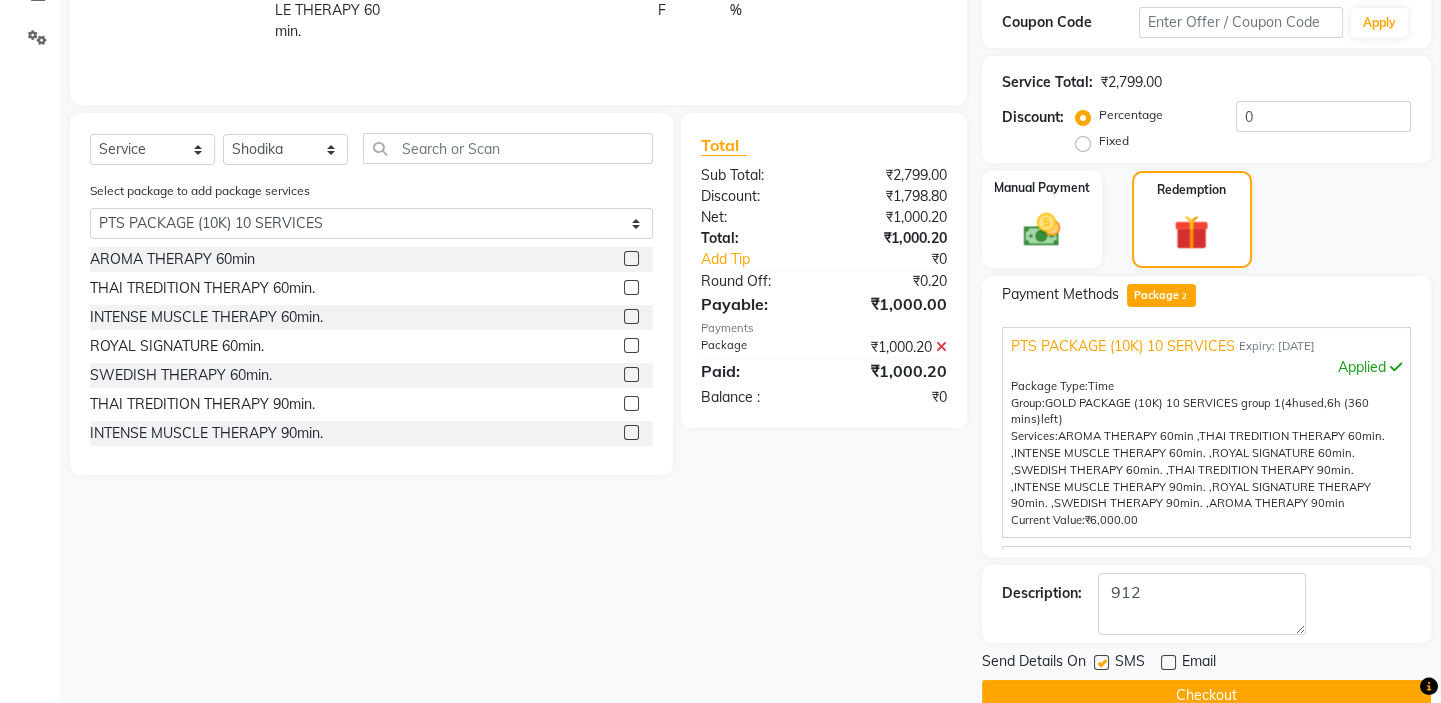 click 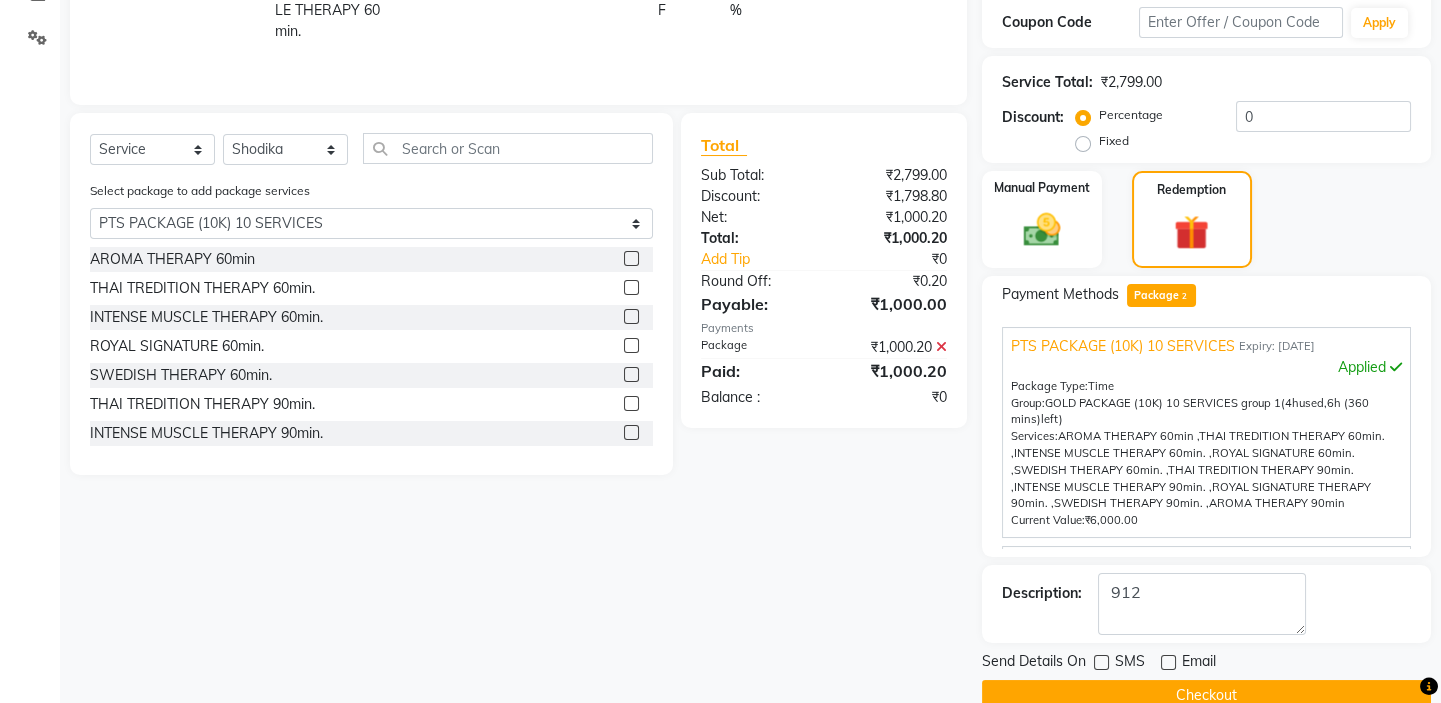 click on "Checkout" 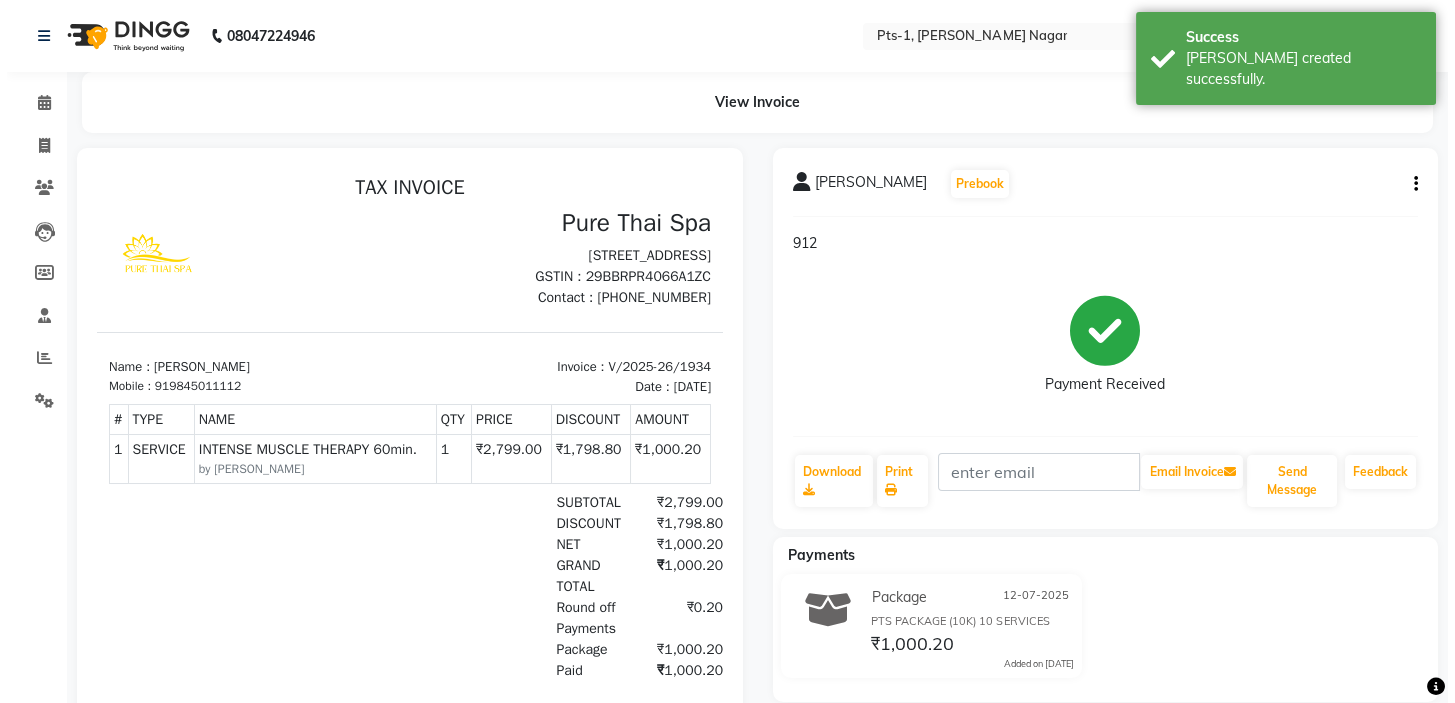 scroll, scrollTop: 0, scrollLeft: 0, axis: both 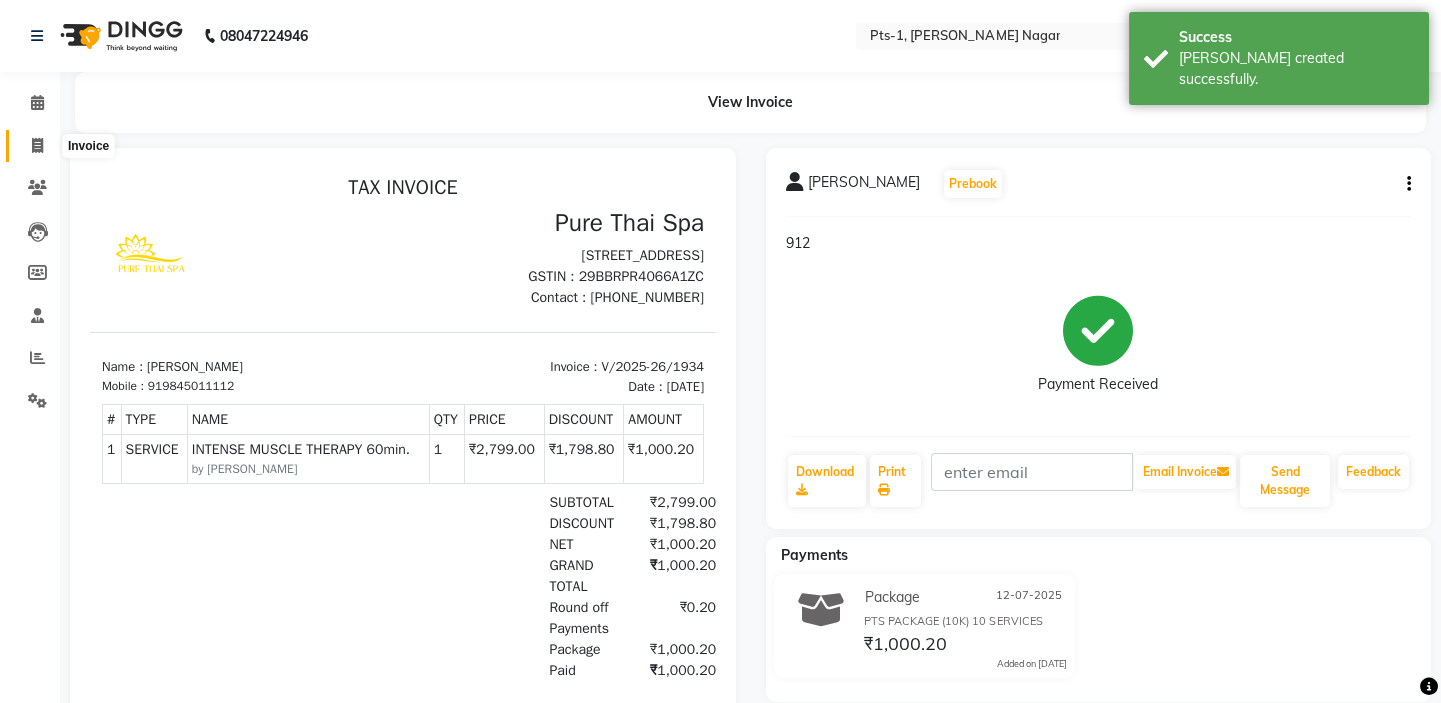 click 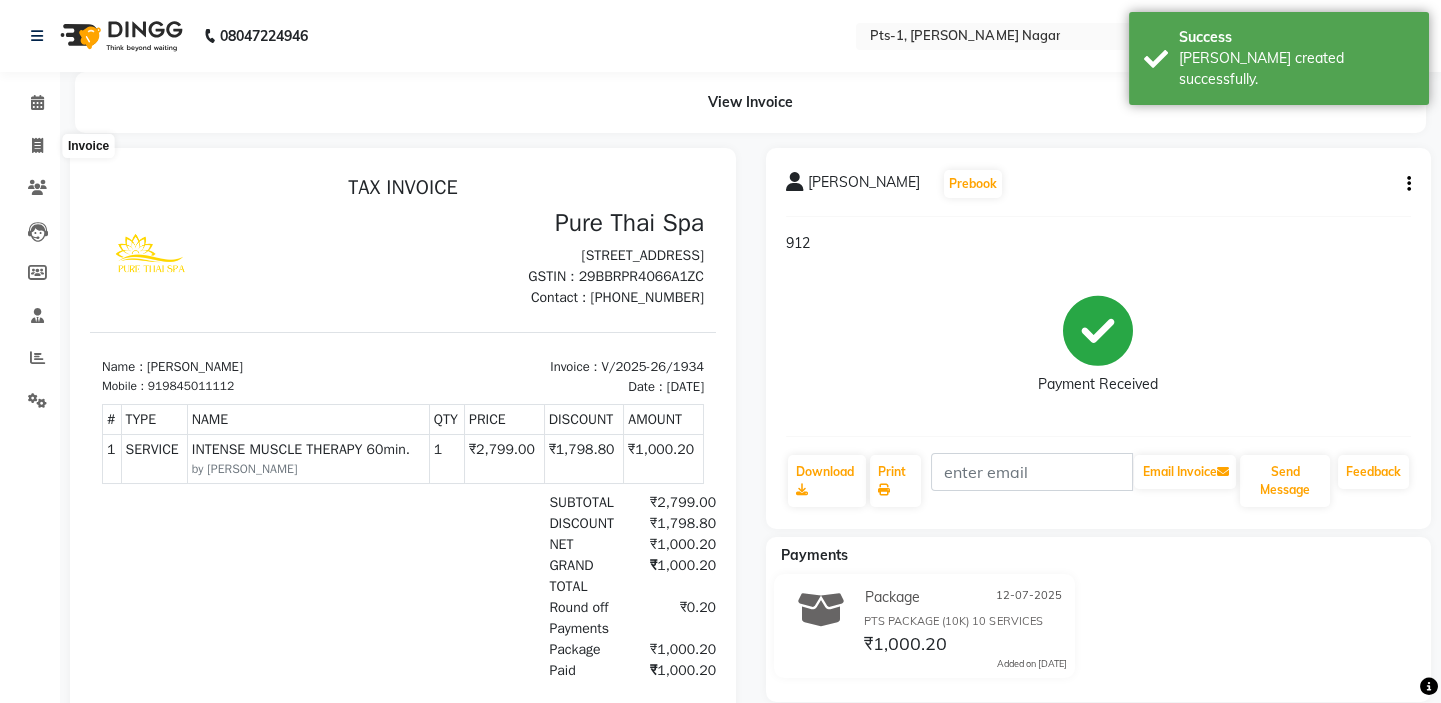 select on "5296" 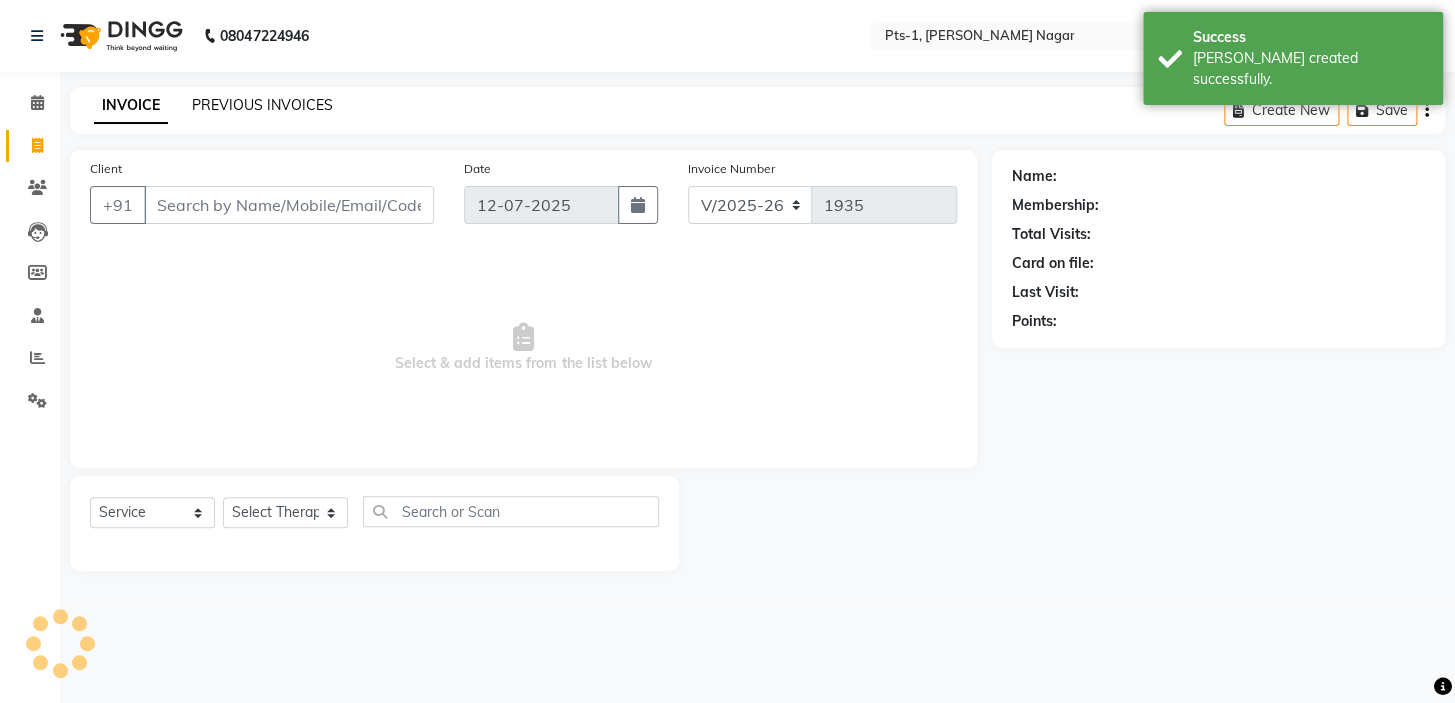 click on "PREVIOUS INVOICES" 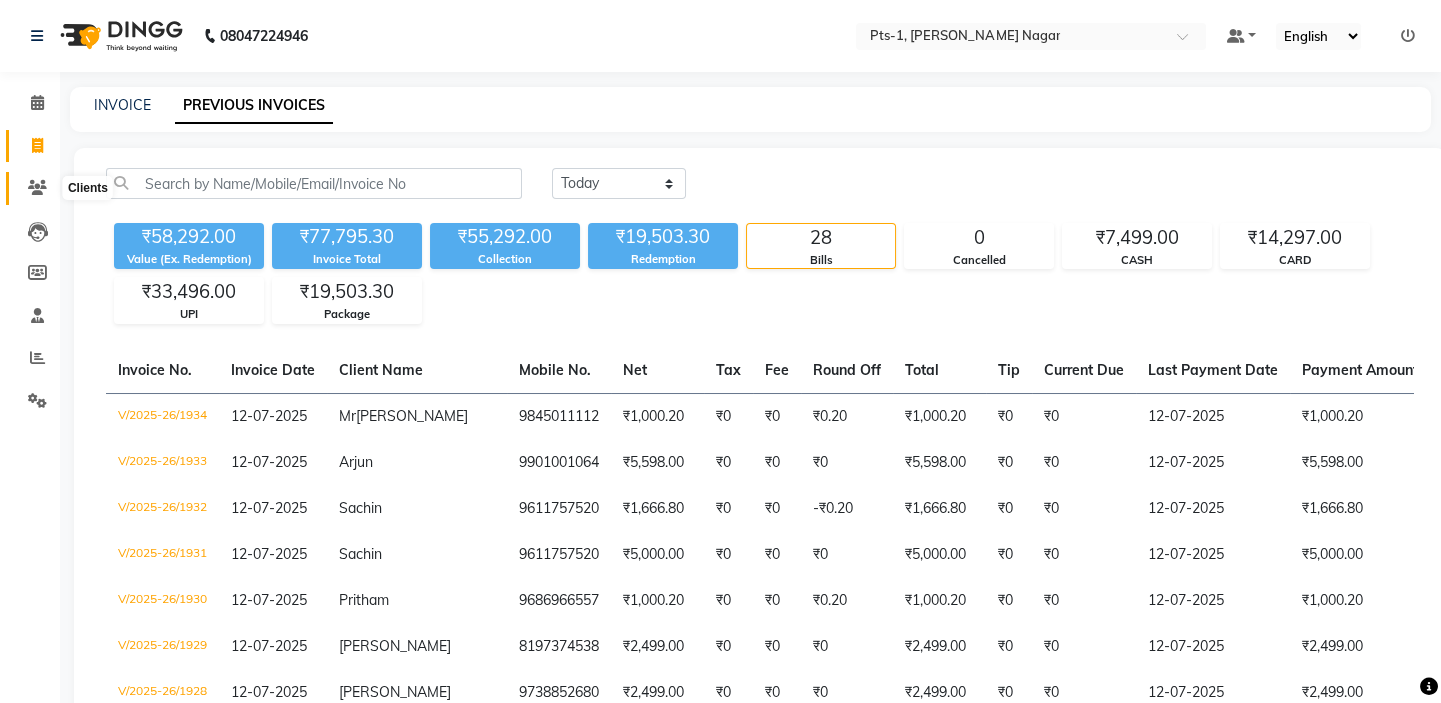 click 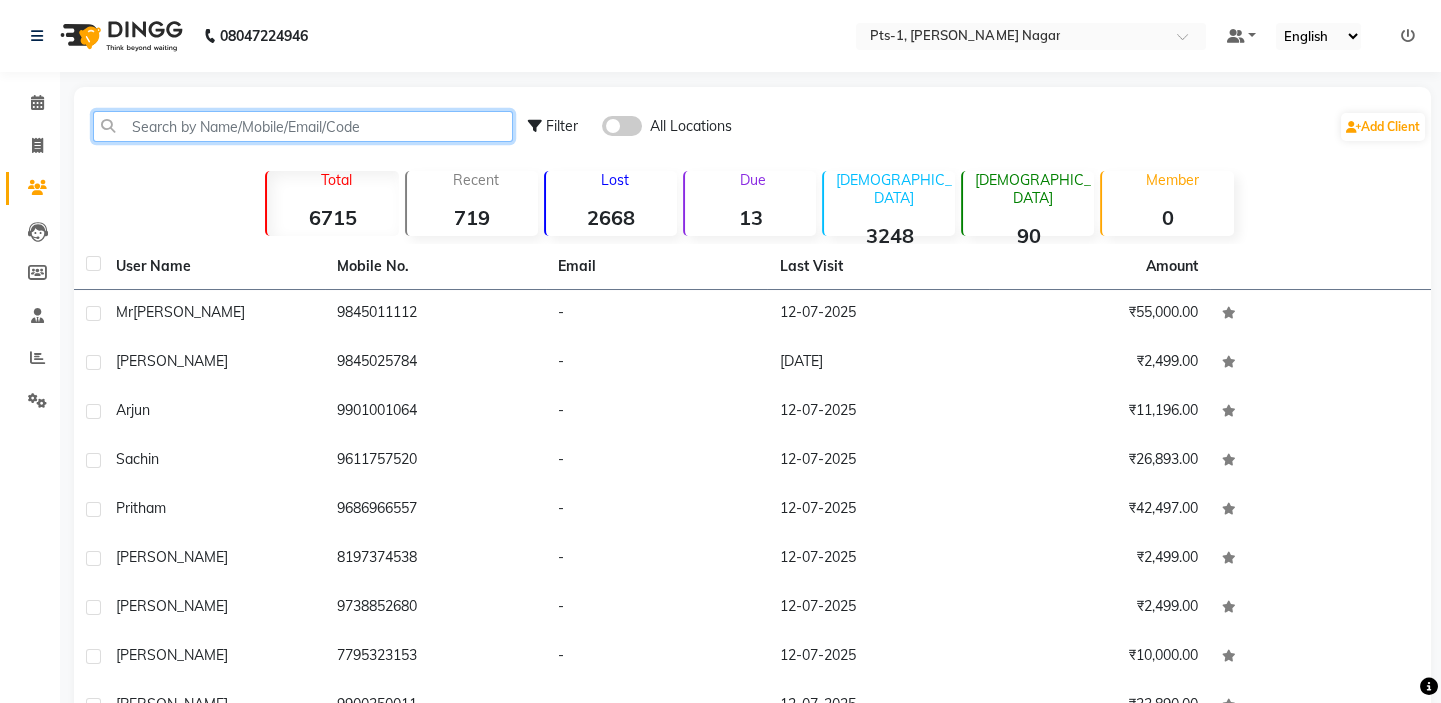 click 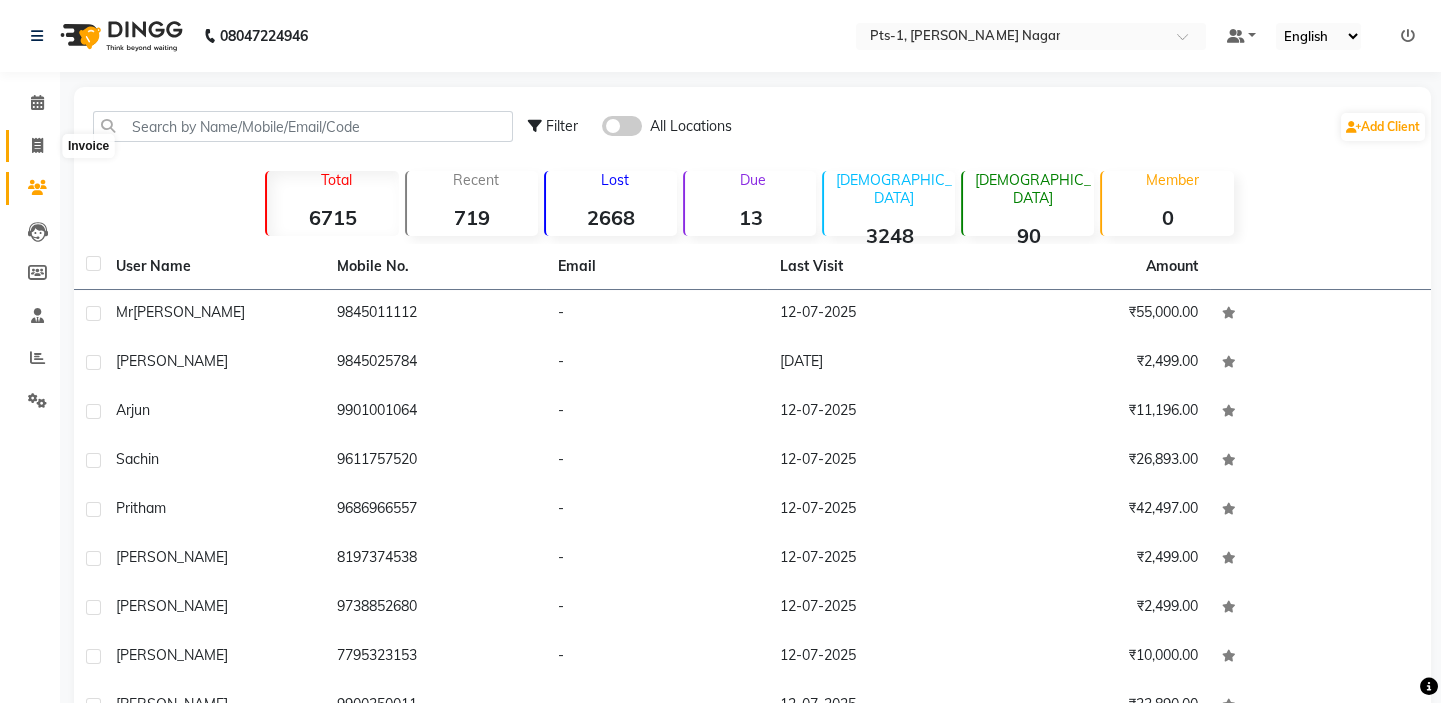 click 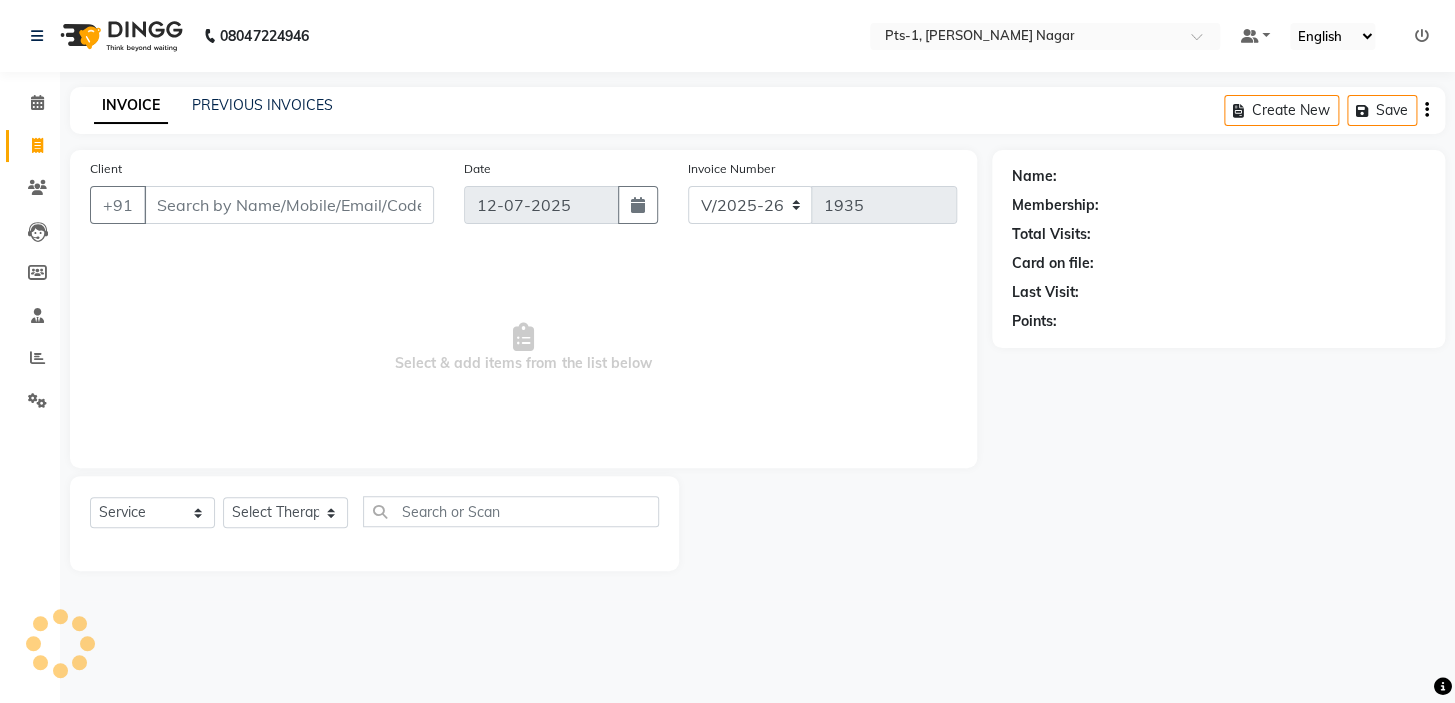 click on "Client" at bounding box center [289, 205] 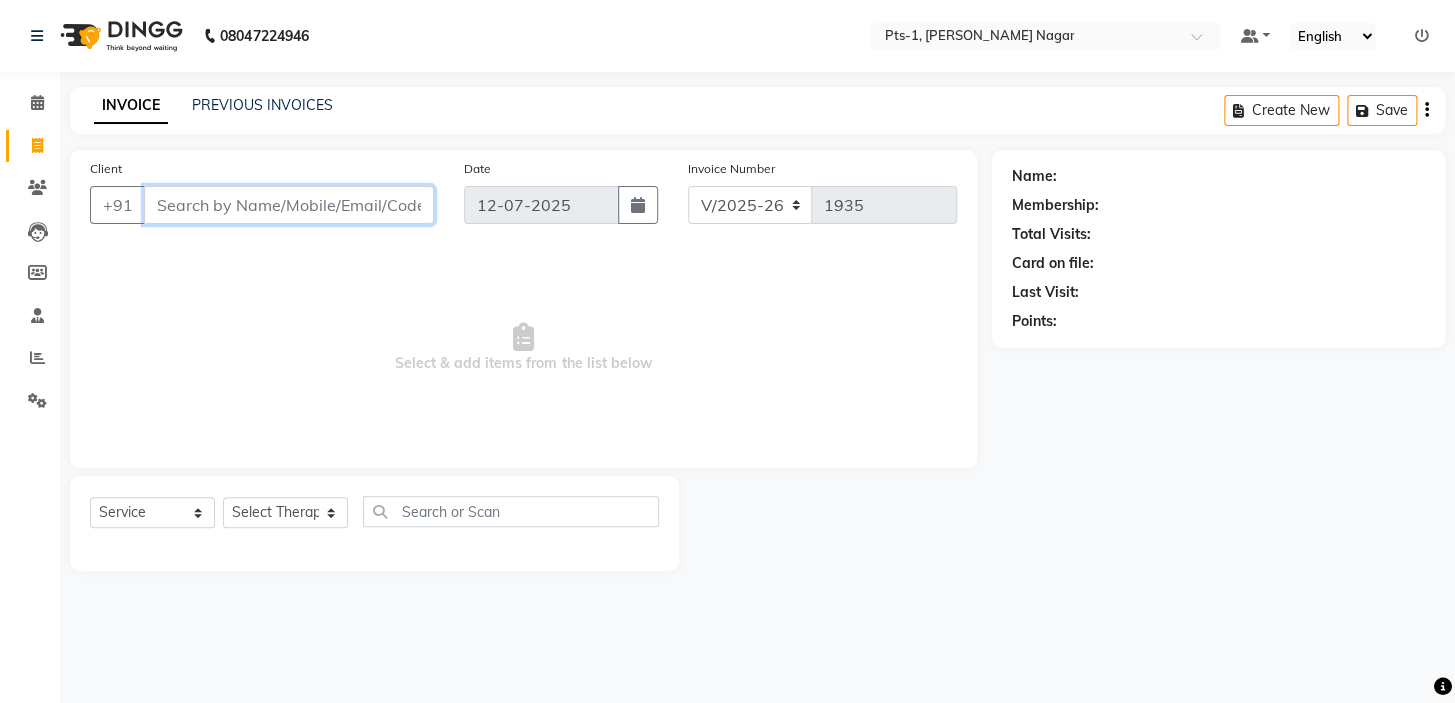 click on "Client" at bounding box center (289, 205) 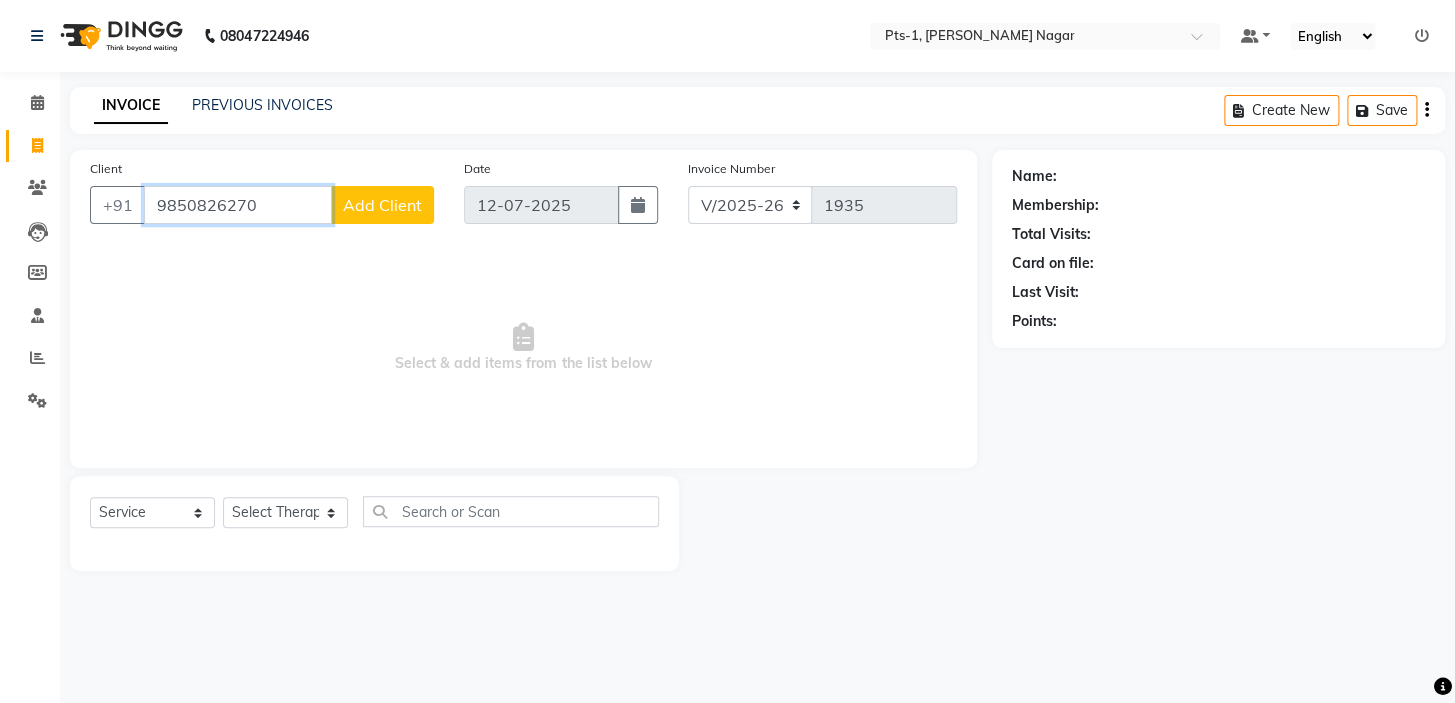 type on "9850826270" 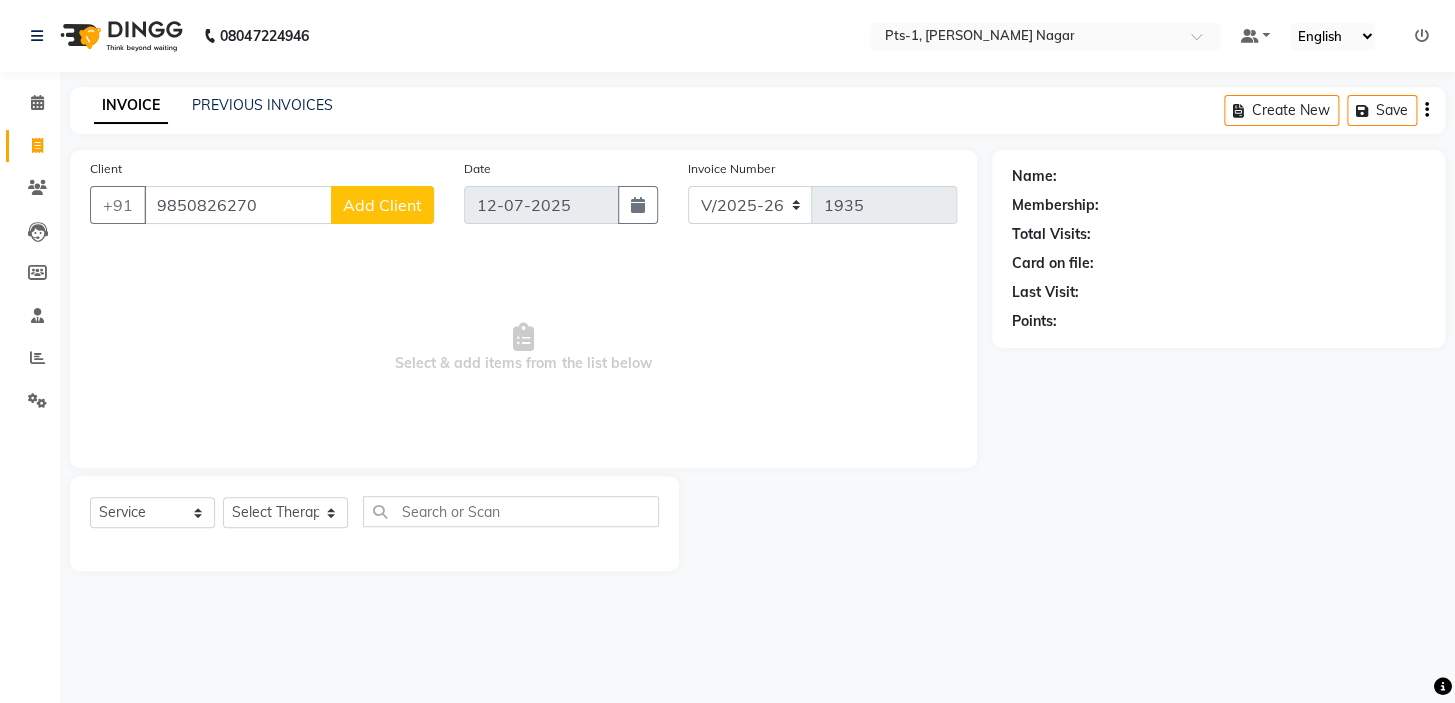 click on "Add Client" 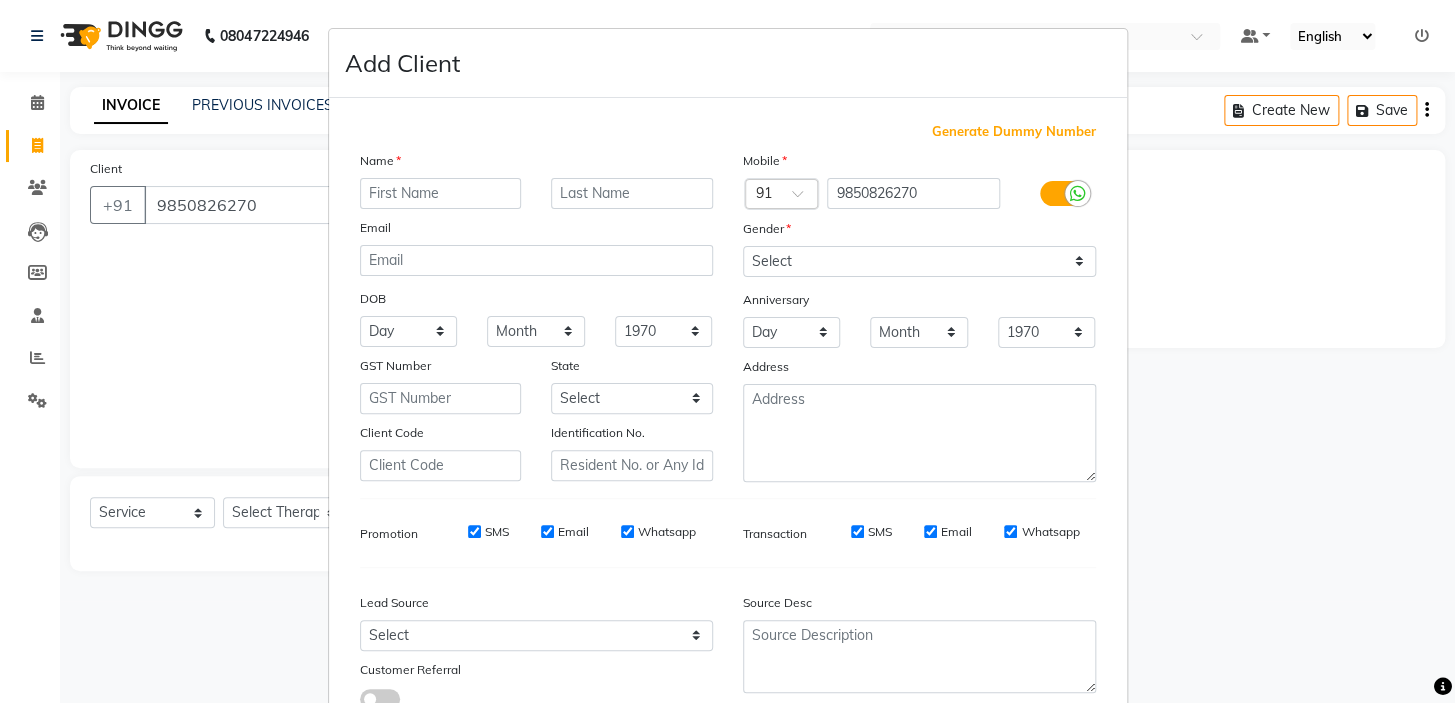 click at bounding box center [441, 193] 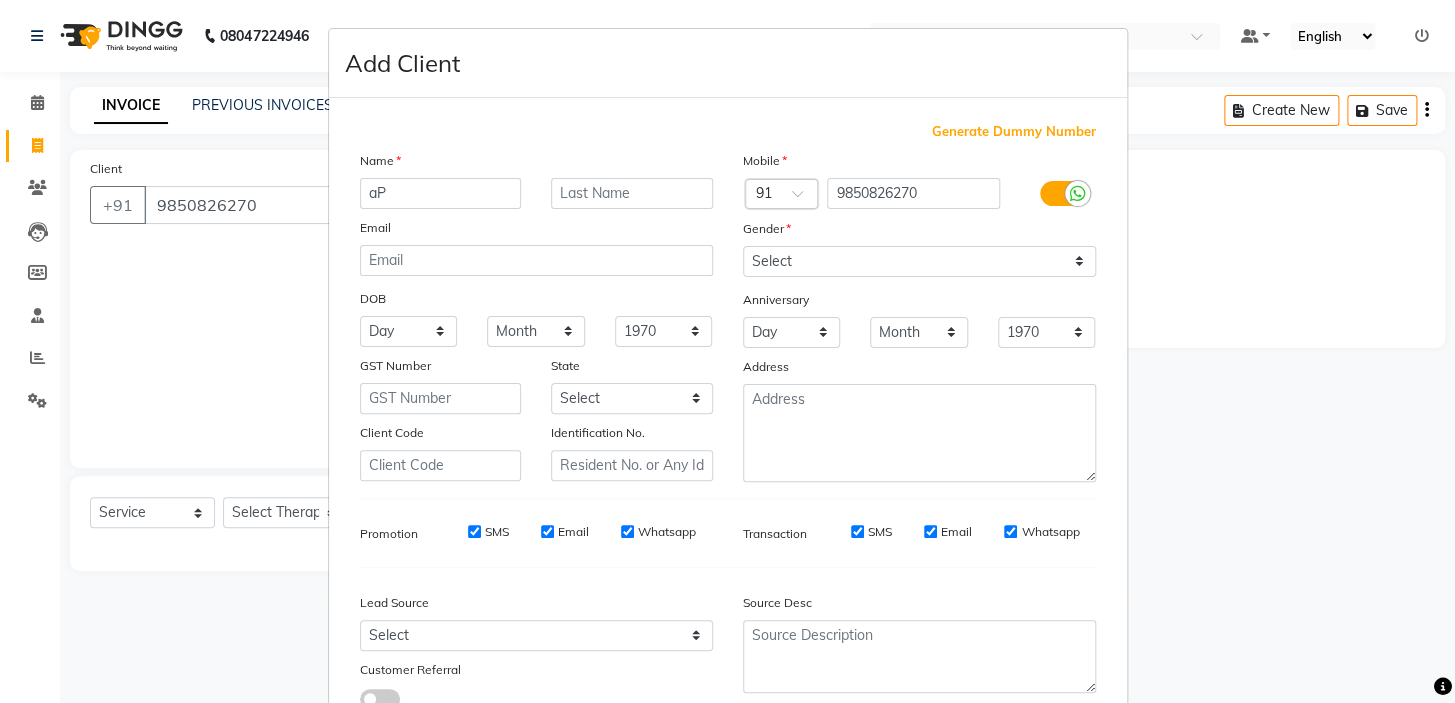 type on "a" 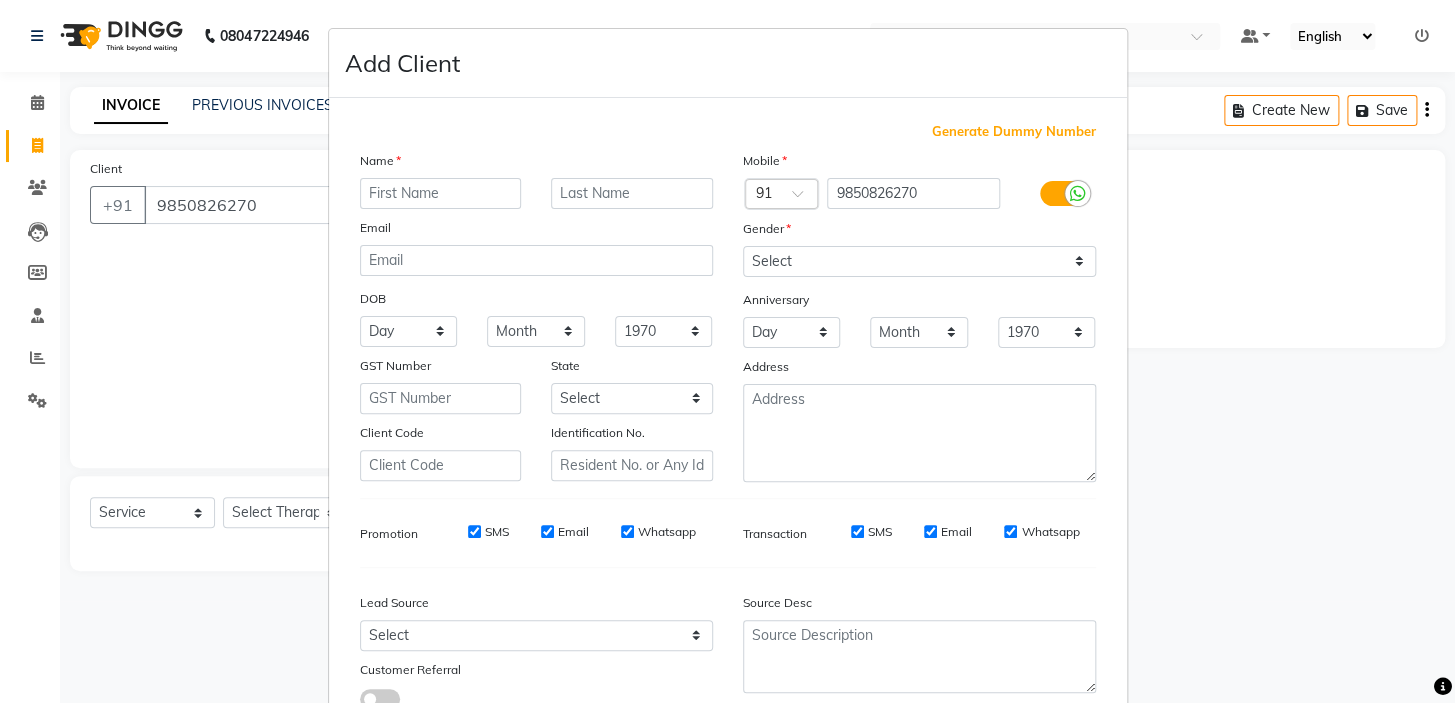 click at bounding box center [441, 193] 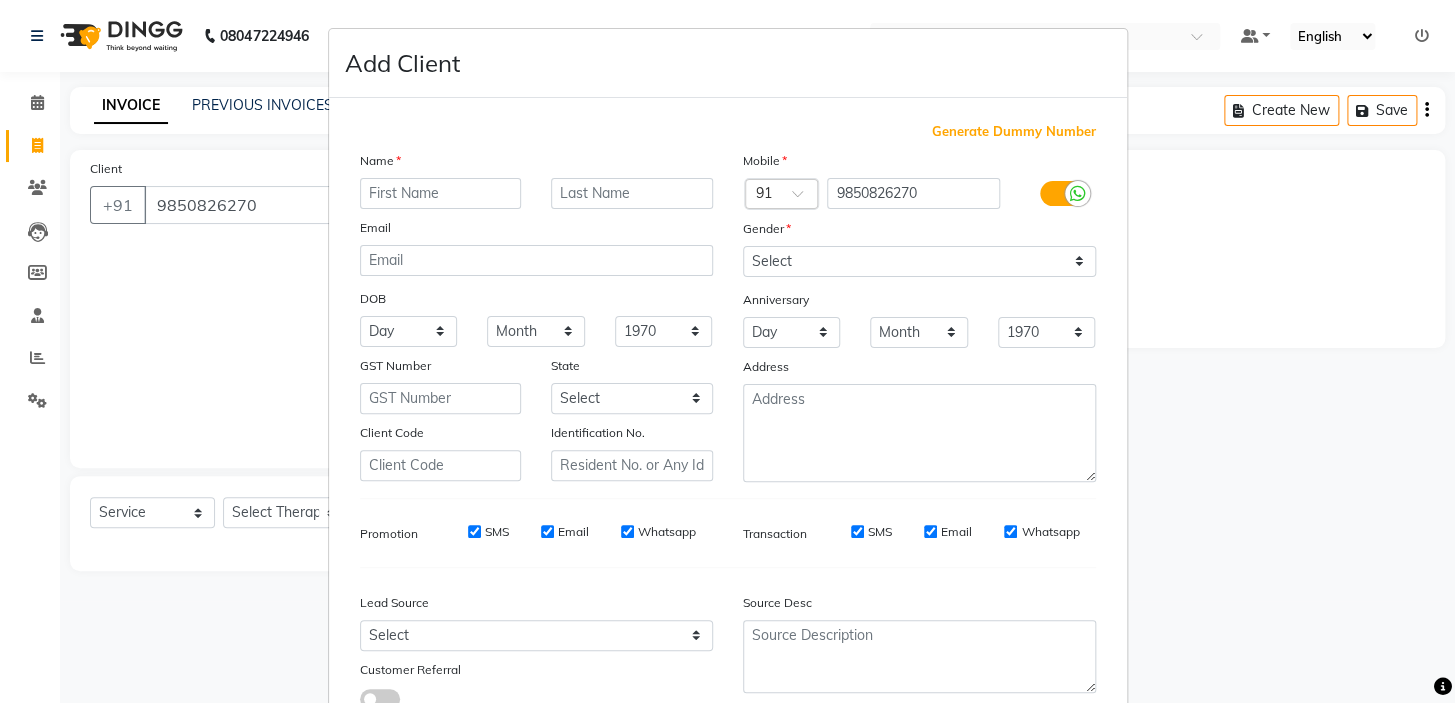 type on "a" 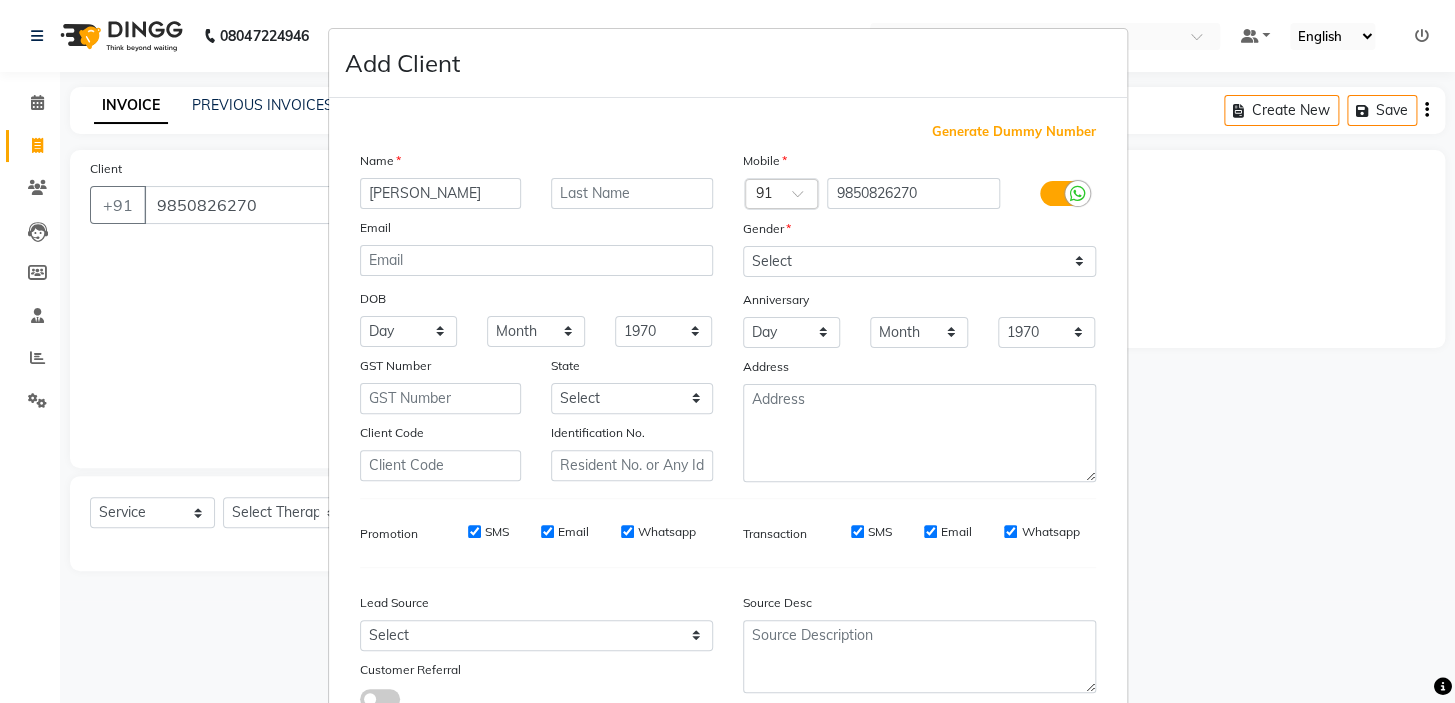 type on "[PERSON_NAME]" 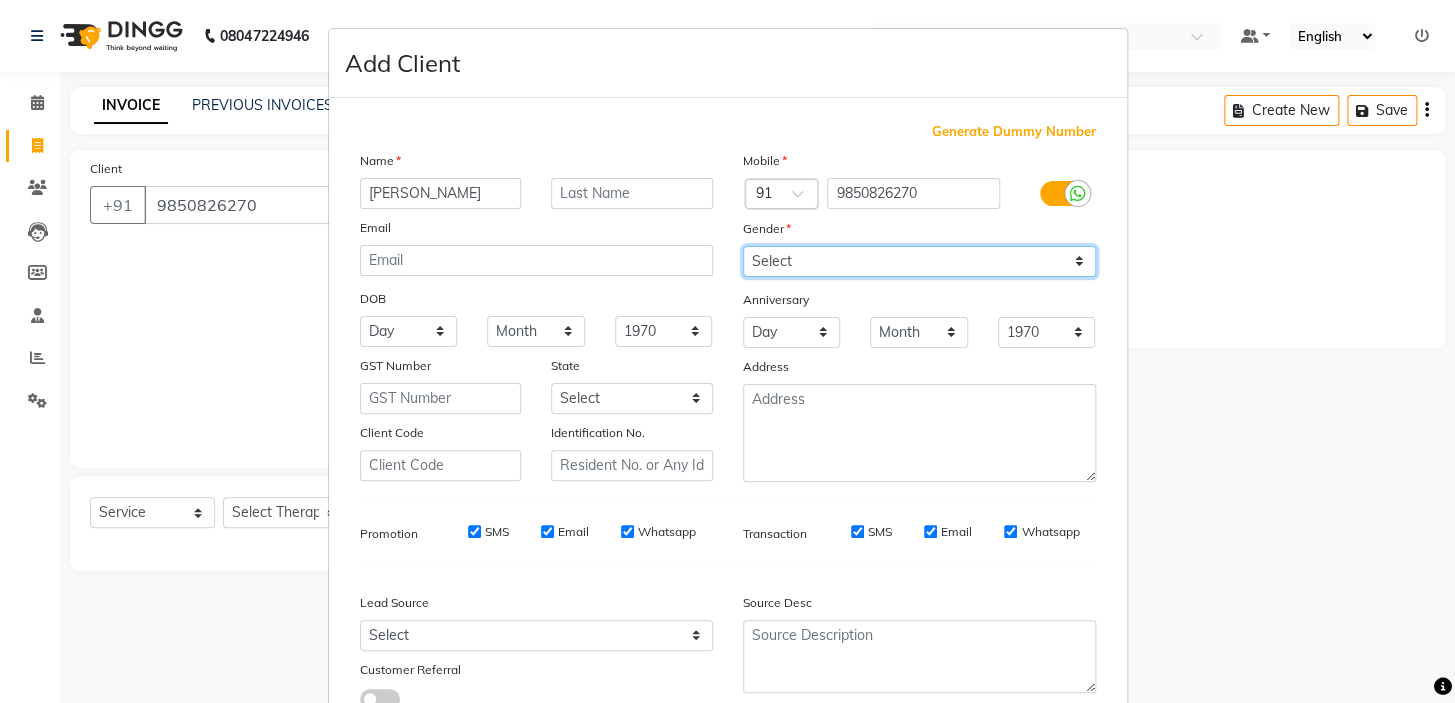 click on "Select Male Female Other Prefer Not To Say" at bounding box center (919, 261) 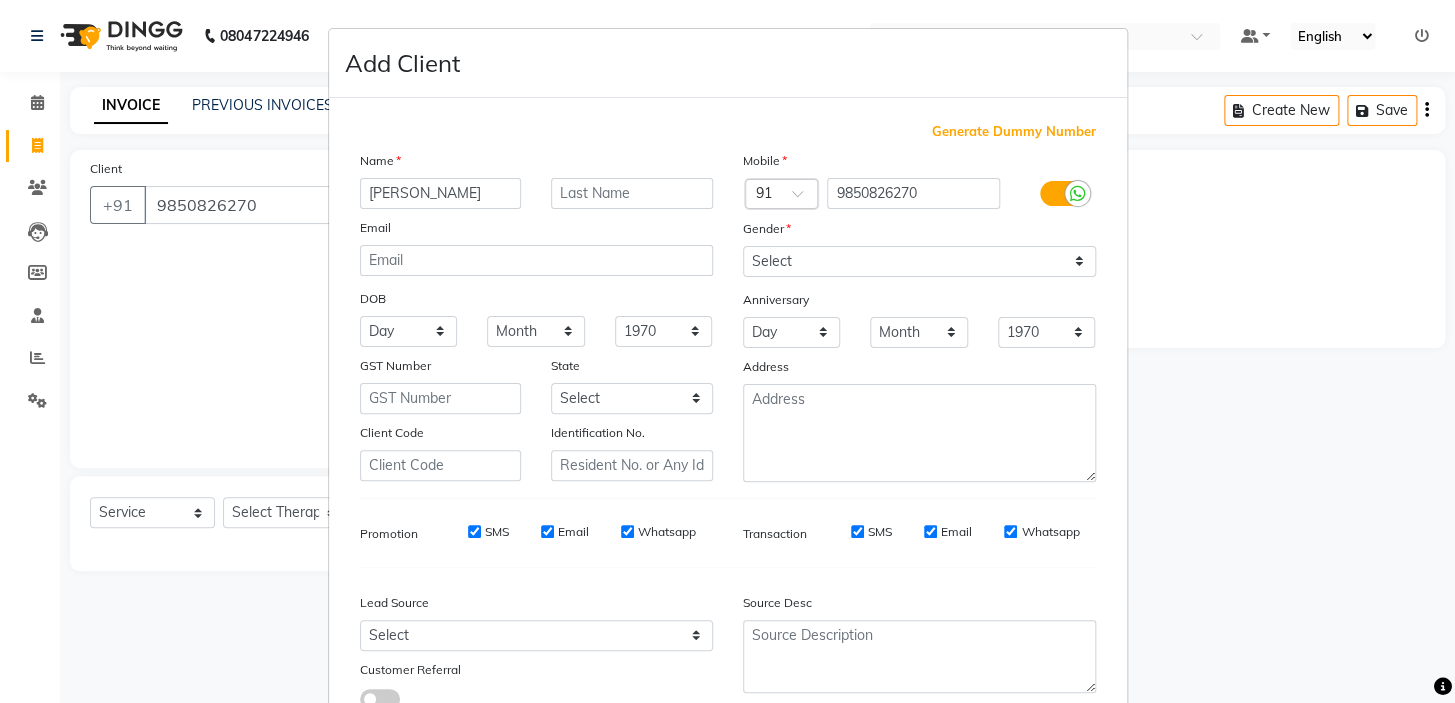 click on "SMS" at bounding box center (474, 531) 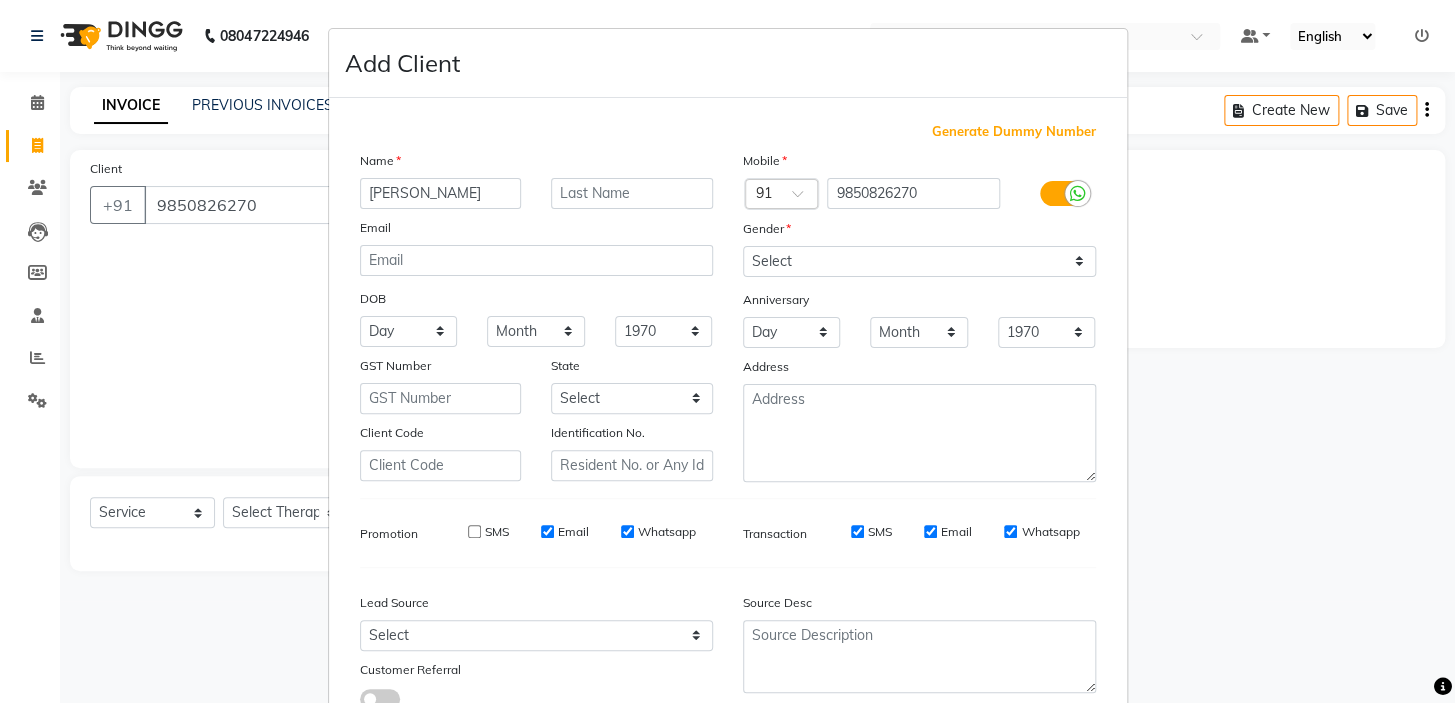 click on "Email" at bounding box center (547, 531) 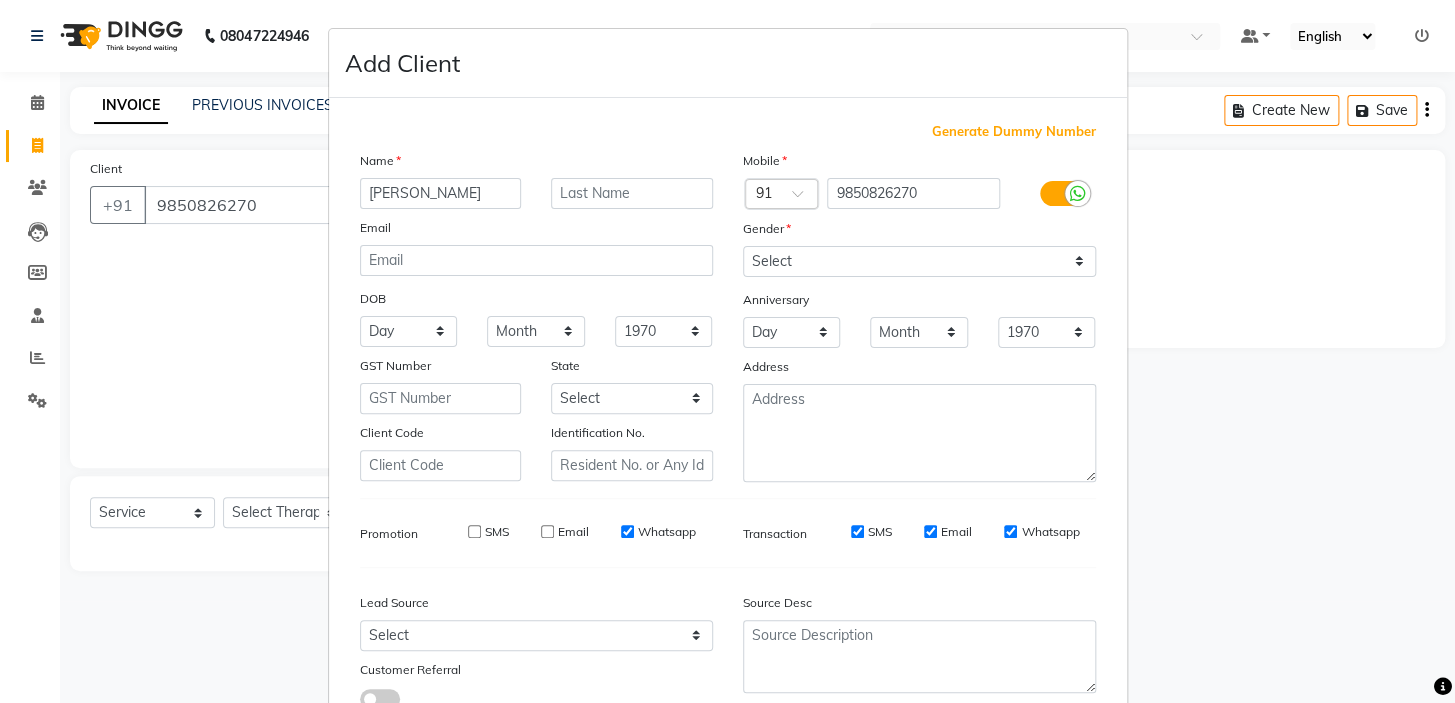 click on "Whatsapp" at bounding box center [627, 531] 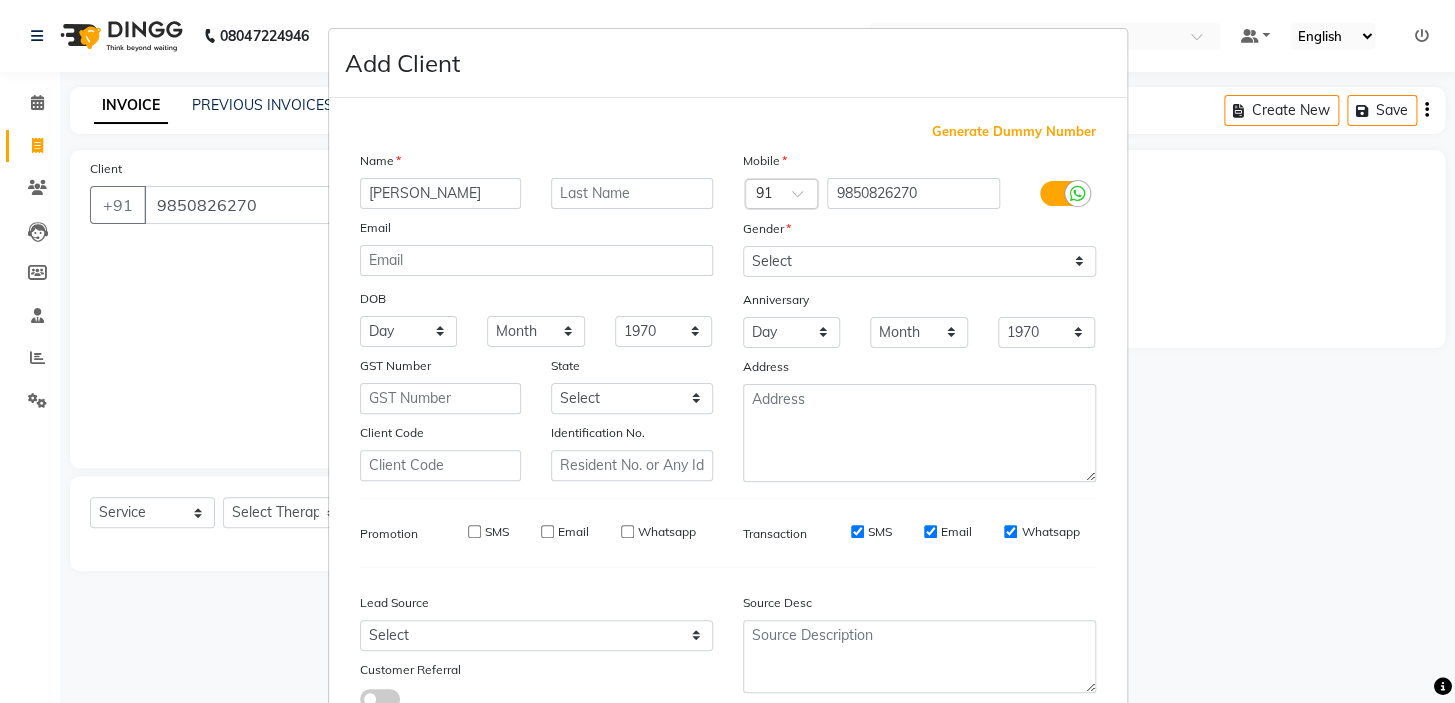 click on "SMS" at bounding box center (857, 531) 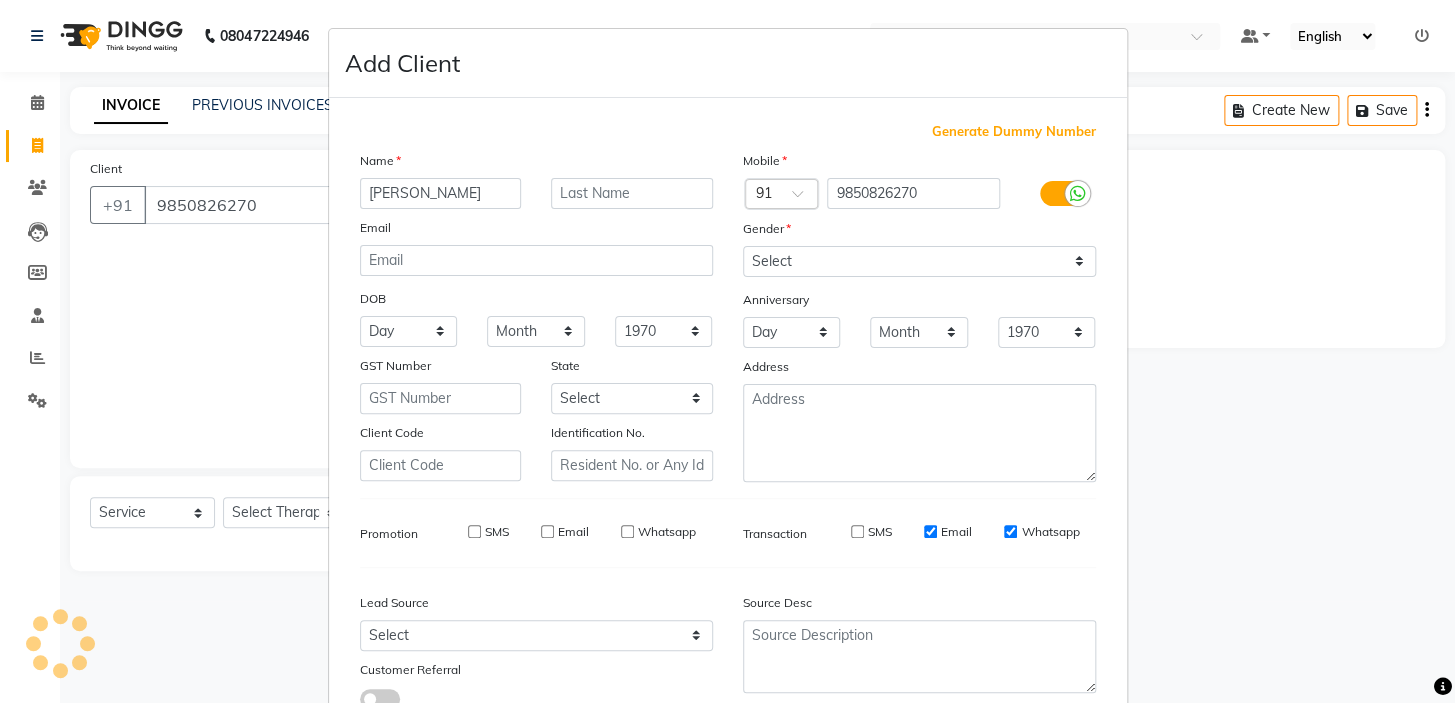 click on "Email" at bounding box center [930, 531] 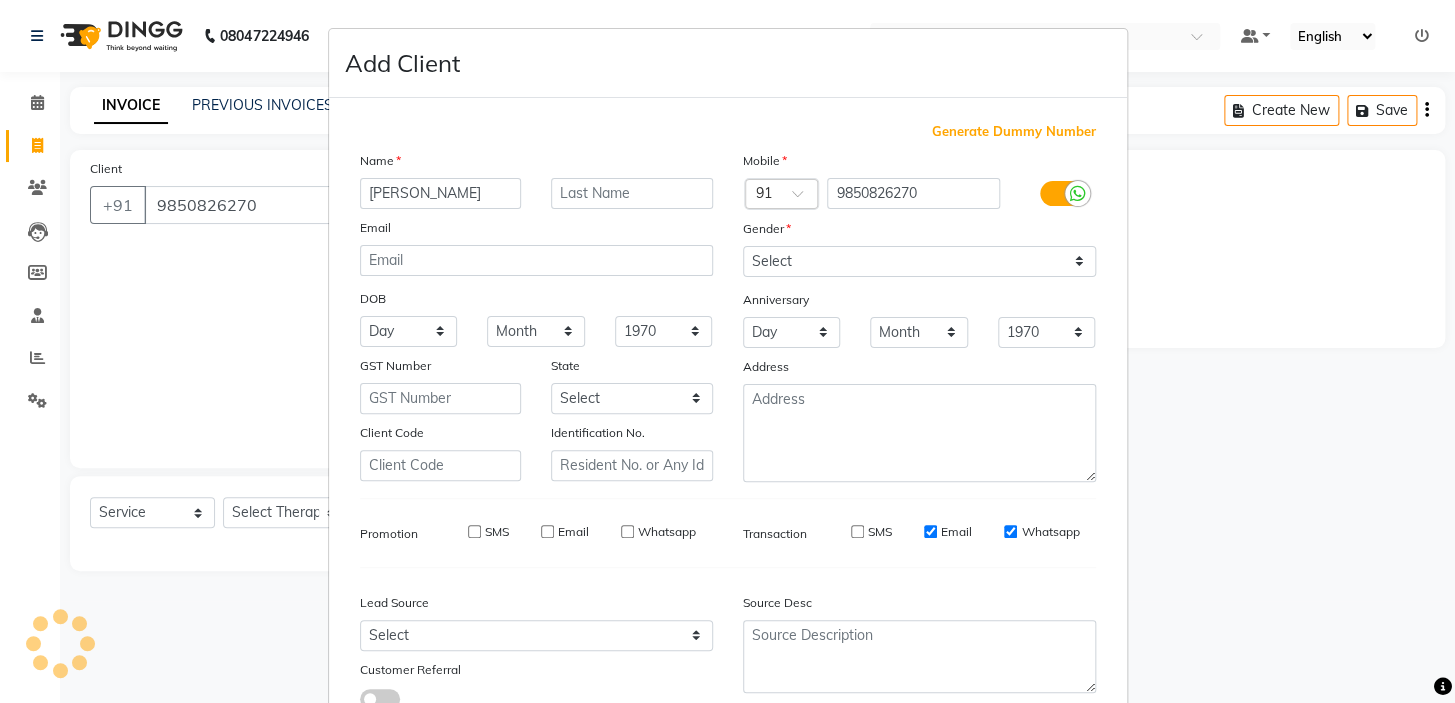 checkbox on "false" 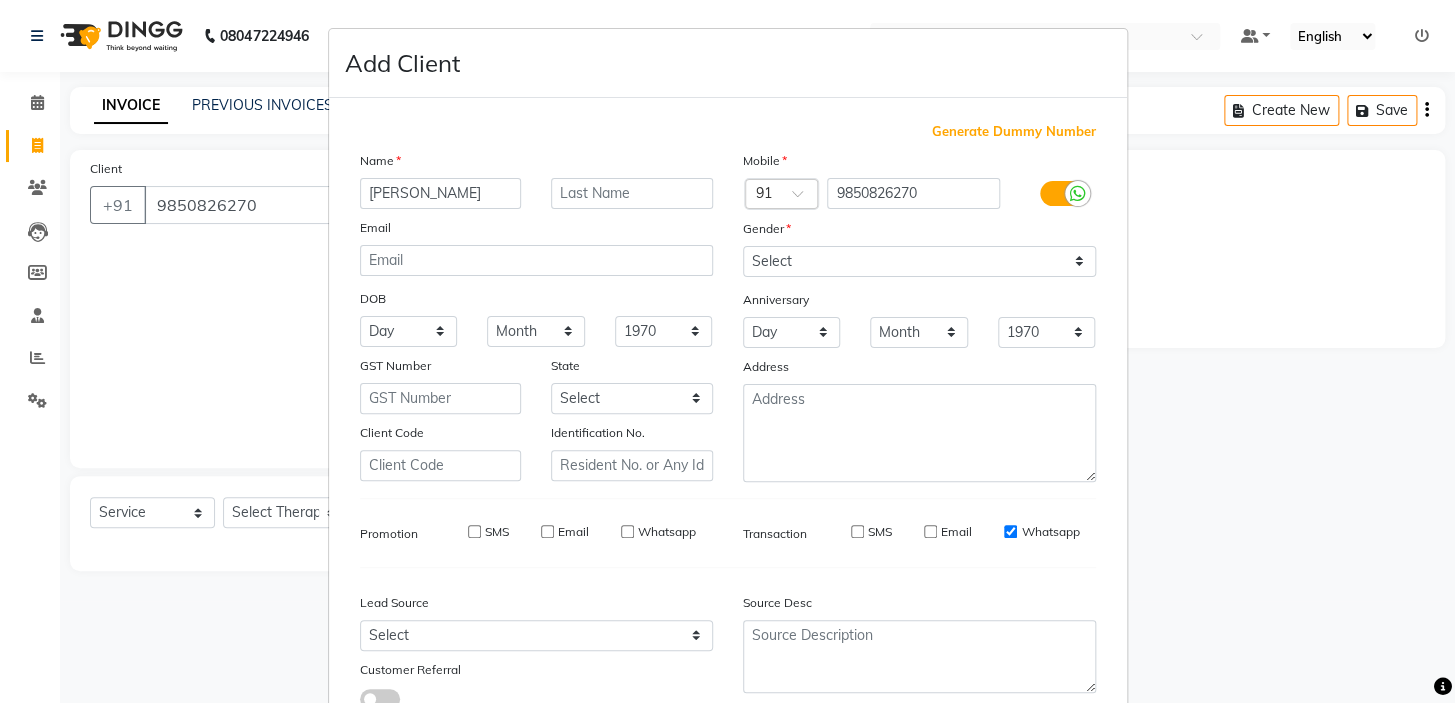 click on "Whatsapp" at bounding box center [1010, 531] 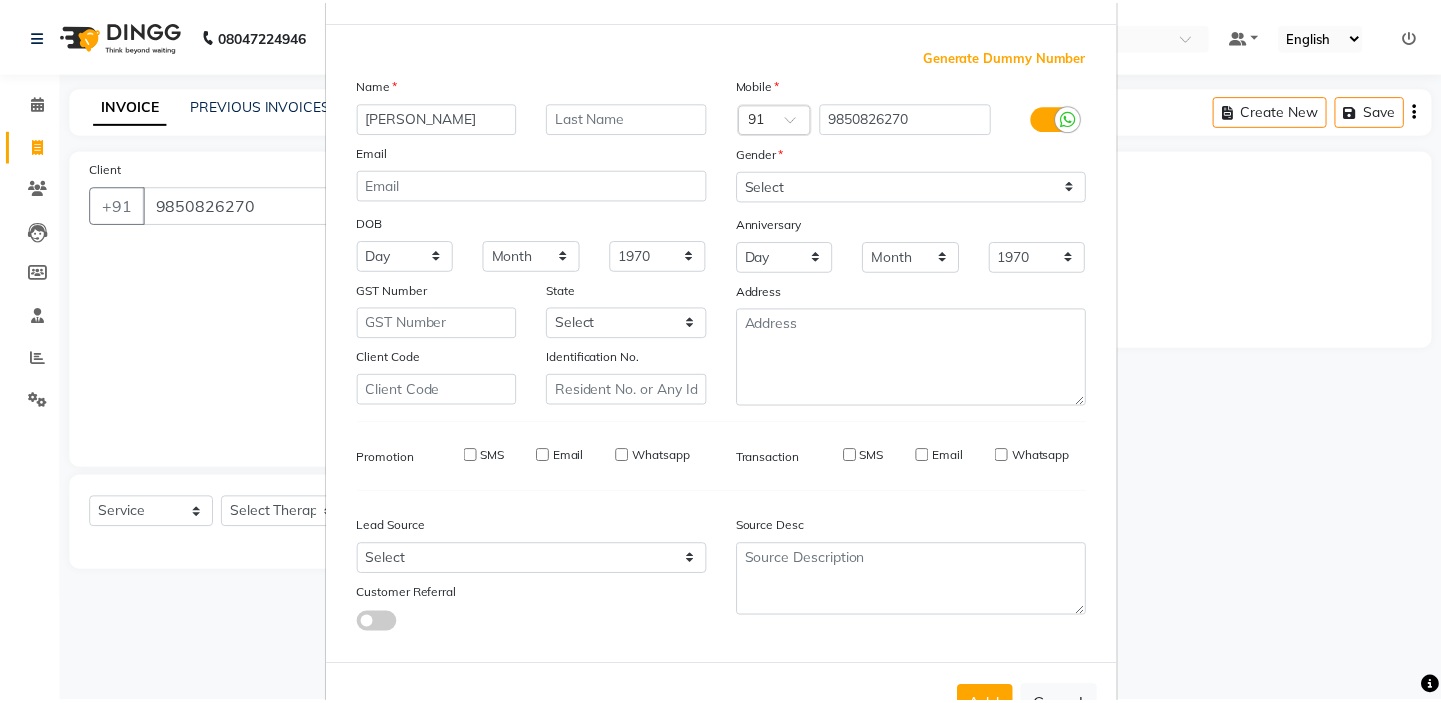 scroll, scrollTop: 150, scrollLeft: 0, axis: vertical 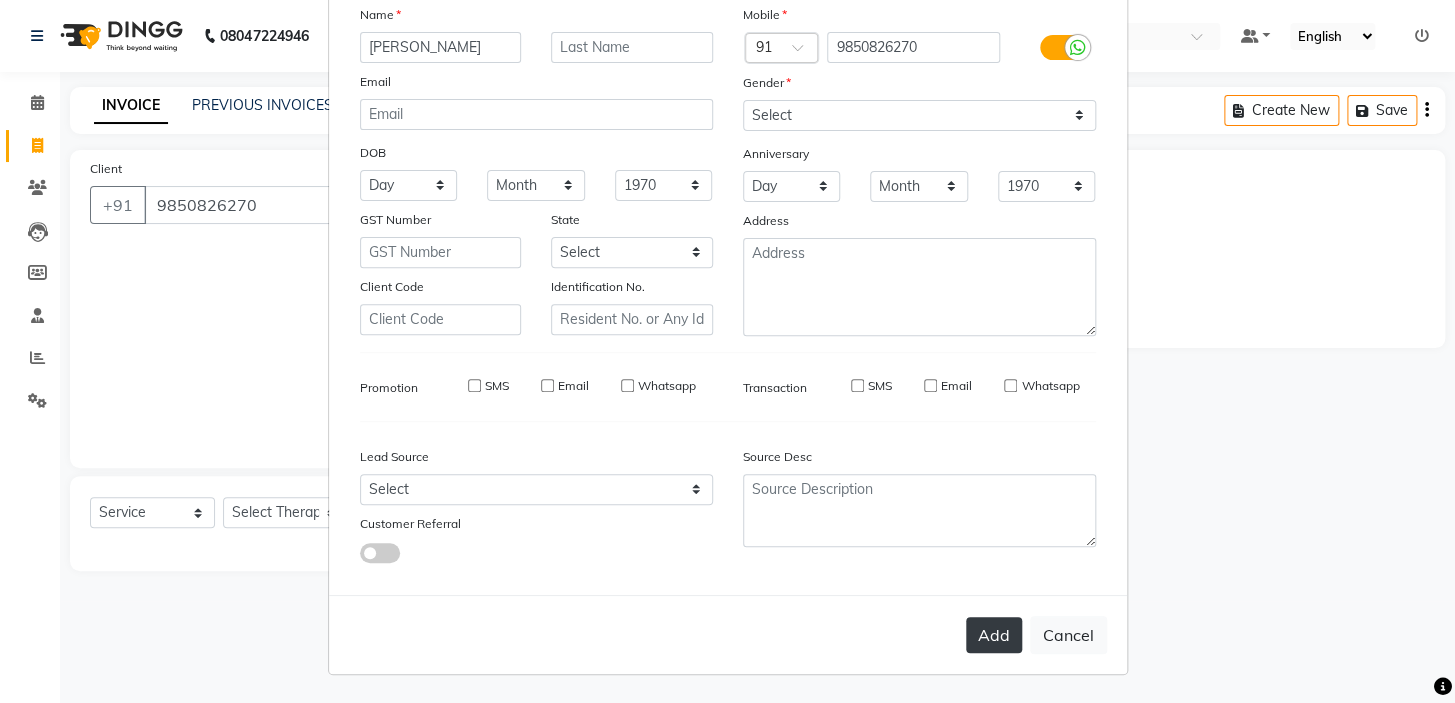 click on "Add" at bounding box center (994, 635) 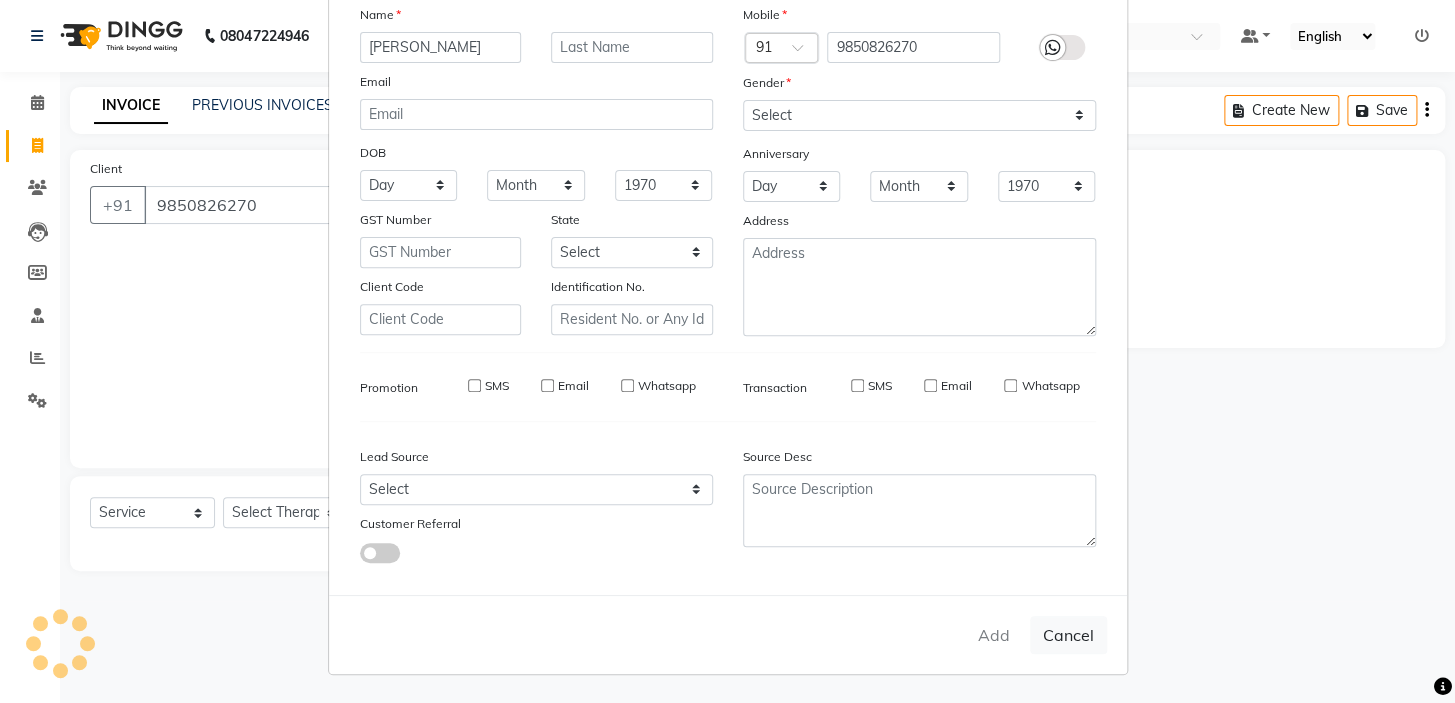 type 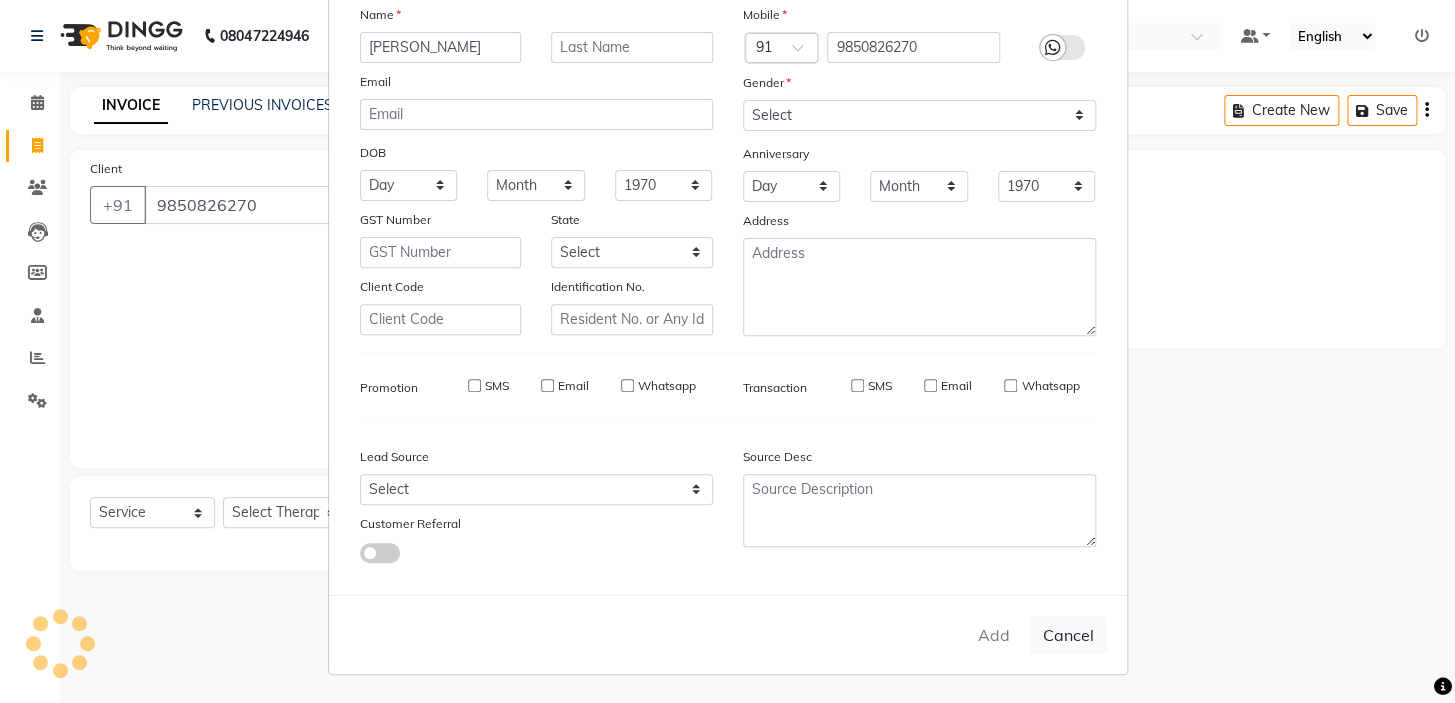 select 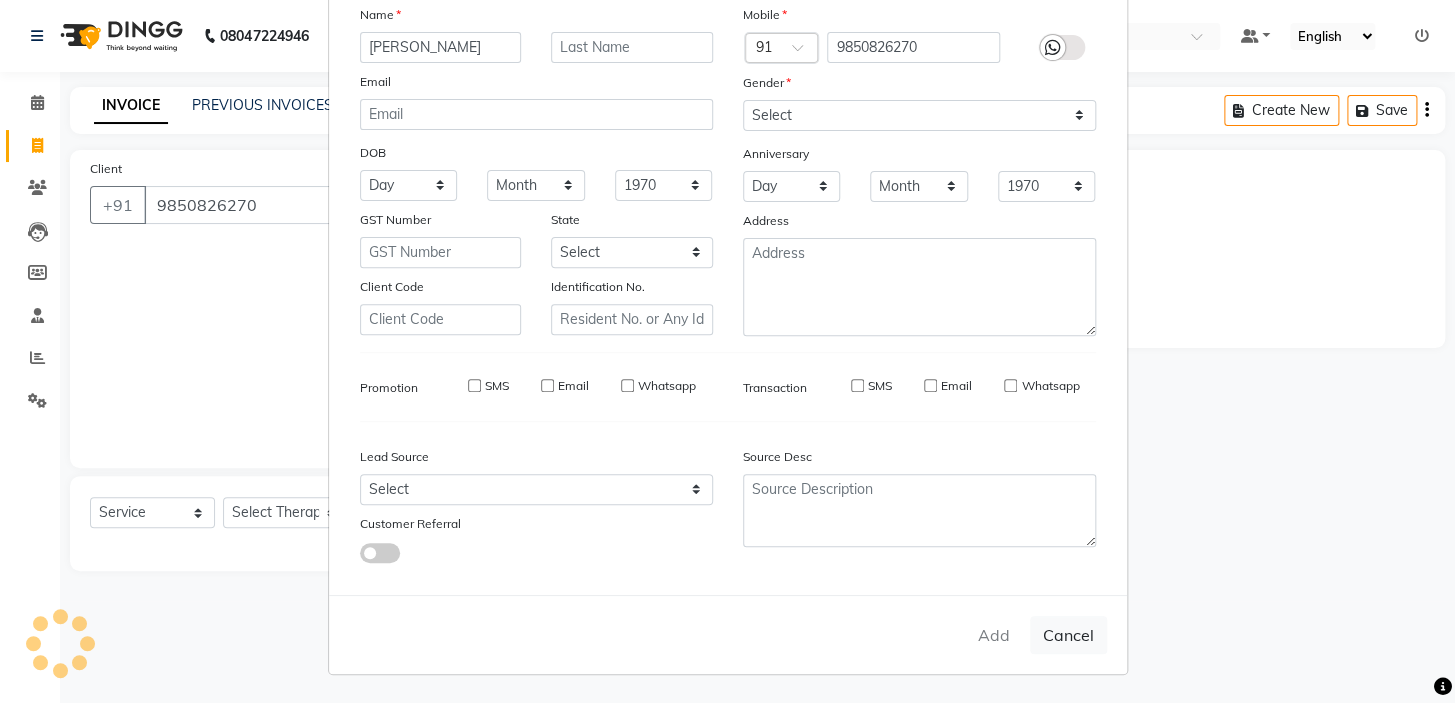select 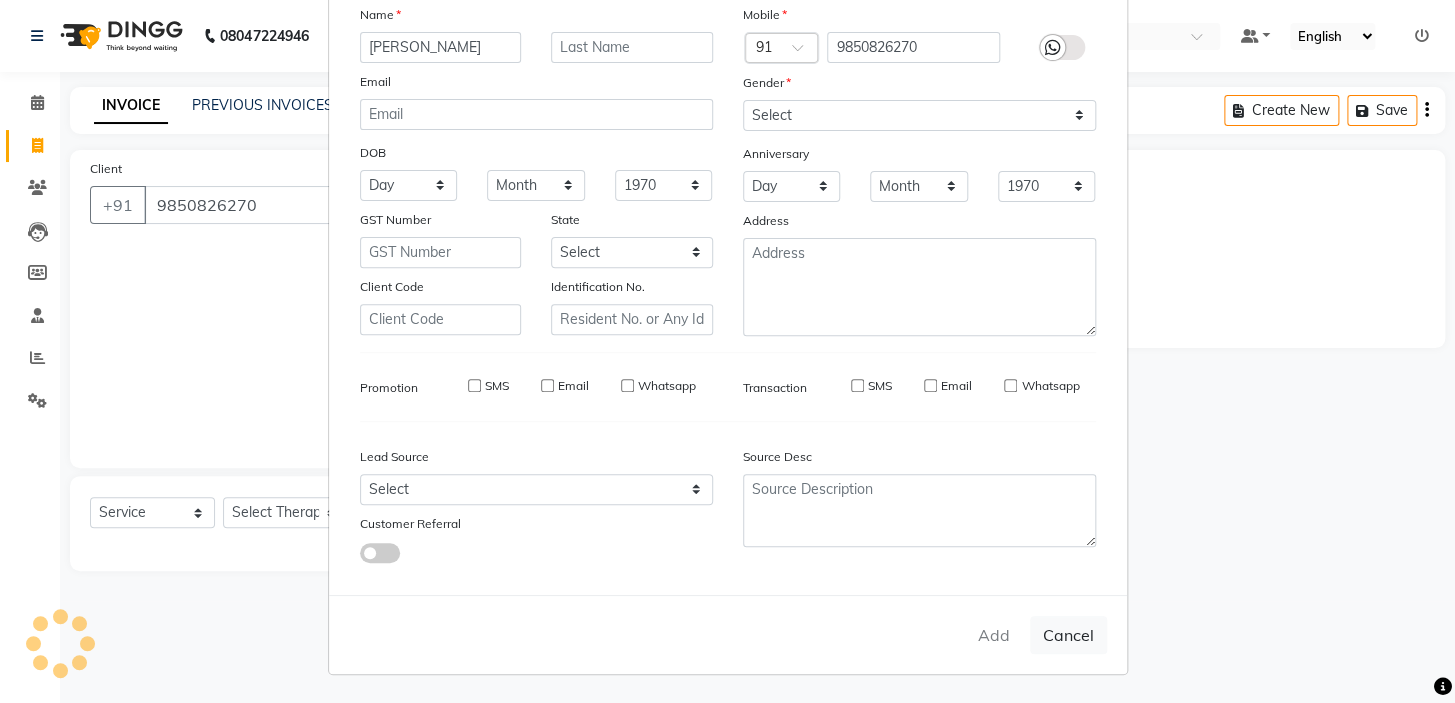 checkbox on "false" 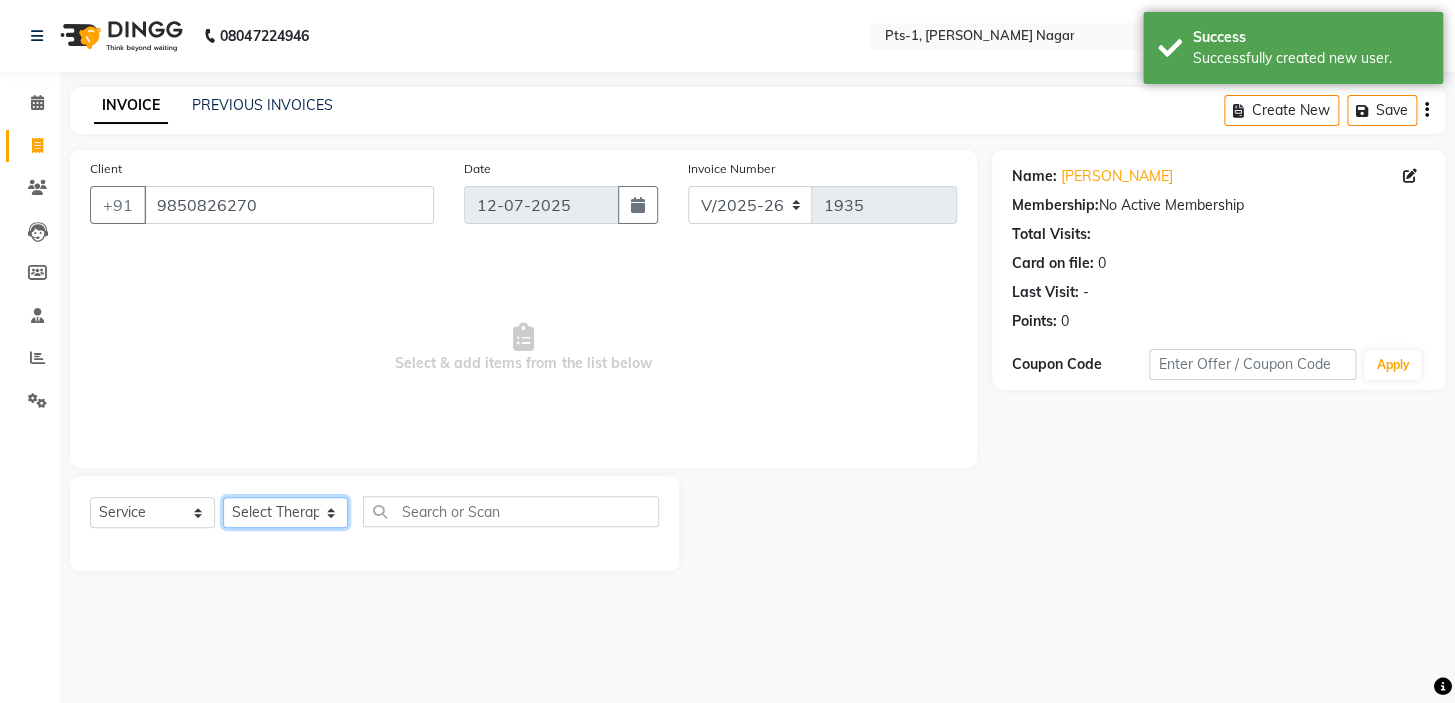 click on "Select Therapist Anand Annie anyone Babu Bela Gia Jeje Jincy JOE Lilly Nanny Rita Shodika Sun Tashi VINOD KUMAR" 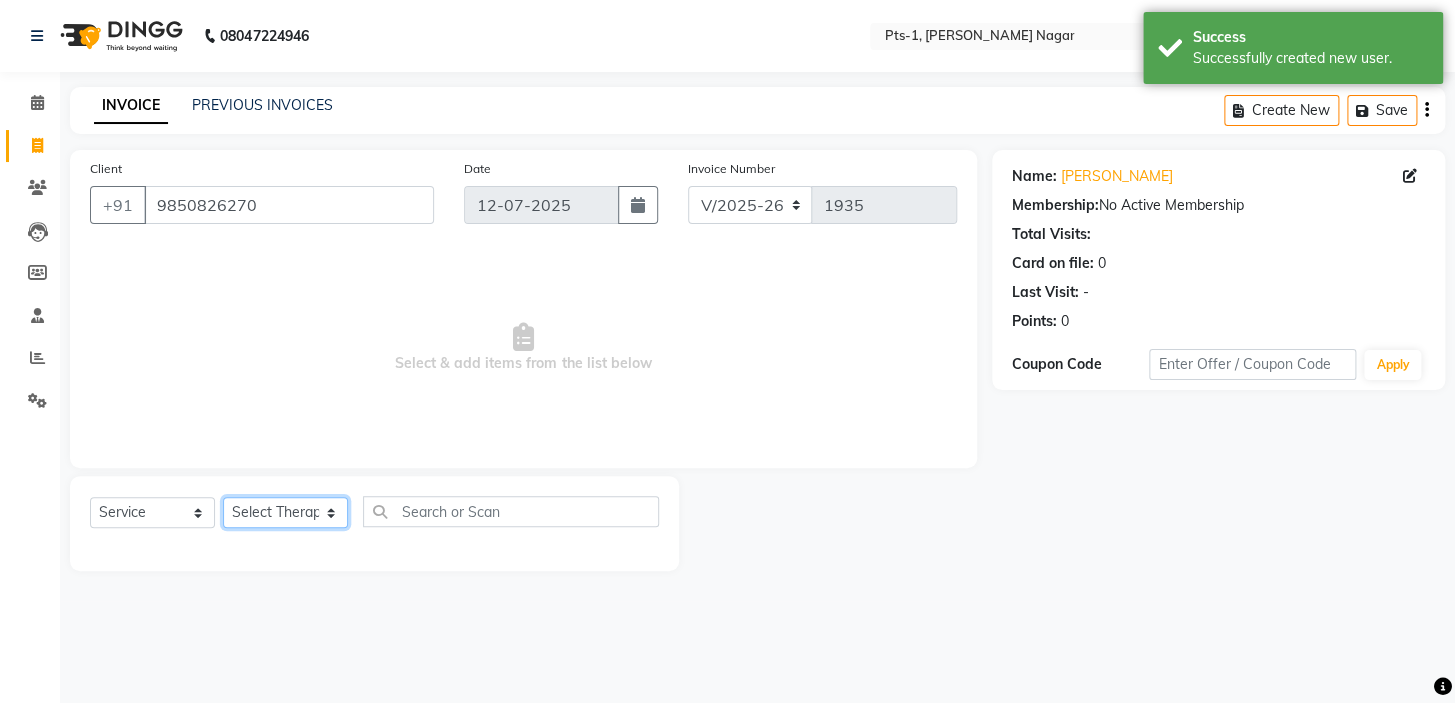 select on "85045" 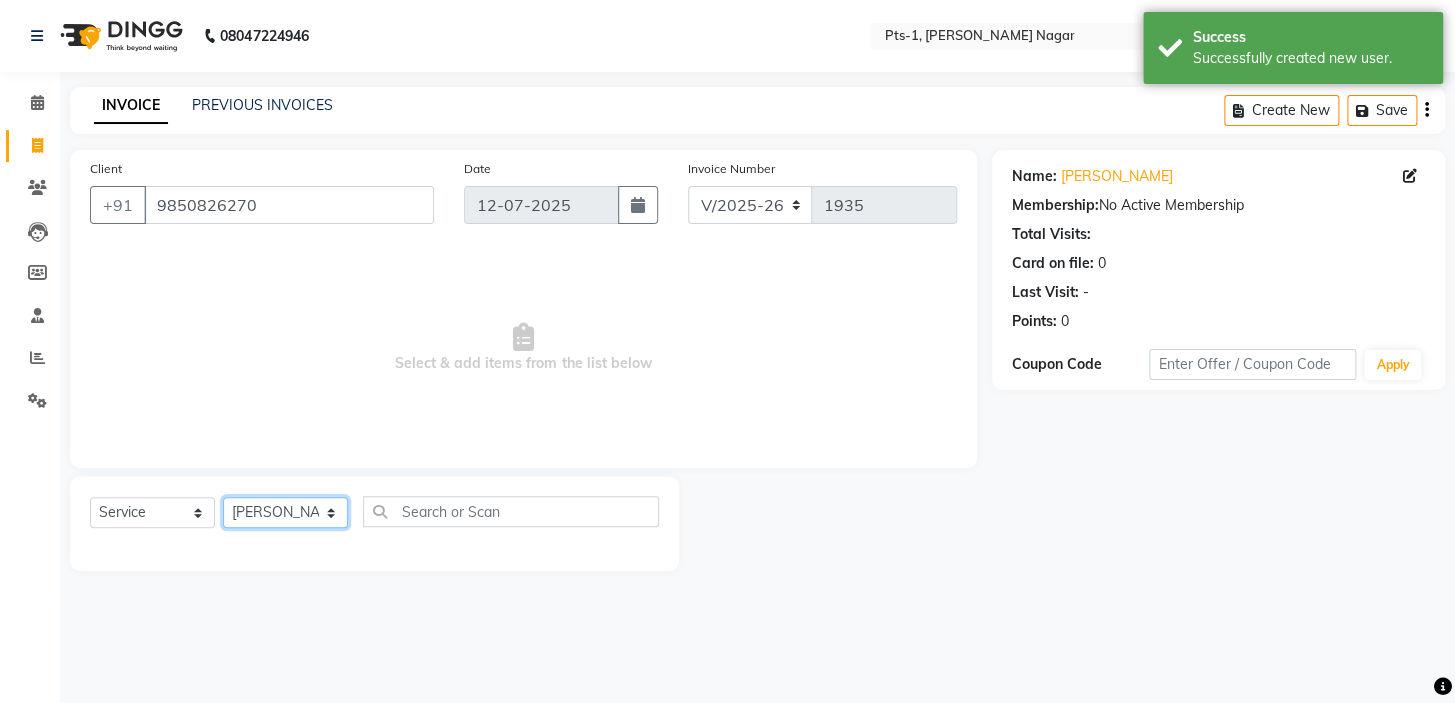 click on "Select Therapist Anand Annie anyone Babu Bela Gia Jeje Jincy JOE Lilly Nanny Rita Shodika Sun Tashi VINOD KUMAR" 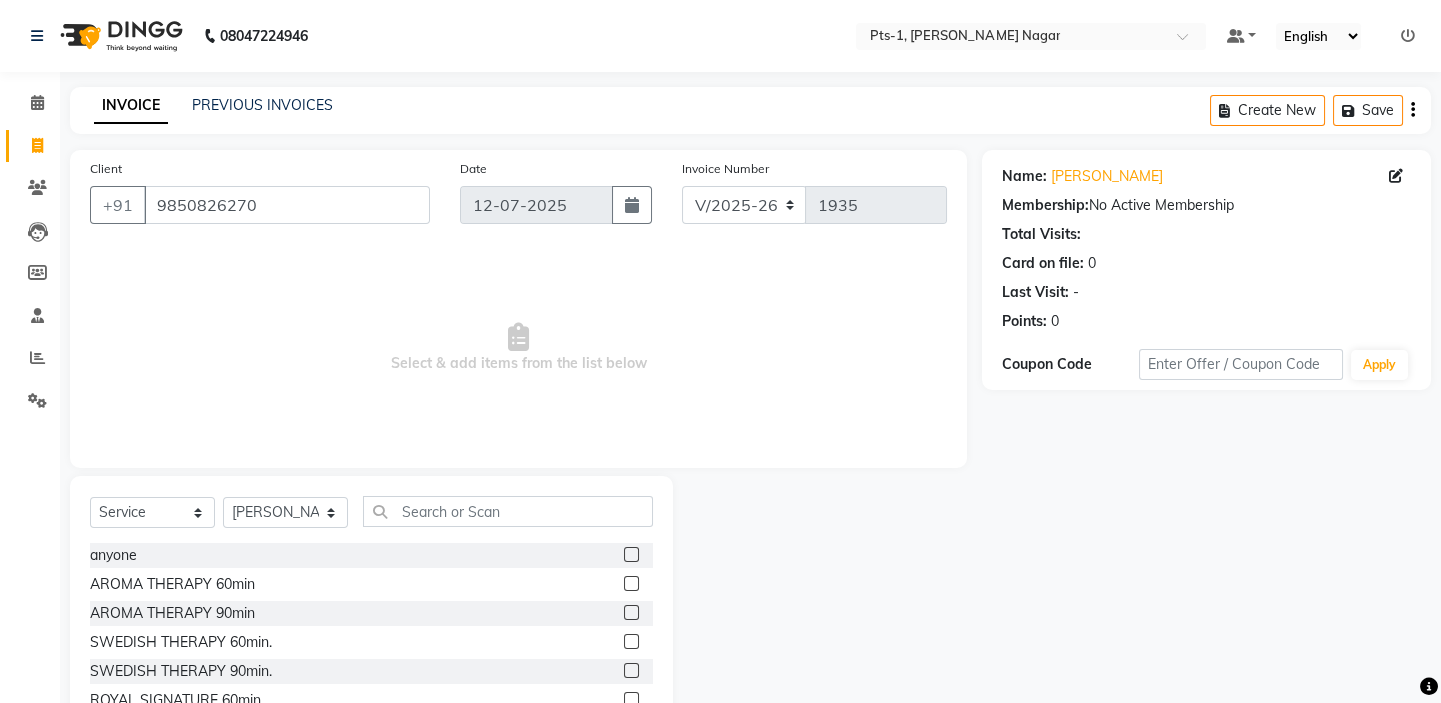click 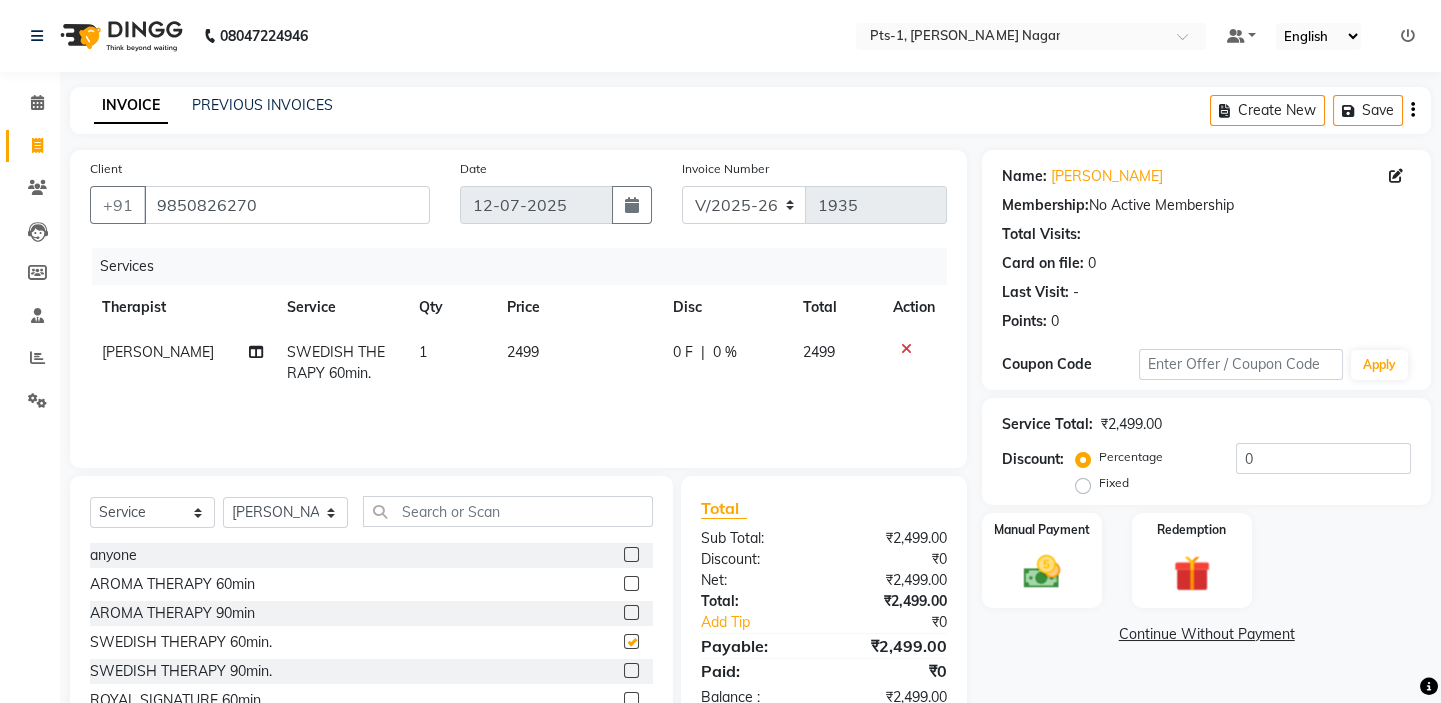 checkbox on "false" 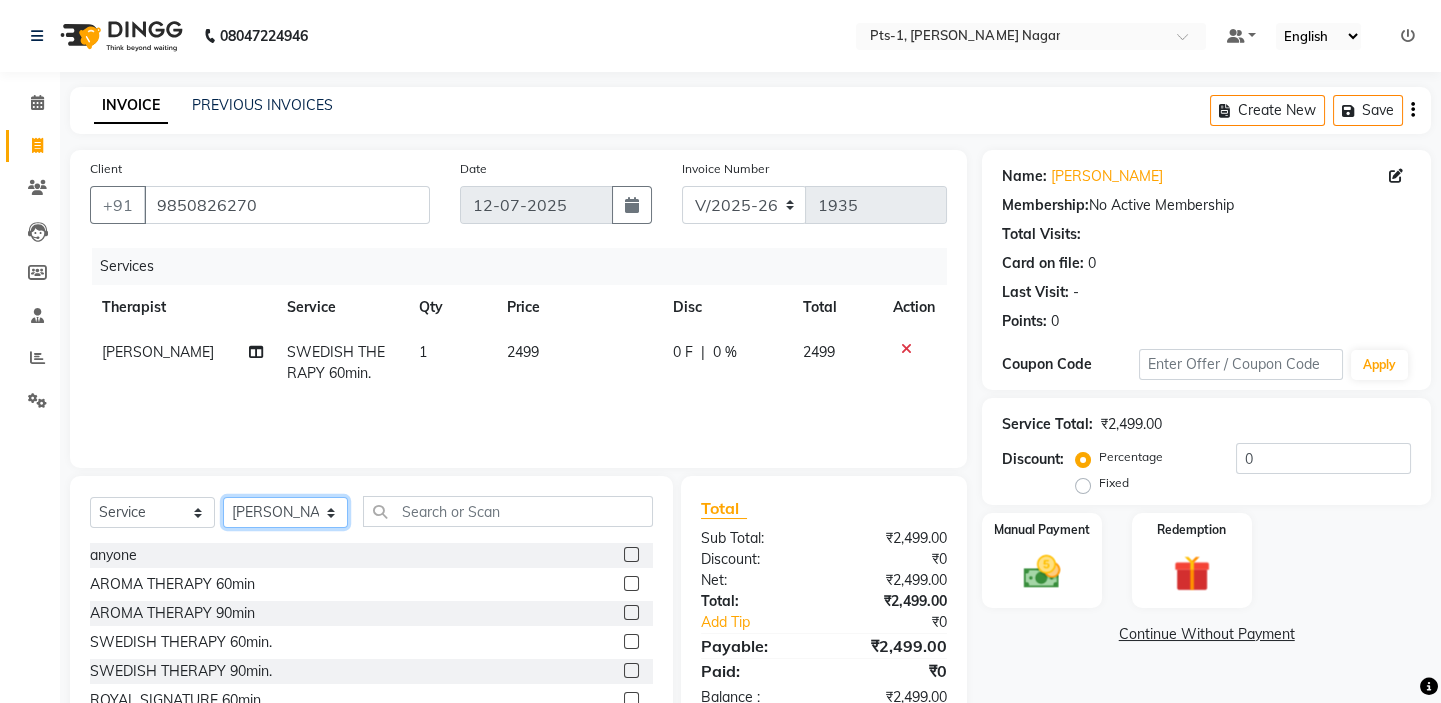 drag, startPoint x: 284, startPoint y: 512, endPoint x: 280, endPoint y: 500, distance: 12.649111 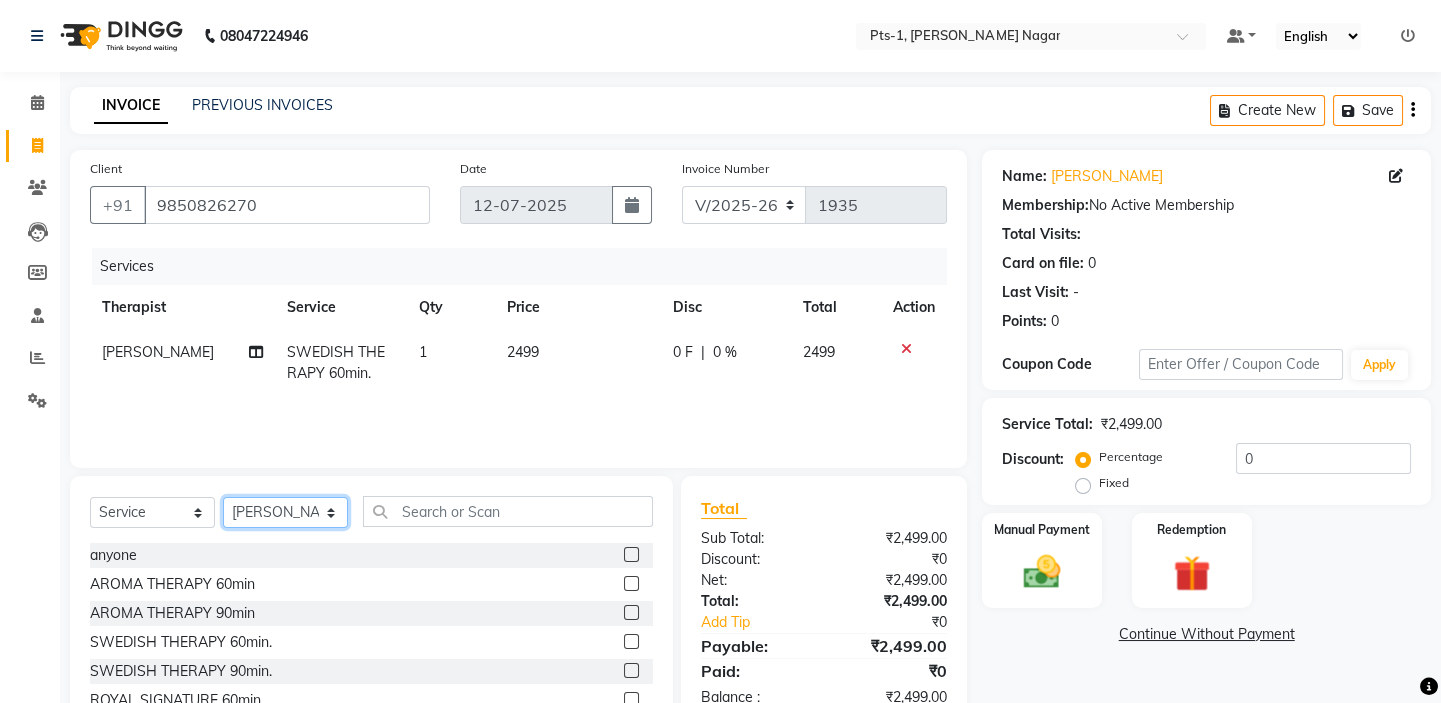click on "Select Therapist Anand Annie anyone Babu Bela Gia Jeje Jincy JOE Lilly Nanny Rita Shodika Sun Tashi VINOD KUMAR" 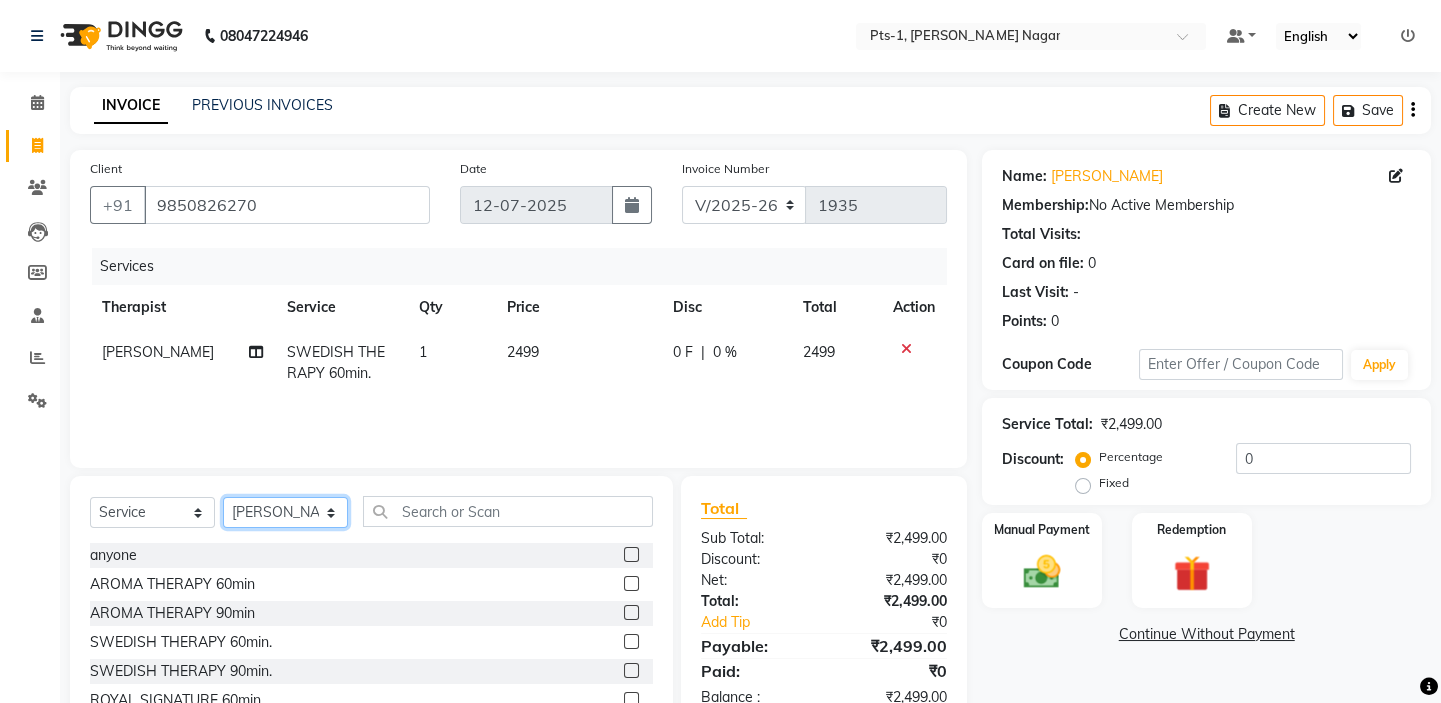 select on "68494" 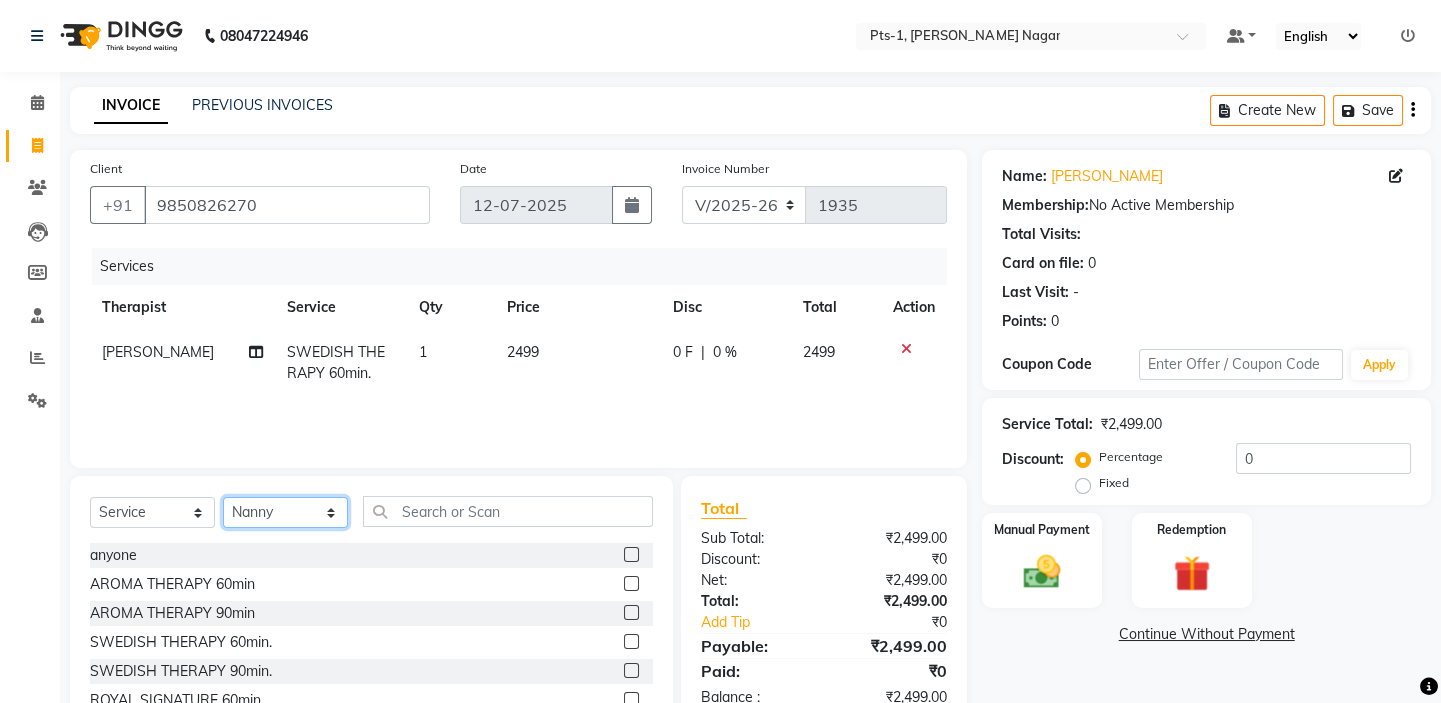 click on "Select Therapist Anand Annie anyone Babu Bela Gia Jeje Jincy JOE Lilly Nanny Rita Shodika Sun Tashi VINOD KUMAR" 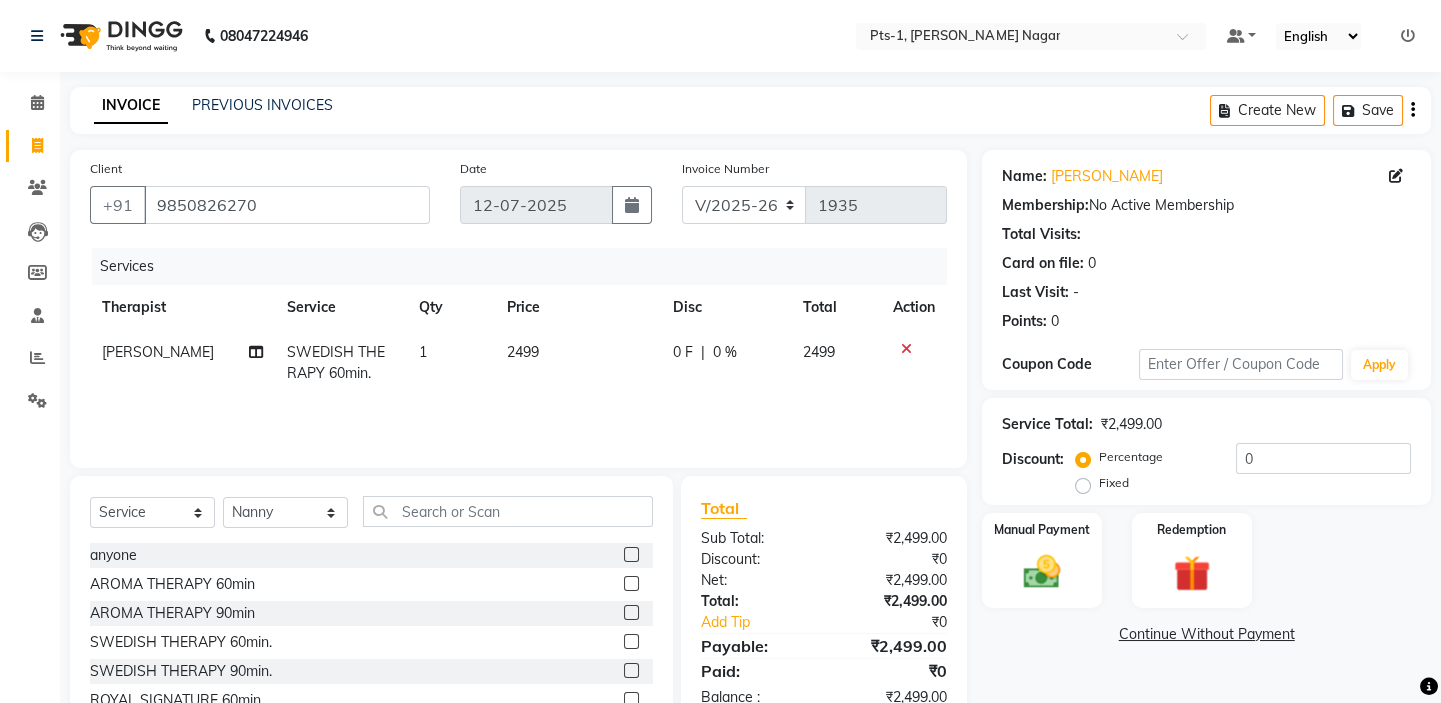 click 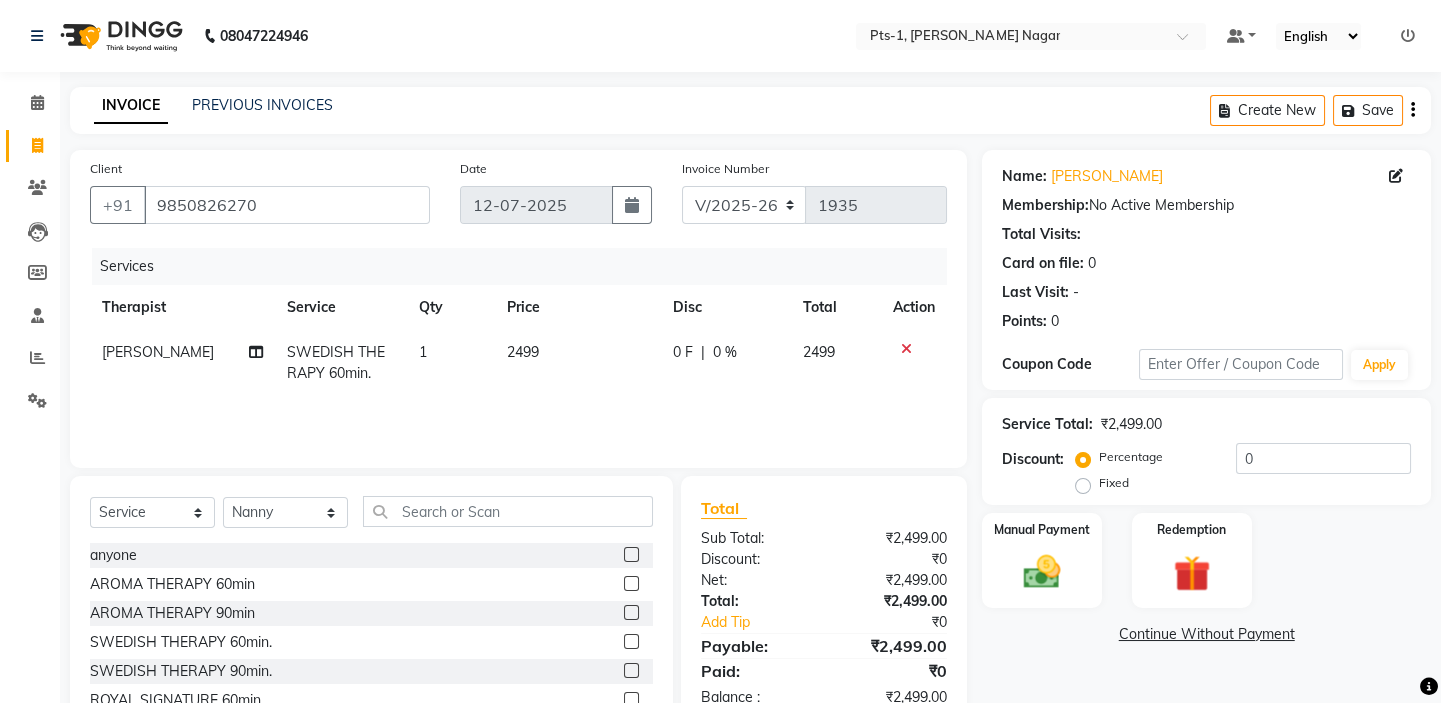 click at bounding box center [630, 642] 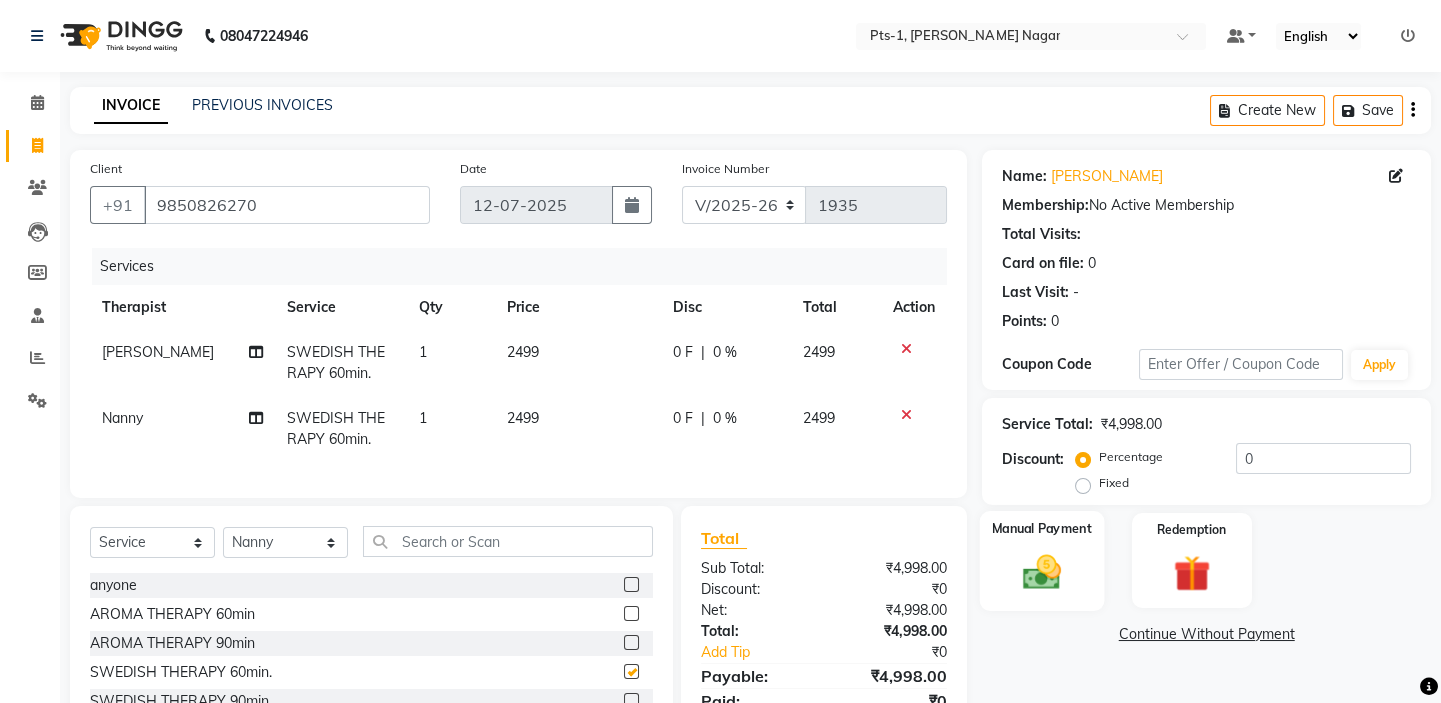 checkbox on "false" 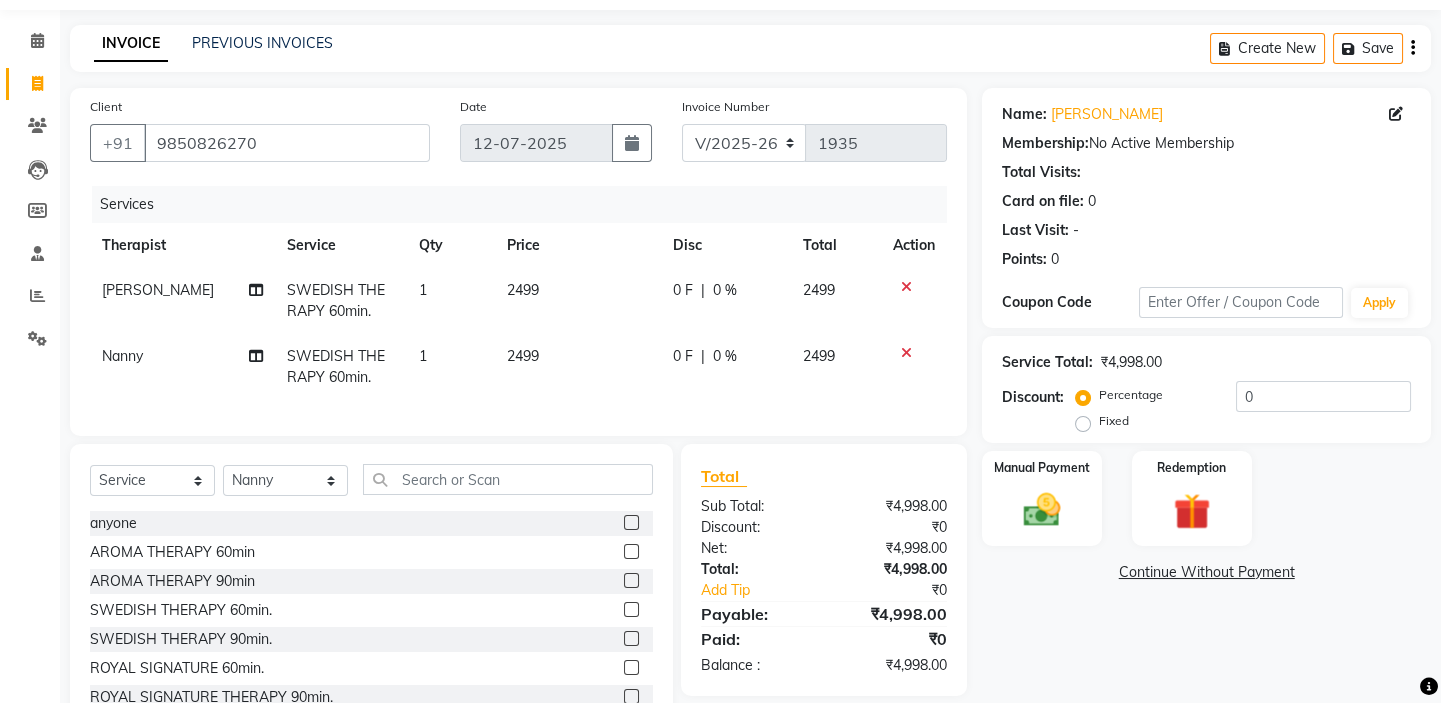 scroll, scrollTop: 142, scrollLeft: 0, axis: vertical 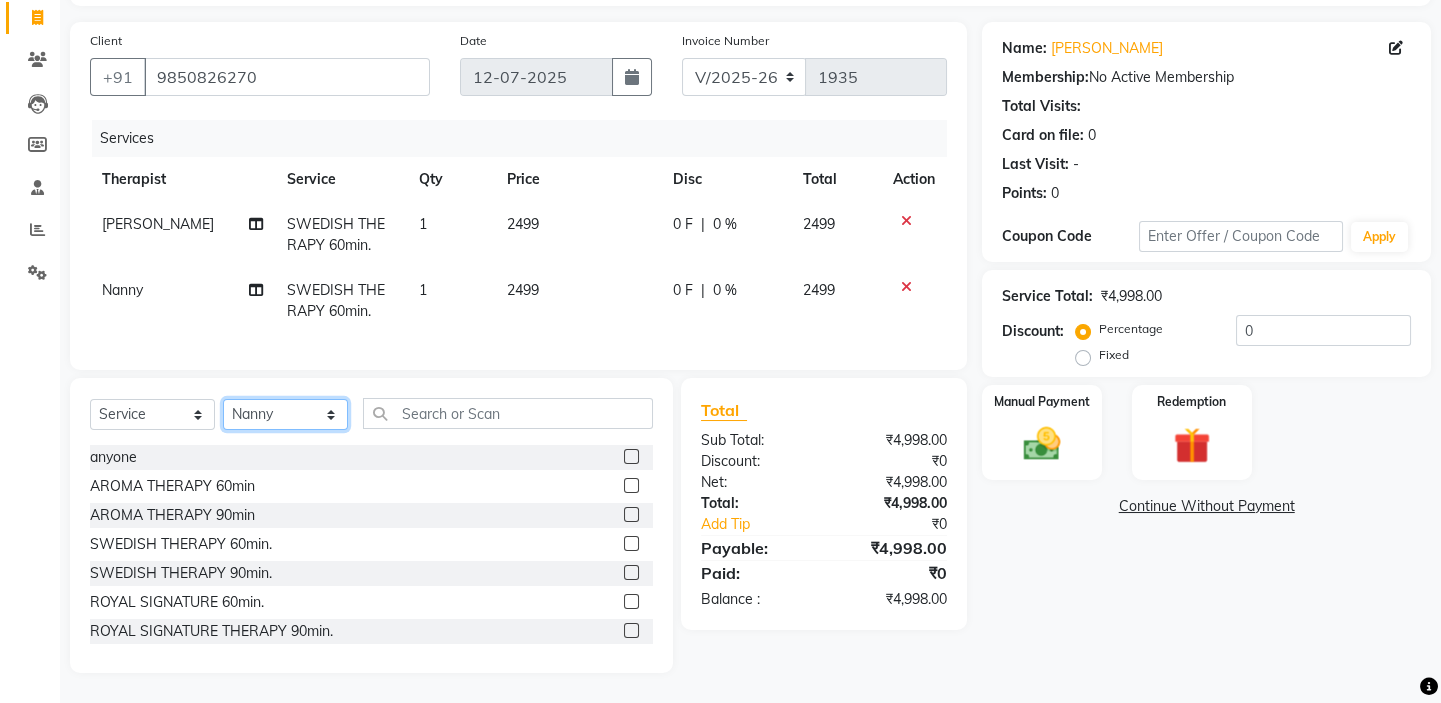 click on "Select Therapist Anand Annie anyone Babu Bela Gia Jeje Jincy JOE Lilly Nanny Rita Shodika Sun Tashi VINOD KUMAR" 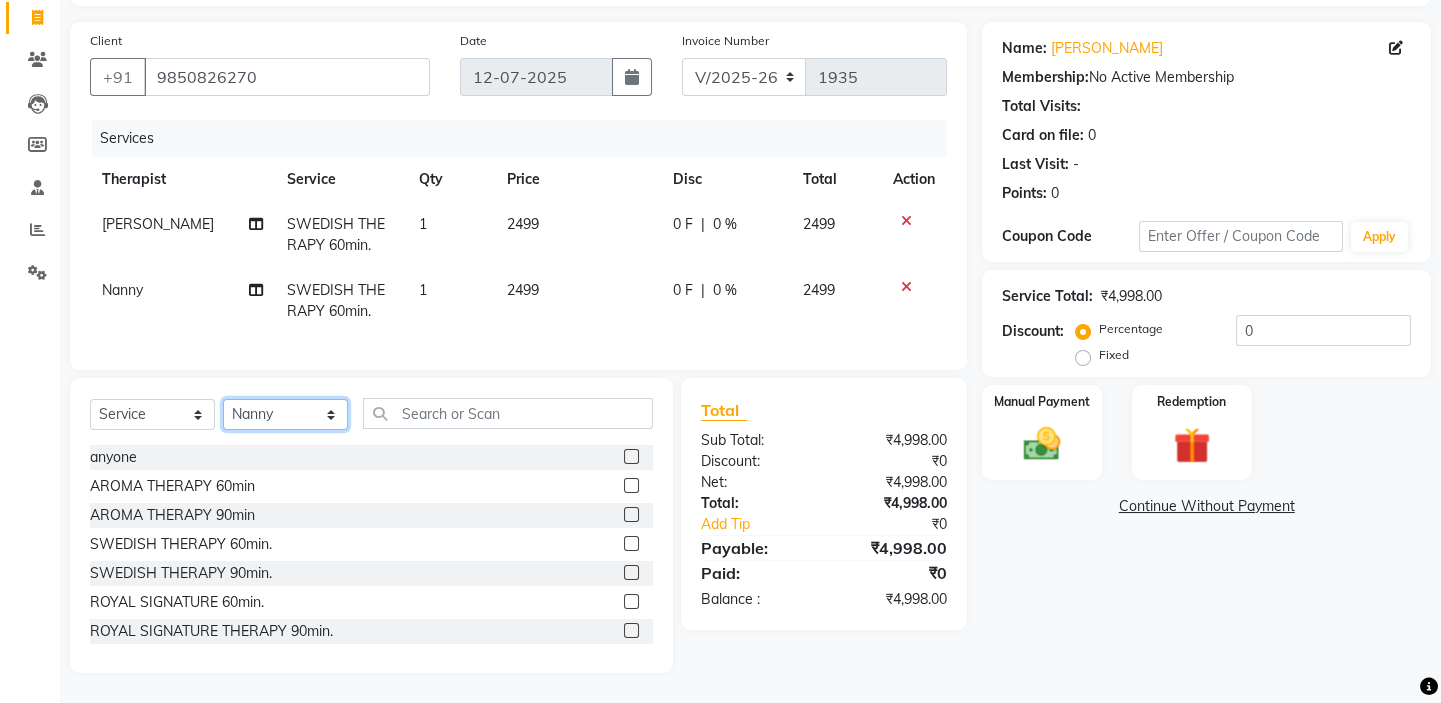select on "80827" 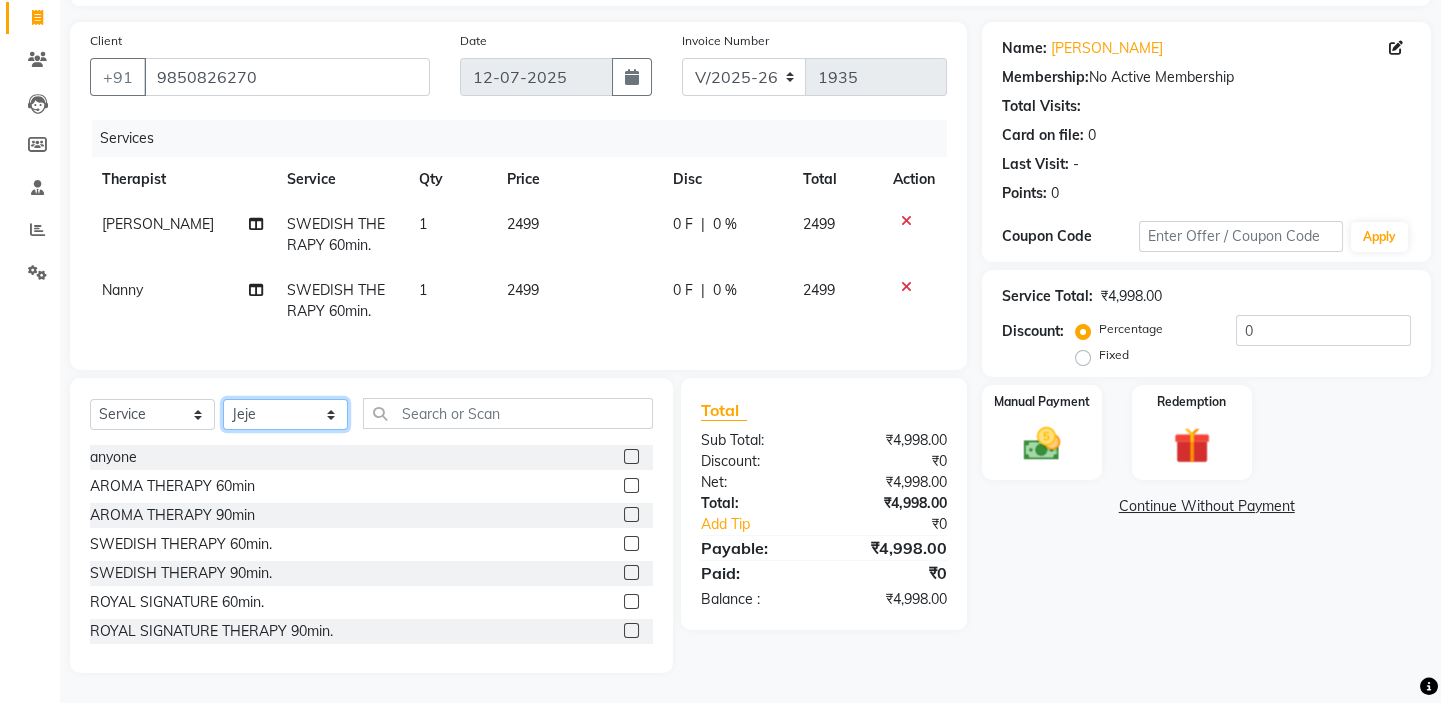 click on "Select Therapist Anand Annie anyone Babu Bela Gia Jeje Jincy JOE Lilly Nanny Rita Shodika Sun Tashi VINOD KUMAR" 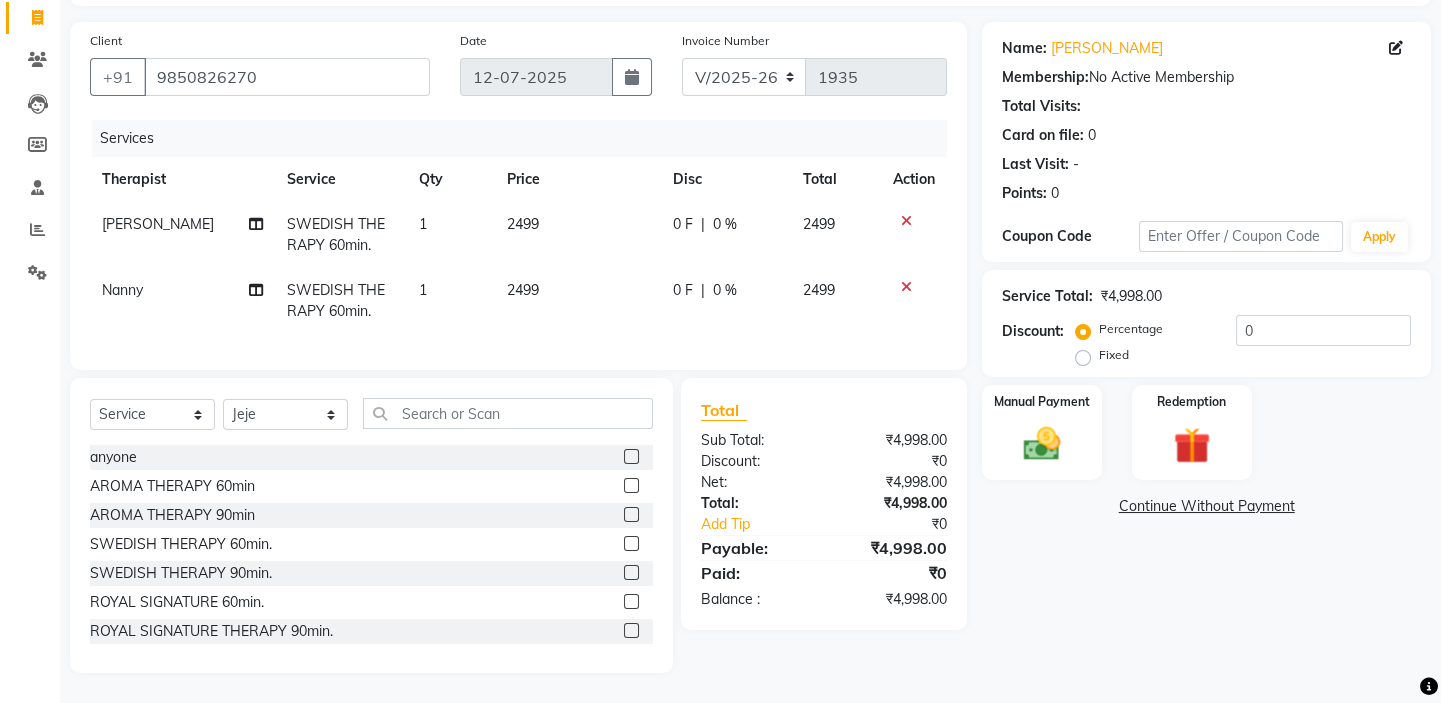 click 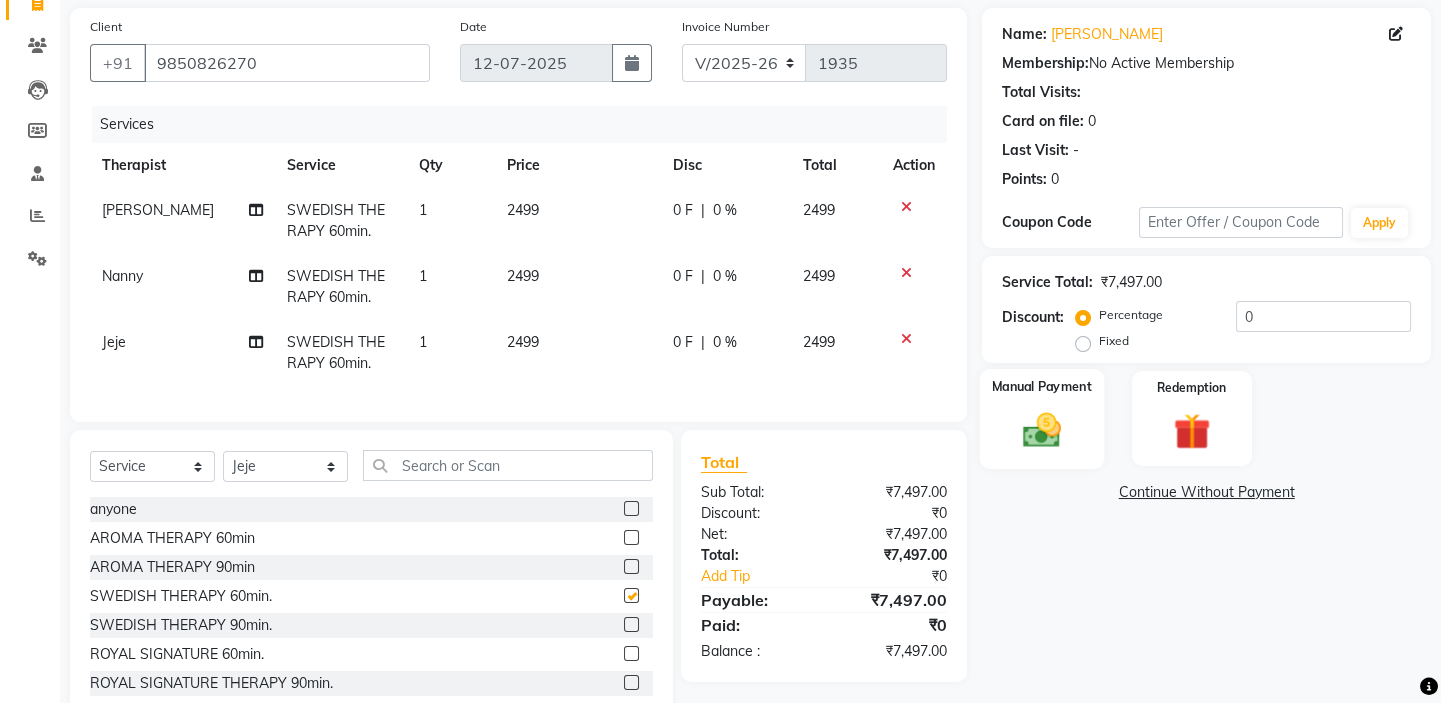 checkbox on "false" 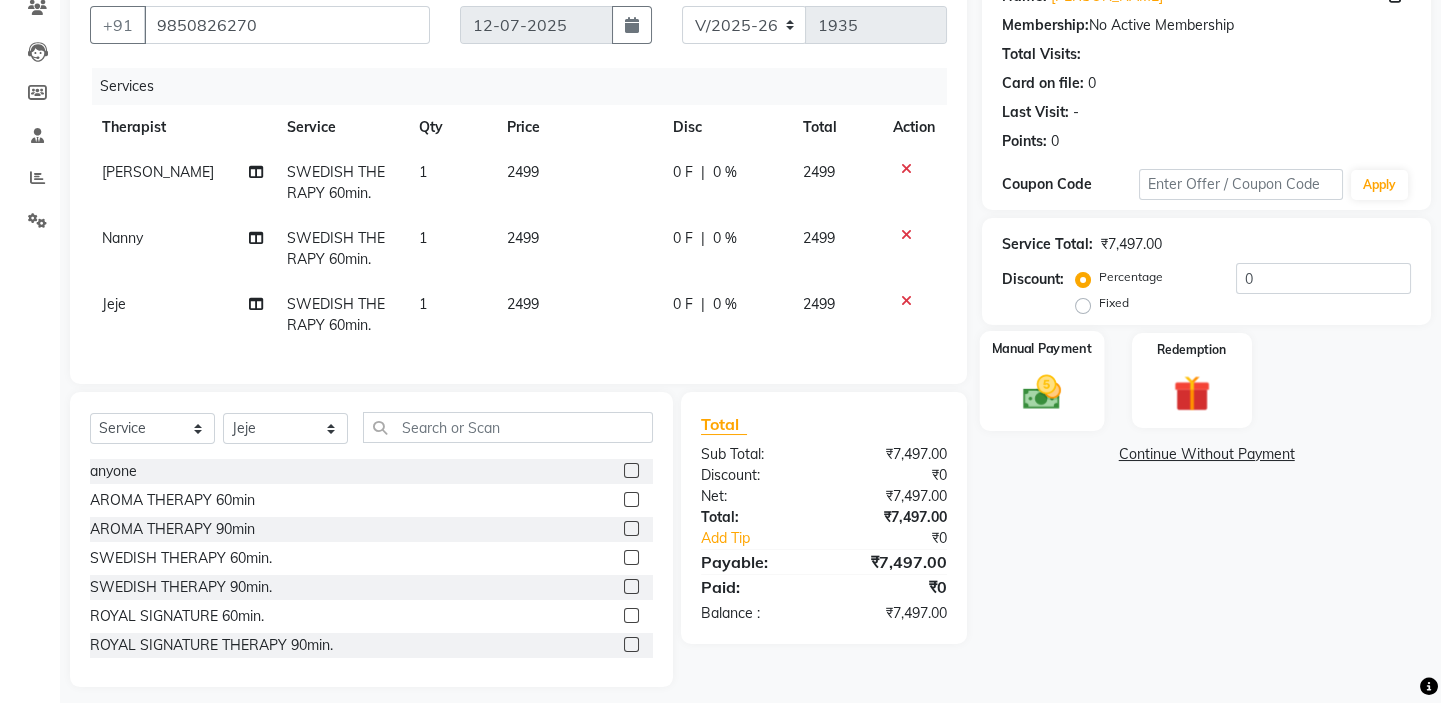 scroll, scrollTop: 208, scrollLeft: 0, axis: vertical 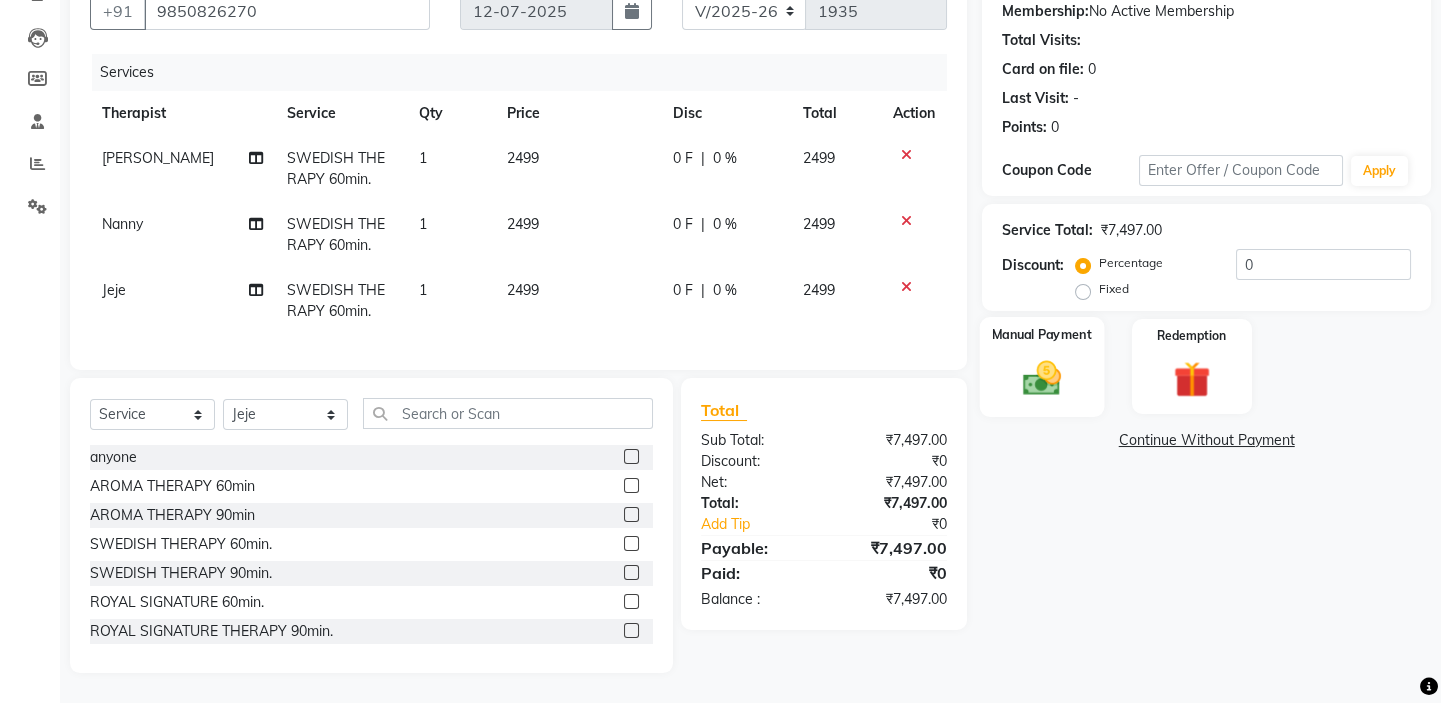 click on "Name: Apurav  Membership:  No Active Membership  Total Visits:   Card on file:  0 Last Visit:   - Points:   0  Coupon Code Apply Service Total:  ₹7,497.00  Discount:  Percentage   Fixed  0 Manual Payment Redemption  Continue Without Payment" 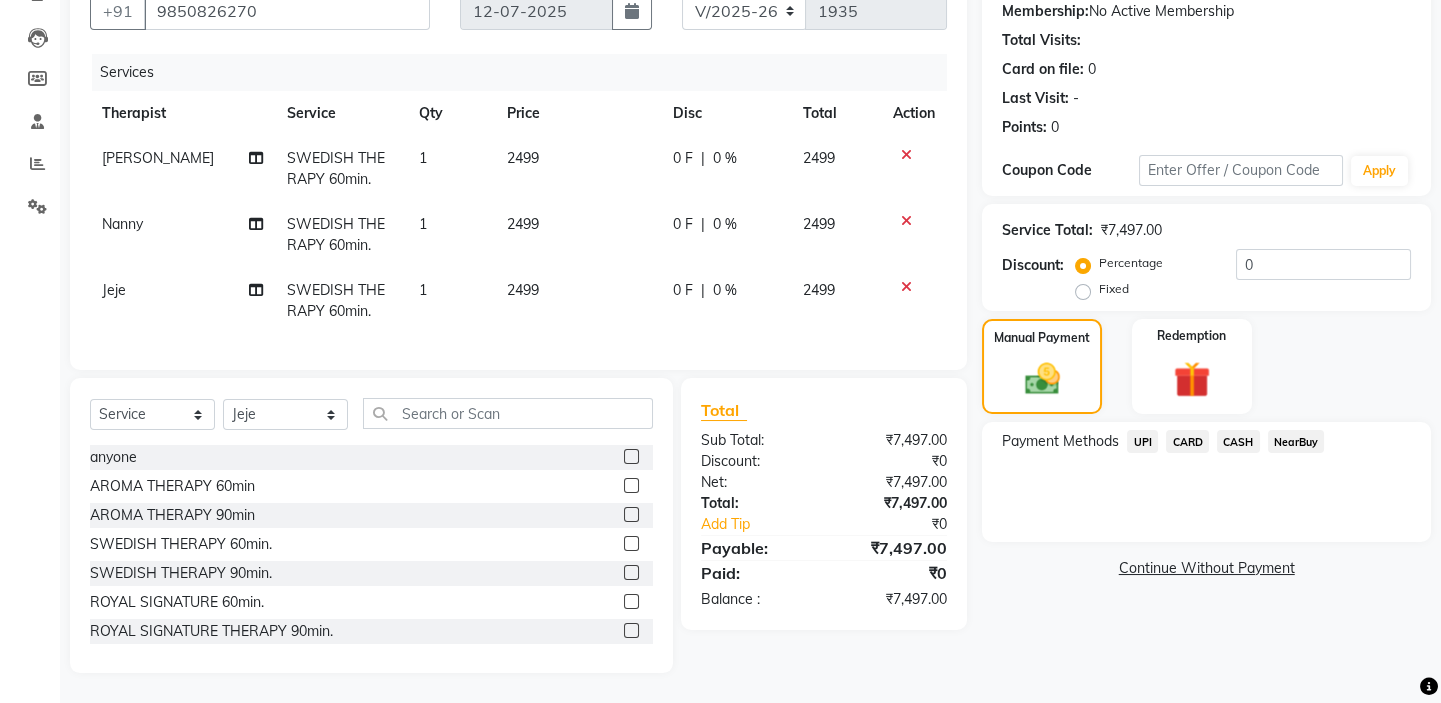 click on "CASH" 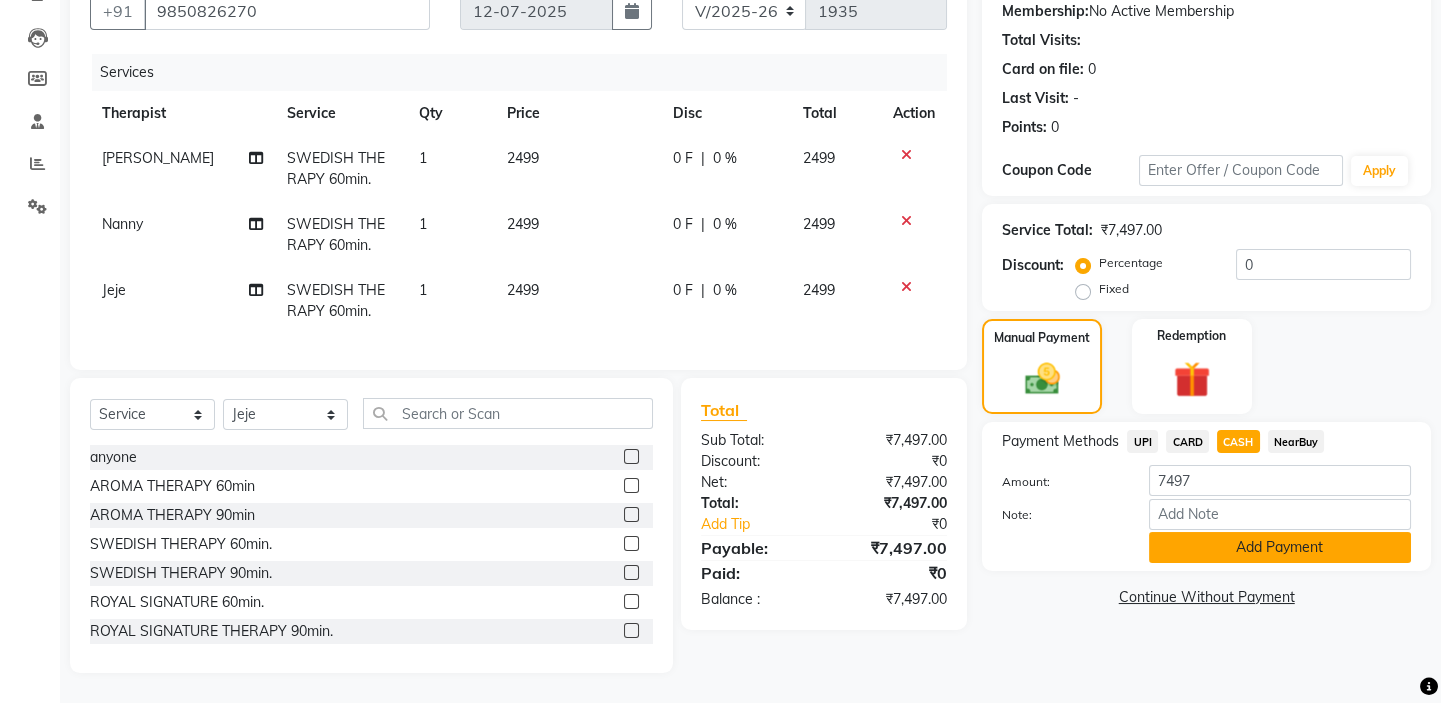 click on "Add Payment" 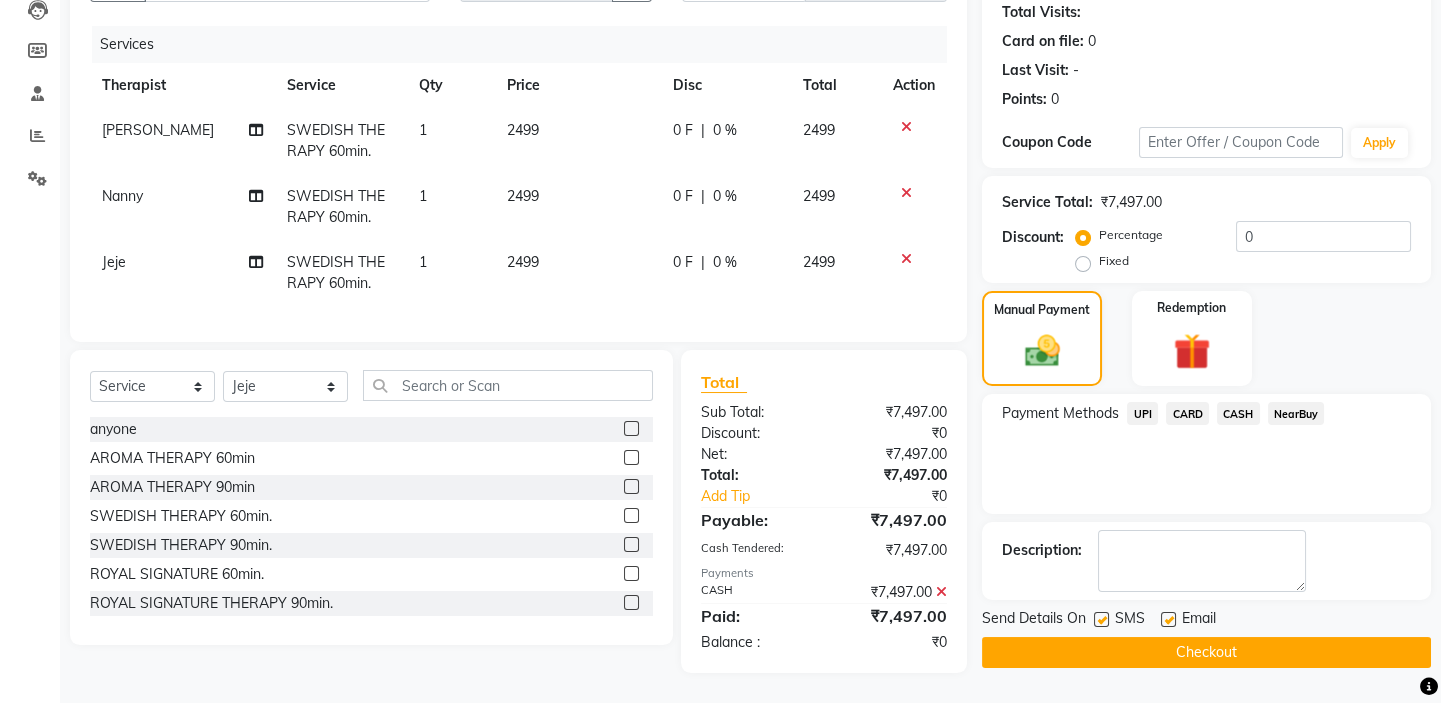 scroll, scrollTop: 236, scrollLeft: 0, axis: vertical 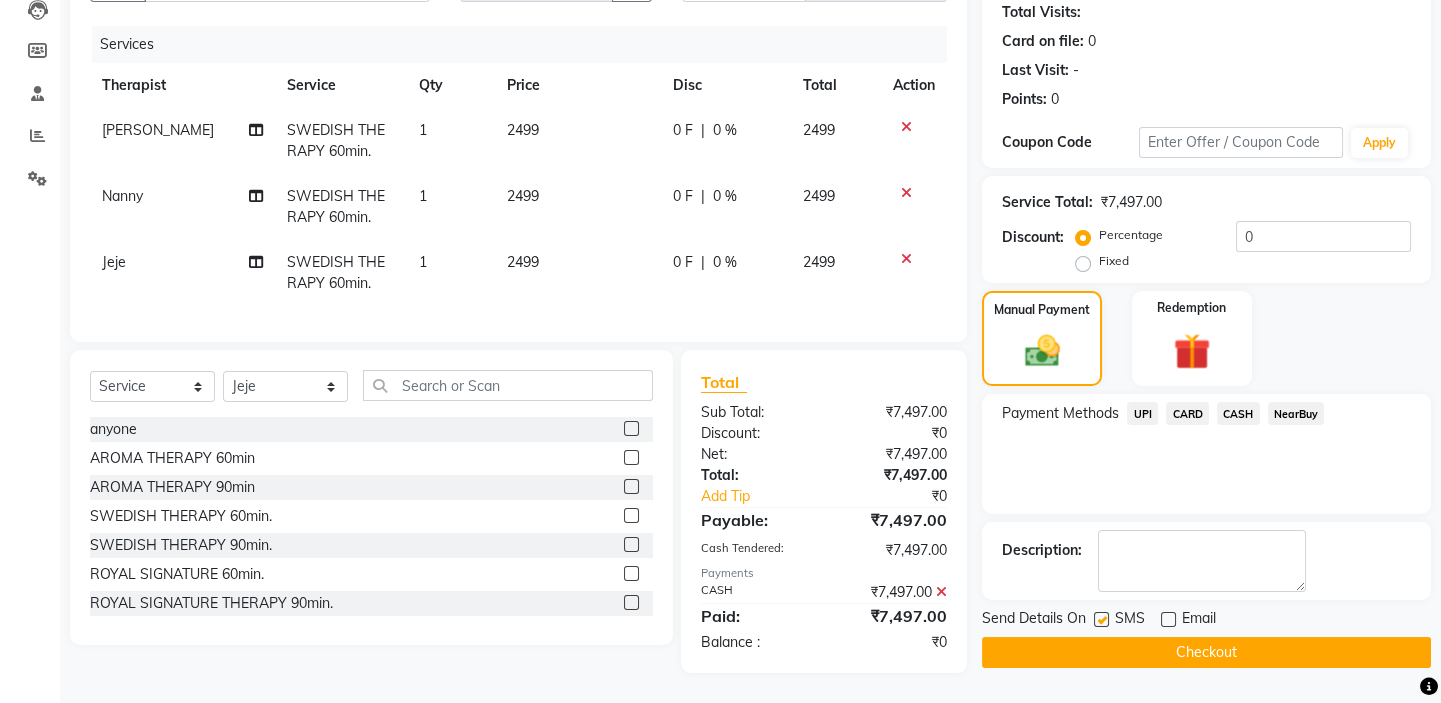 click 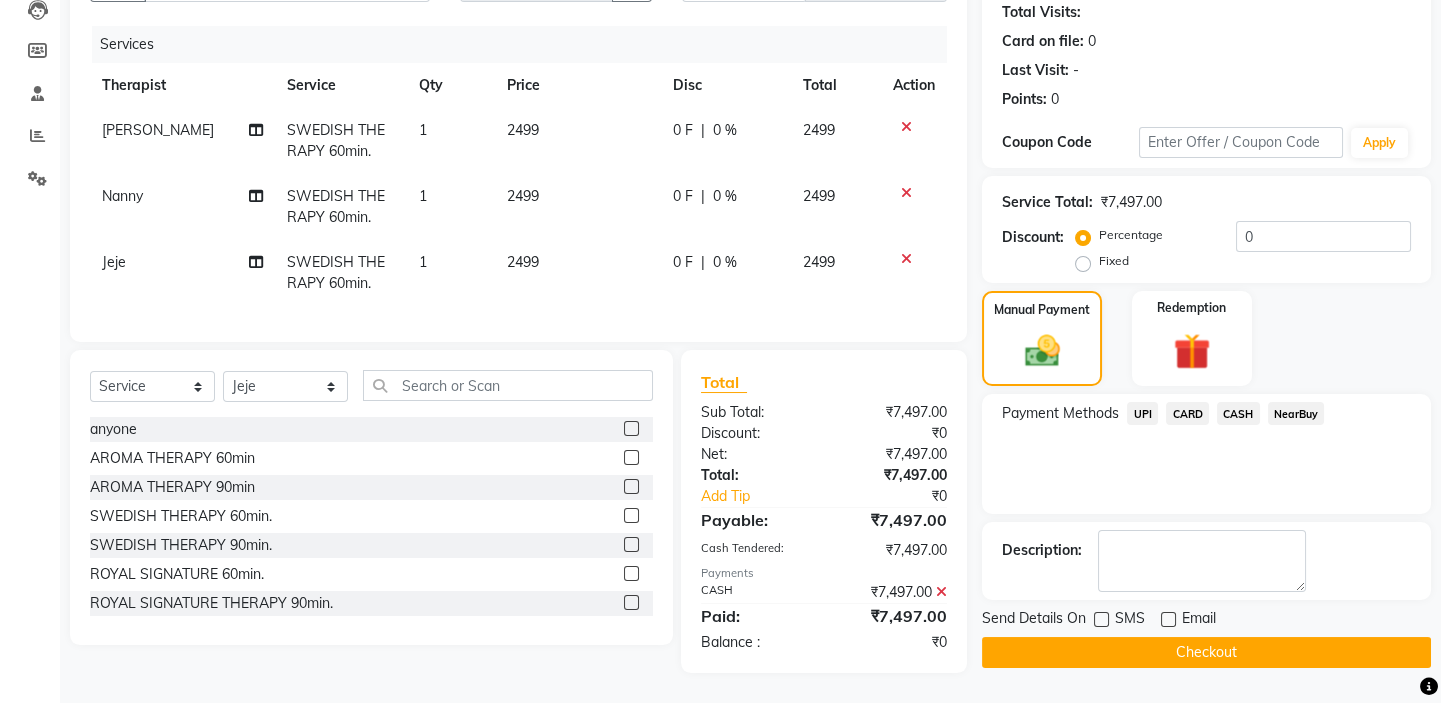 click on "Checkout" 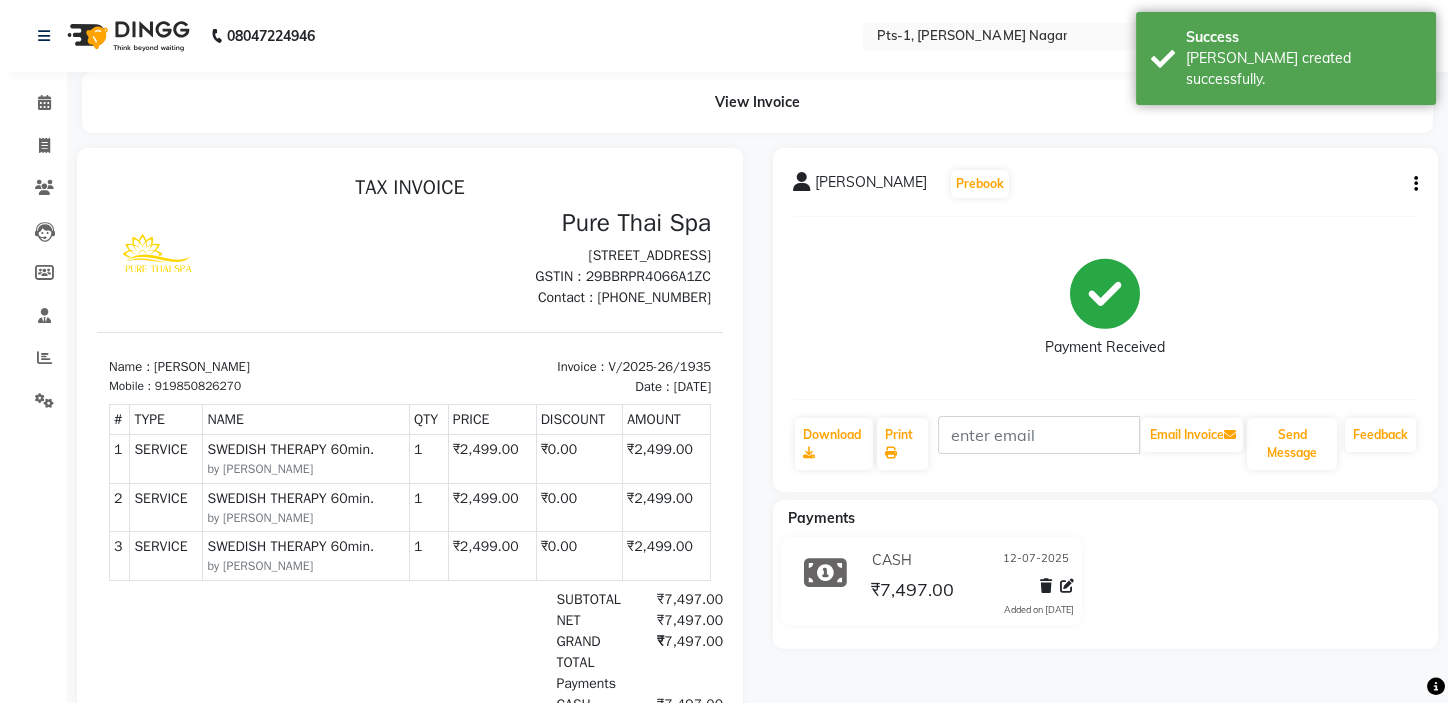 scroll, scrollTop: 0, scrollLeft: 0, axis: both 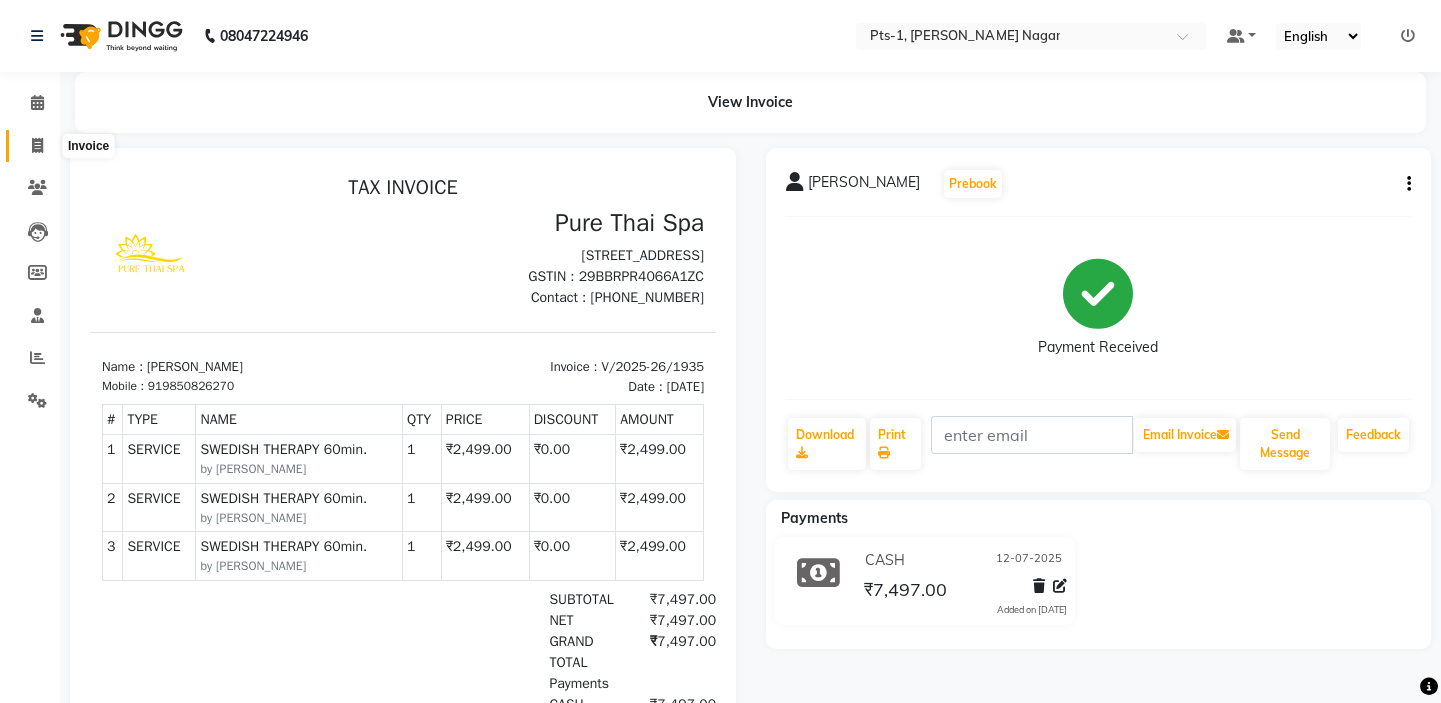 click 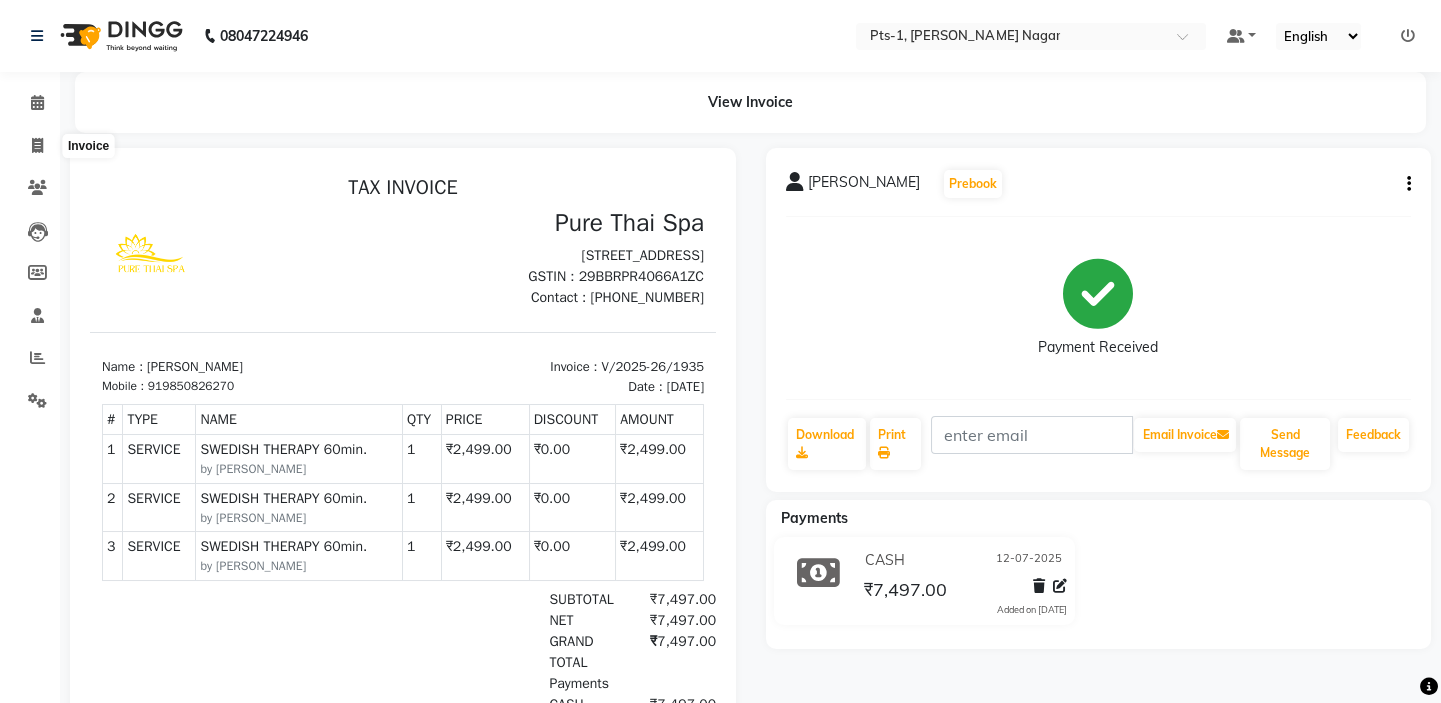 select on "service" 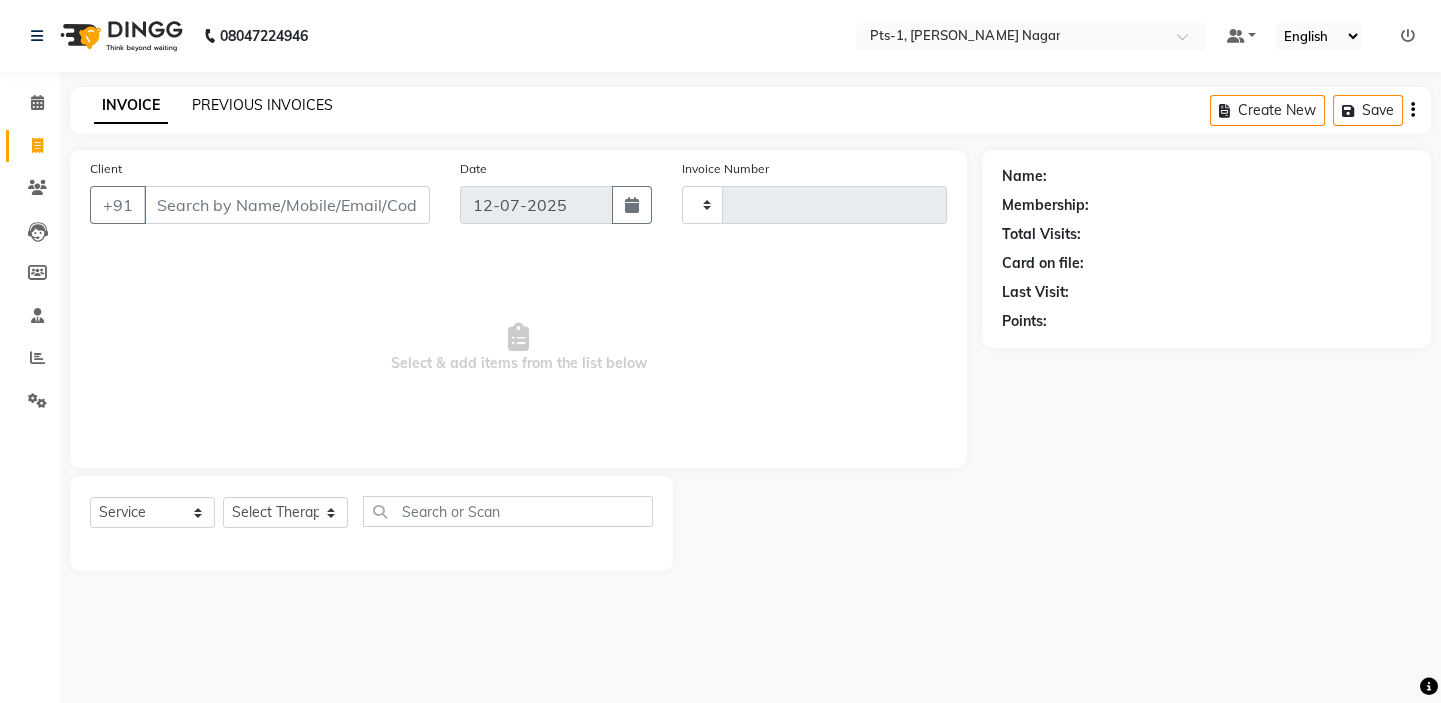 type on "1936" 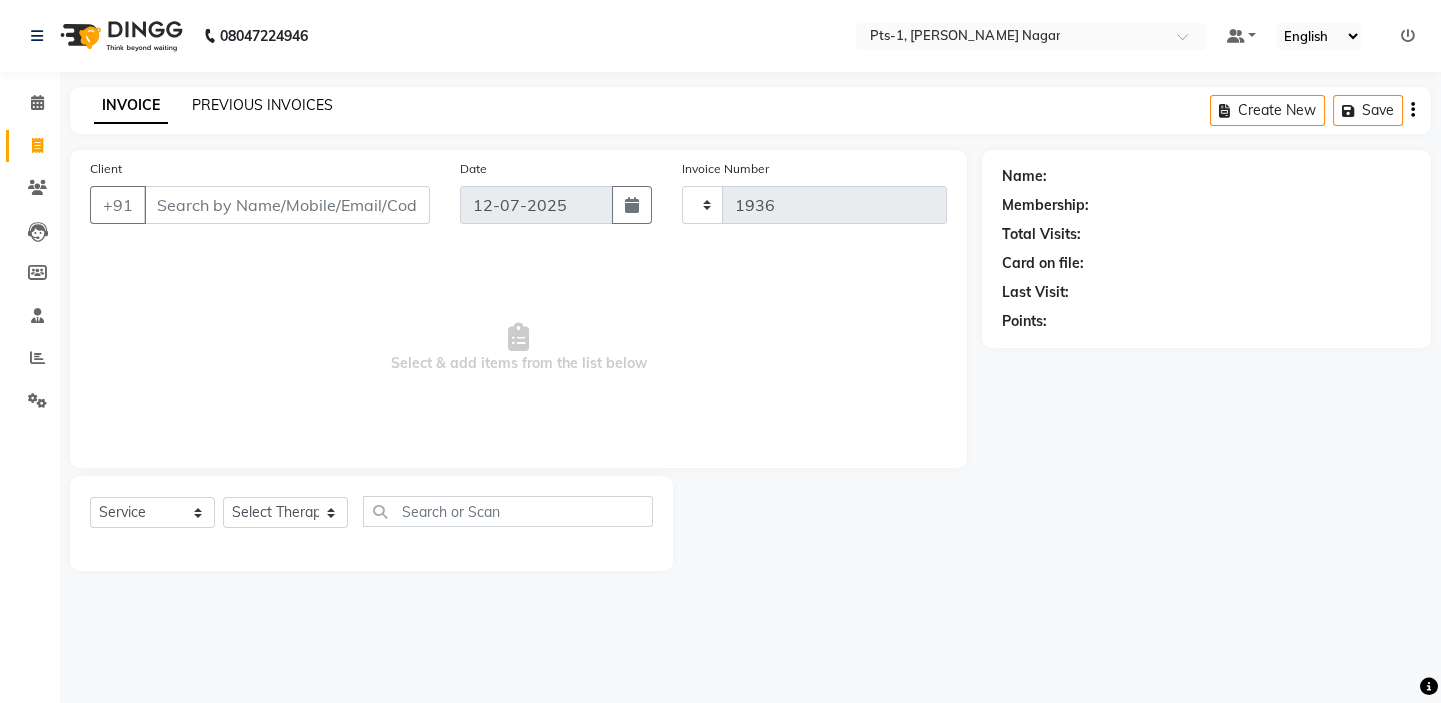 select on "5296" 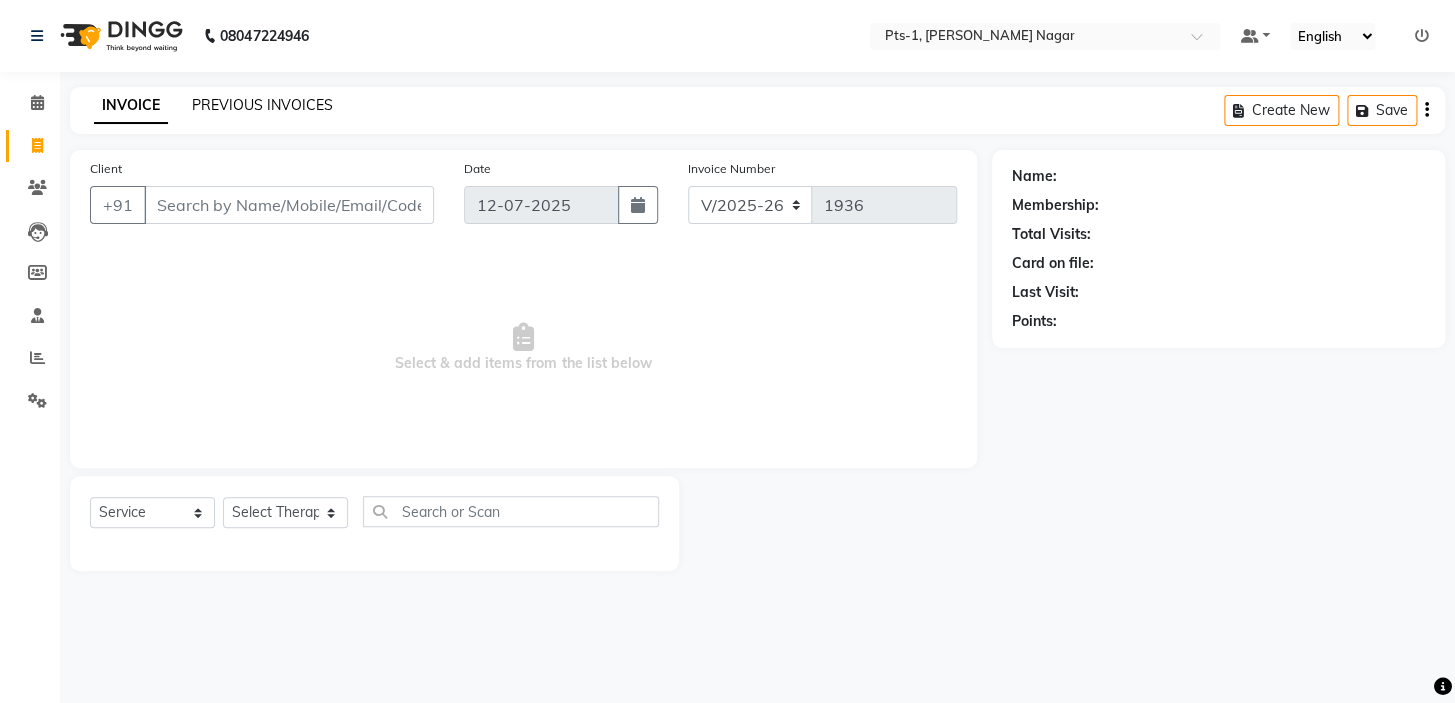 click on "PREVIOUS INVOICES" 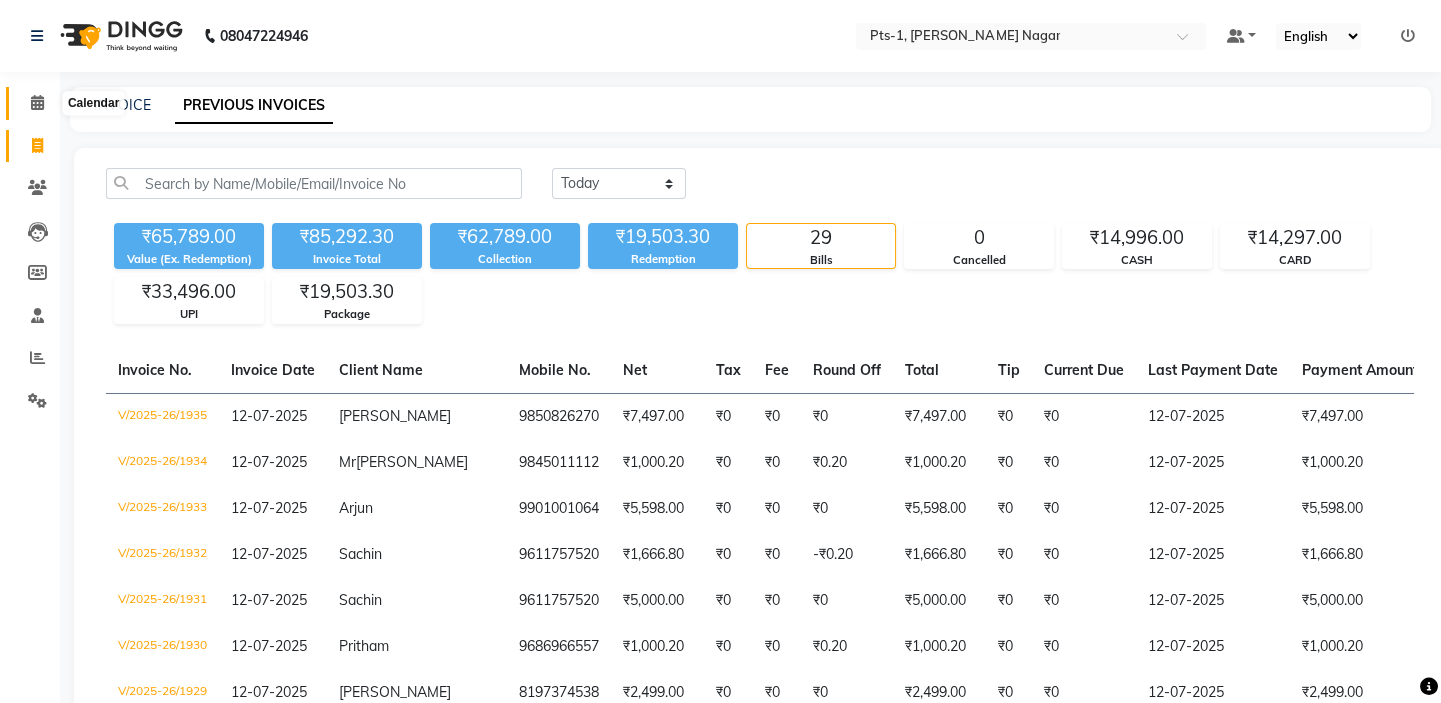 drag, startPoint x: 42, startPoint y: 98, endPoint x: 45, endPoint y: 108, distance: 10.440307 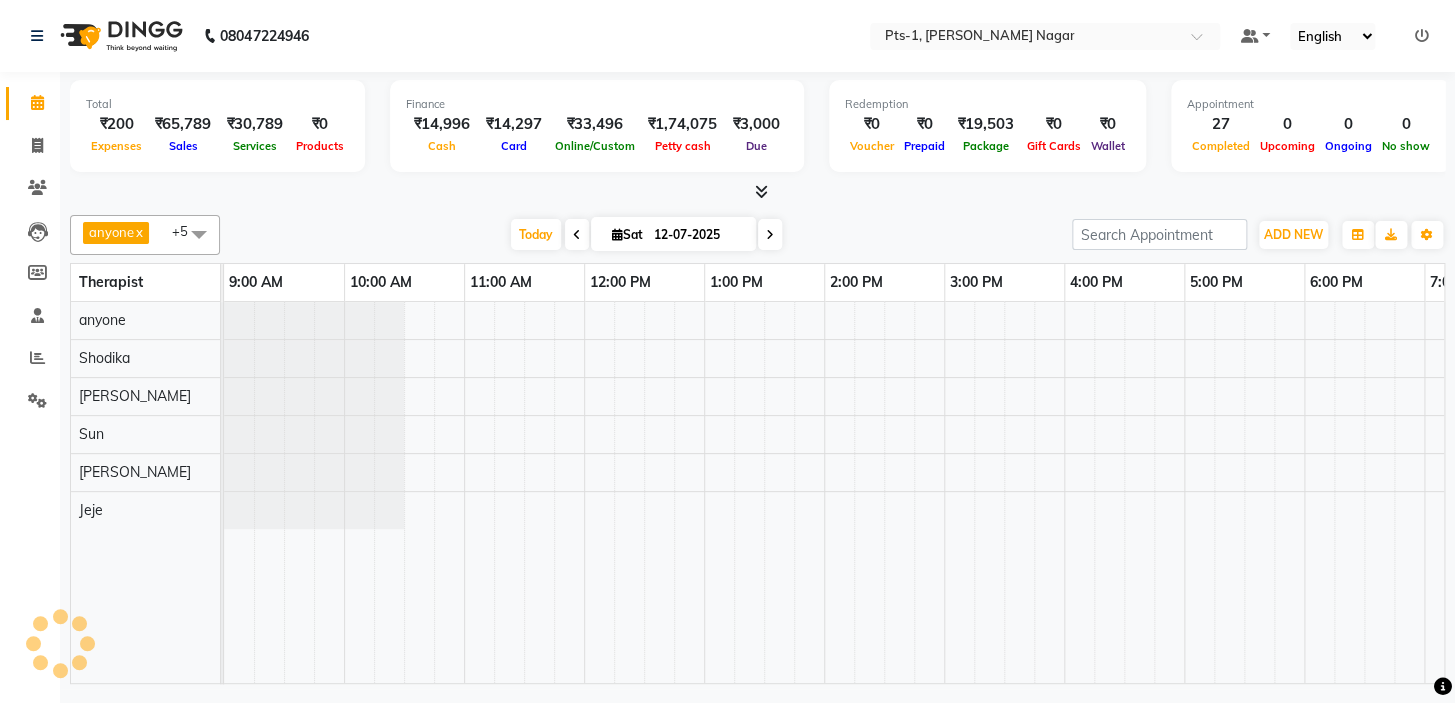 scroll, scrollTop: 0, scrollLeft: 0, axis: both 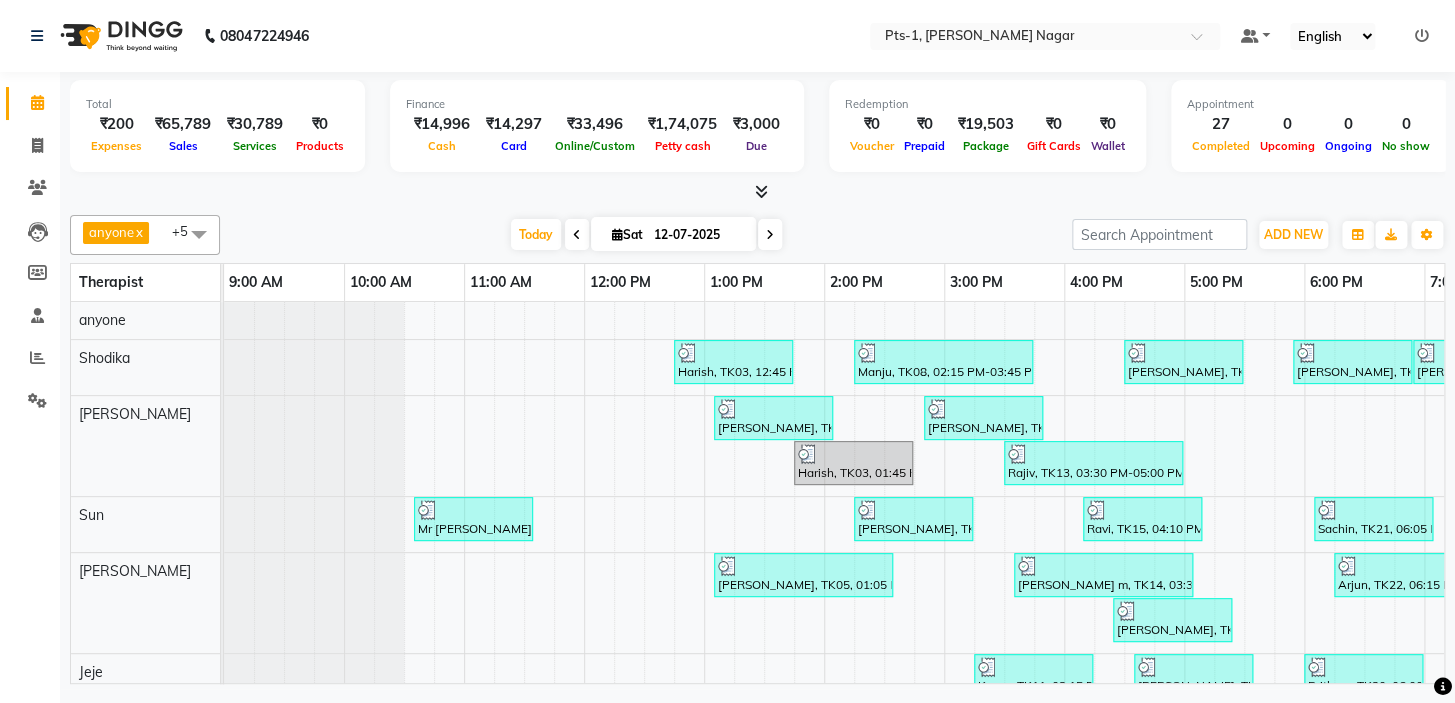 click at bounding box center (757, 192) 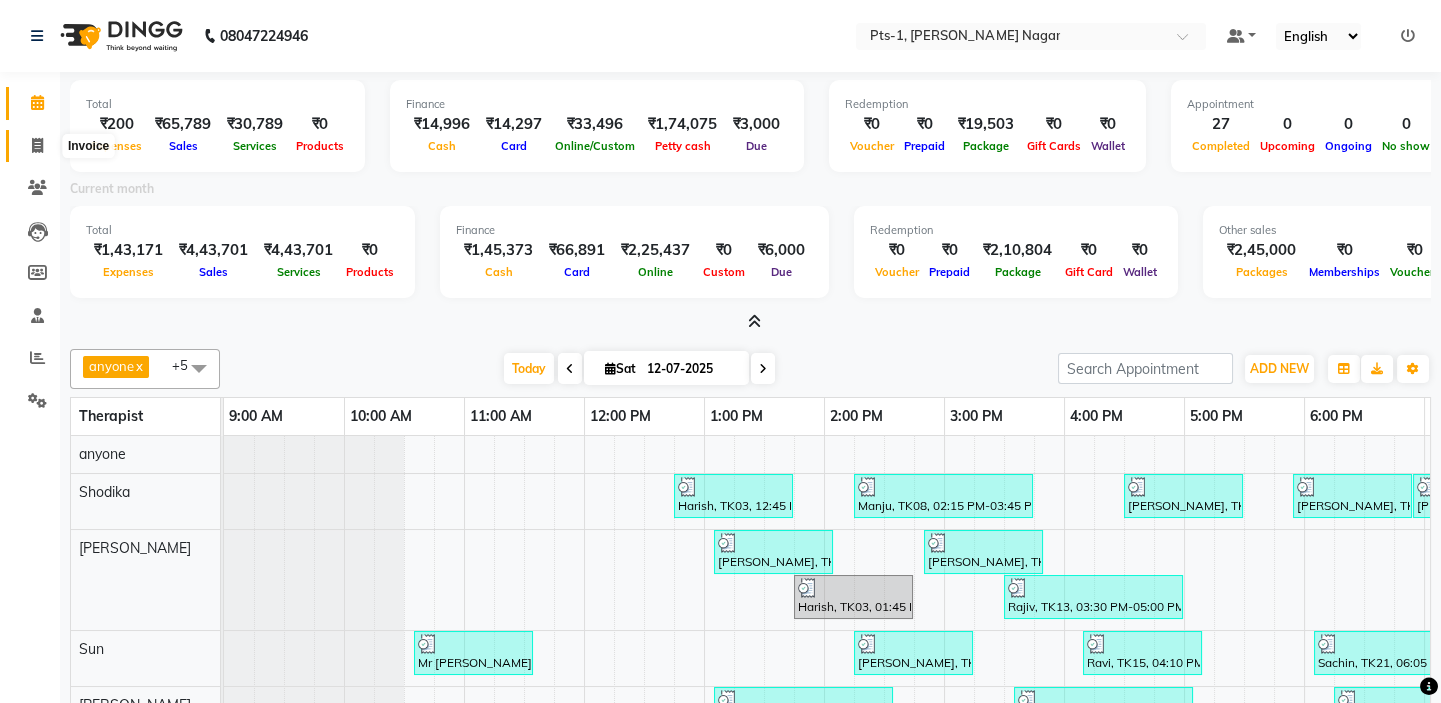 click 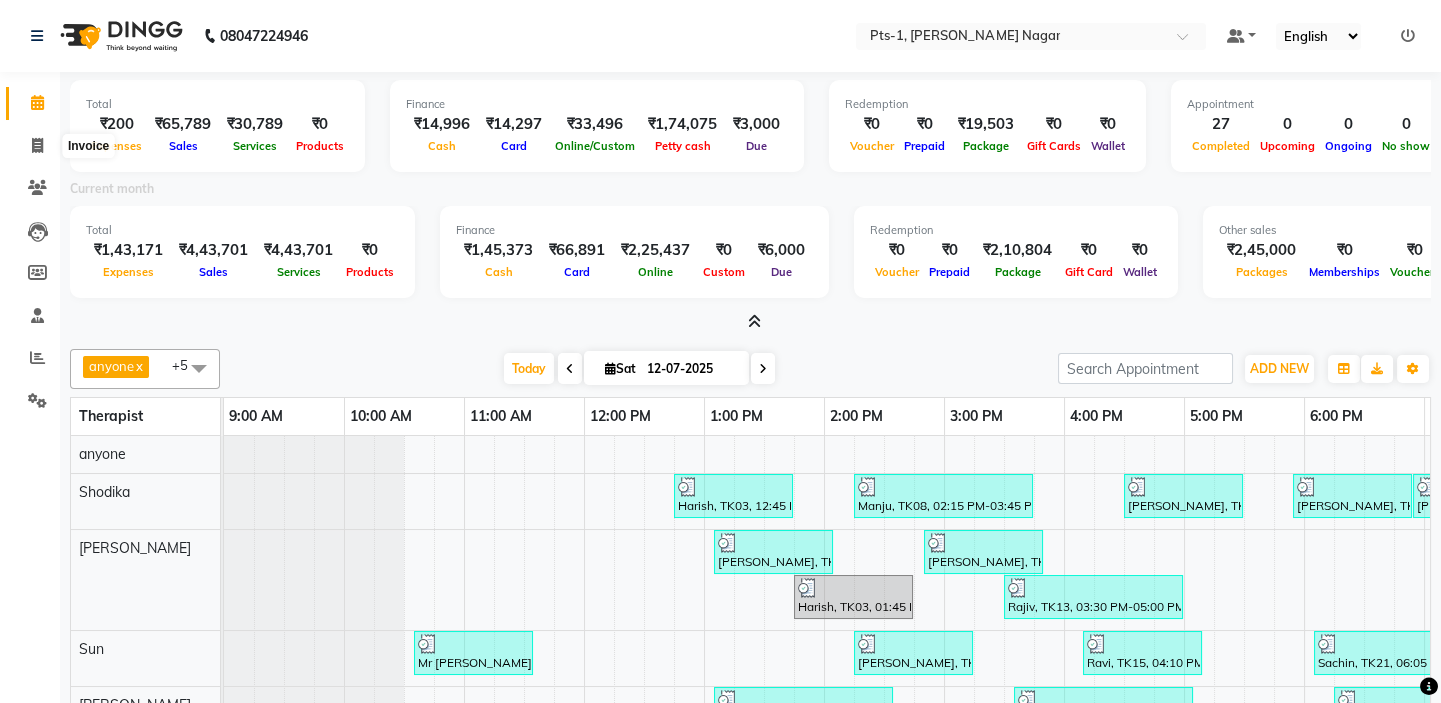 select on "service" 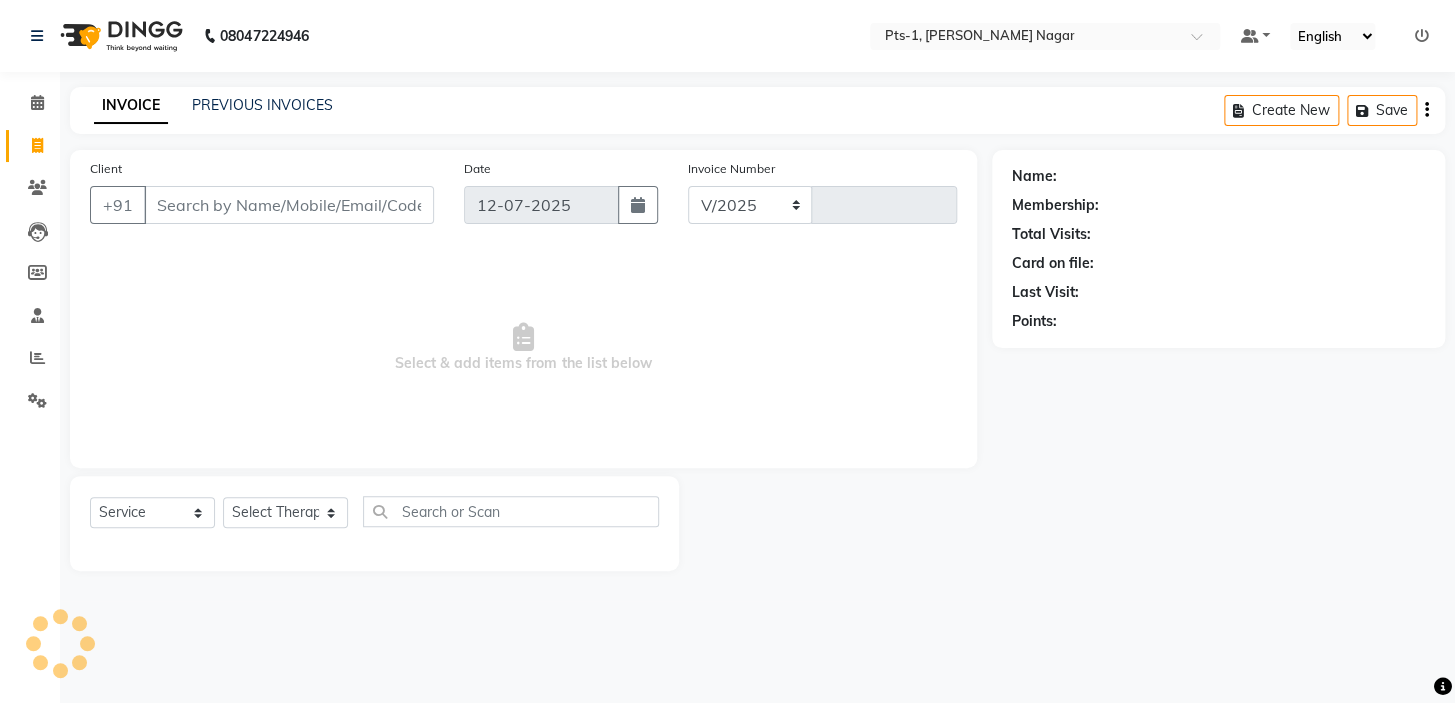 select on "5296" 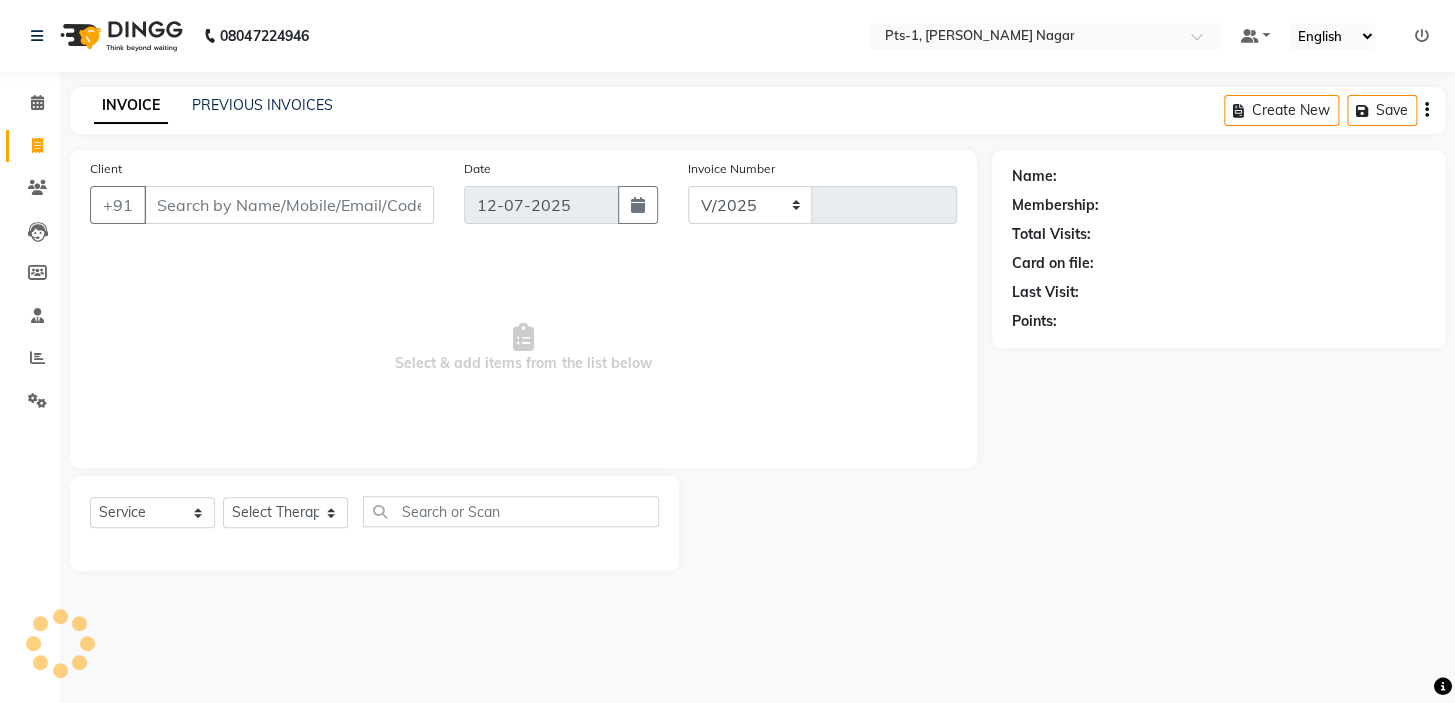 type on "1936" 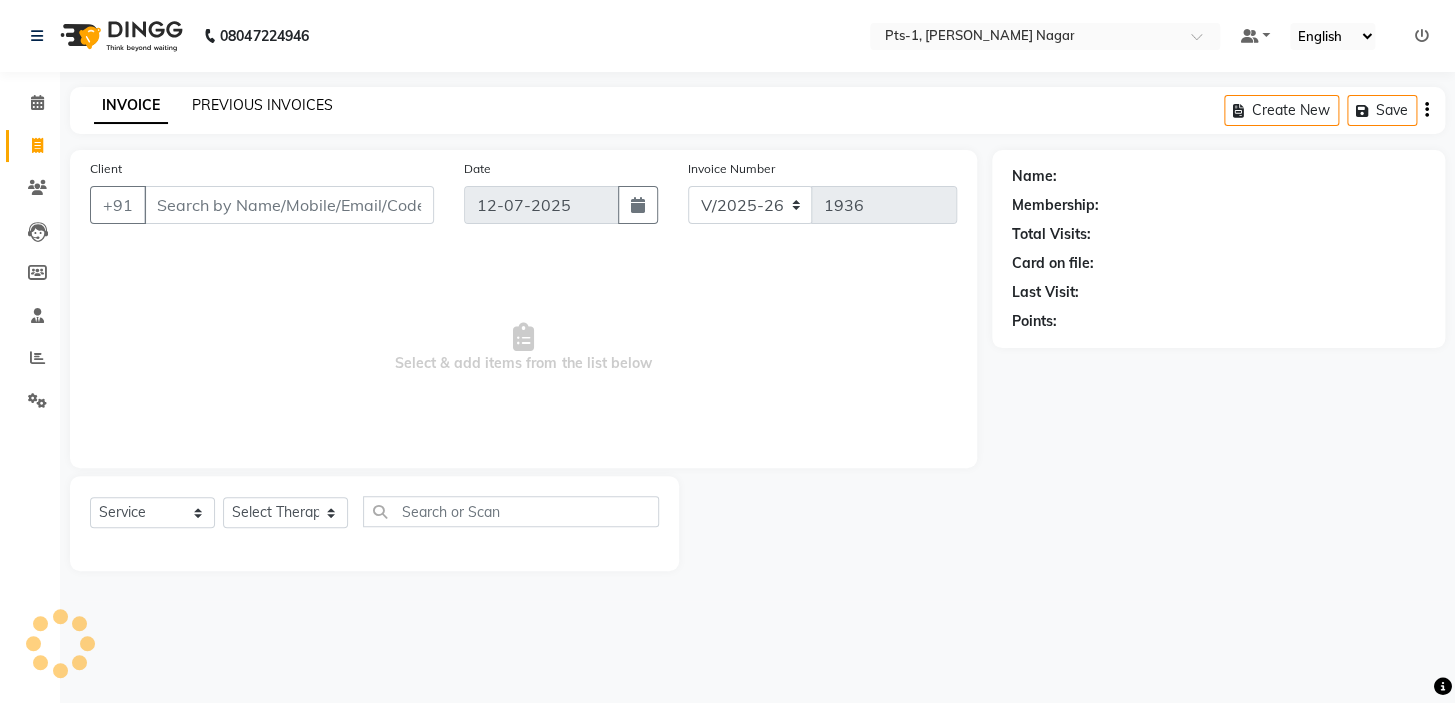 click on "PREVIOUS INVOICES" 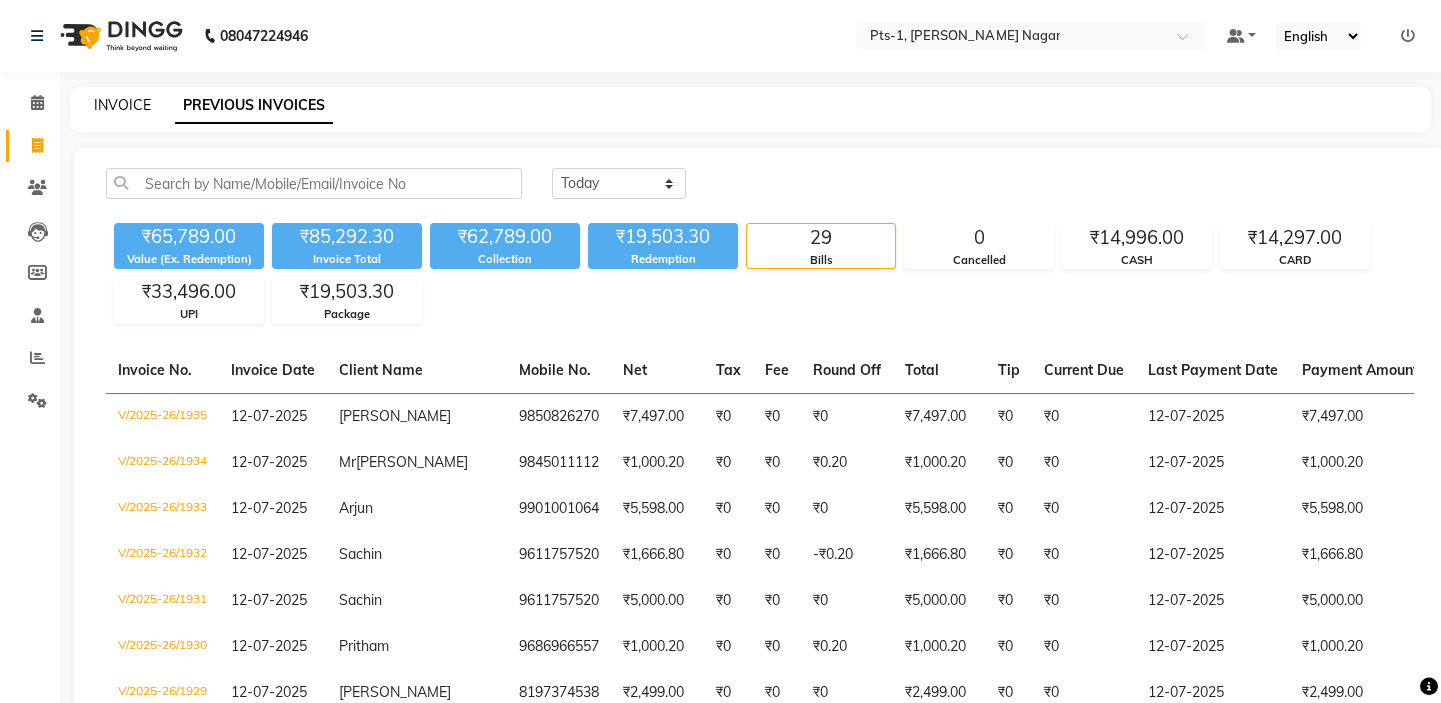 click on "INVOICE" 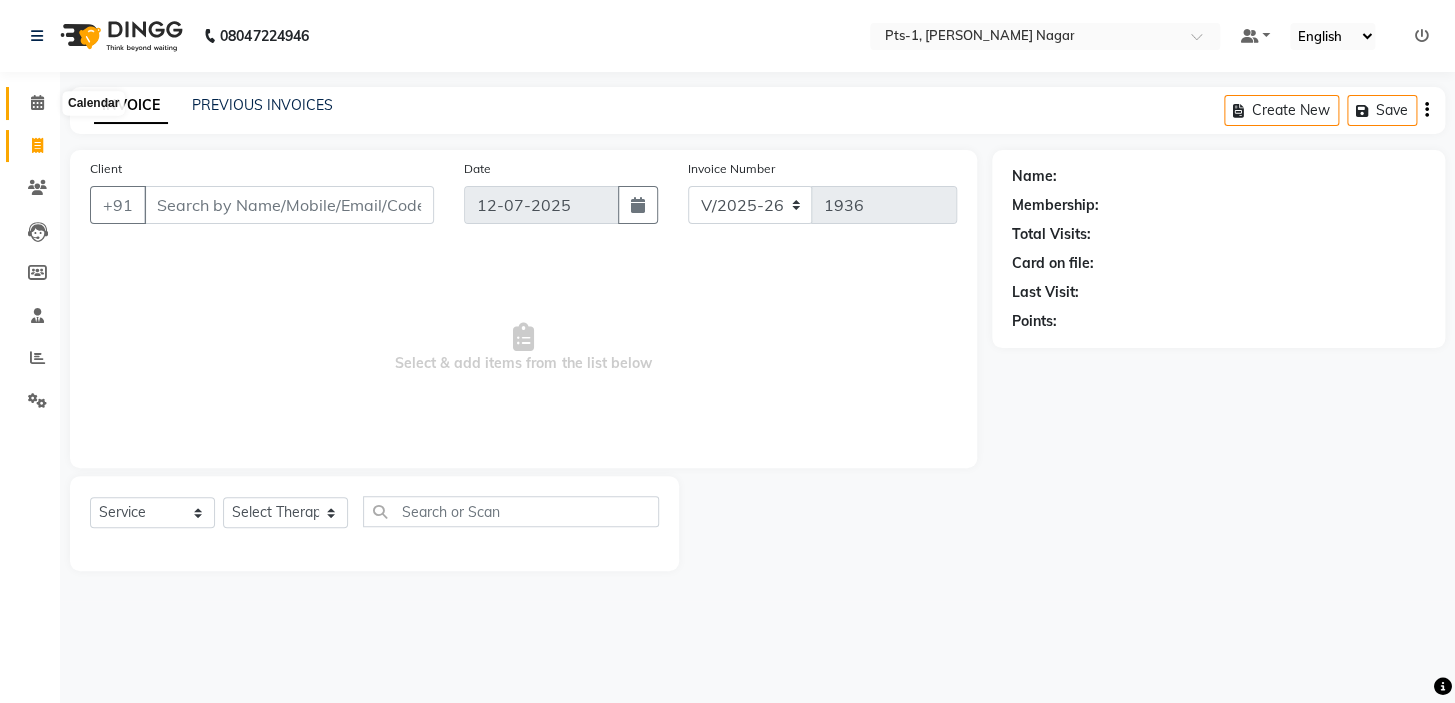 click 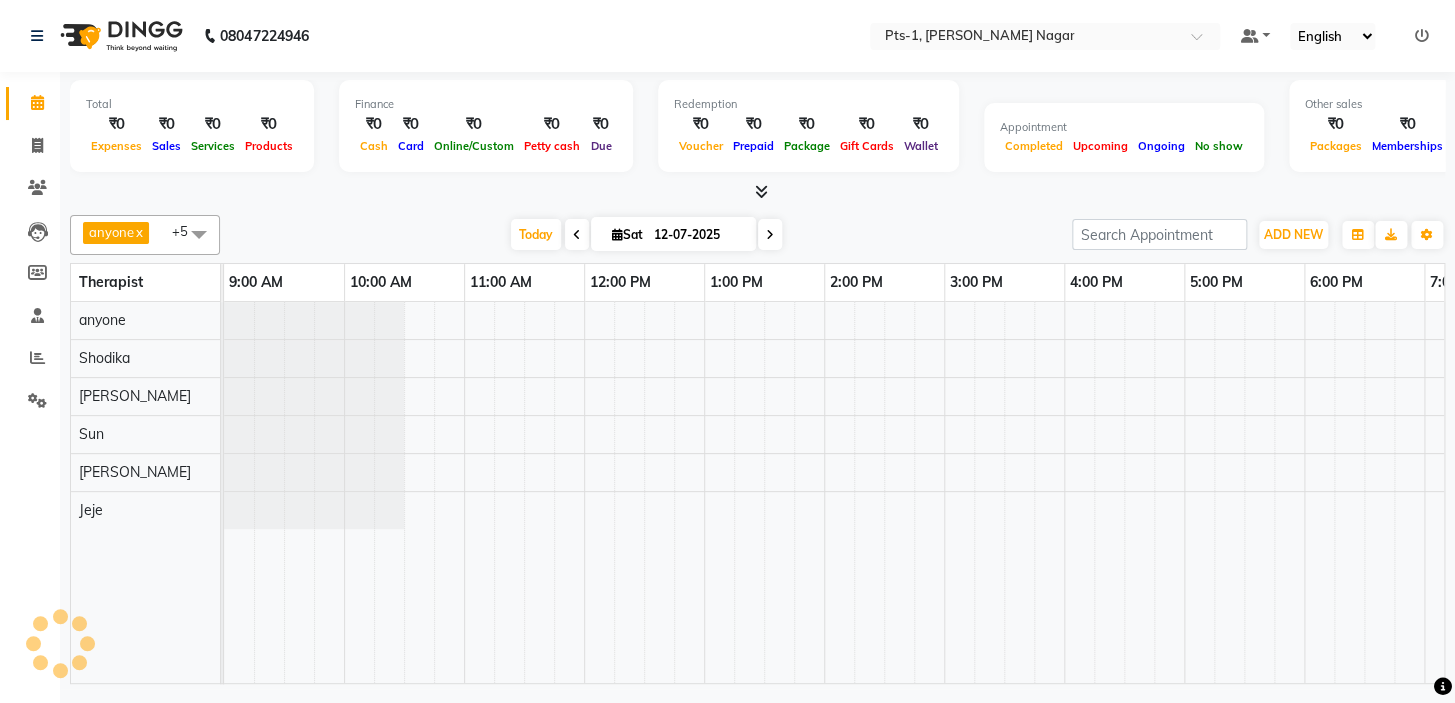 scroll, scrollTop: 0, scrollLeft: 340, axis: horizontal 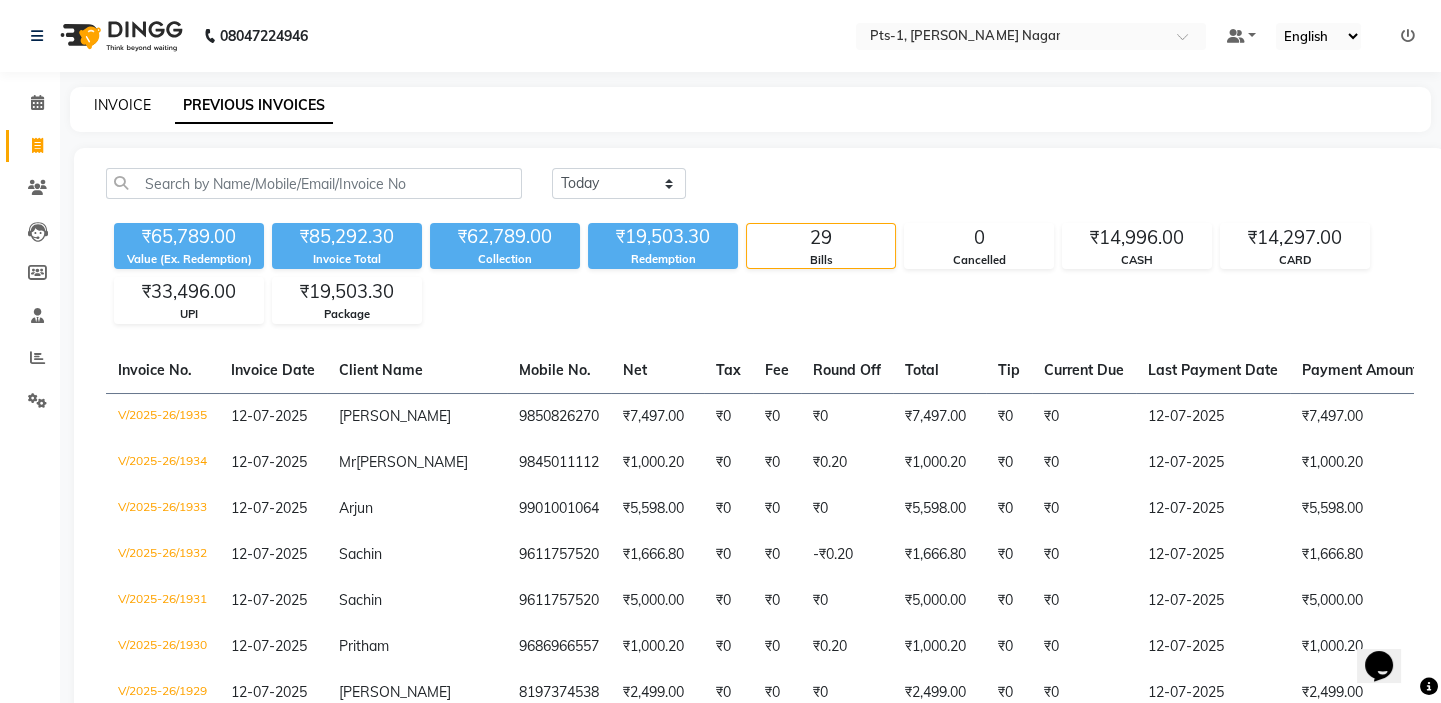 click on "INVOICE" 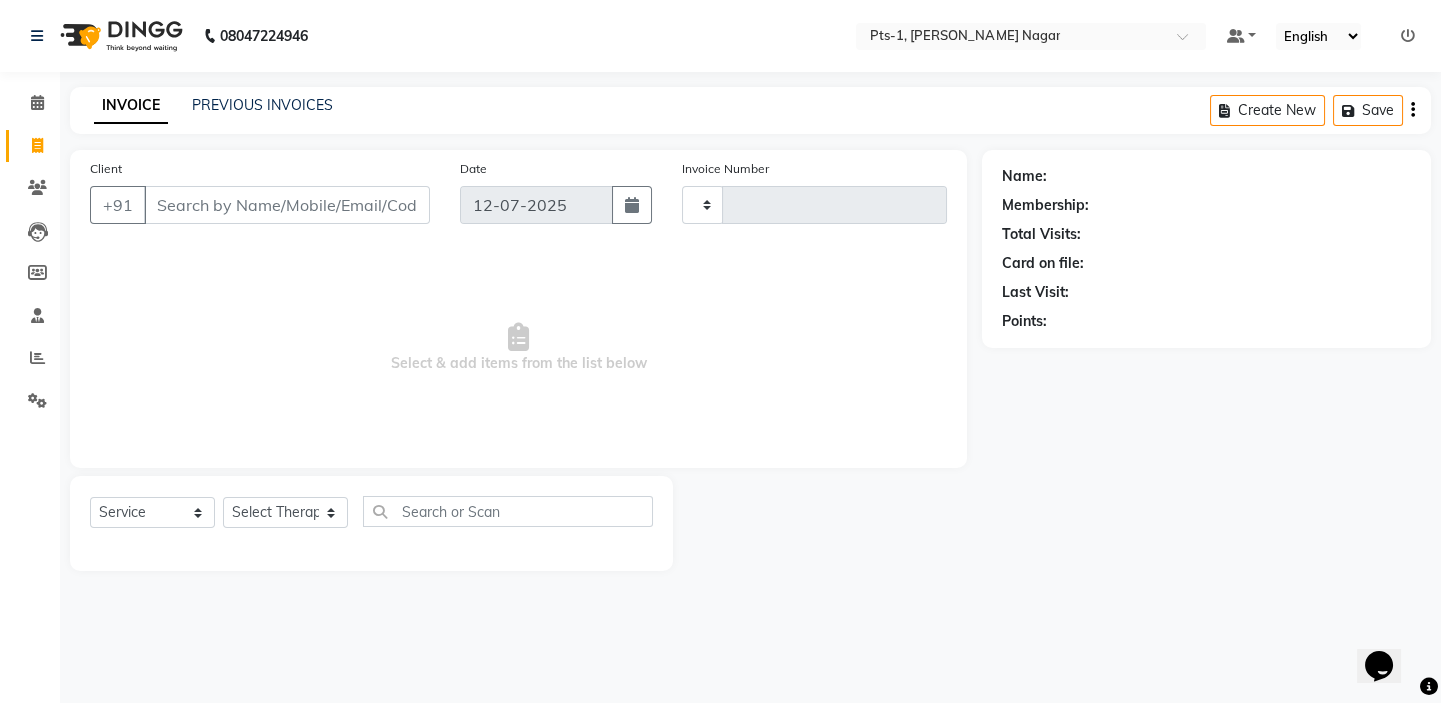 type on "1936" 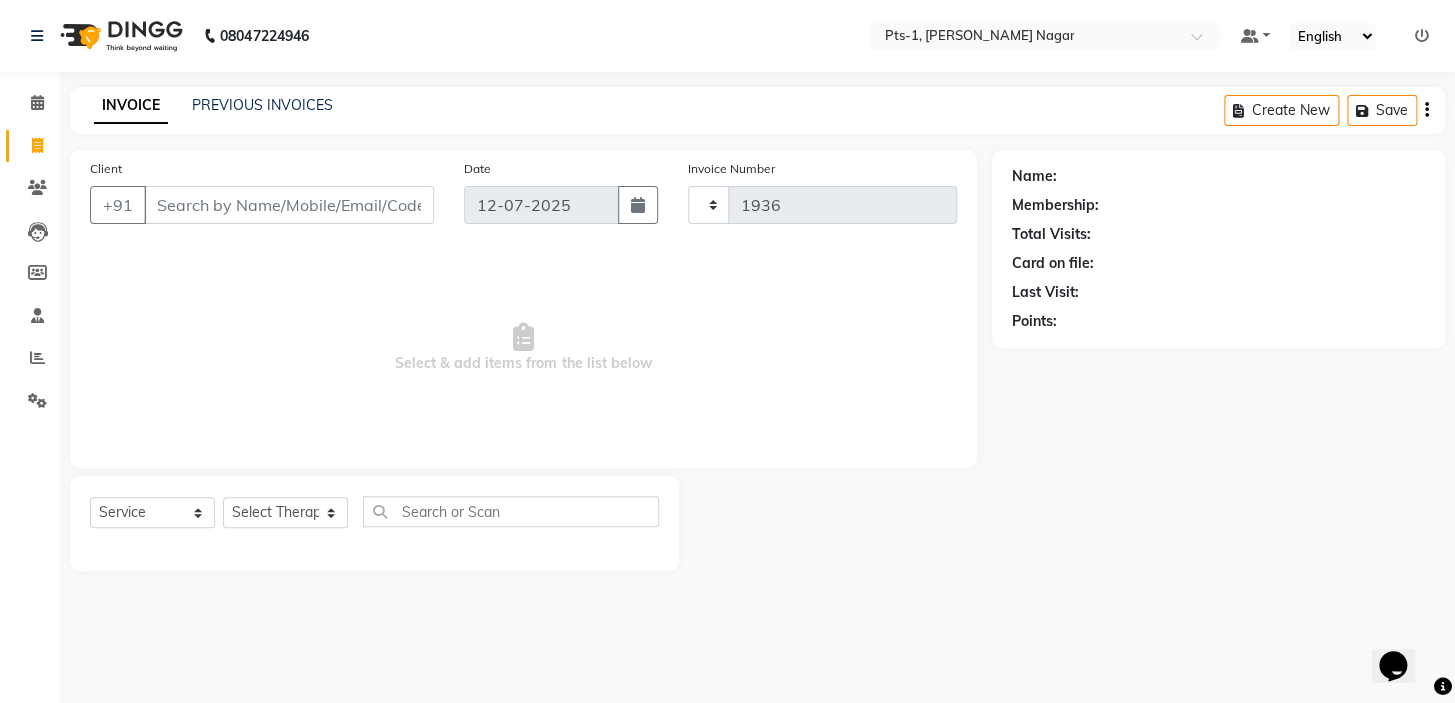 select on "5296" 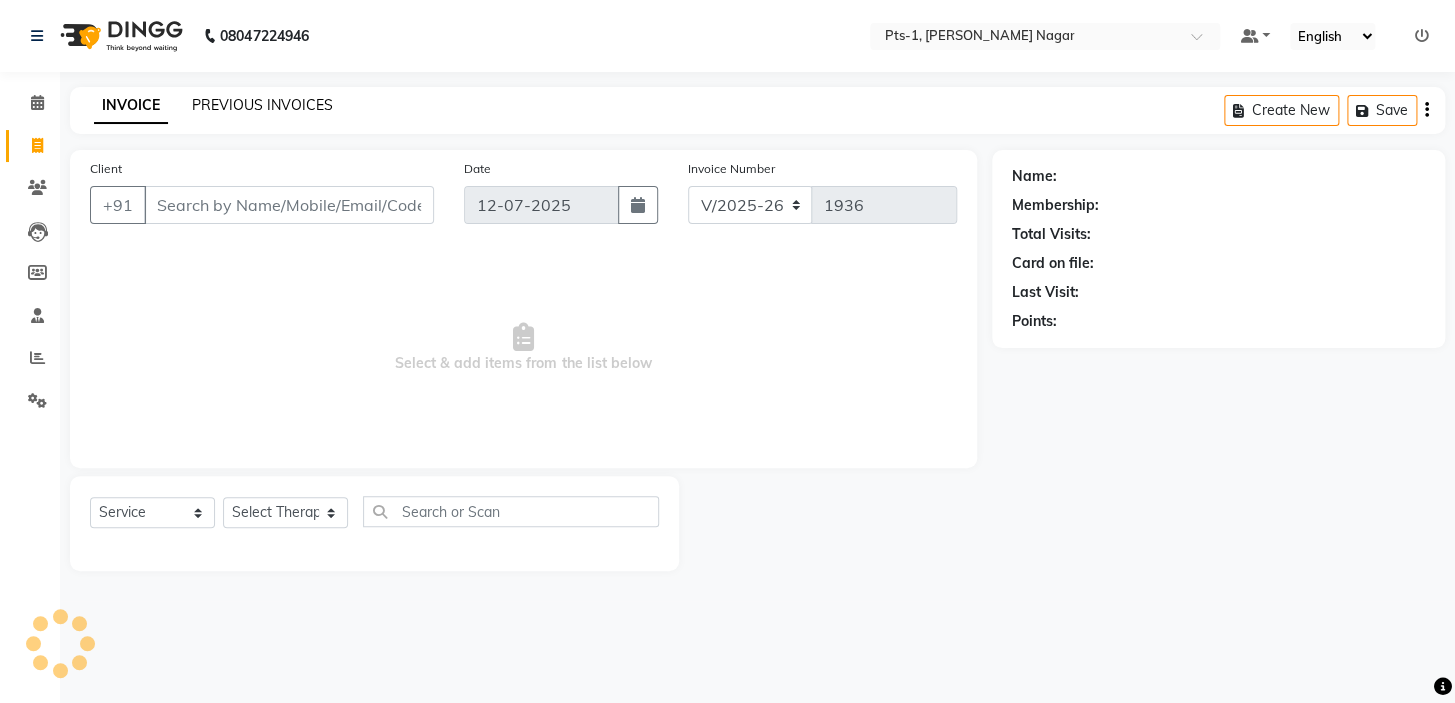 click on "PREVIOUS INVOICES" 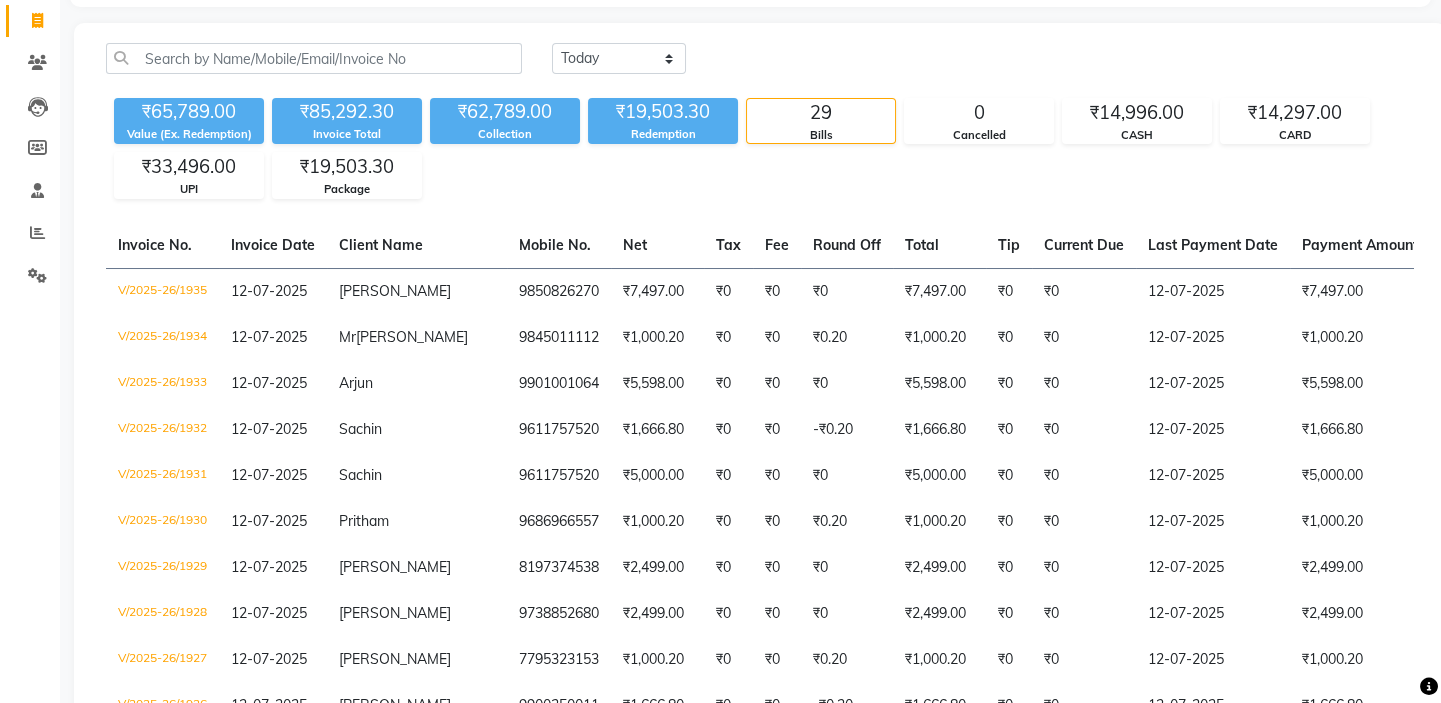 scroll, scrollTop: 0, scrollLeft: 0, axis: both 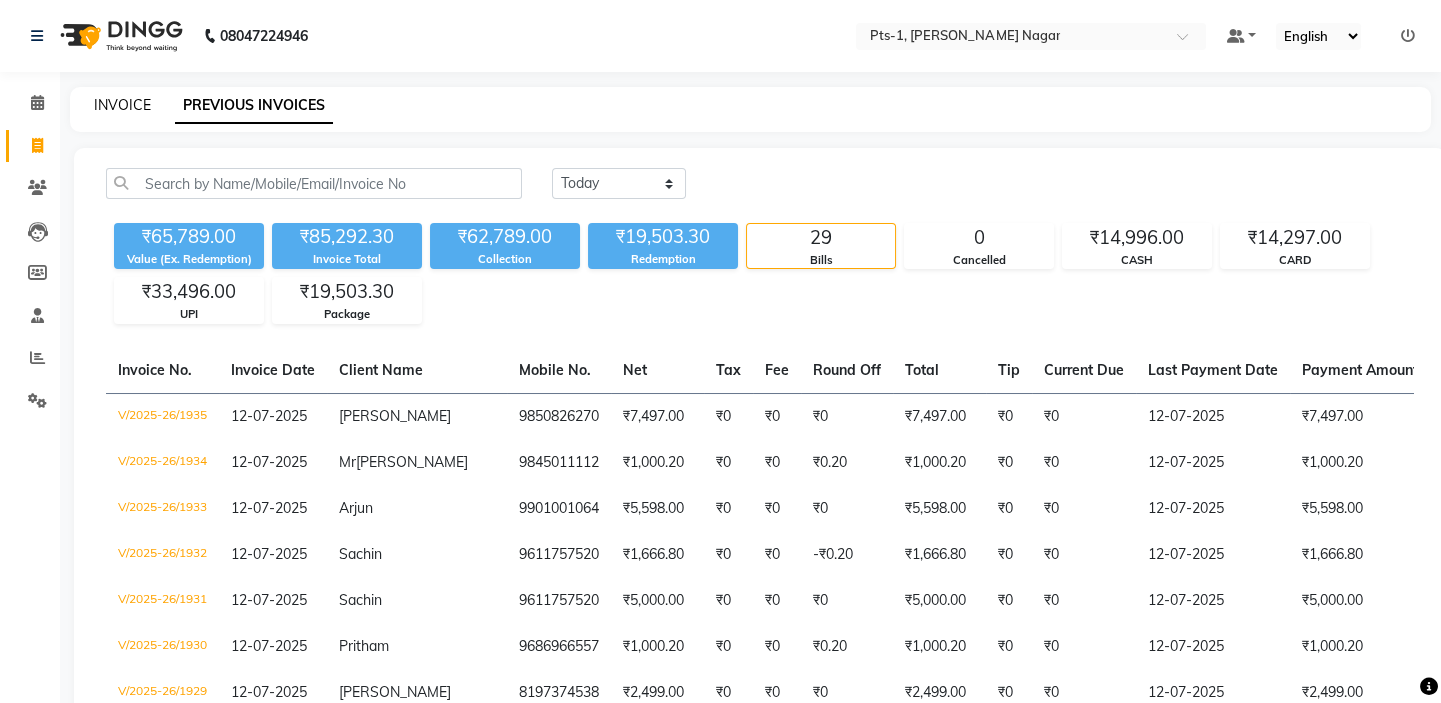 click on "INVOICE" 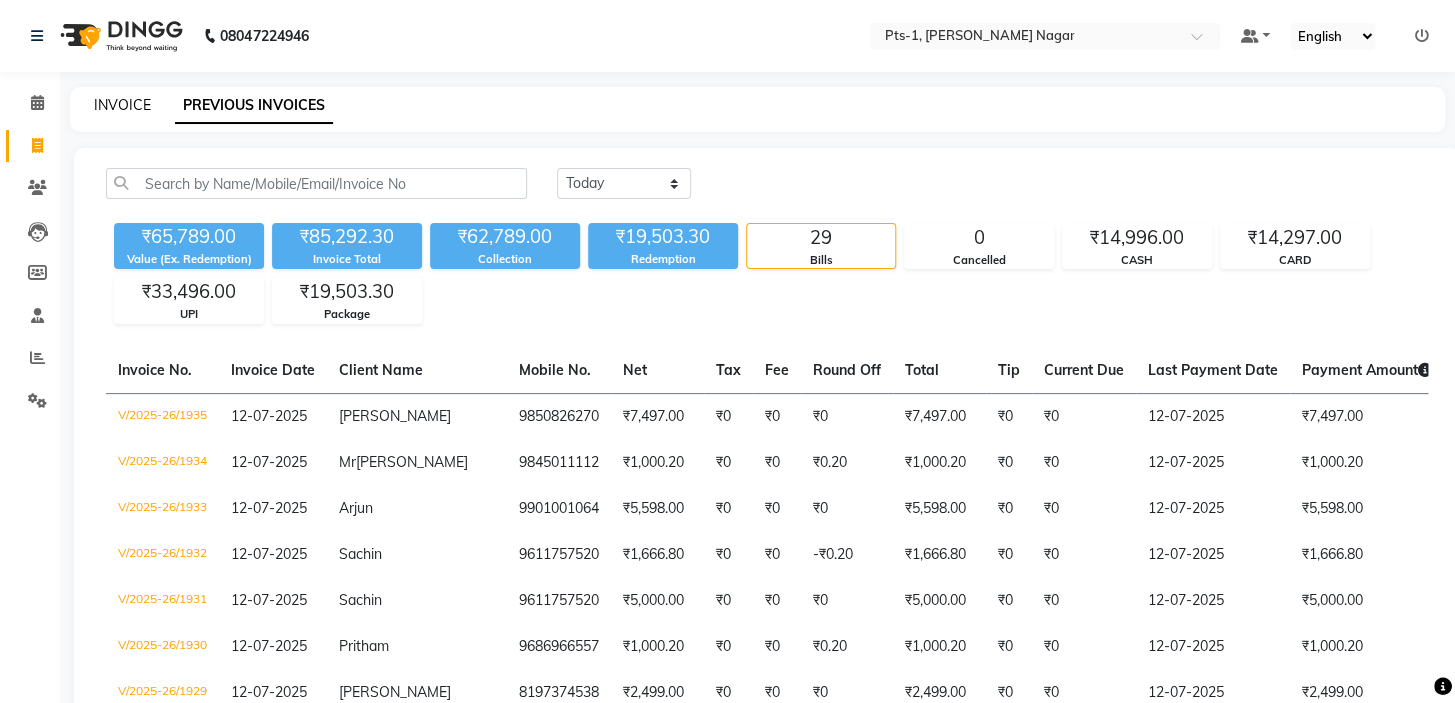 select on "service" 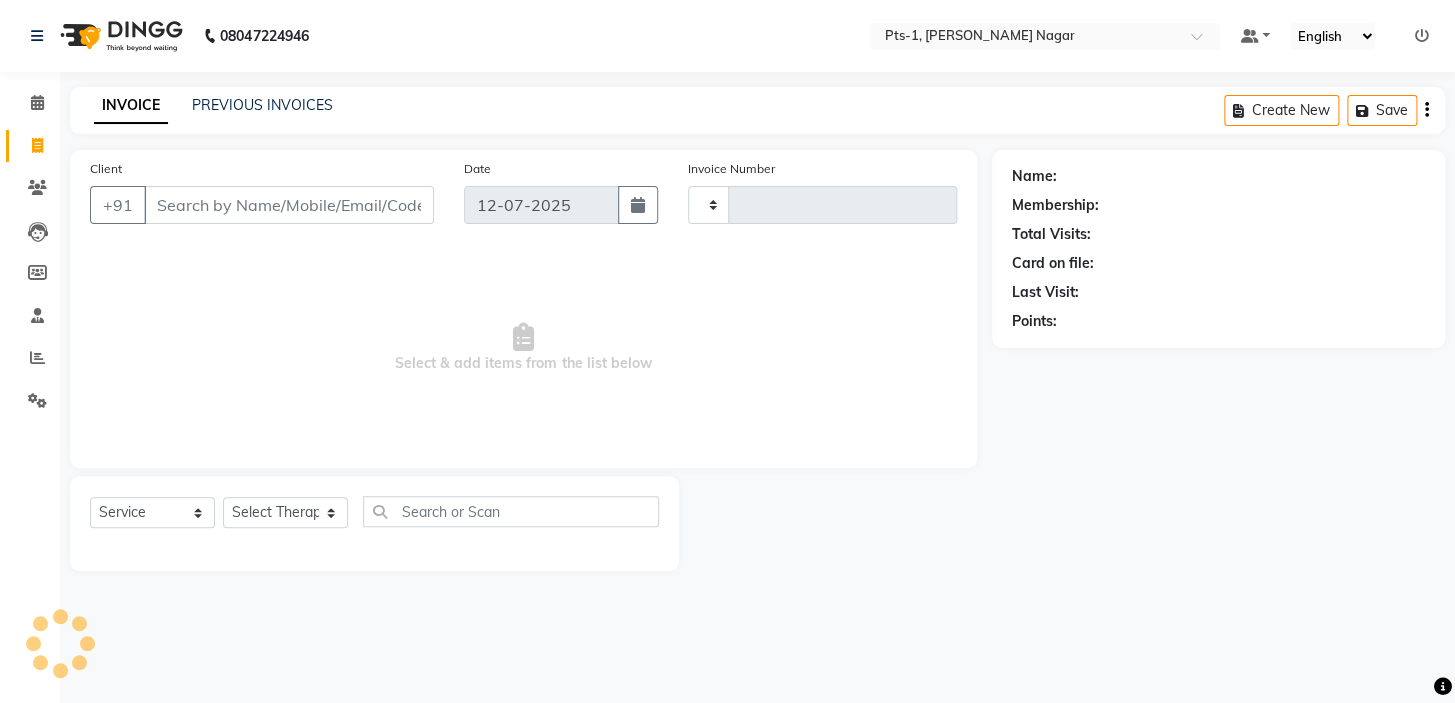 type on "1936" 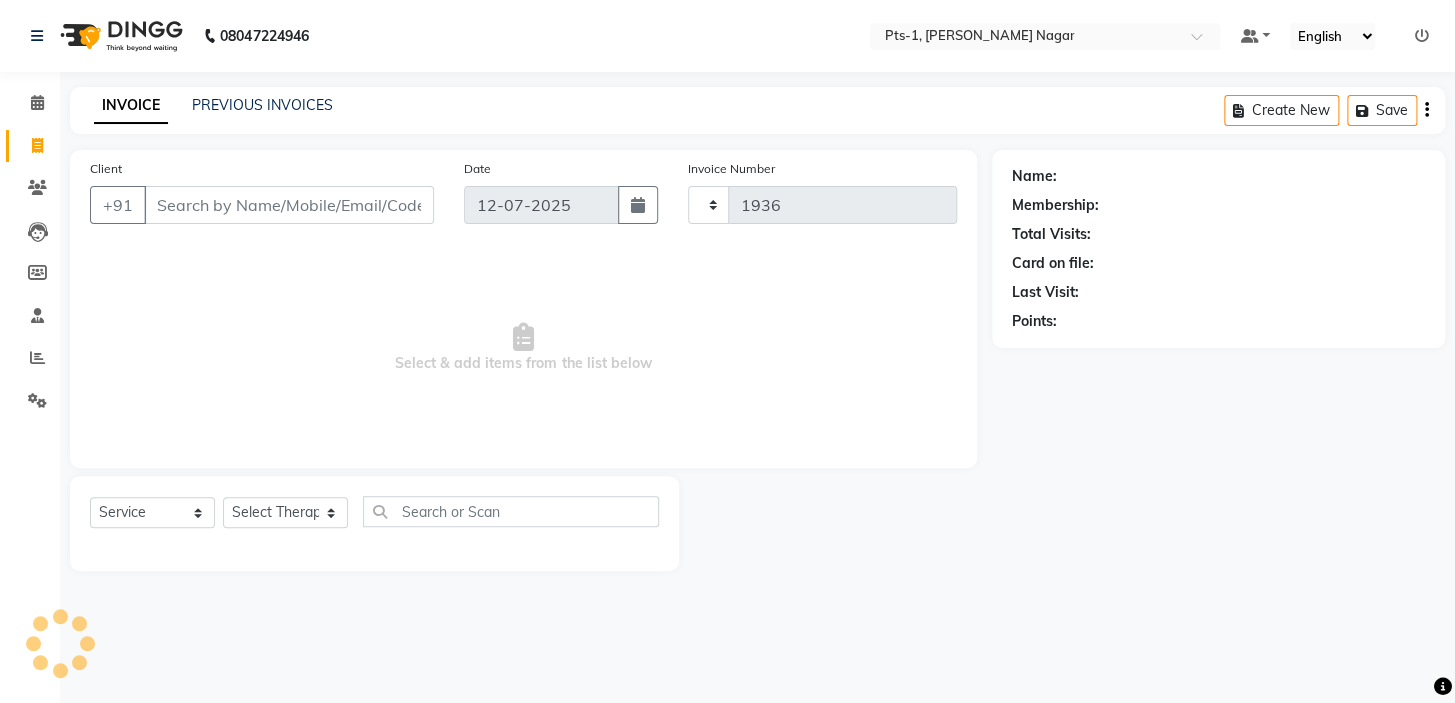 select on "5296" 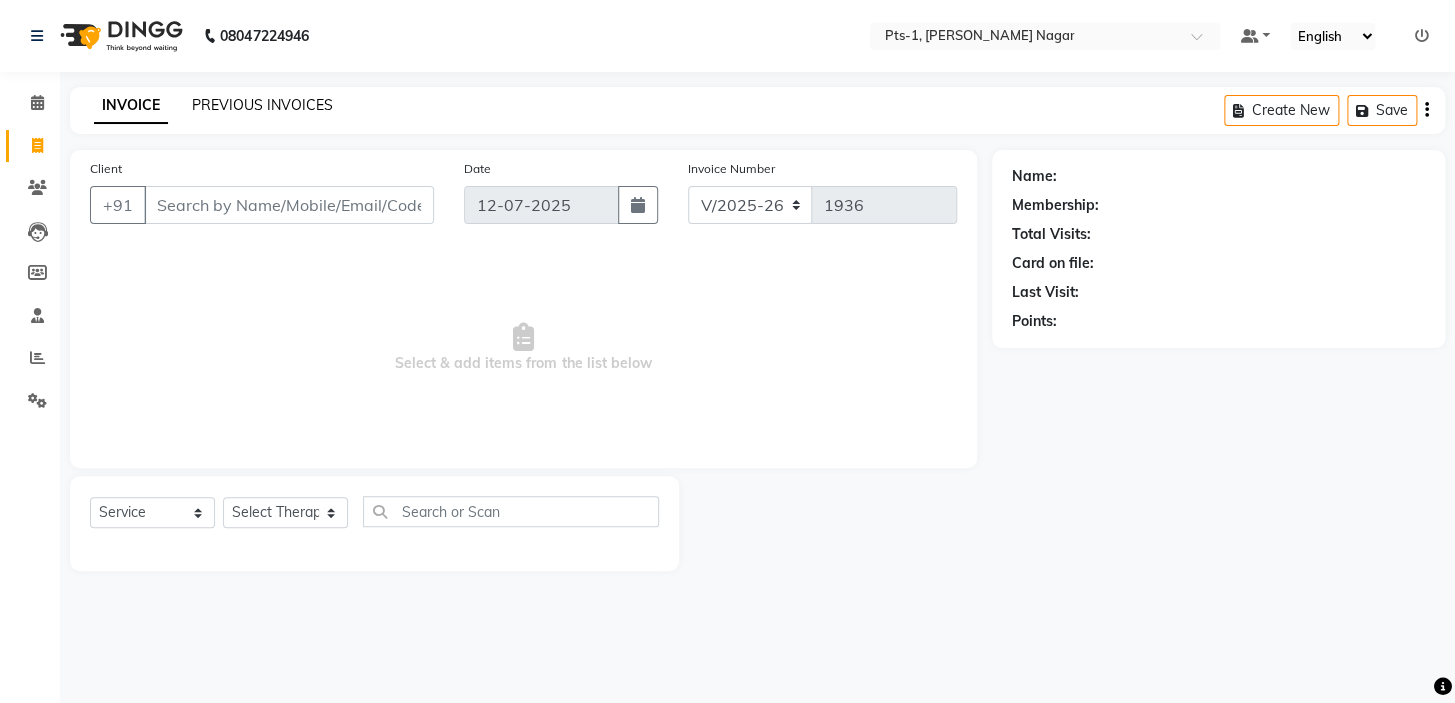 click on "PREVIOUS INVOICES" 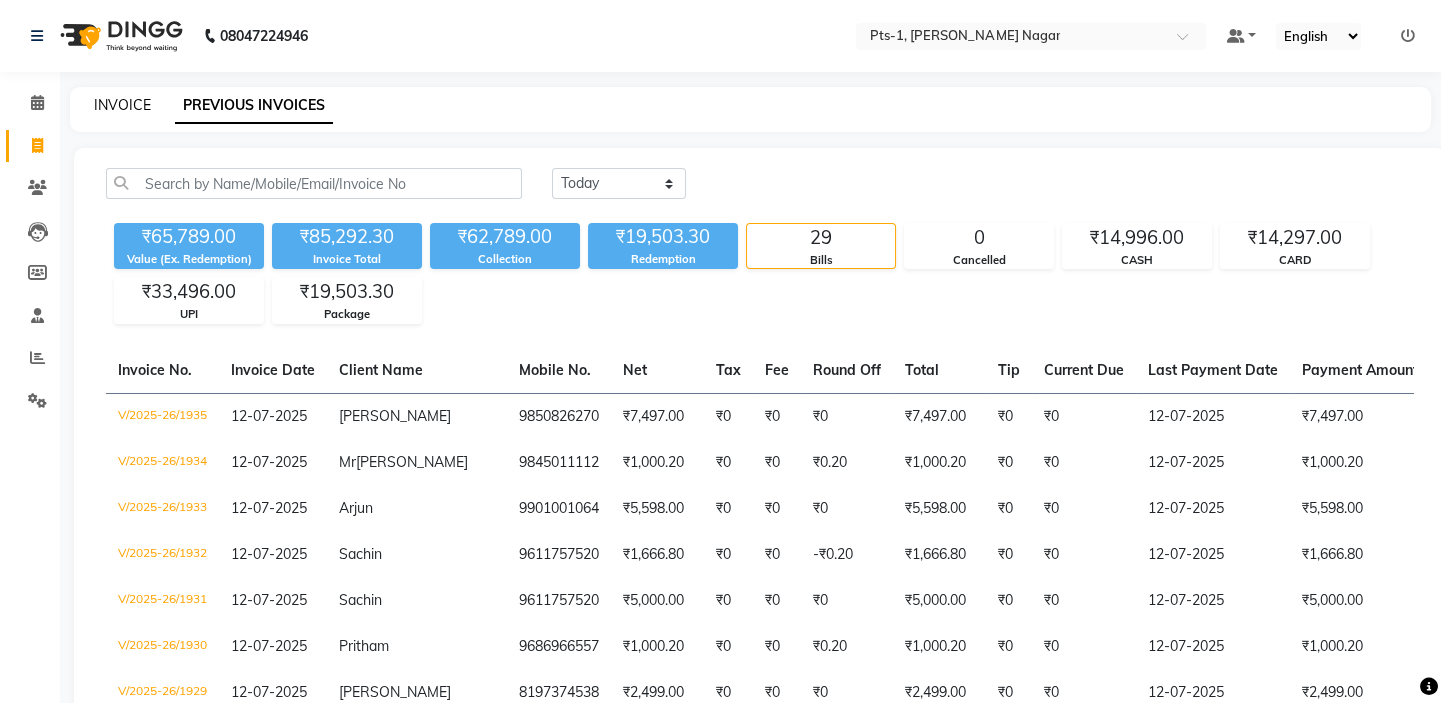 click on "INVOICE" 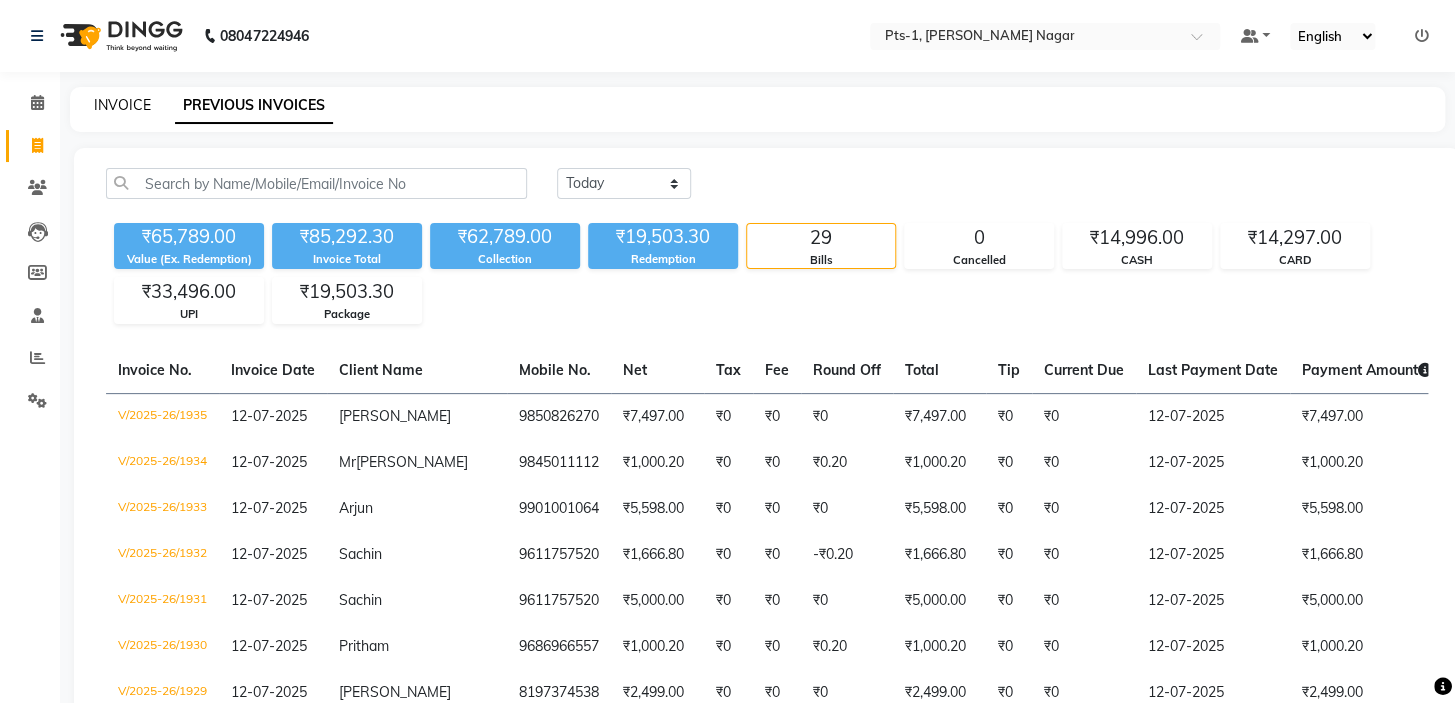 select on "5296" 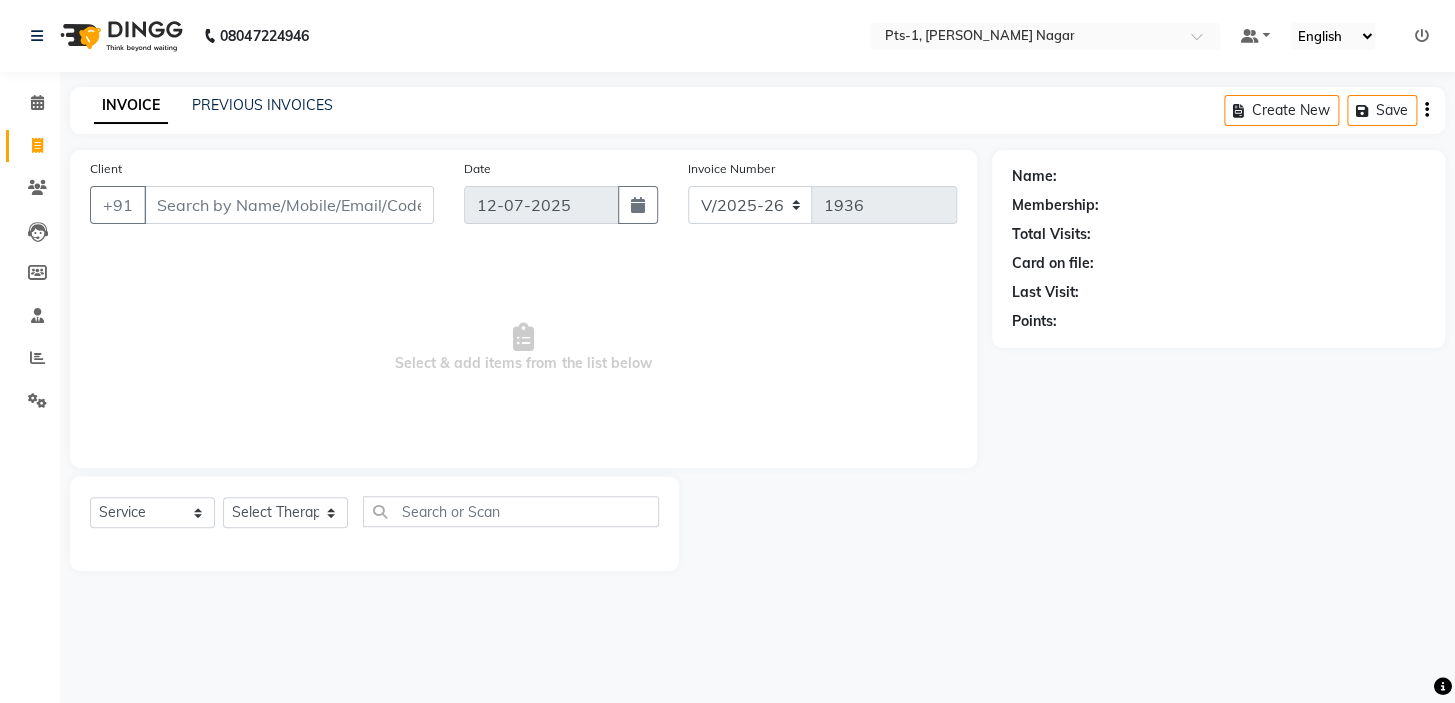 click on "INVOICE PREVIOUS INVOICES Create New   Save" 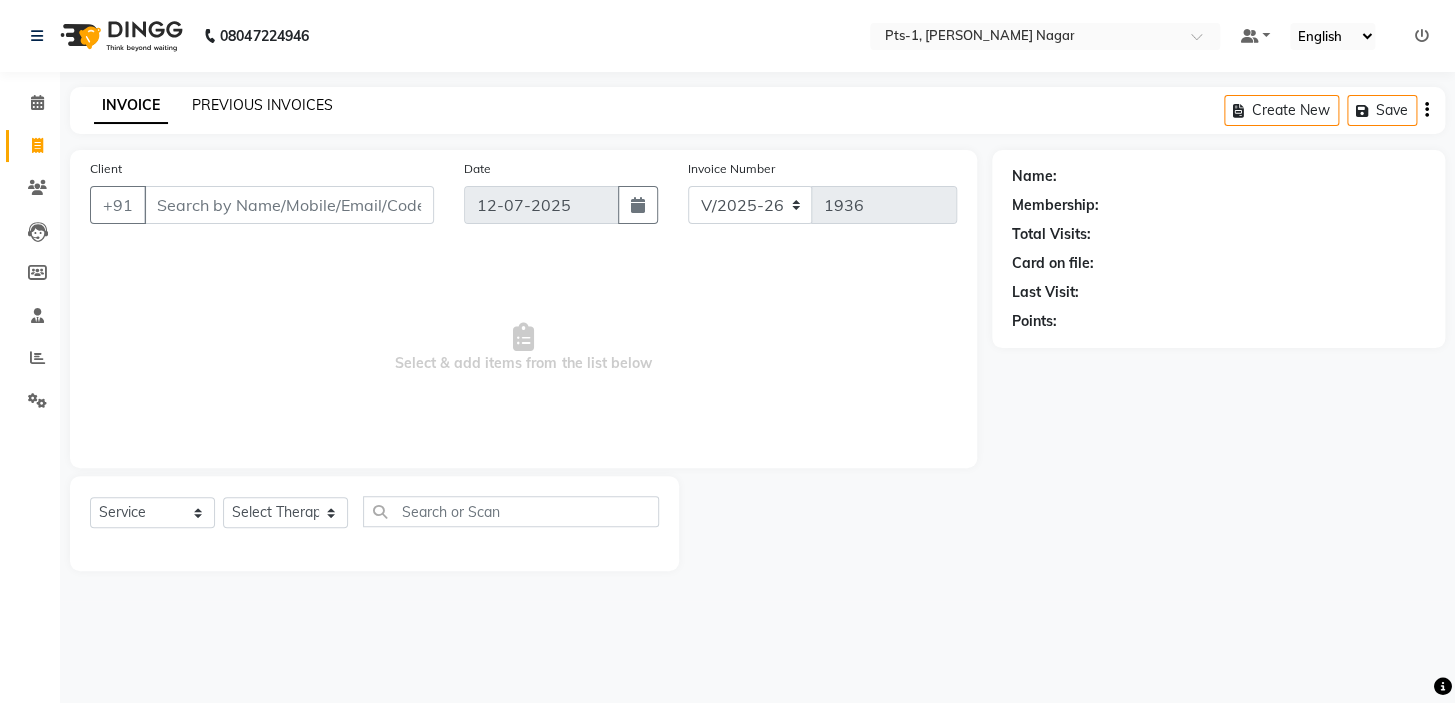 click on "PREVIOUS INVOICES" 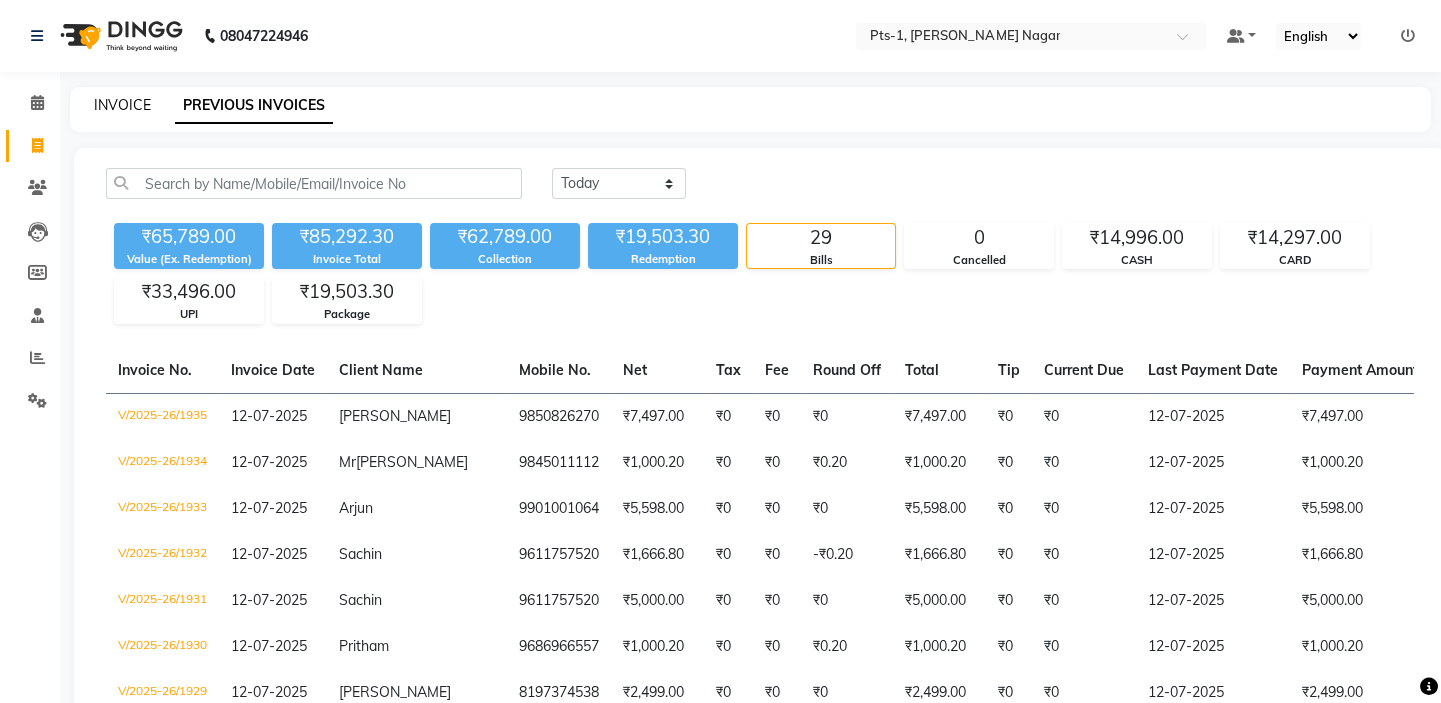 click on "INVOICE" 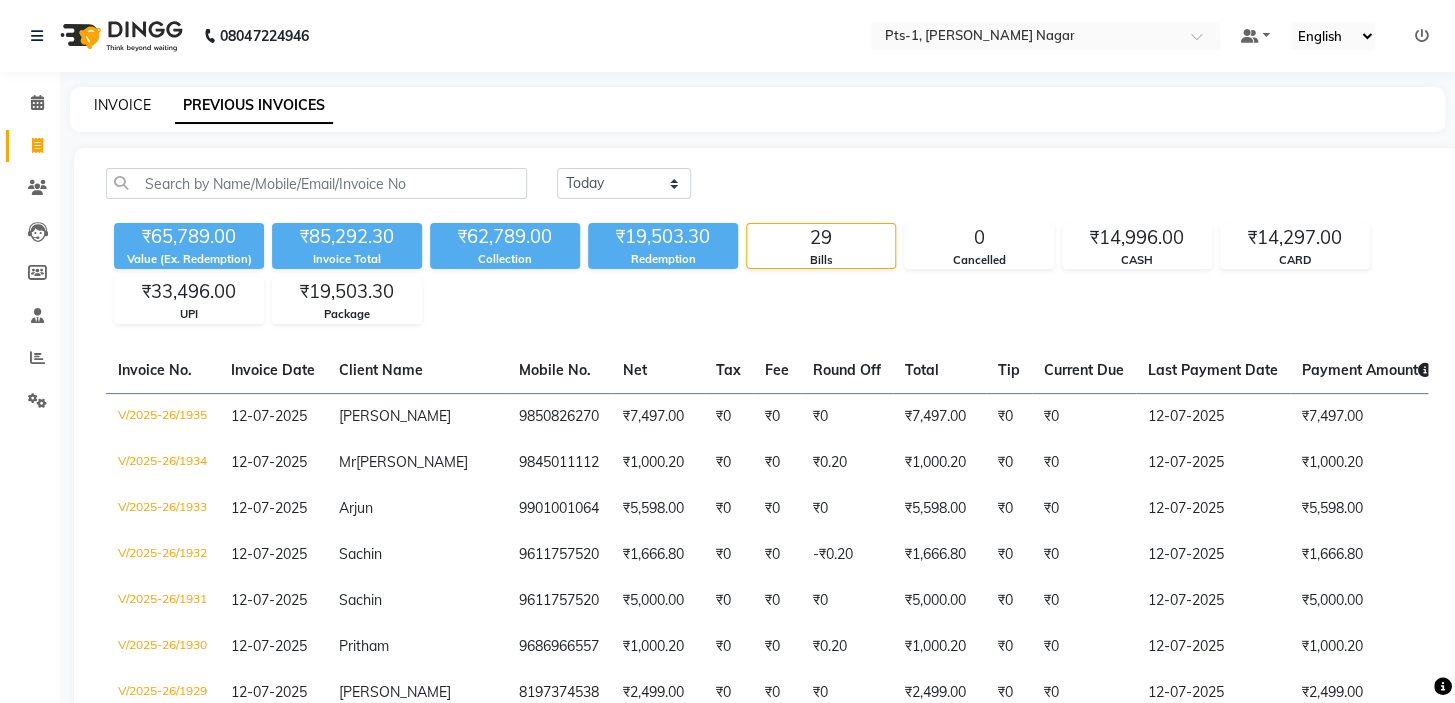 select on "5296" 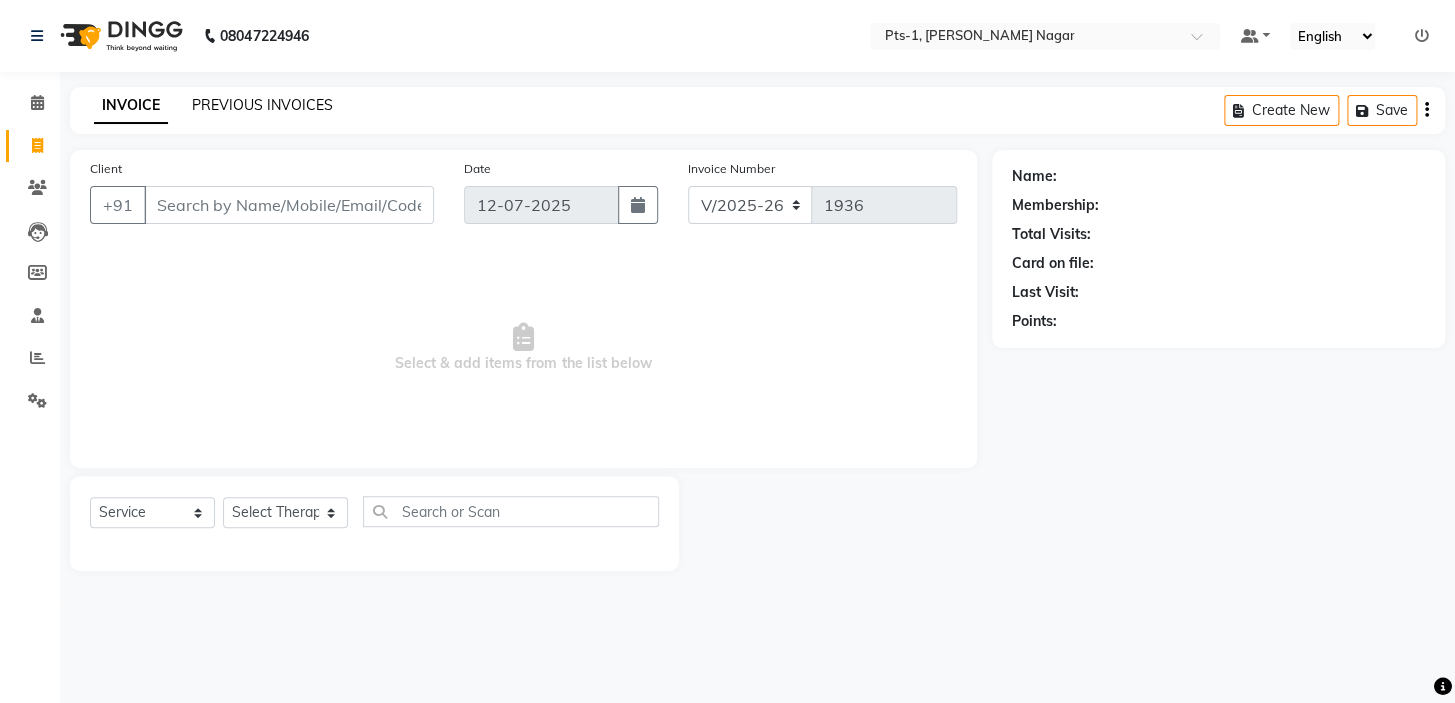 click on "PREVIOUS INVOICES" 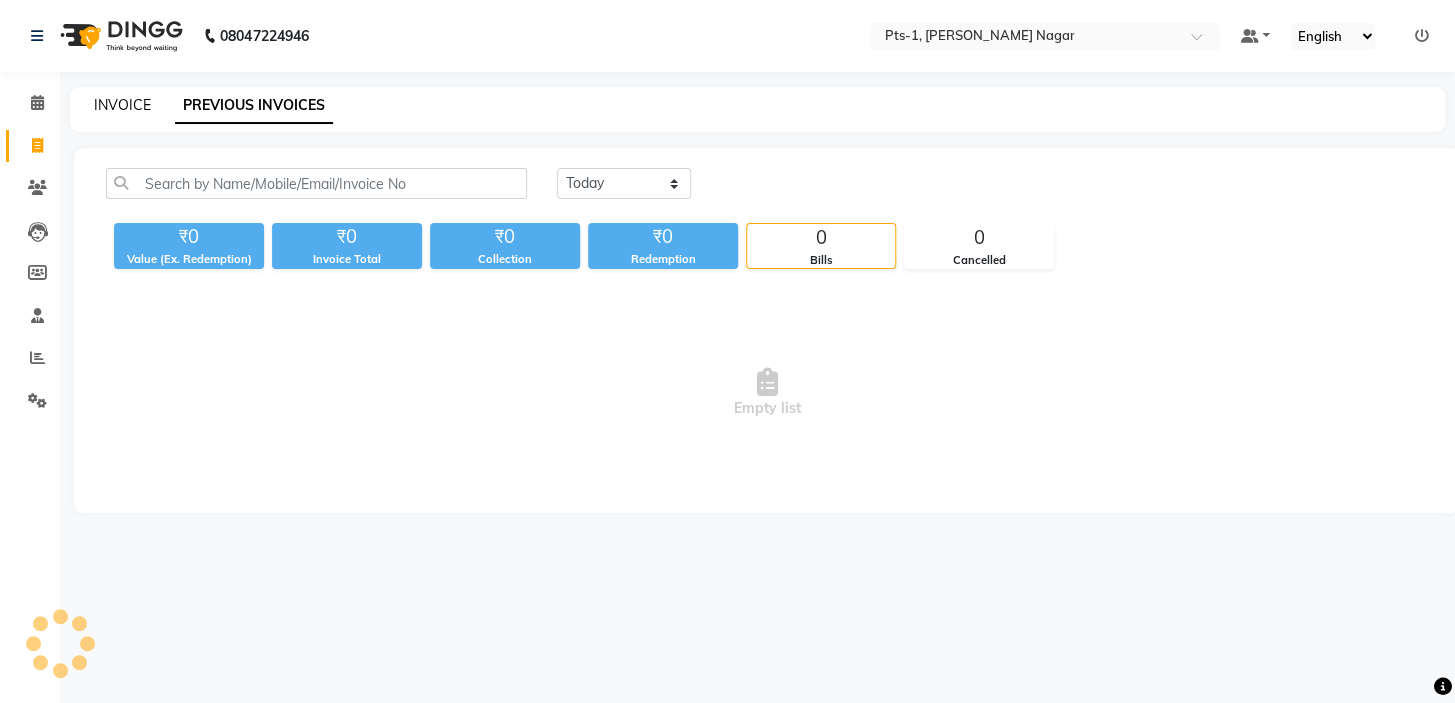 click on "INVOICE" 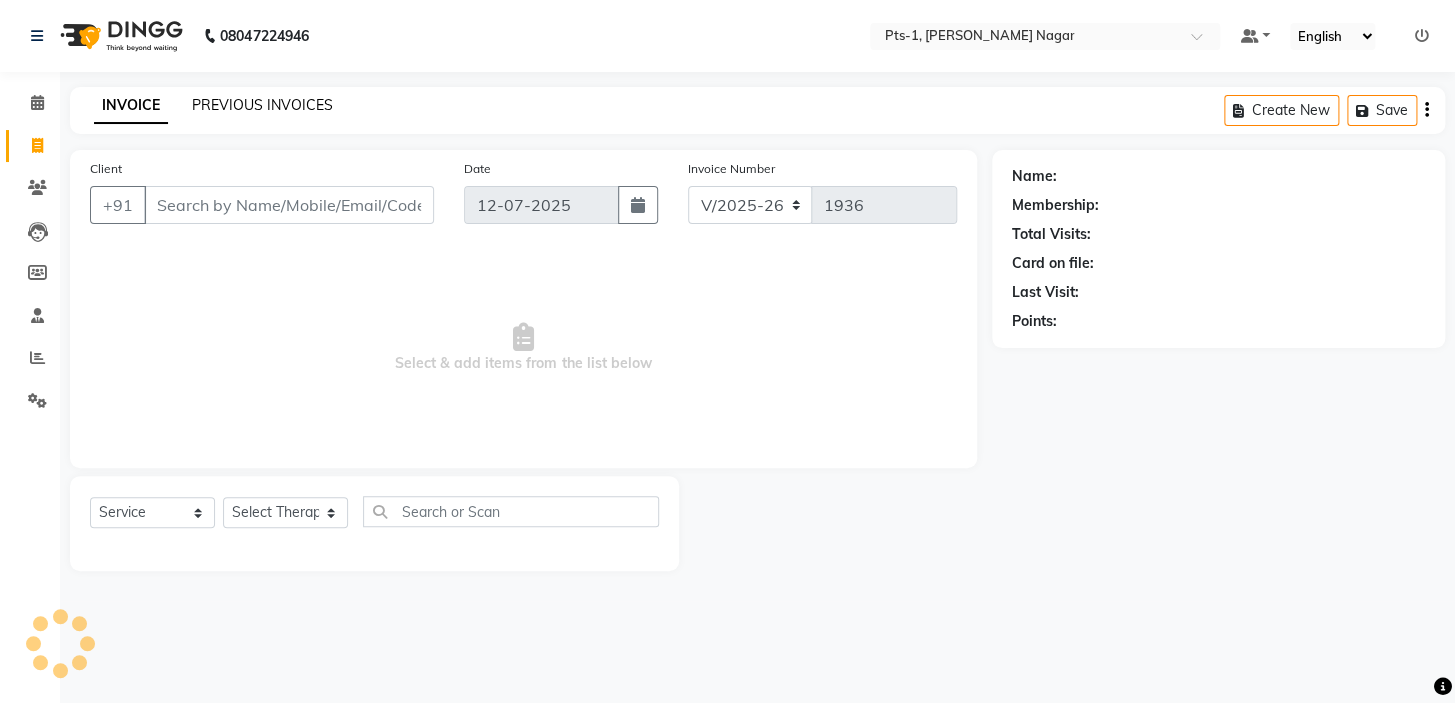 click on "PREVIOUS INVOICES" 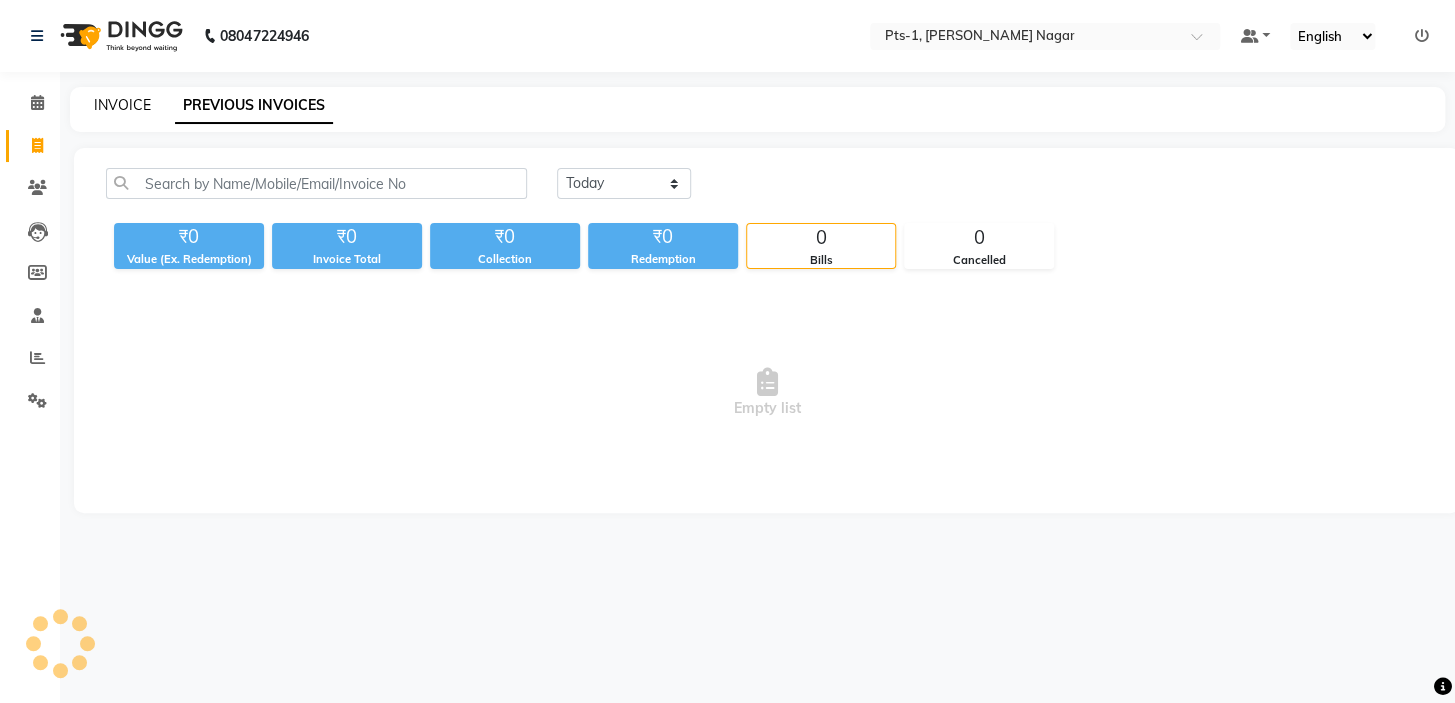click on "INVOICE" 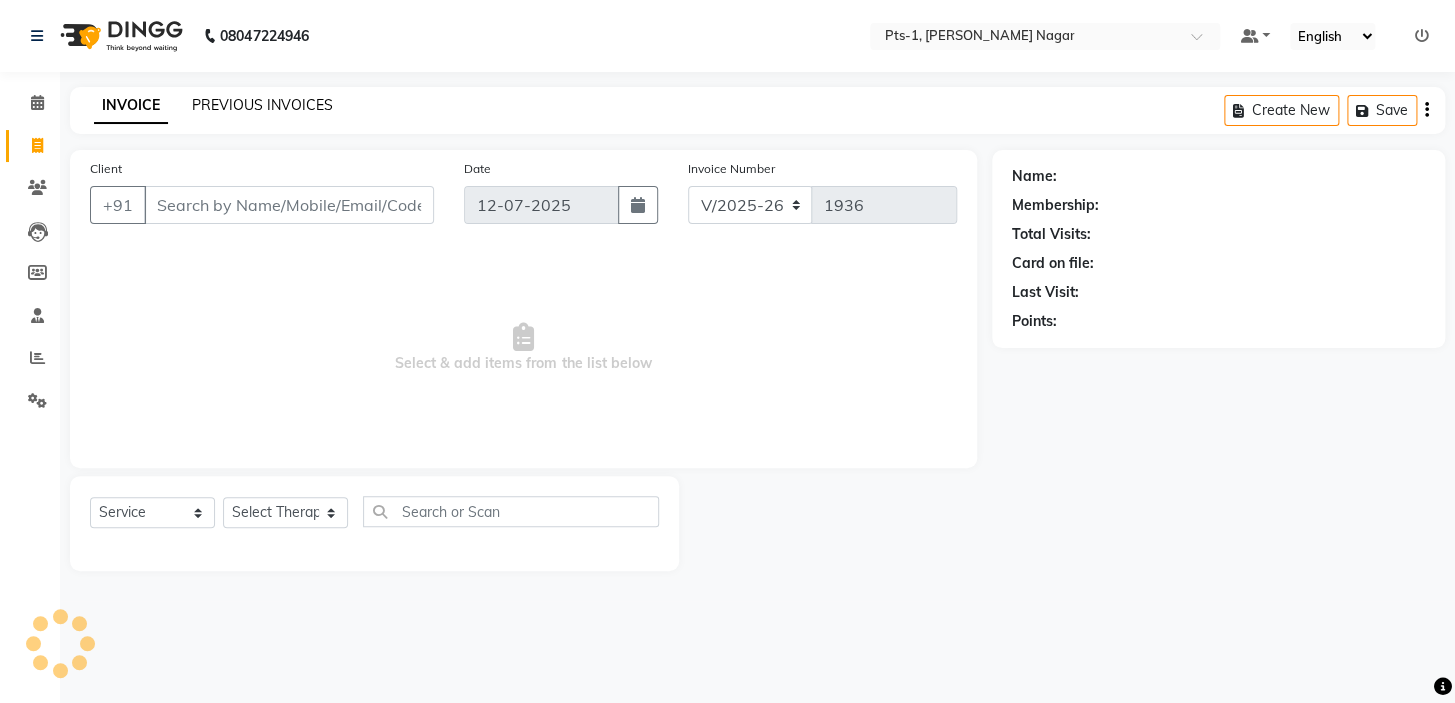 click on "PREVIOUS INVOICES" 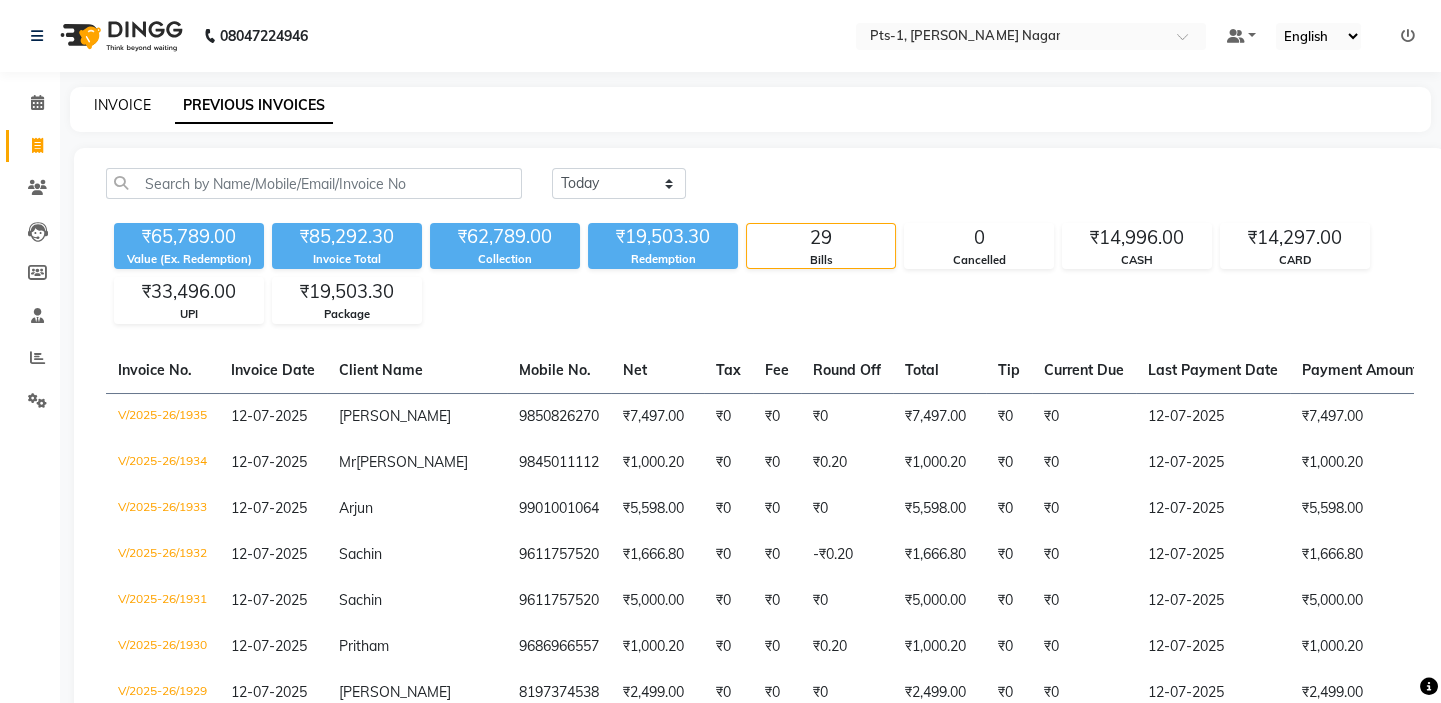 click on "INVOICE" 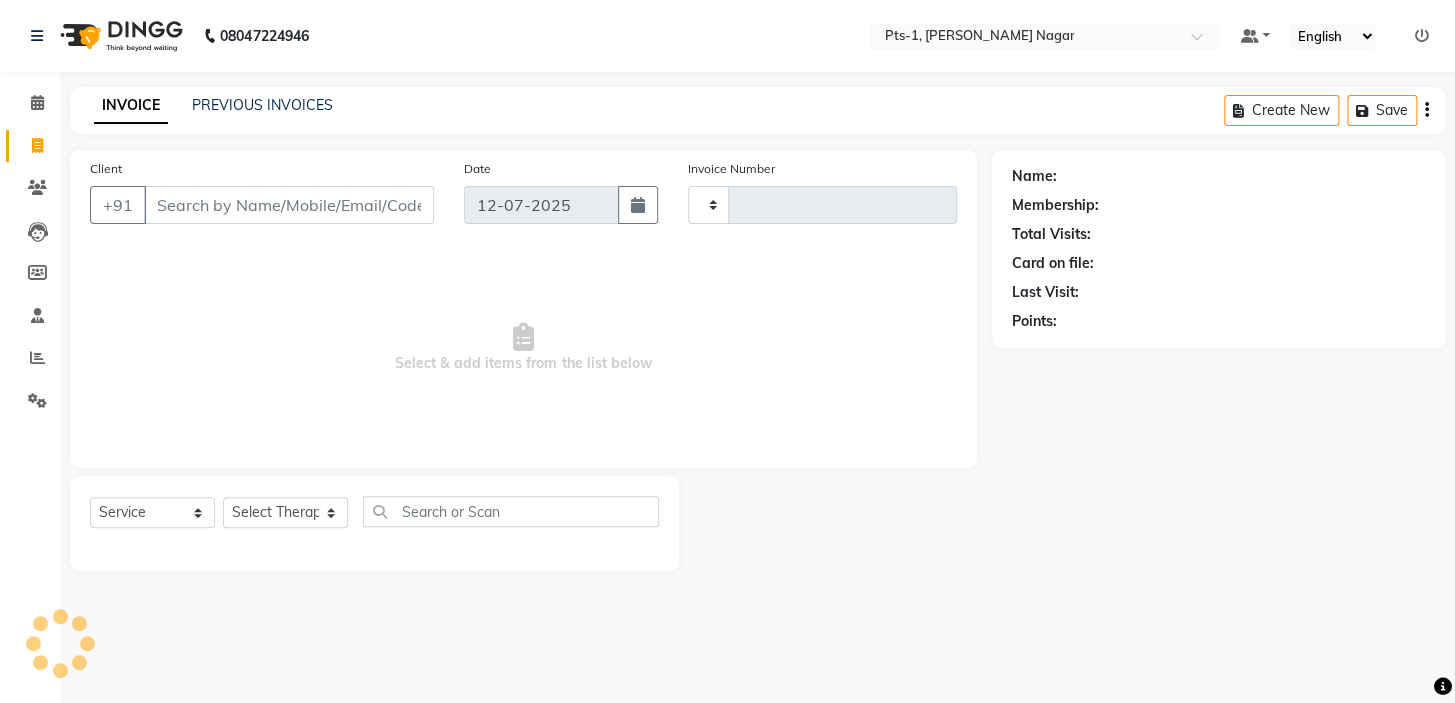 type on "1936" 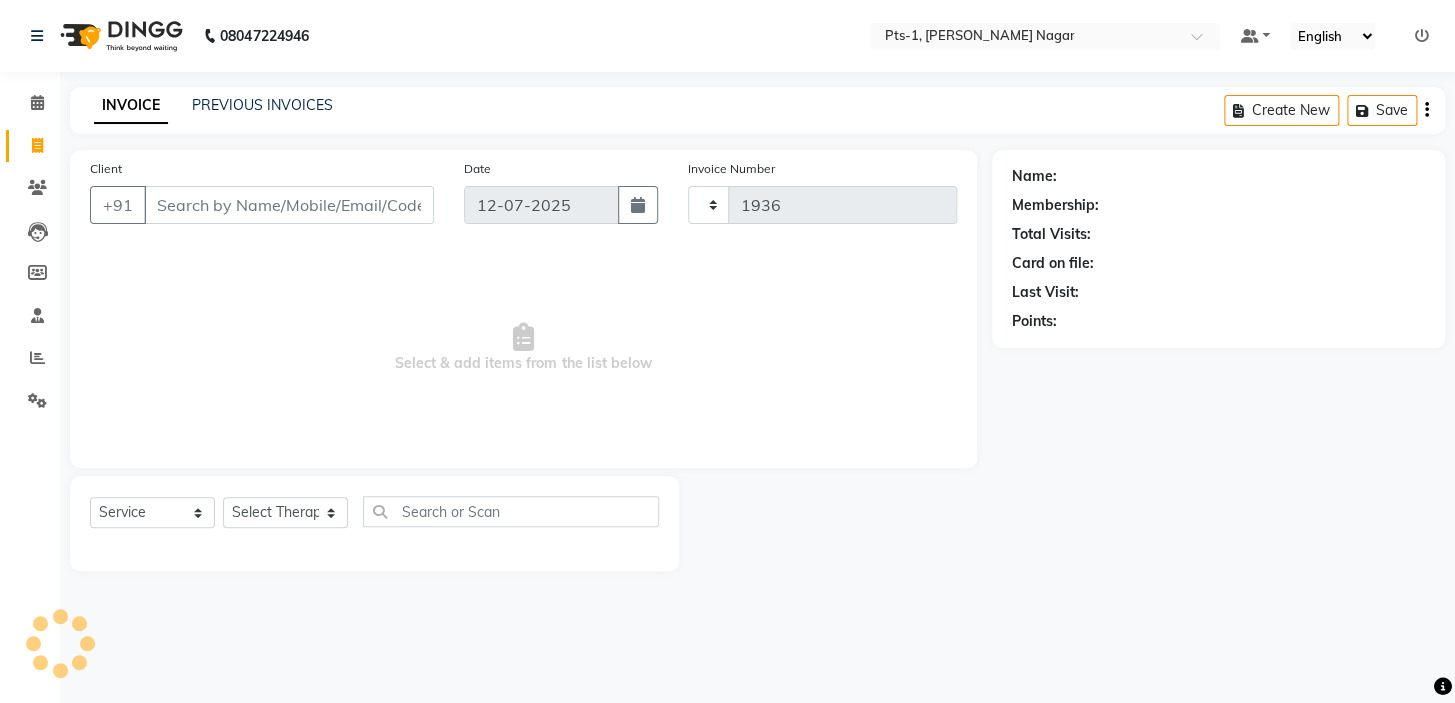 select on "5296" 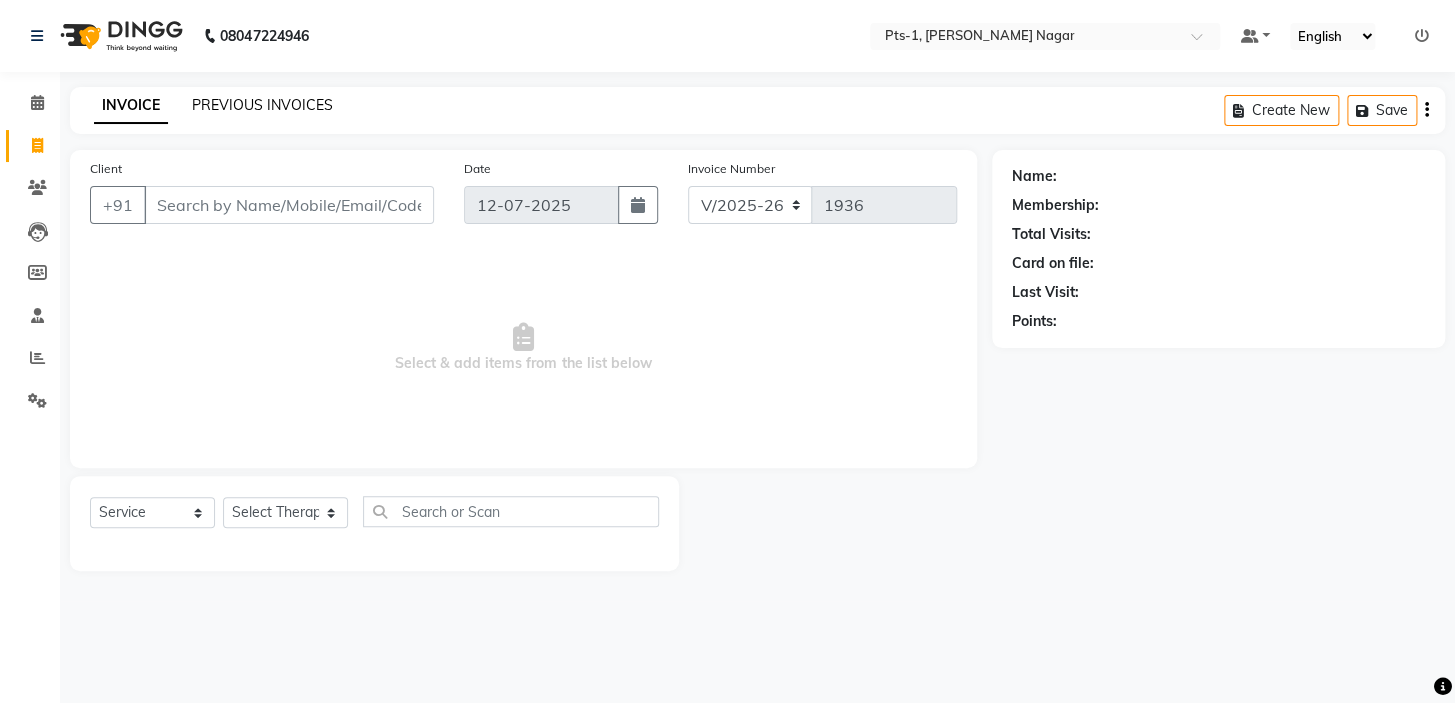 click on "PREVIOUS INVOICES" 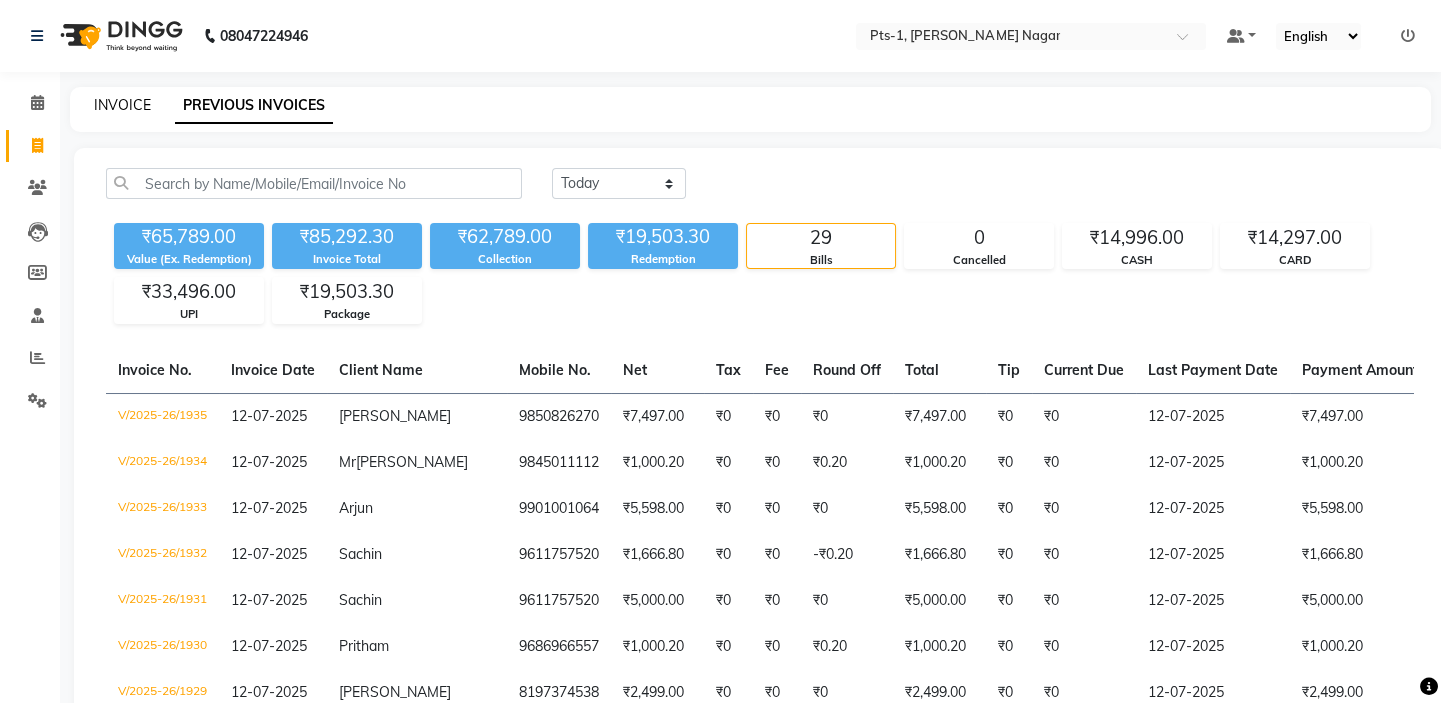 click on "INVOICE" 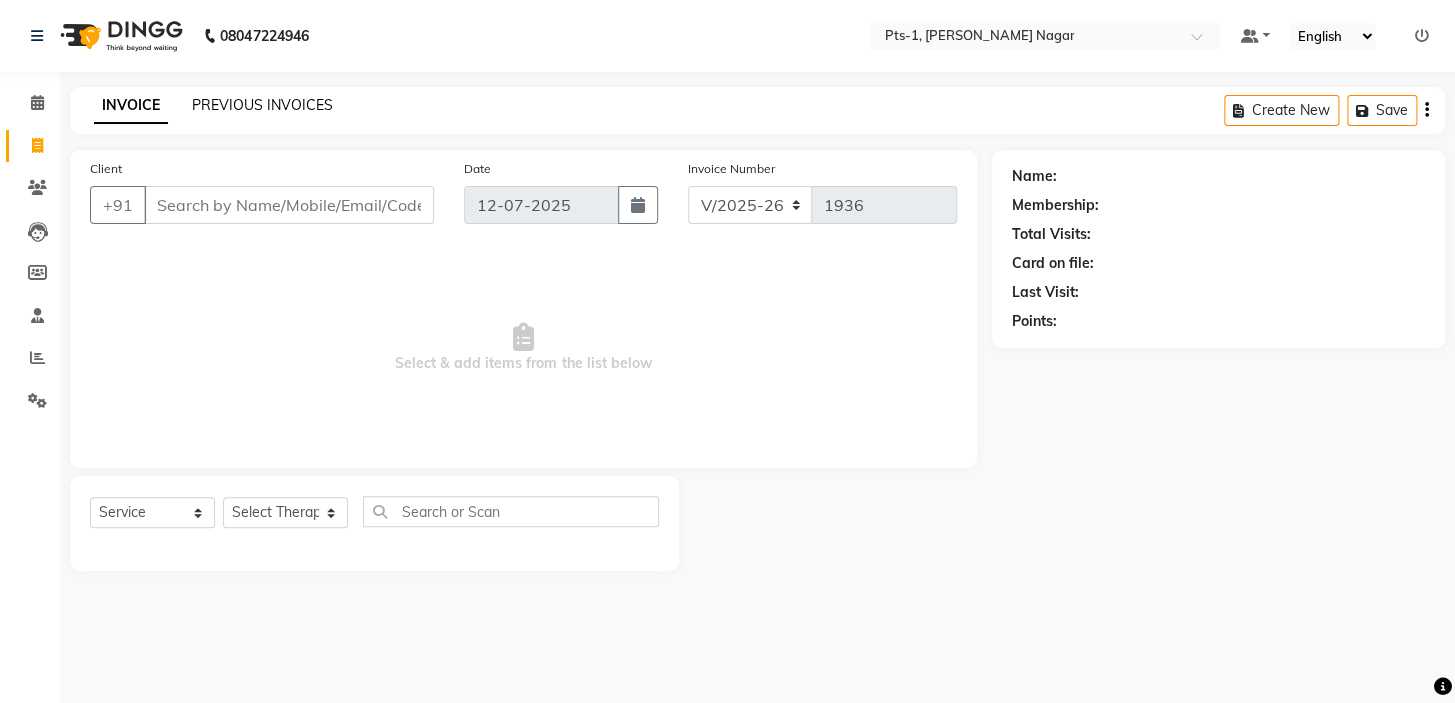 click on "PREVIOUS INVOICES" 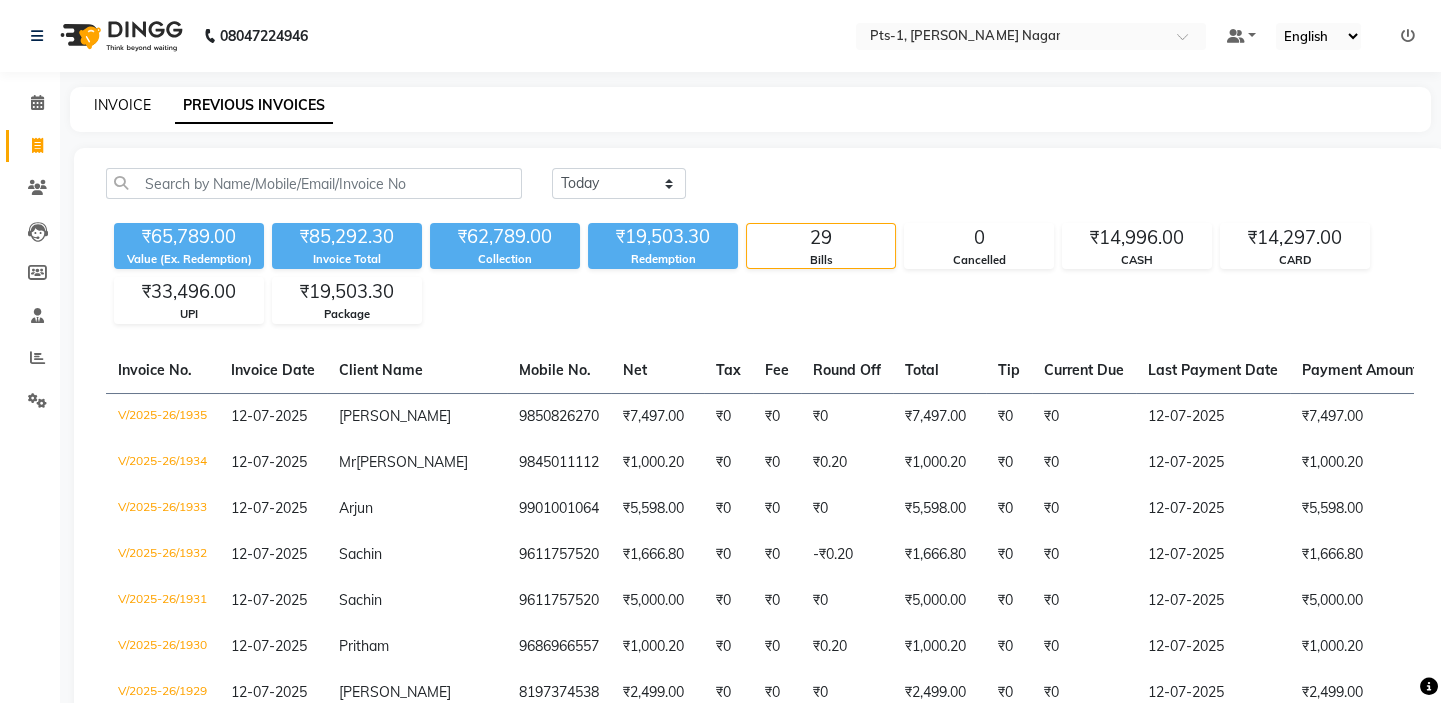 click on "INVOICE" 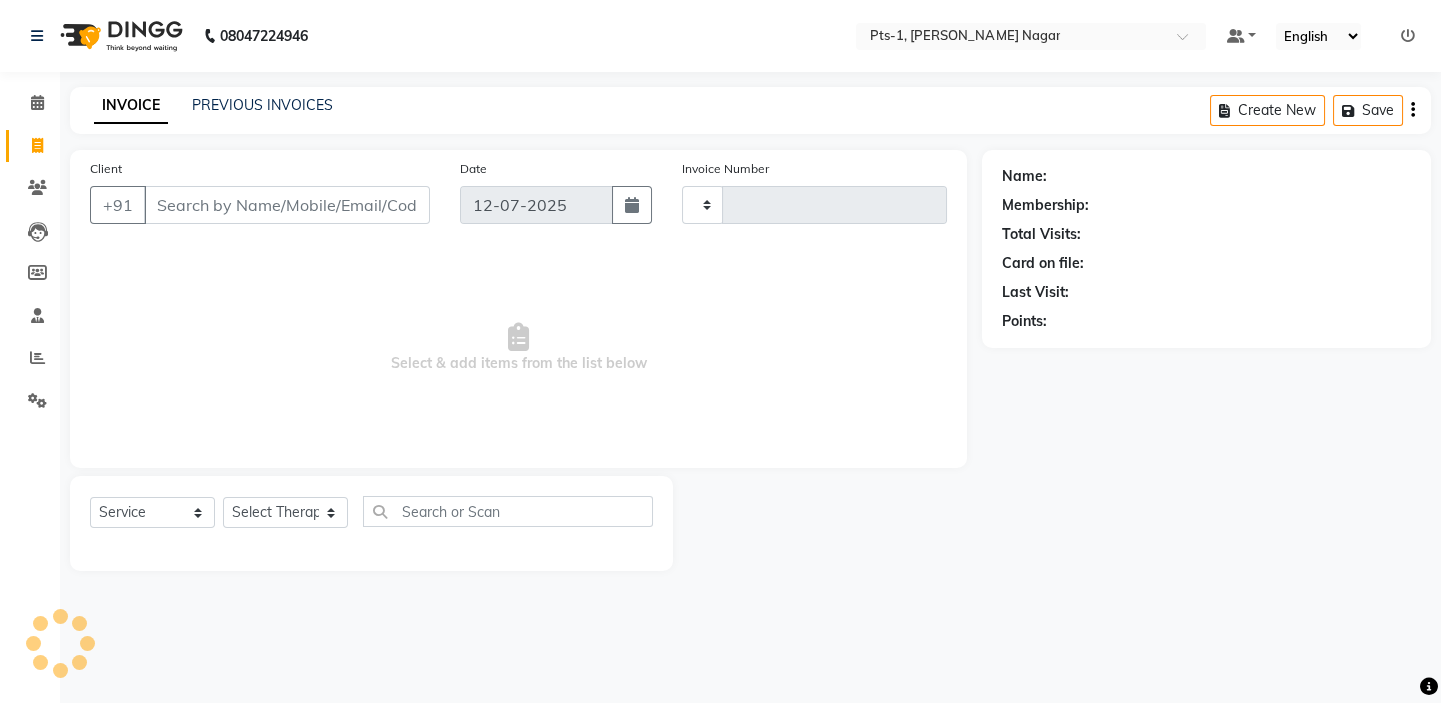type on "1936" 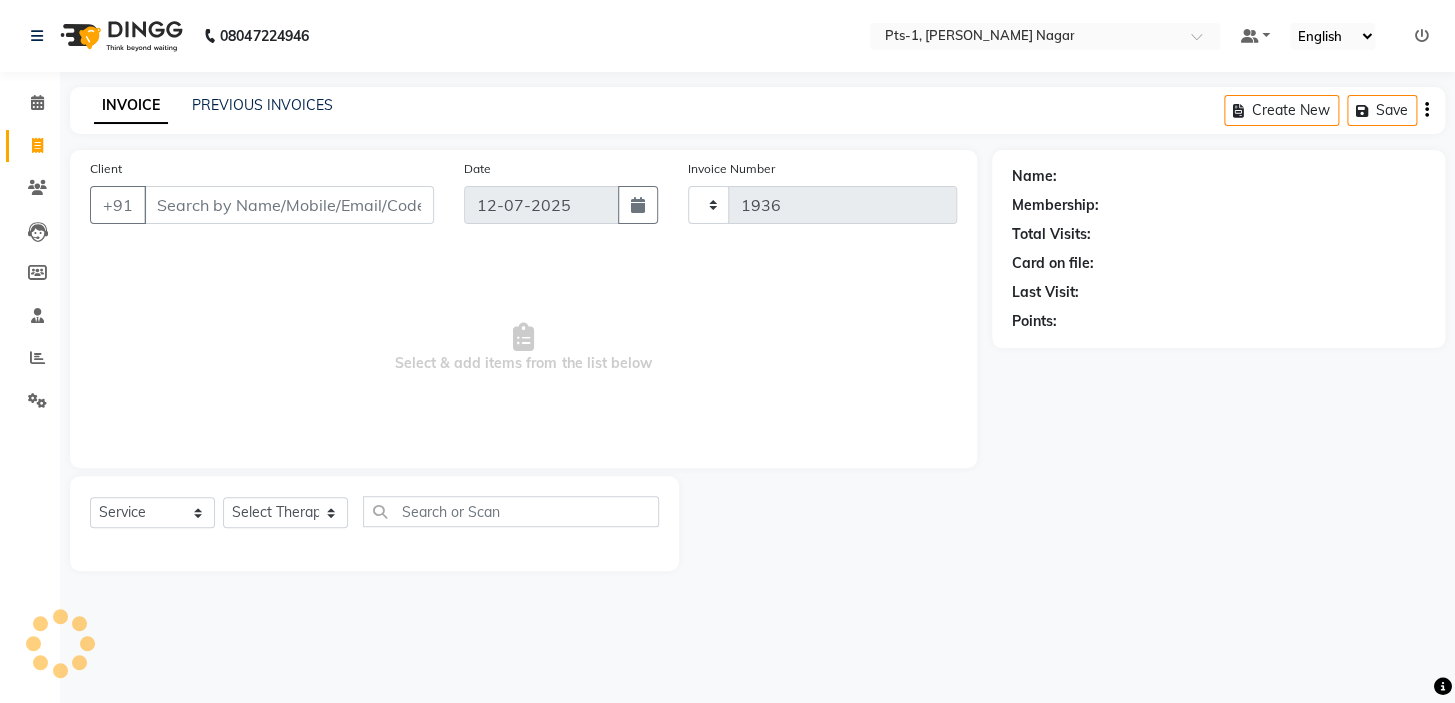 select on "5296" 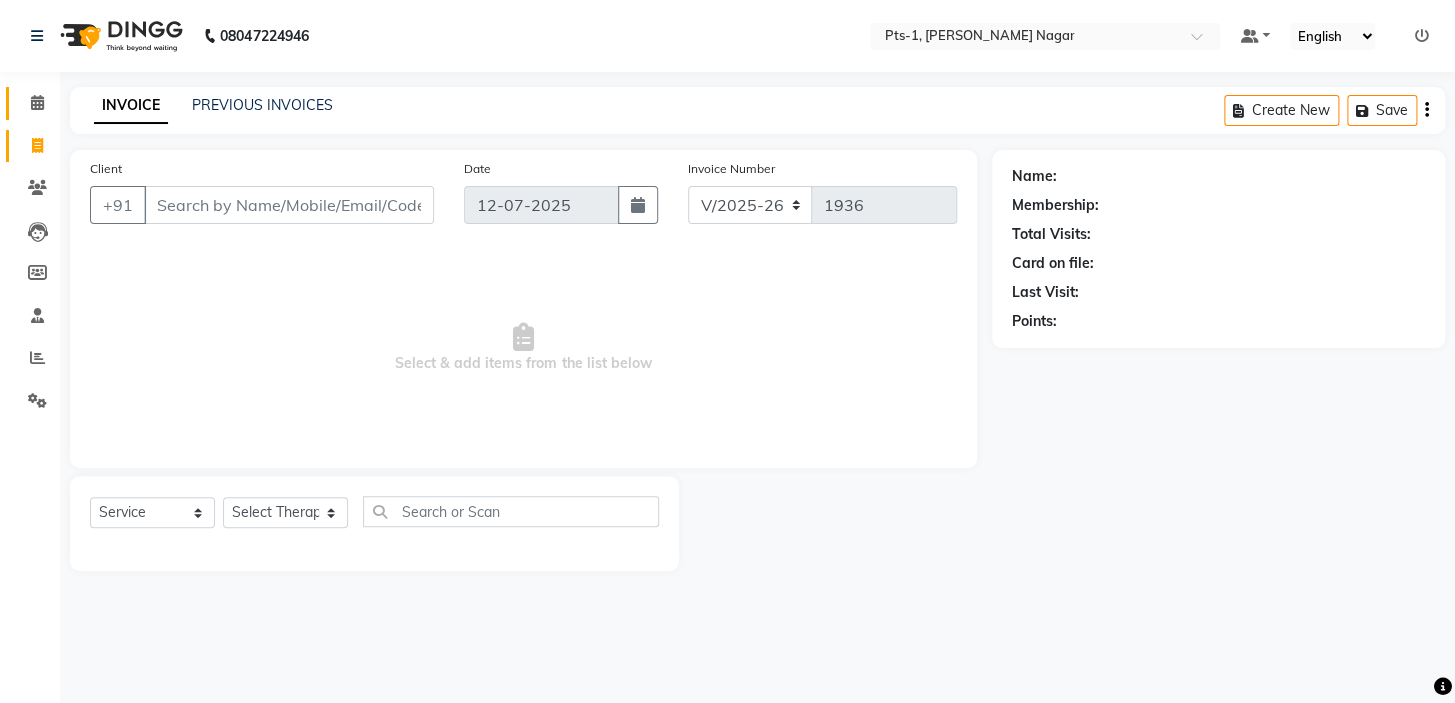 click 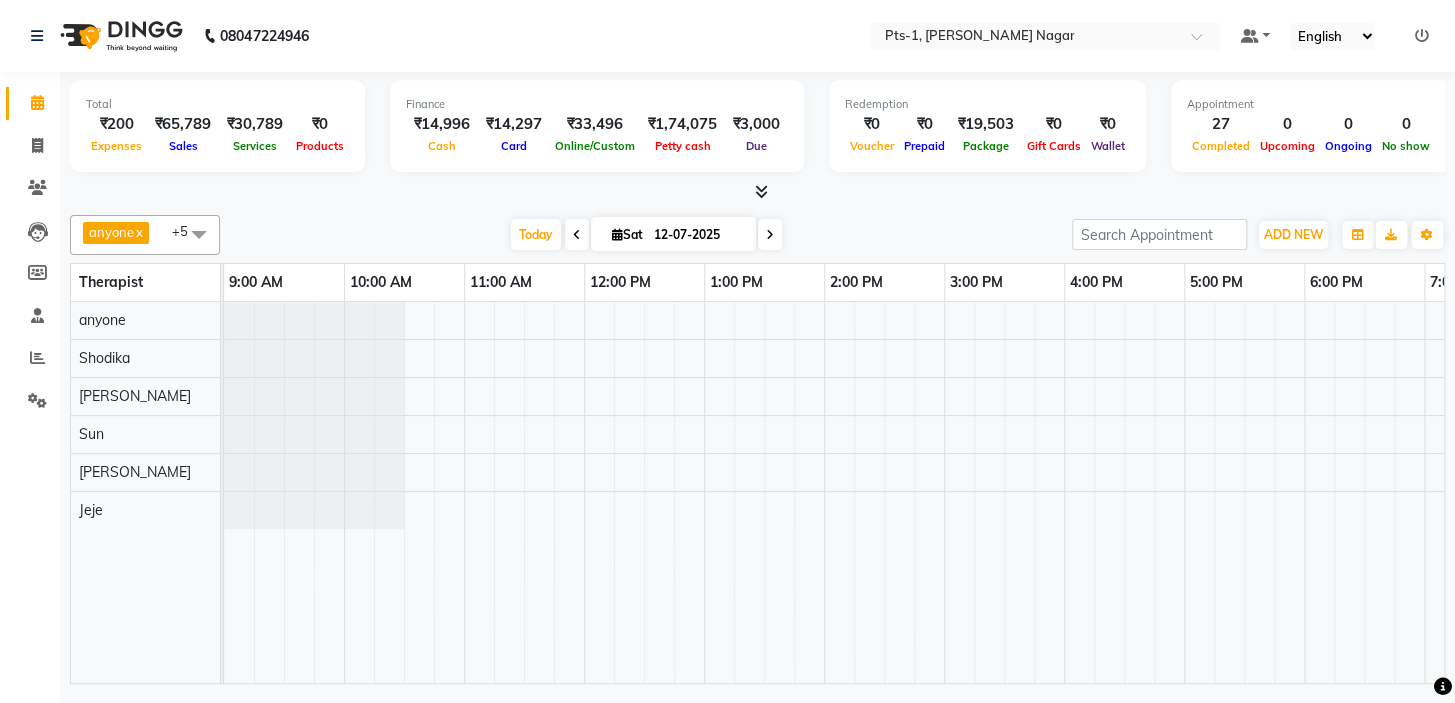 scroll, scrollTop: 0, scrollLeft: 0, axis: both 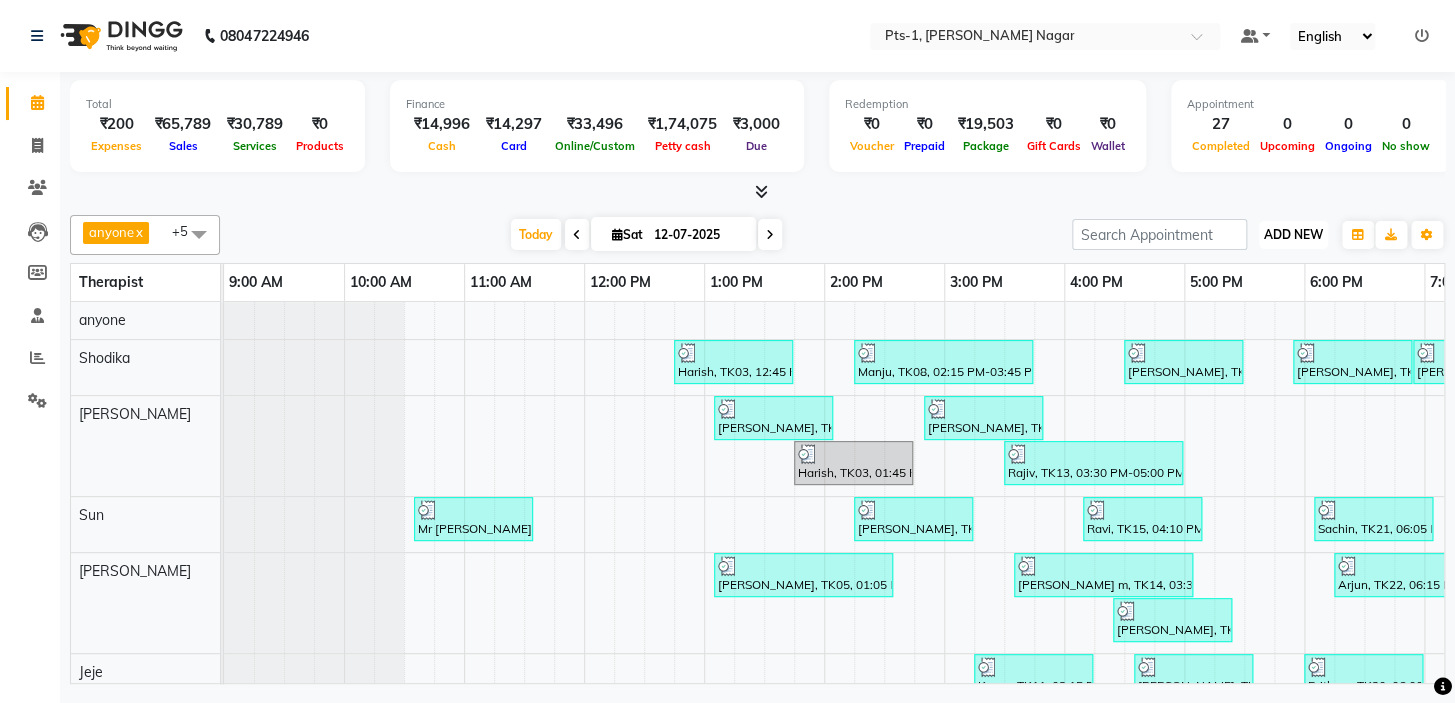 click on "ADD NEW" at bounding box center [1293, 234] 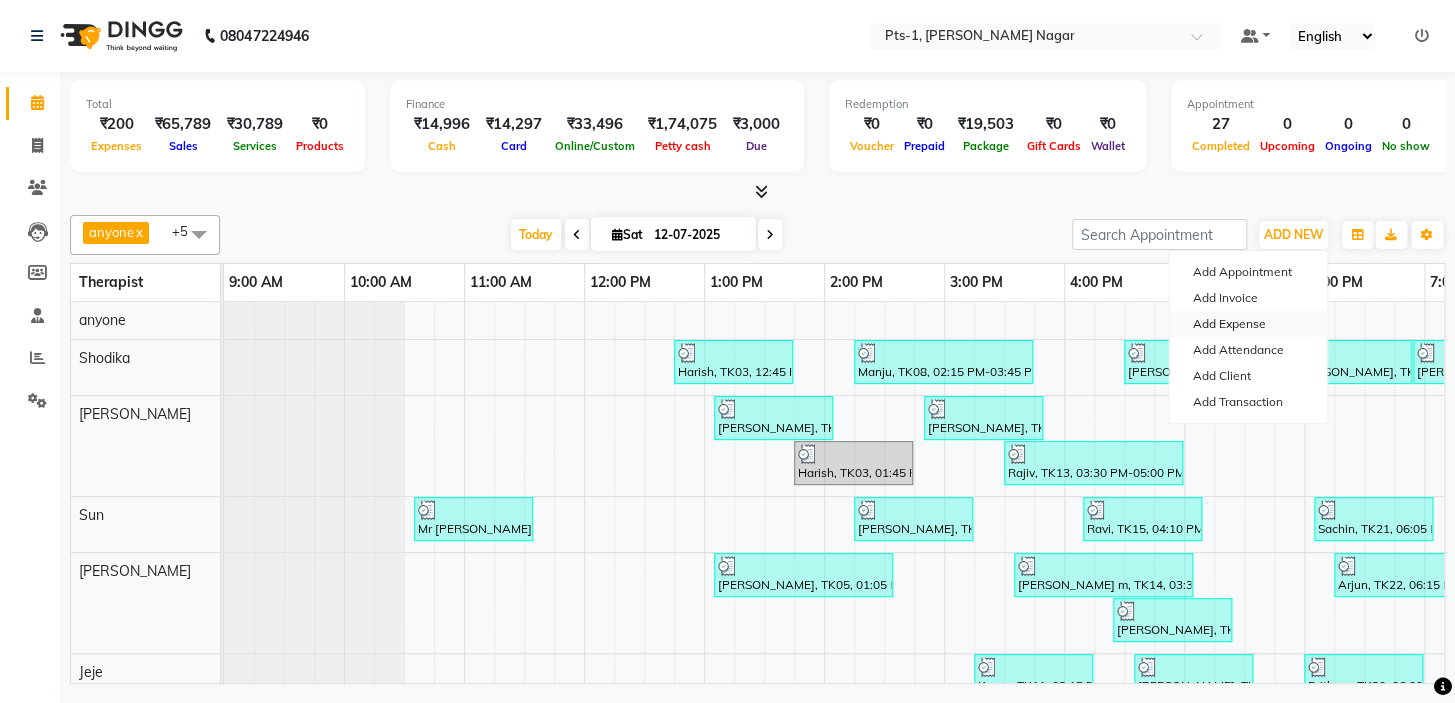 click on "Add Expense" at bounding box center (1248, 324) 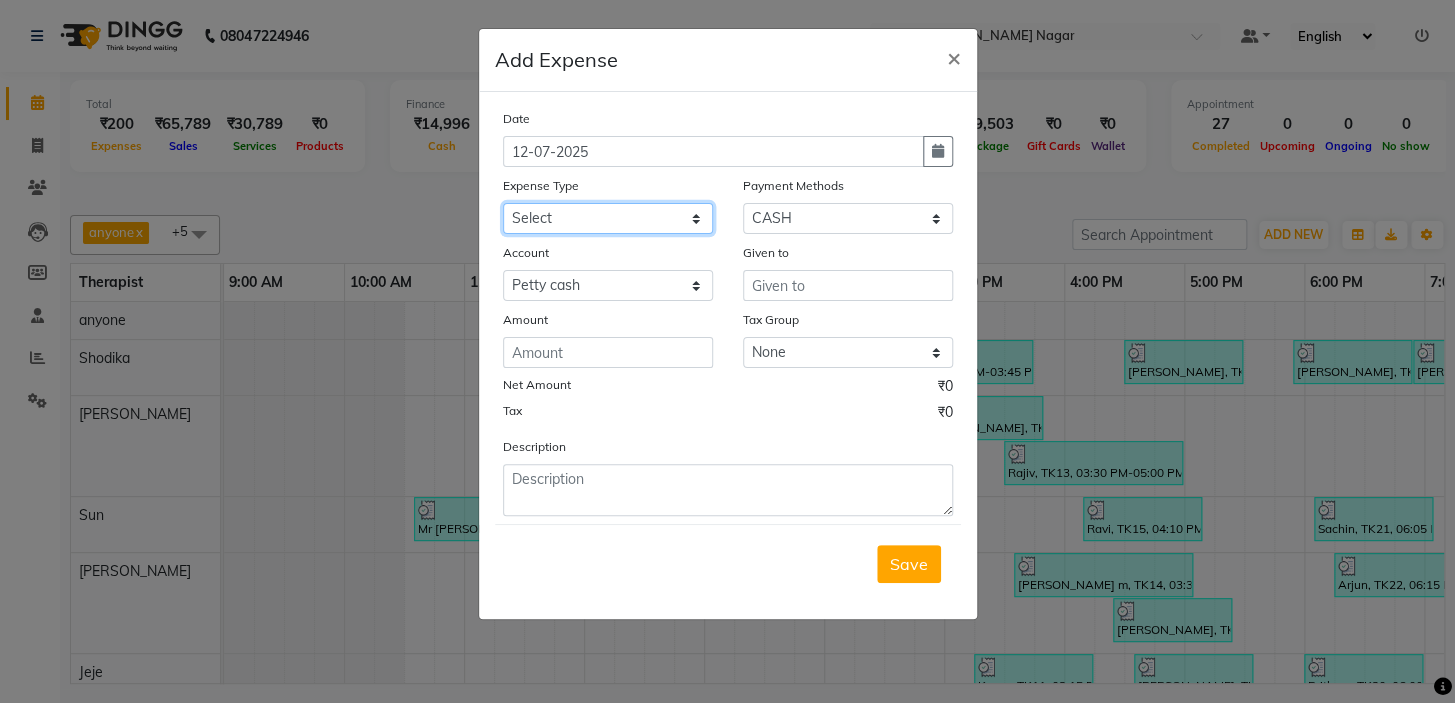 click on "Select Bank charges Cleaning and products Donation Electric and water charge Incentive Laundry Maintenance MAMU FEES Marketing Other P and L Recharge Salary SHOP Product Shop Puja Shop Rent Staff Rent Staff Room Rent and Exp TAX and Fee Tea & Refreshment" 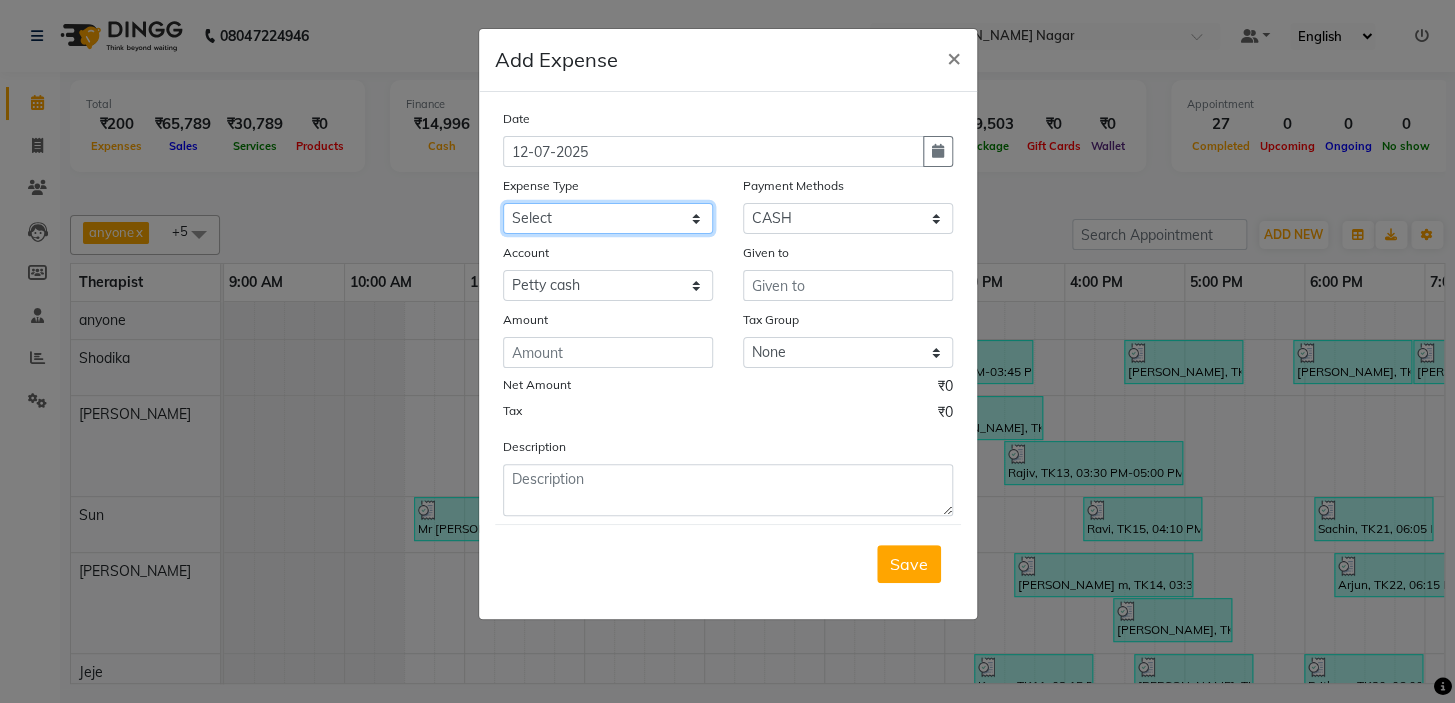 select on "10836" 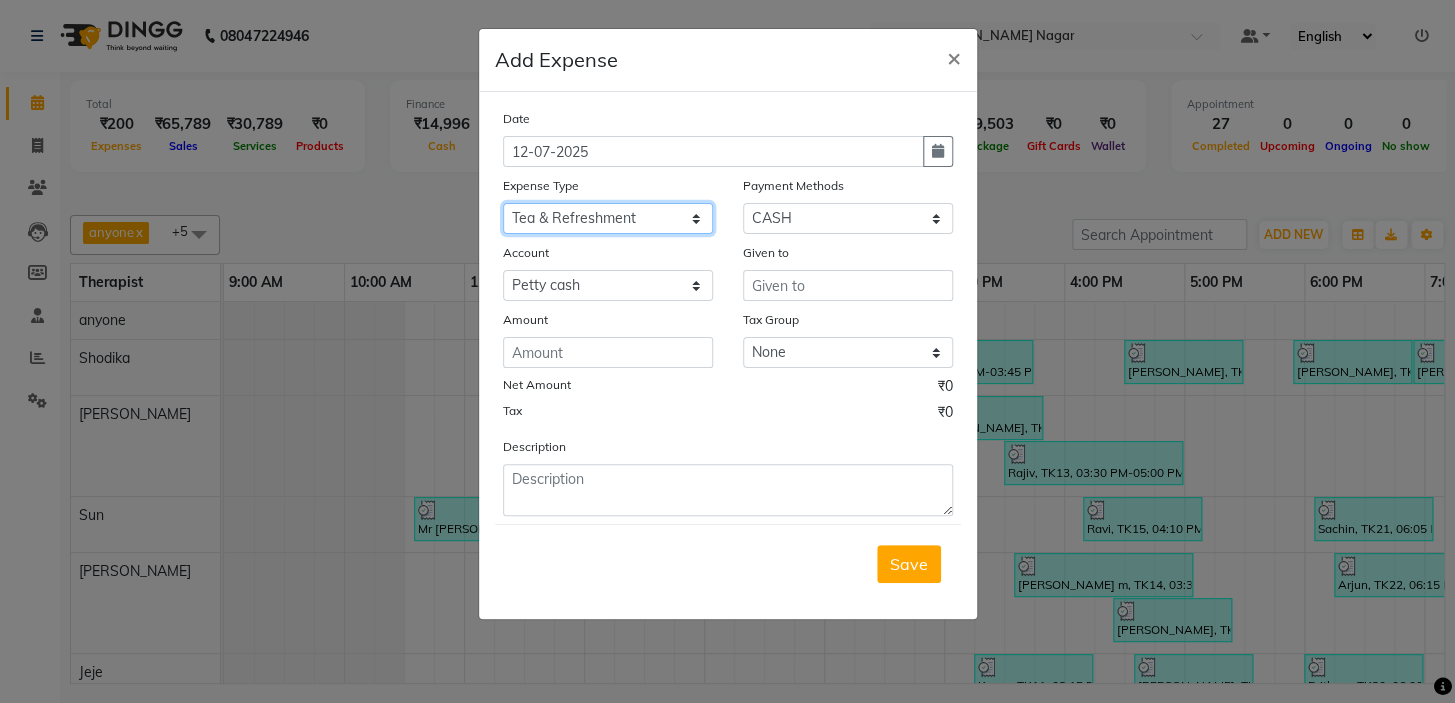 click on "Select Bank charges Cleaning and products Donation Electric and water charge Incentive Laundry Maintenance MAMU FEES Marketing Other P and L Recharge Salary SHOP Product Shop Puja Shop Rent Staff Rent Staff Room Rent and Exp TAX and Fee Tea & Refreshment" 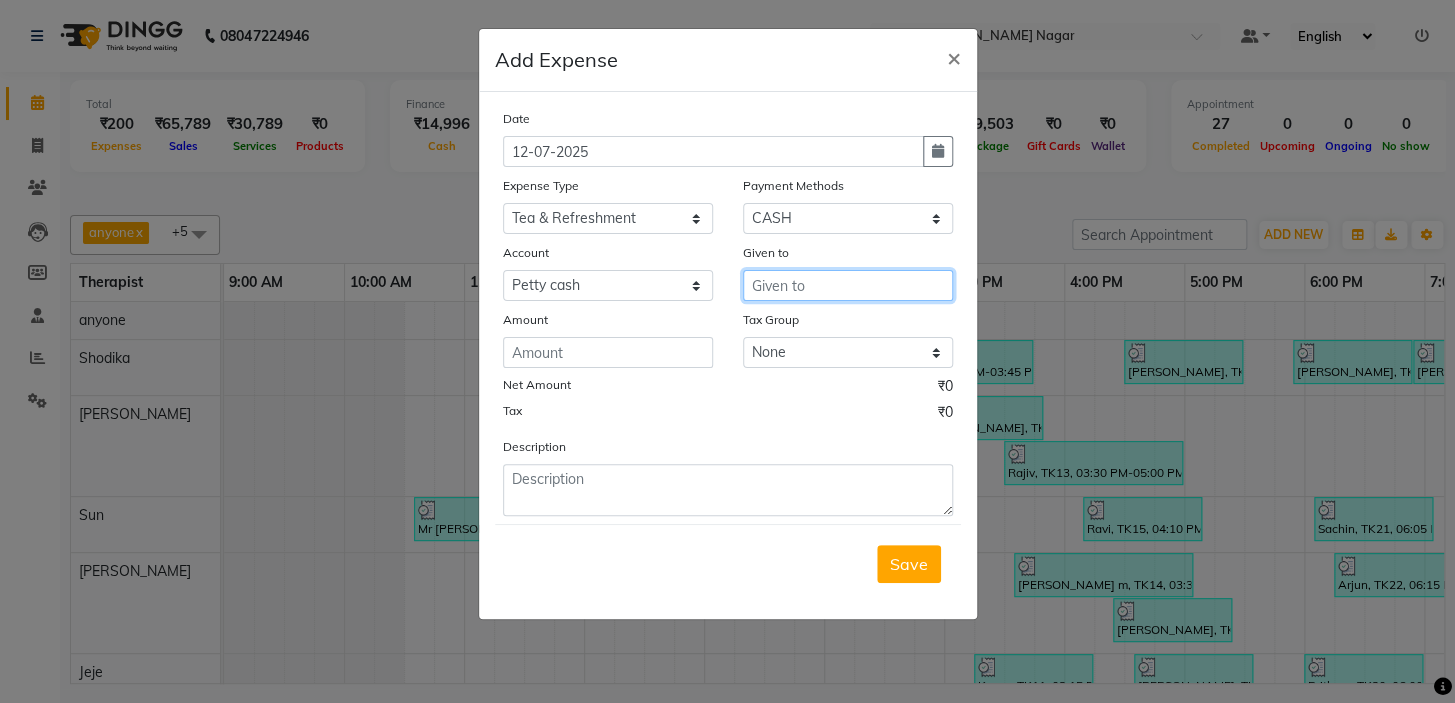 click at bounding box center [848, 285] 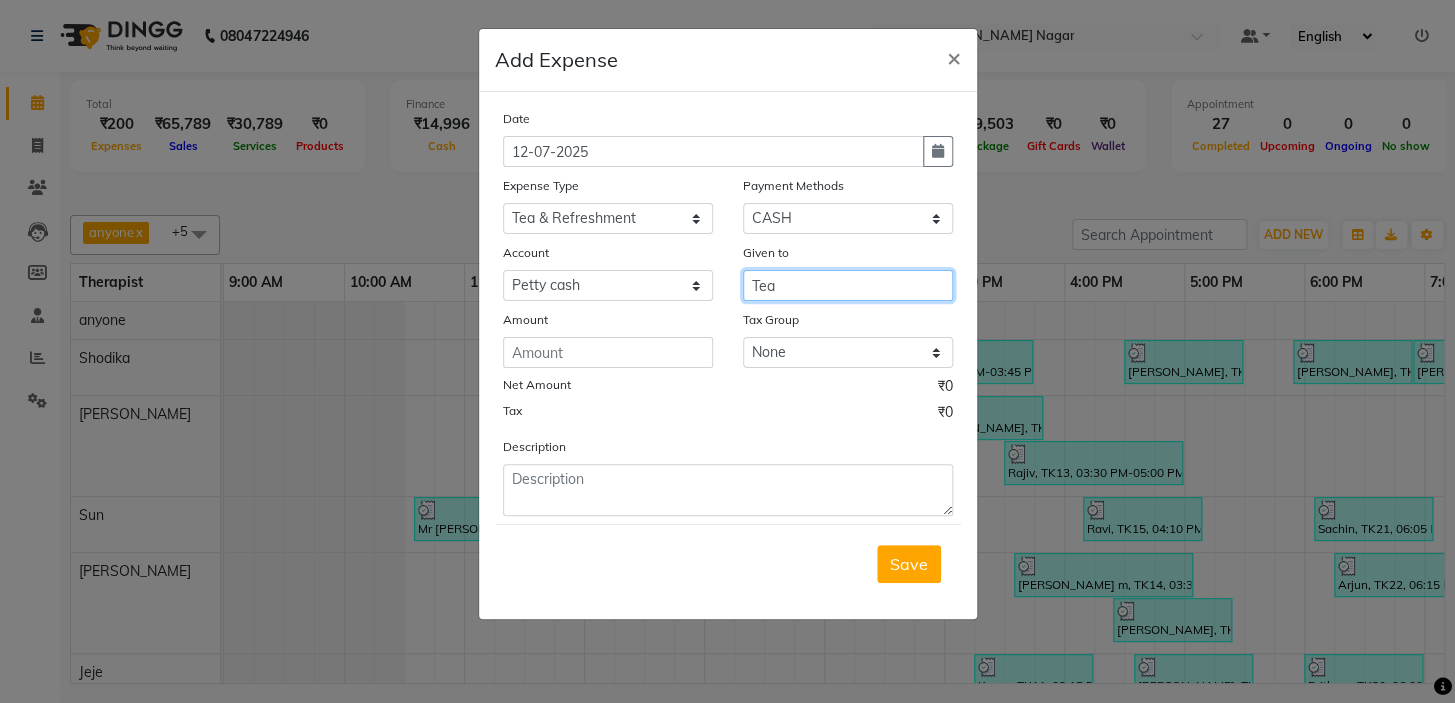 type on "Tea" 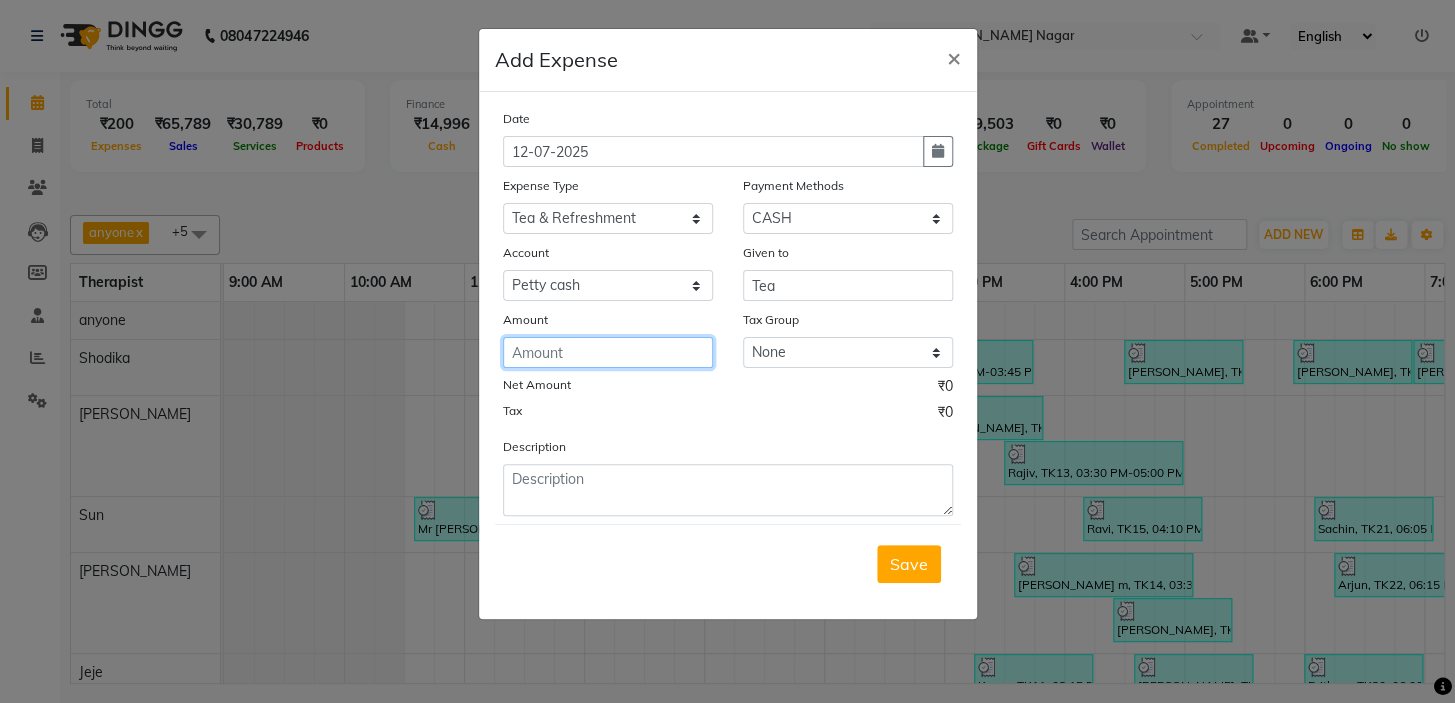 click 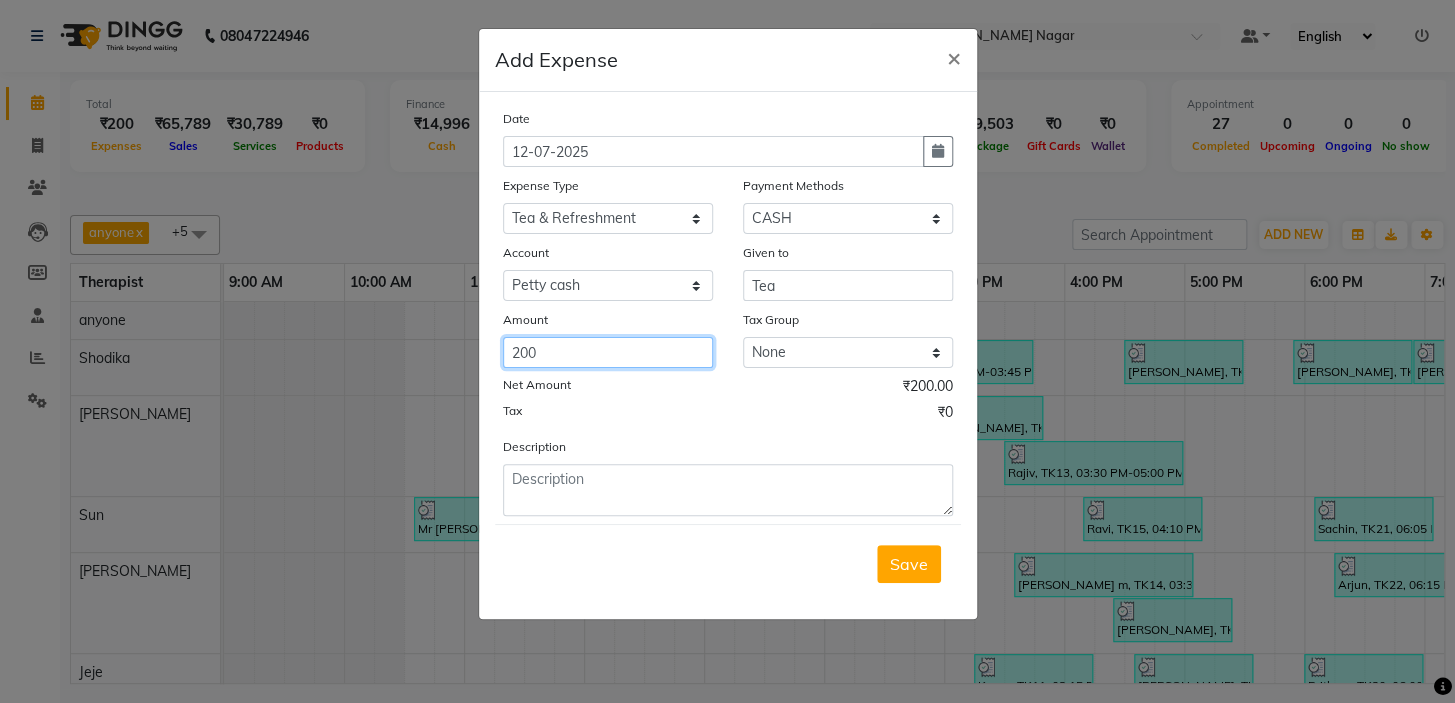 type on "200" 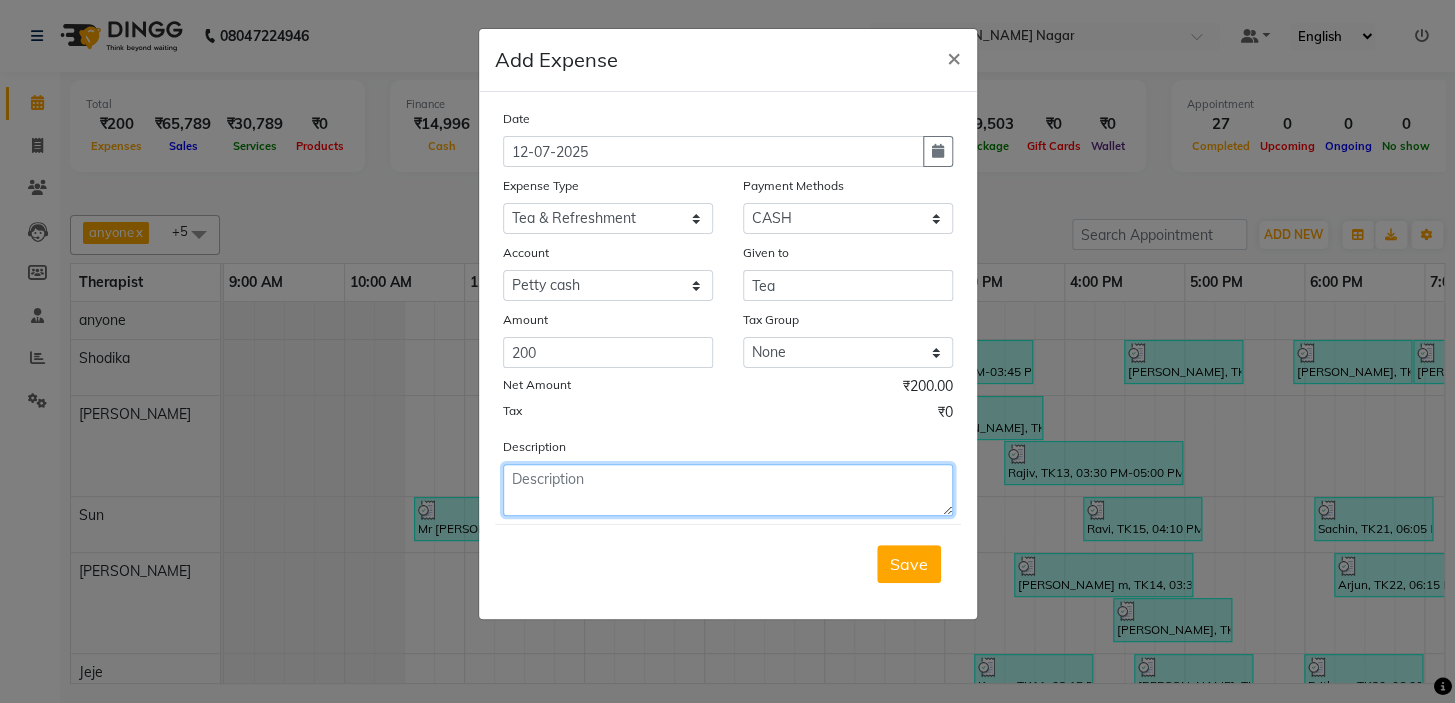 click 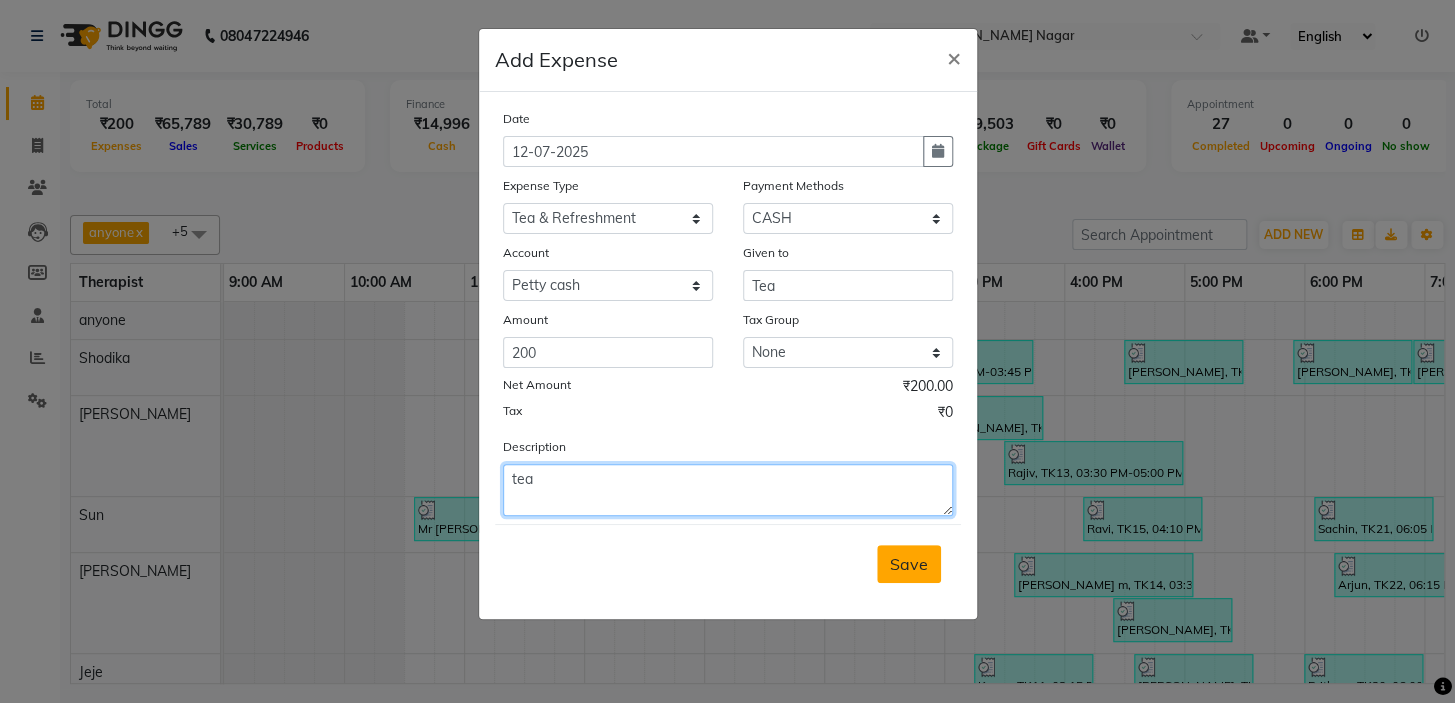 type on "tea" 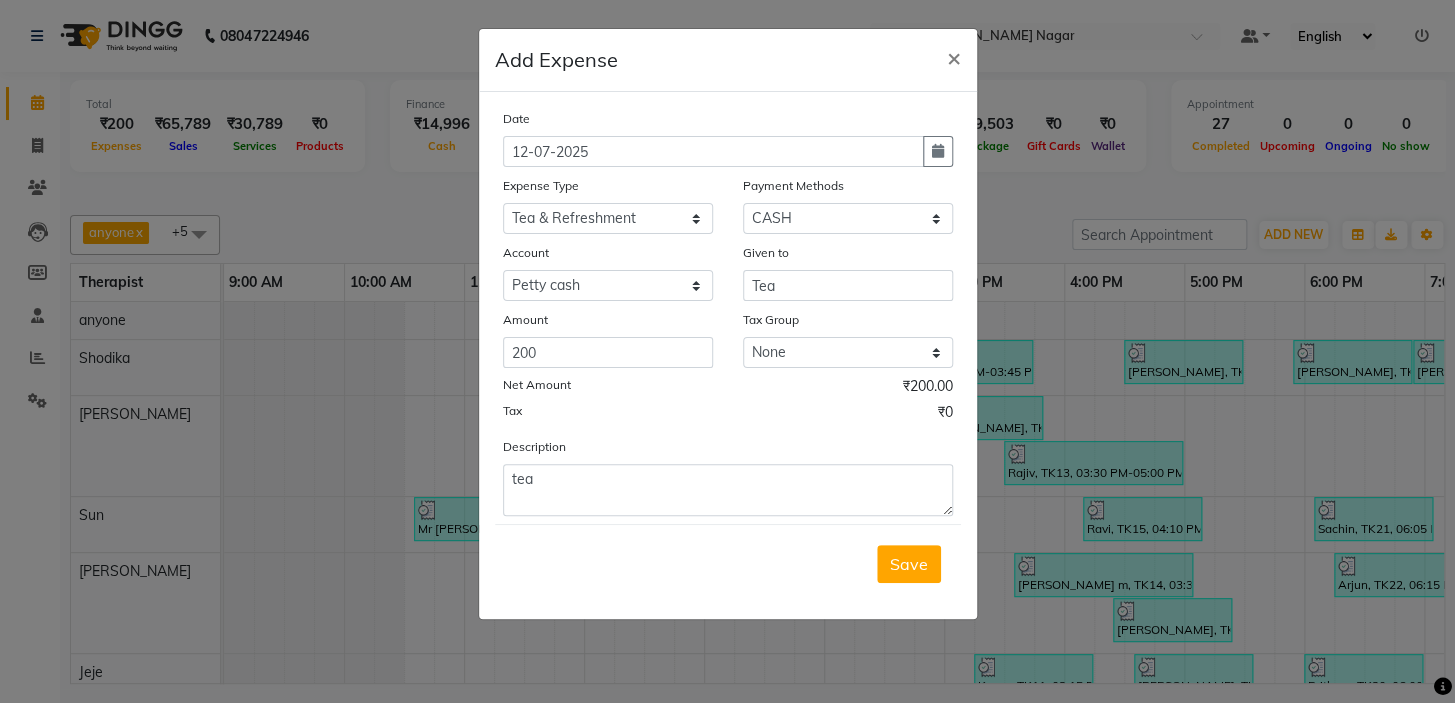 click on "Save" at bounding box center (909, 564) 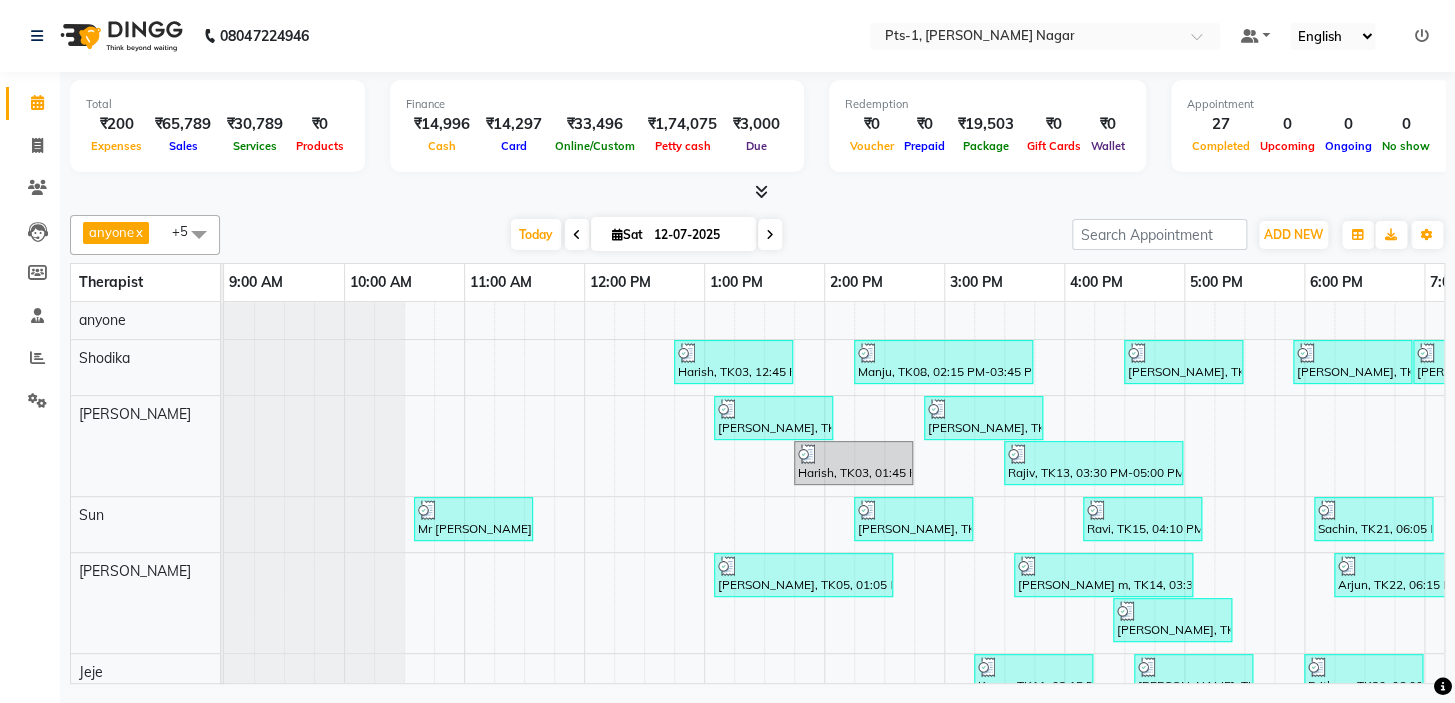 click at bounding box center [1422, 36] 